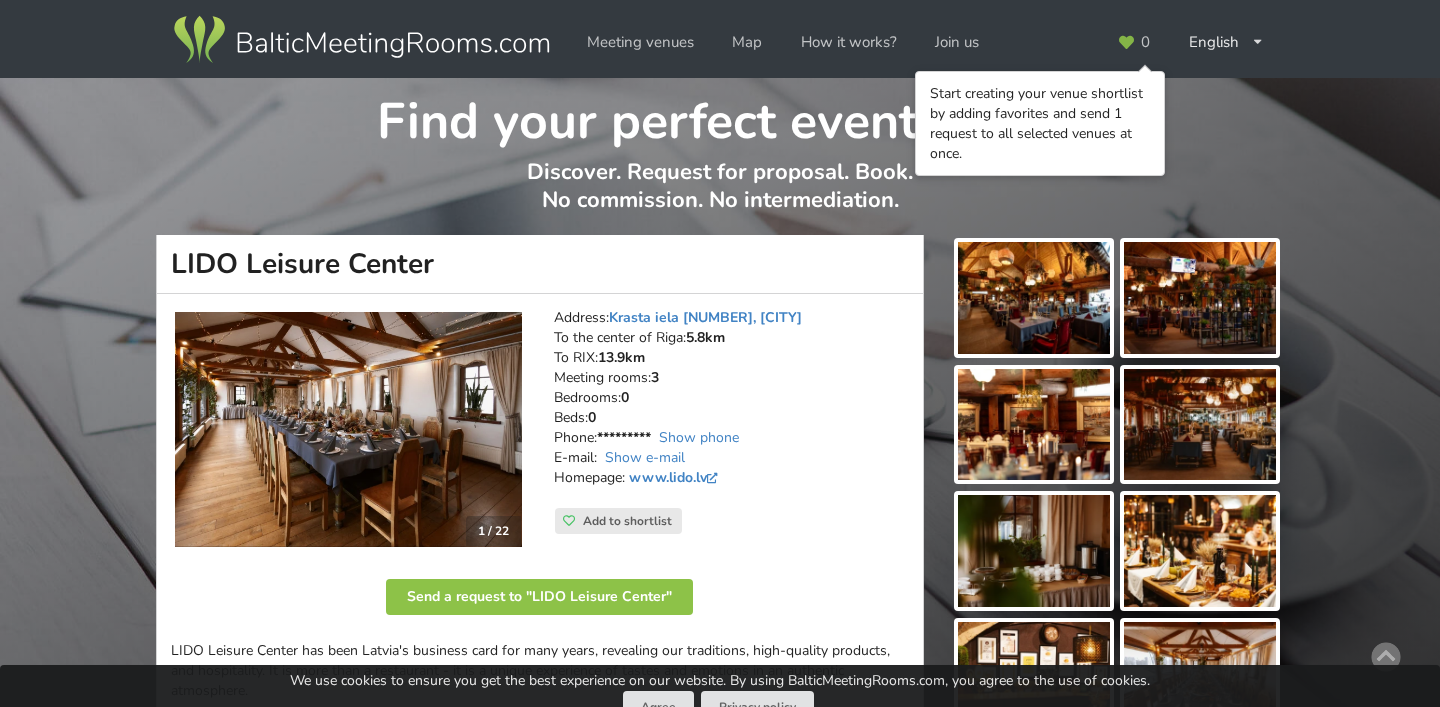 scroll, scrollTop: 0, scrollLeft: 0, axis: both 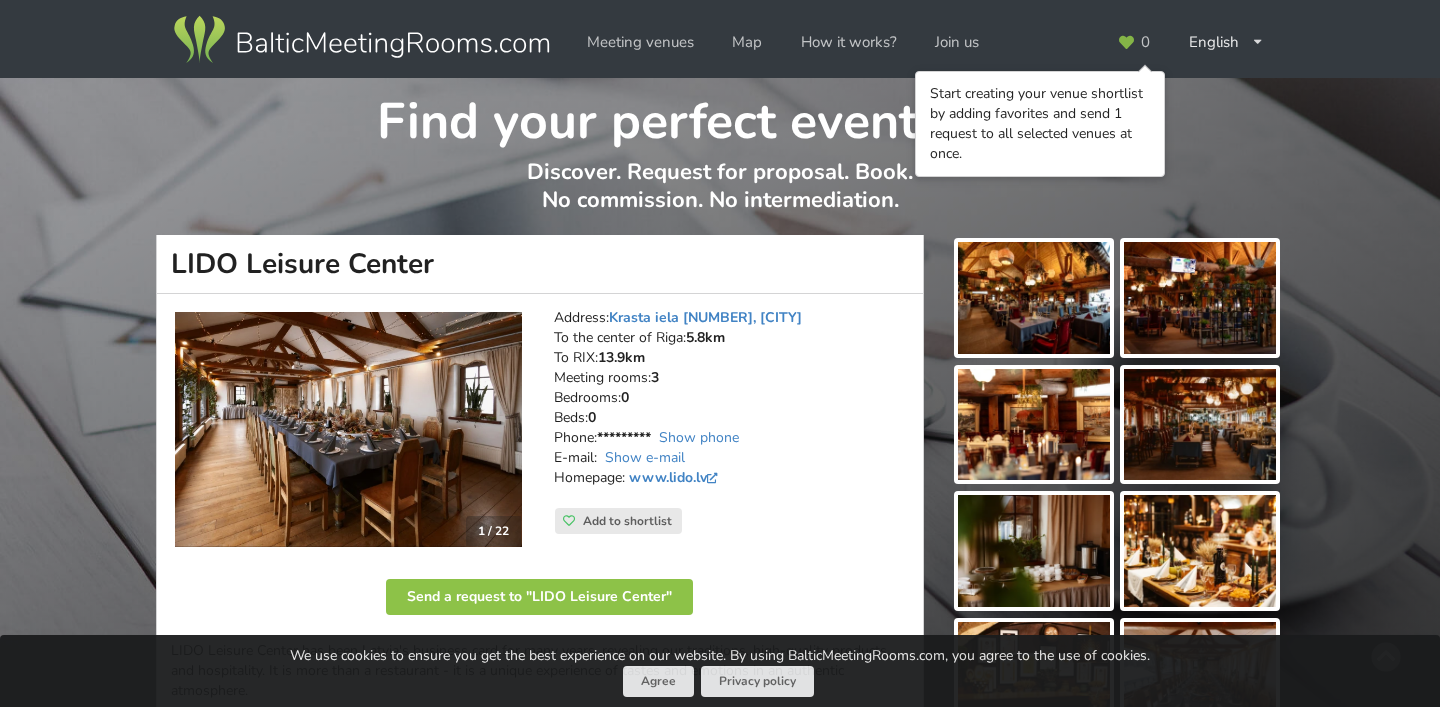 click at bounding box center (348, 429) 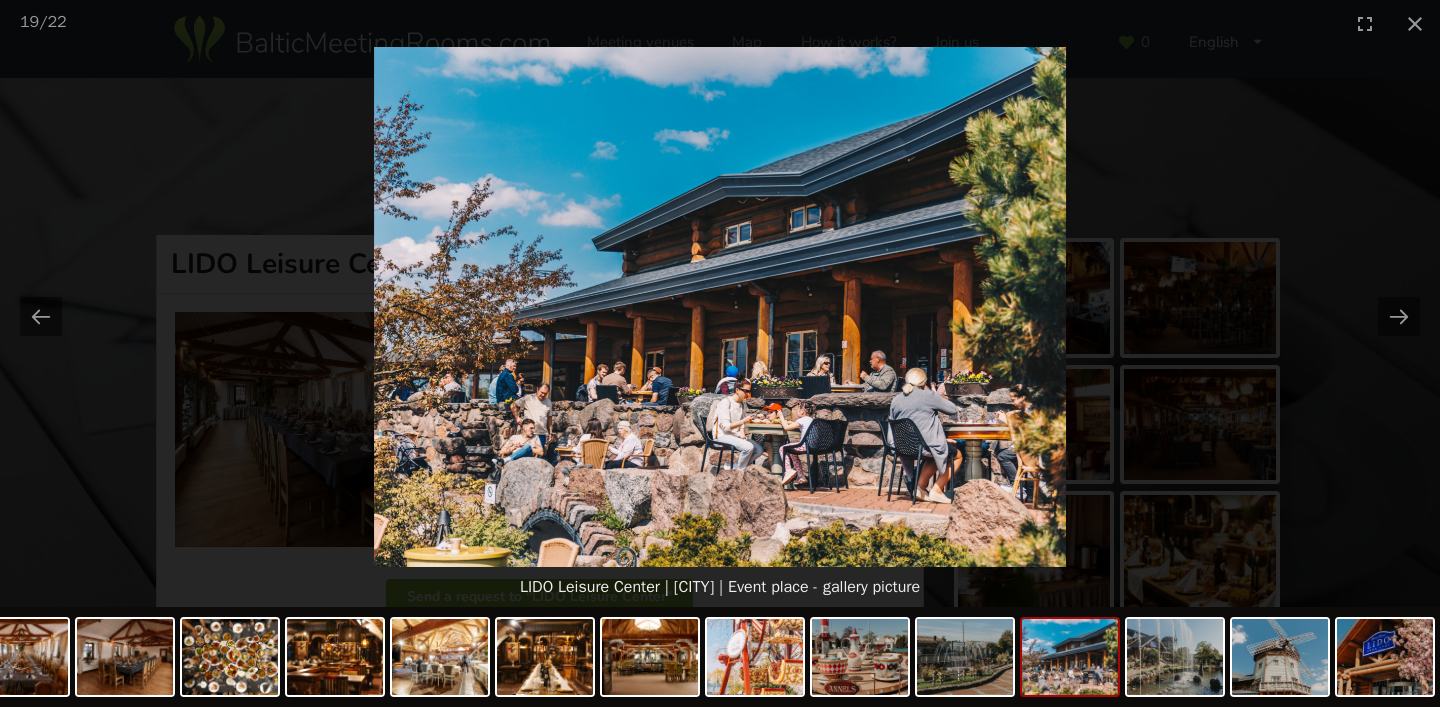 click on "19  /
22" at bounding box center [720, 23] 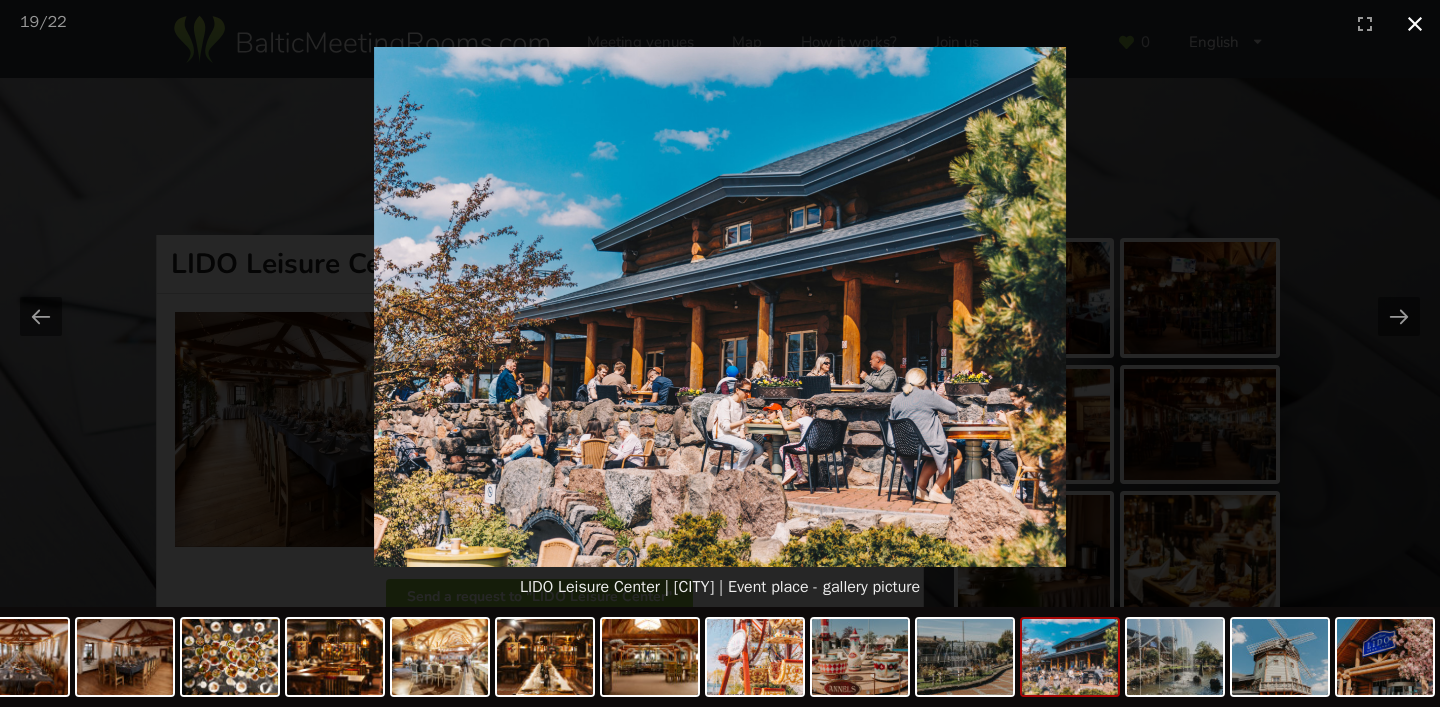 click at bounding box center (1415, 23) 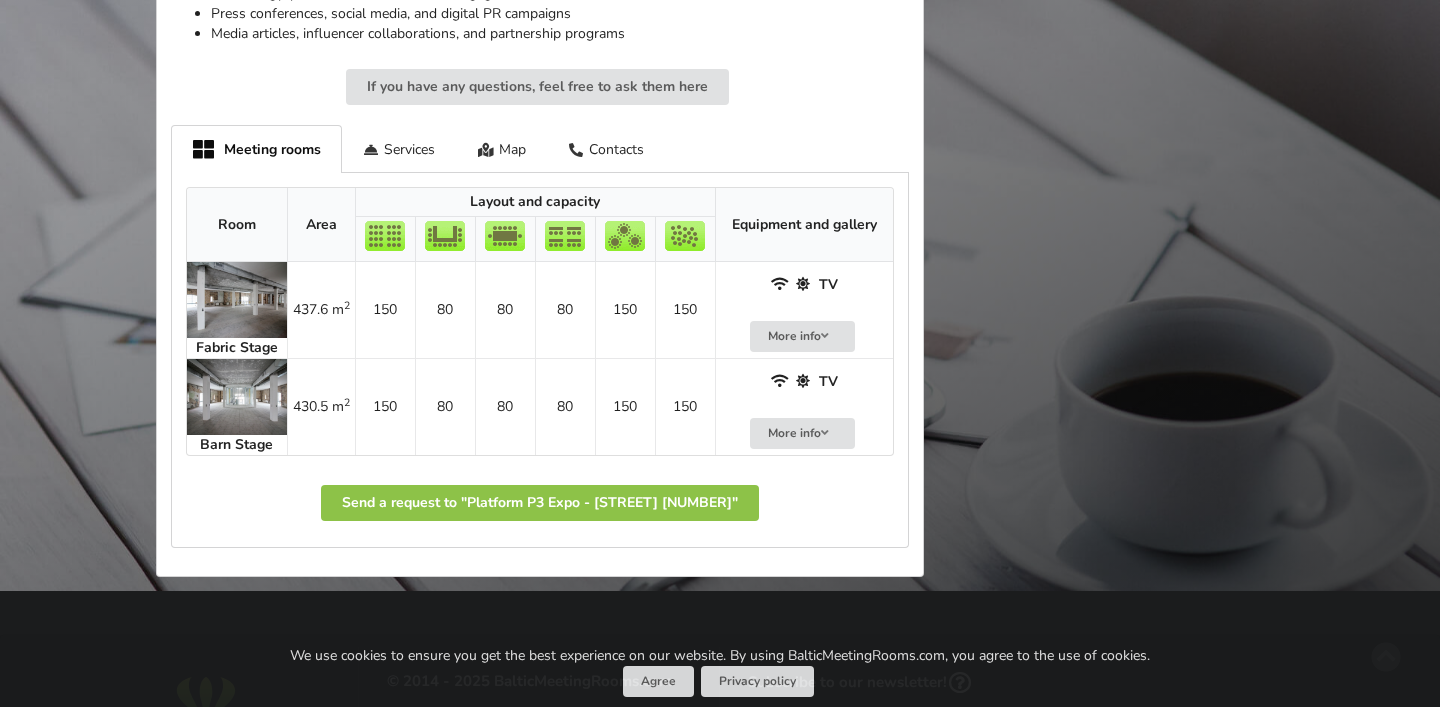 scroll, scrollTop: 1067, scrollLeft: 0, axis: vertical 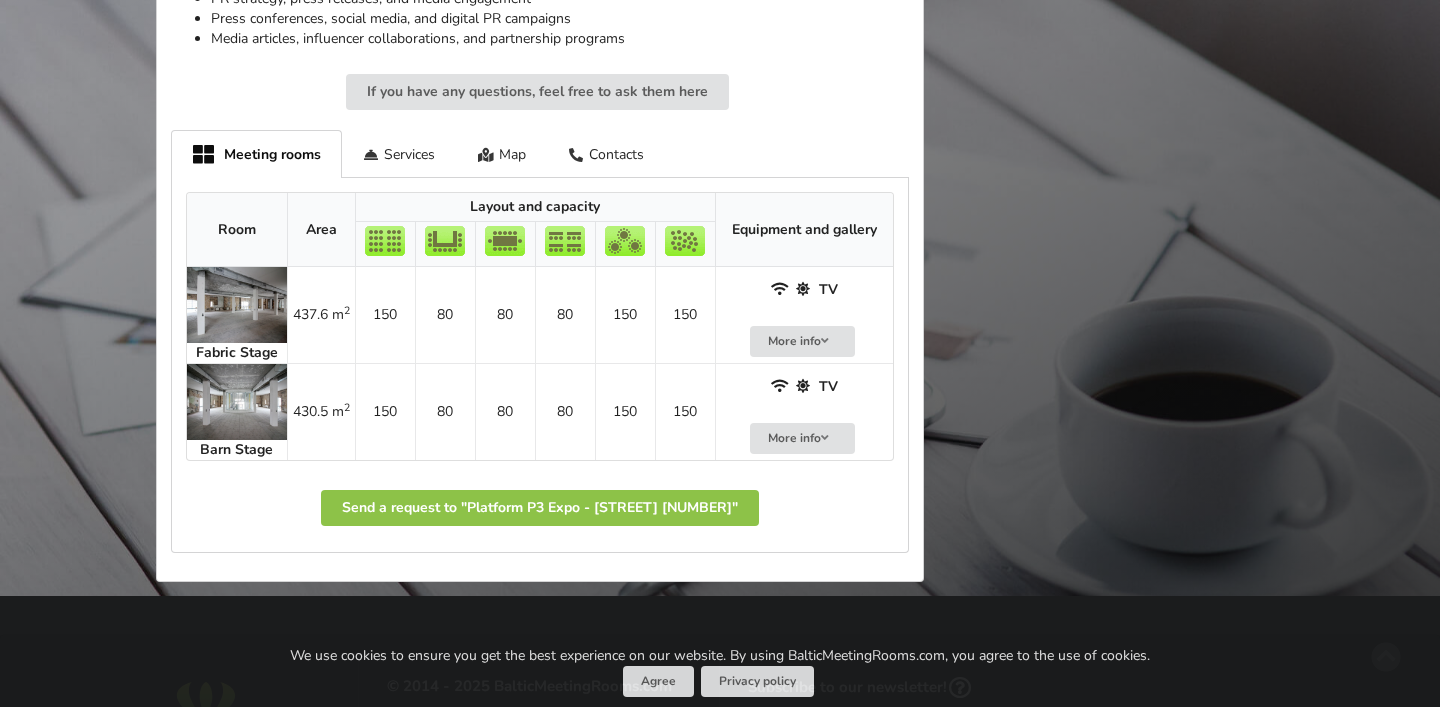 click at bounding box center (237, 305) 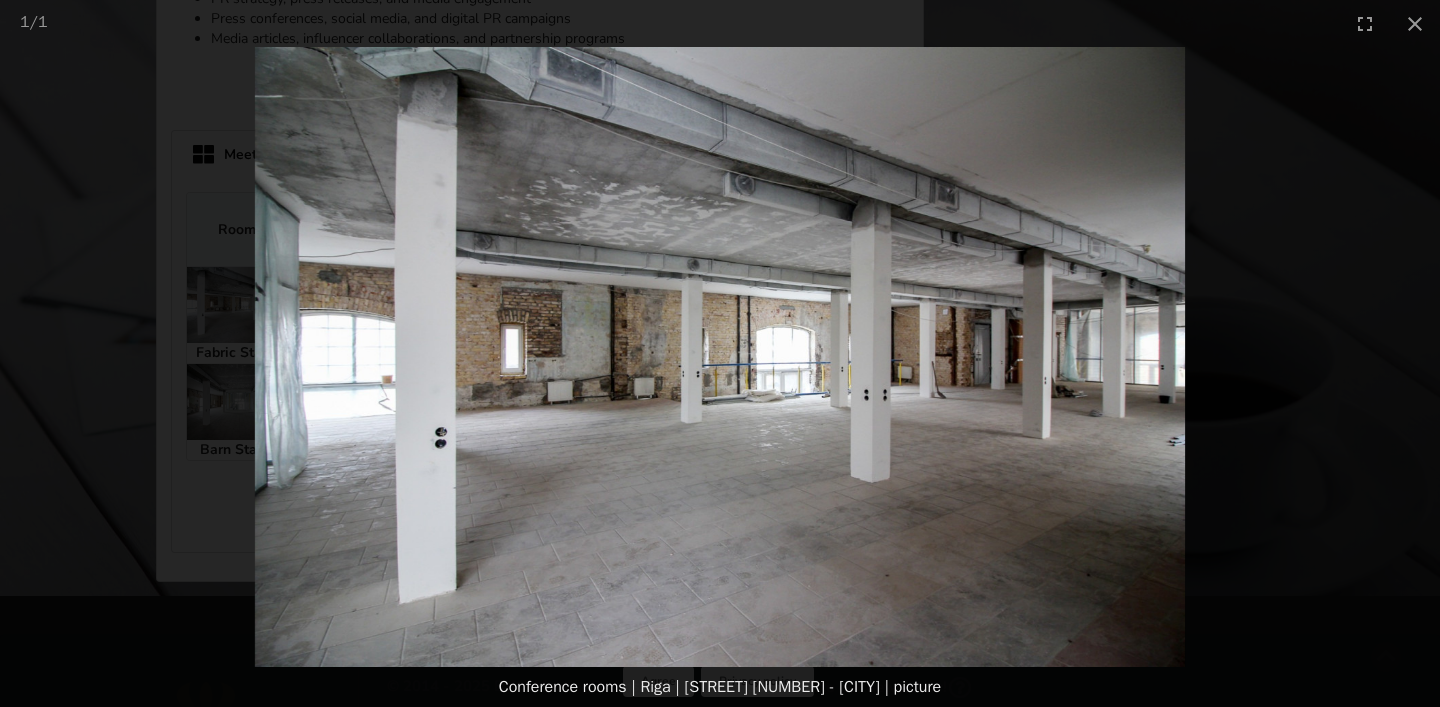 click at bounding box center (720, 357) 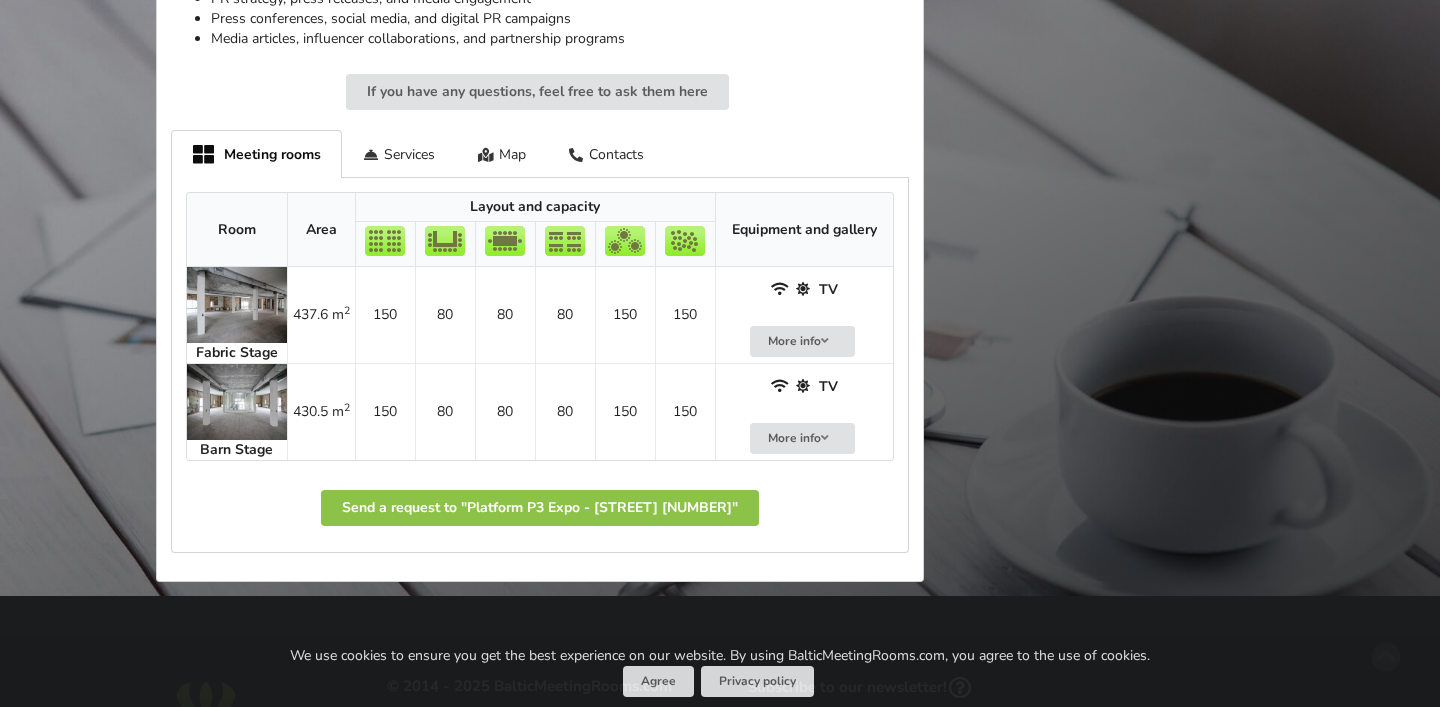 click at bounding box center (237, 402) 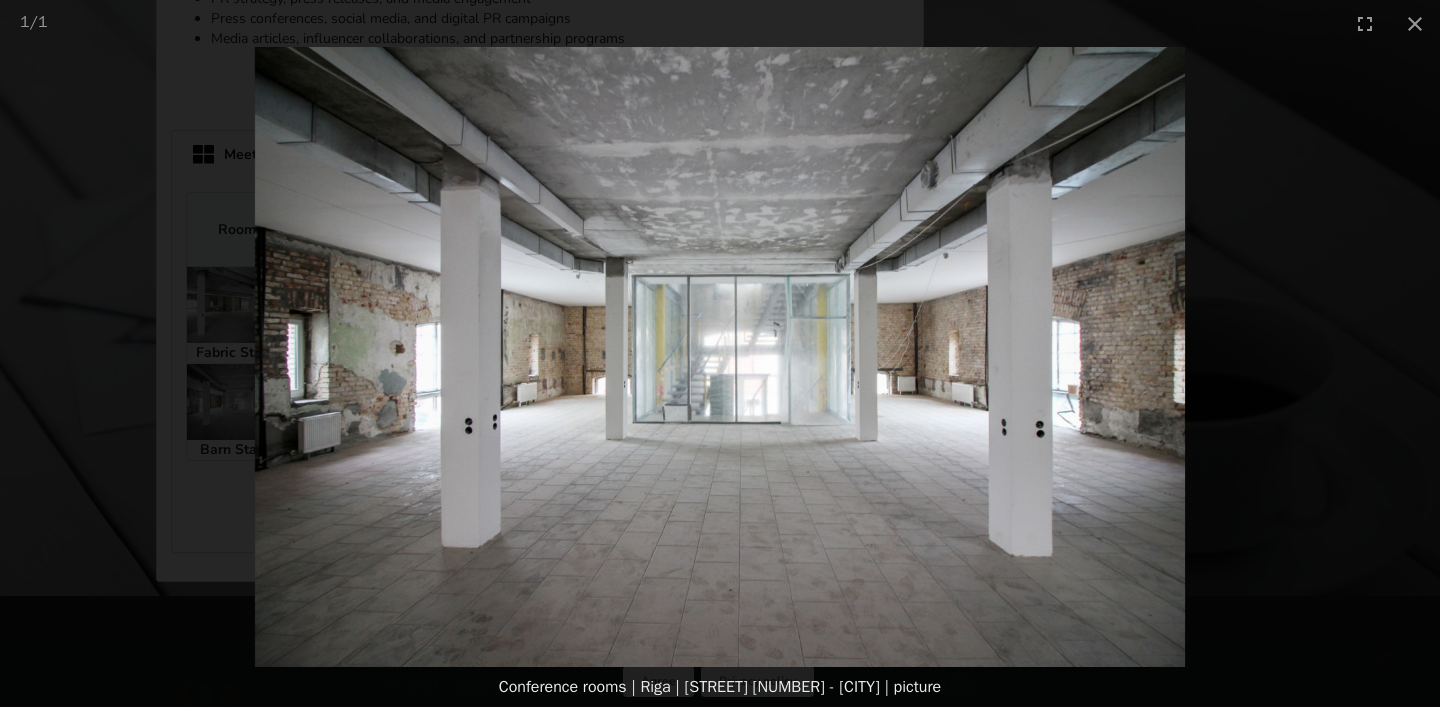 click at bounding box center [720, 357] 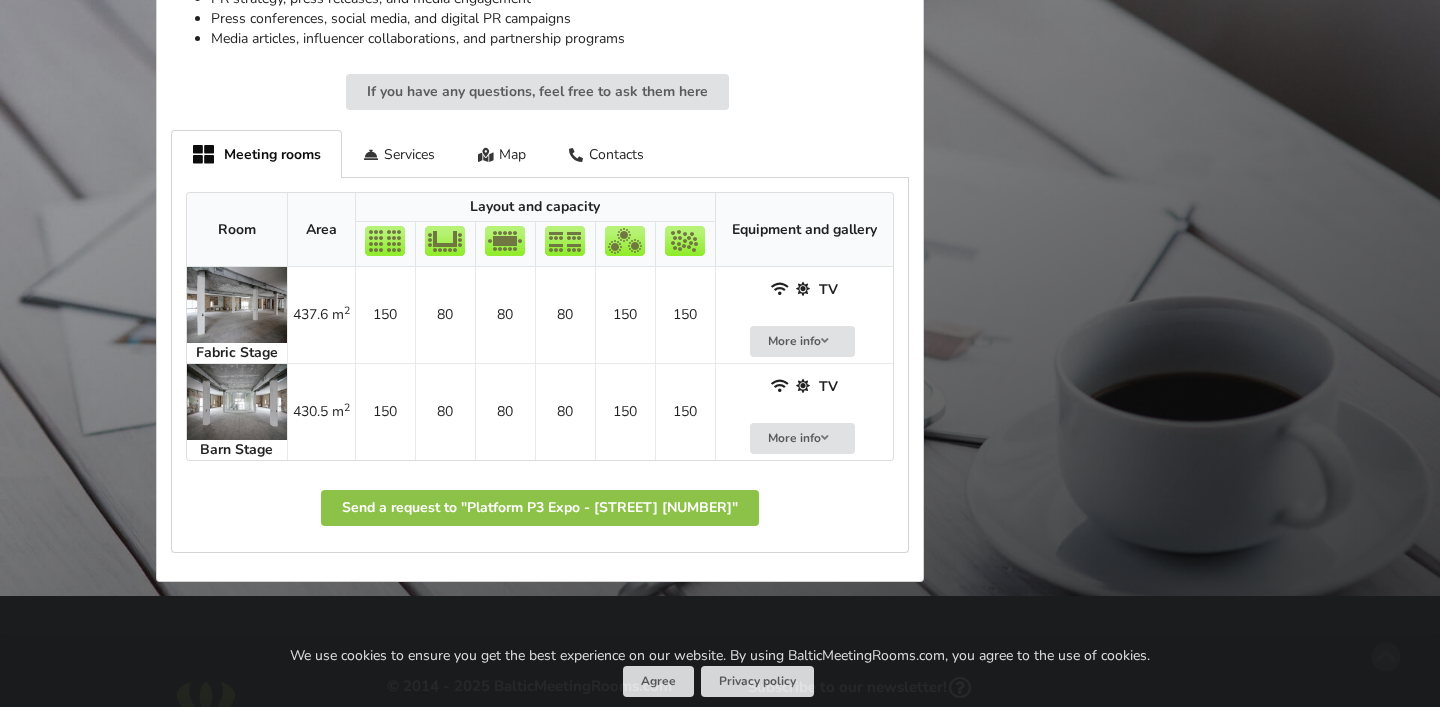 click on "Room
Area
Layout and capacity
Equipment and gallery
Fabric Stage
437.6 m 2
150
80
80 80 150" at bounding box center (540, 365) 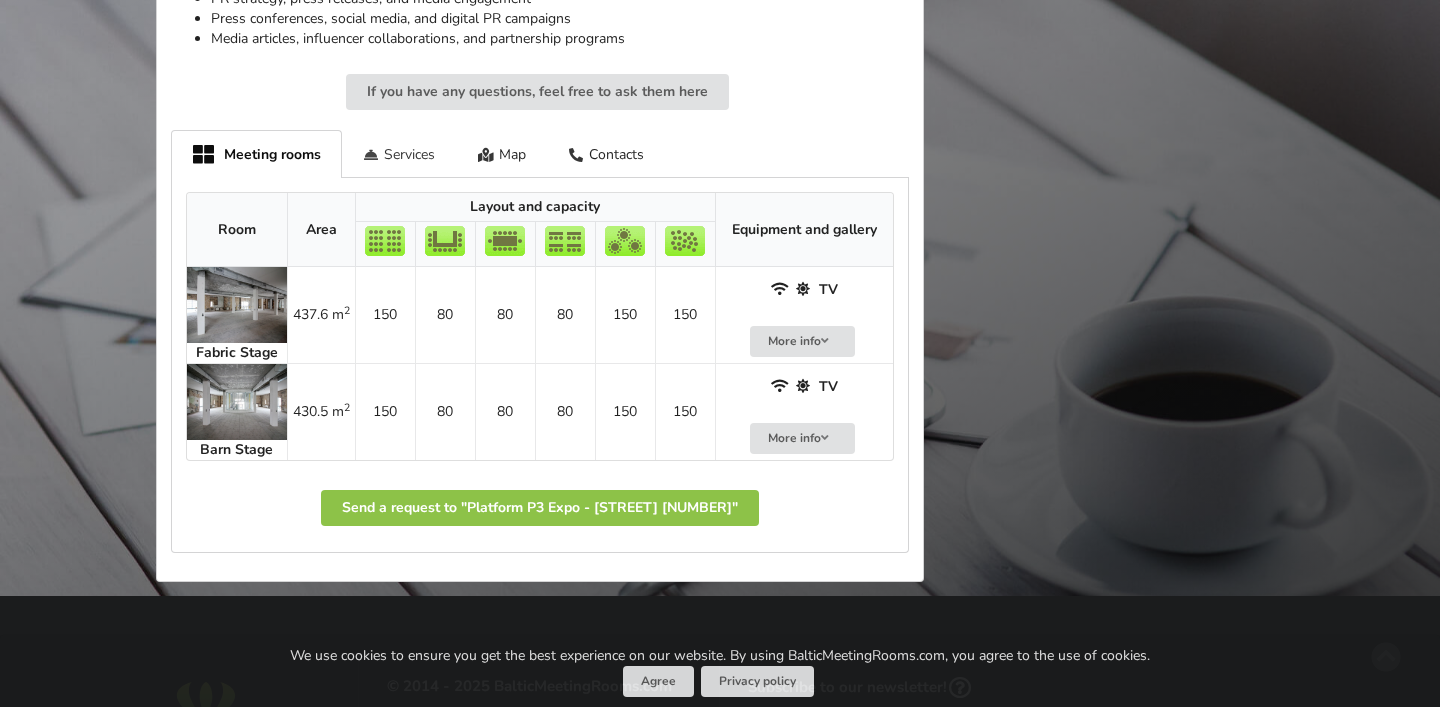 click on "Services" at bounding box center (399, 153) 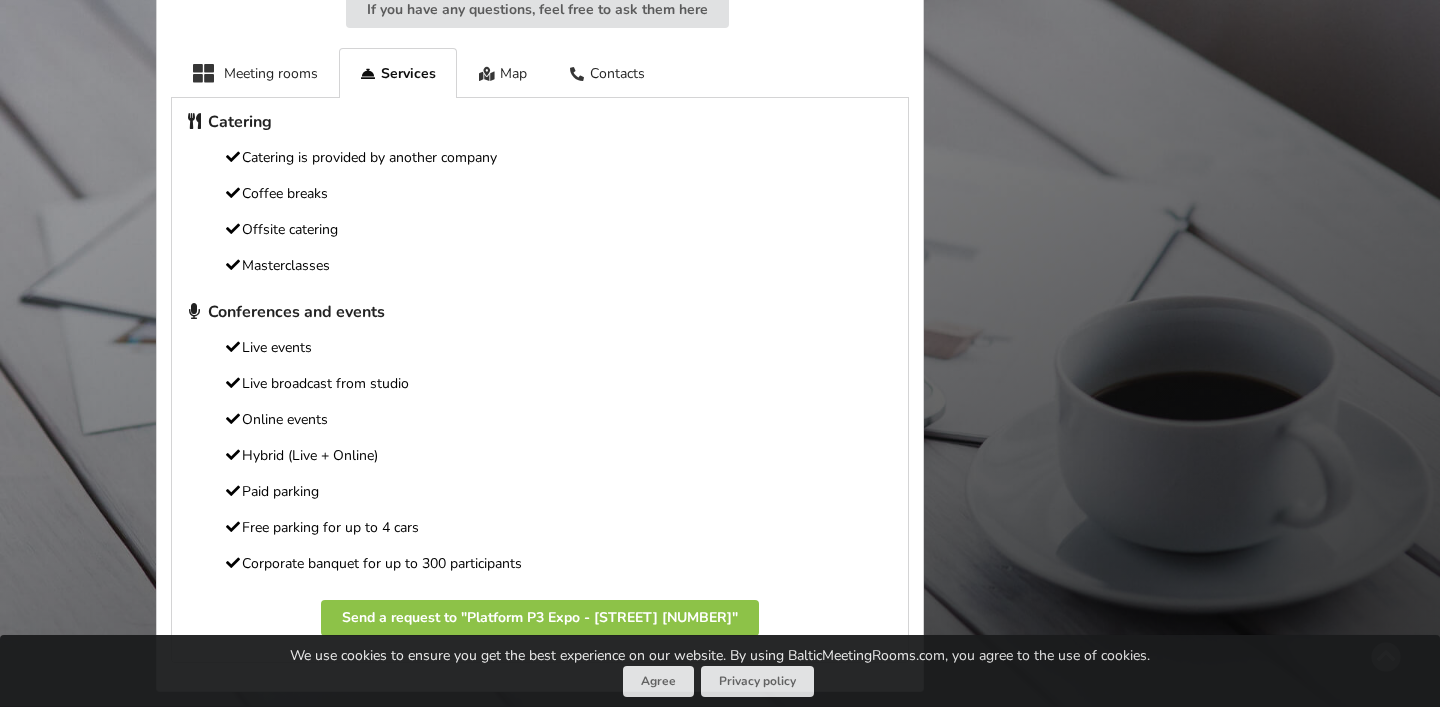 scroll, scrollTop: 1148, scrollLeft: 0, axis: vertical 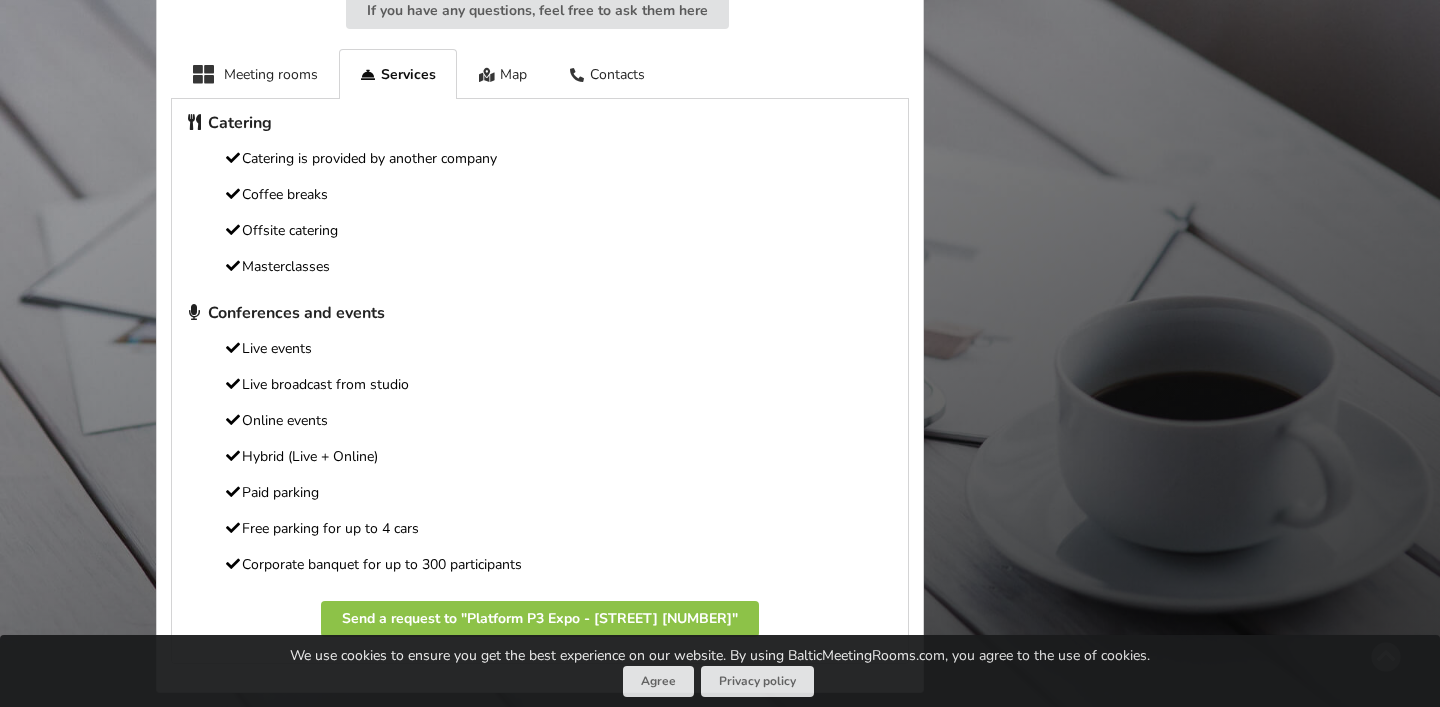 click on "Coffee breaks" at bounding box center (540, 195) 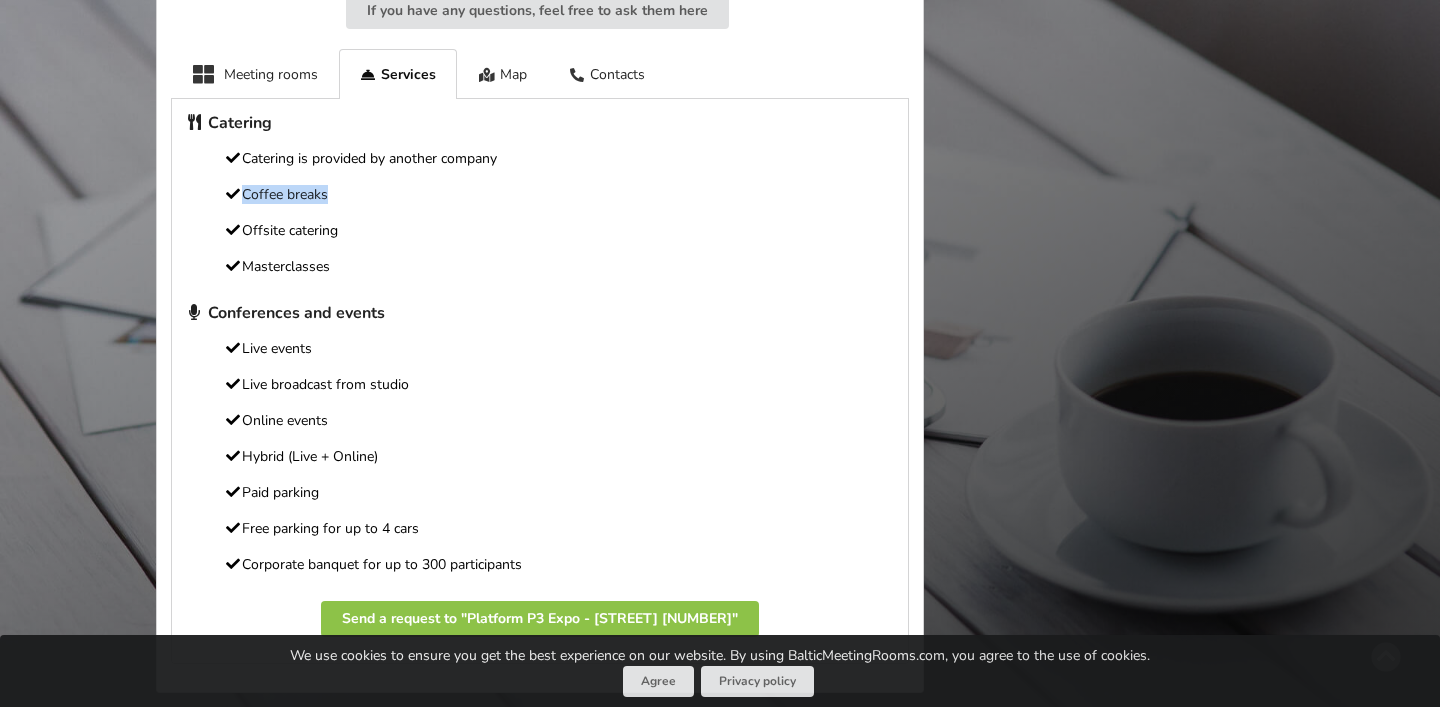 click on "Coffee breaks" at bounding box center [540, 195] 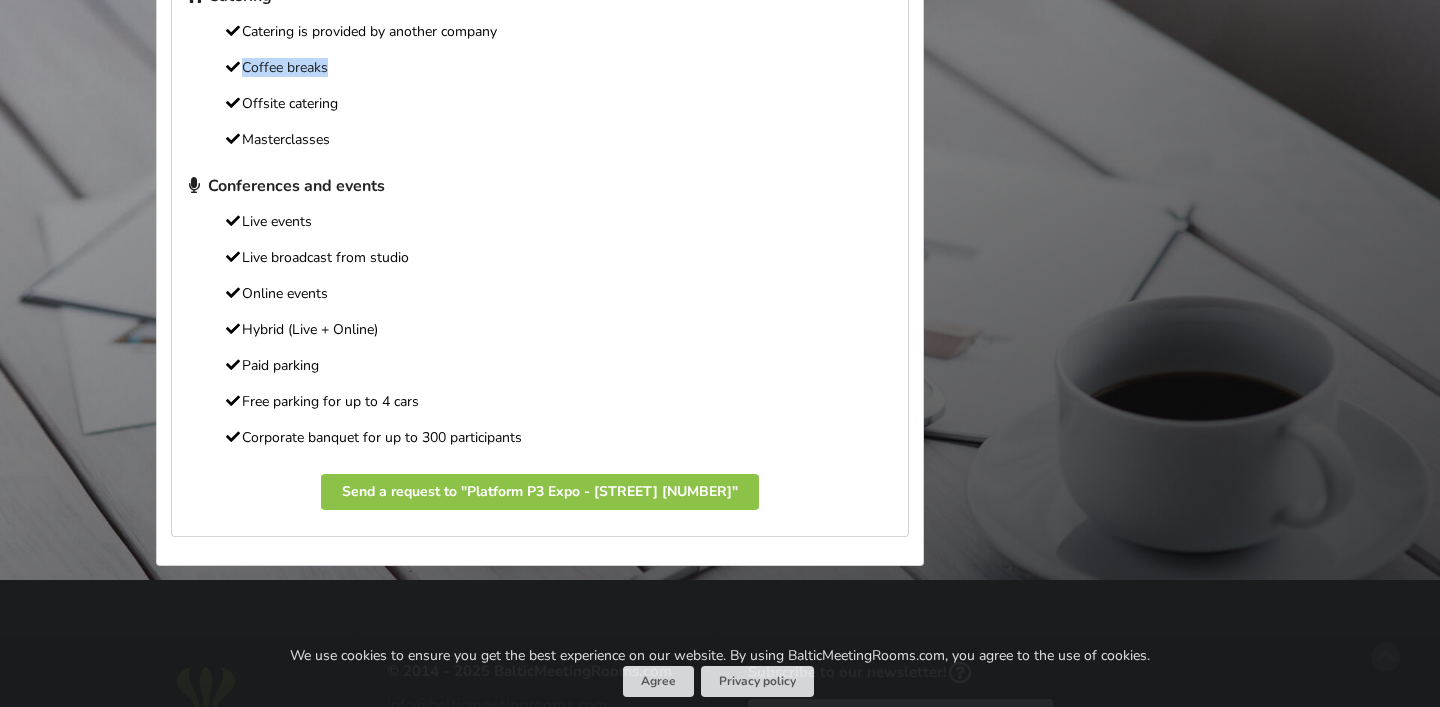 scroll, scrollTop: 1276, scrollLeft: 0, axis: vertical 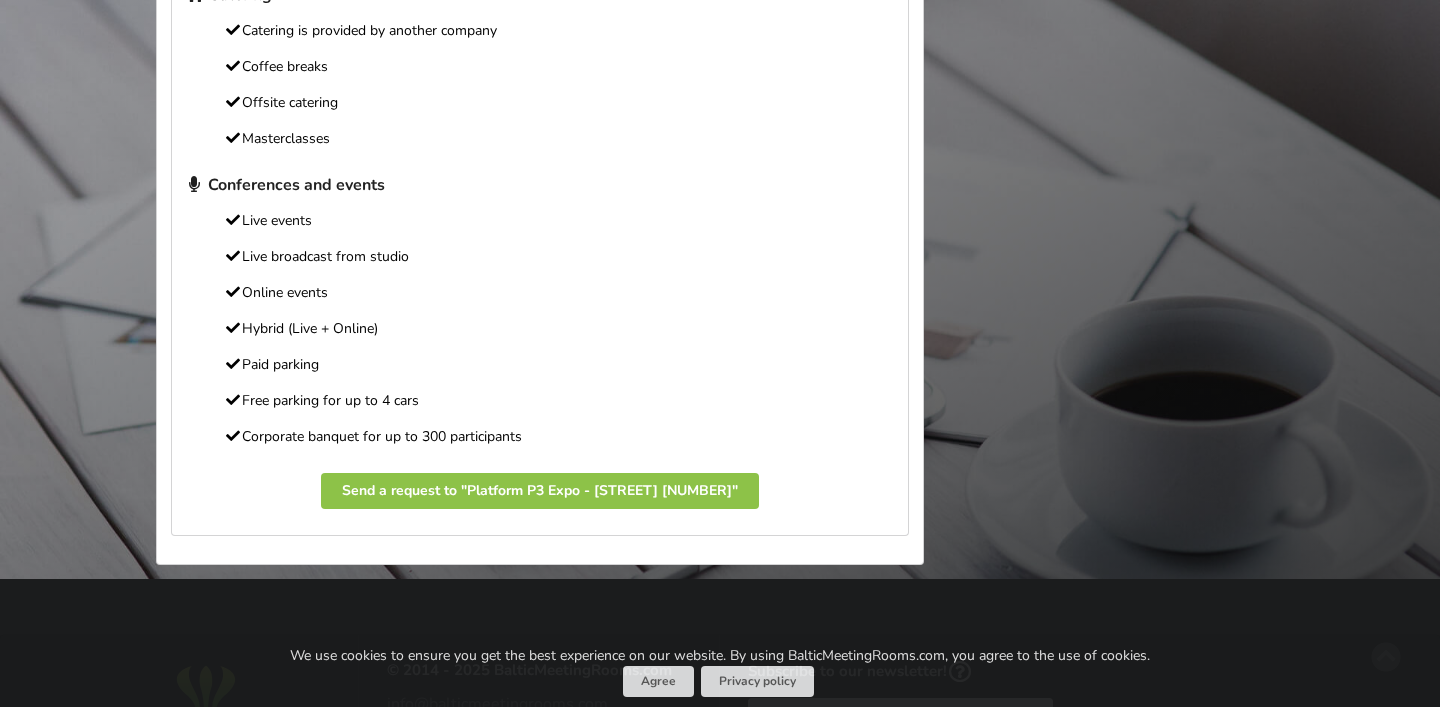 click on "Live broadcast from studio" at bounding box center [540, 257] 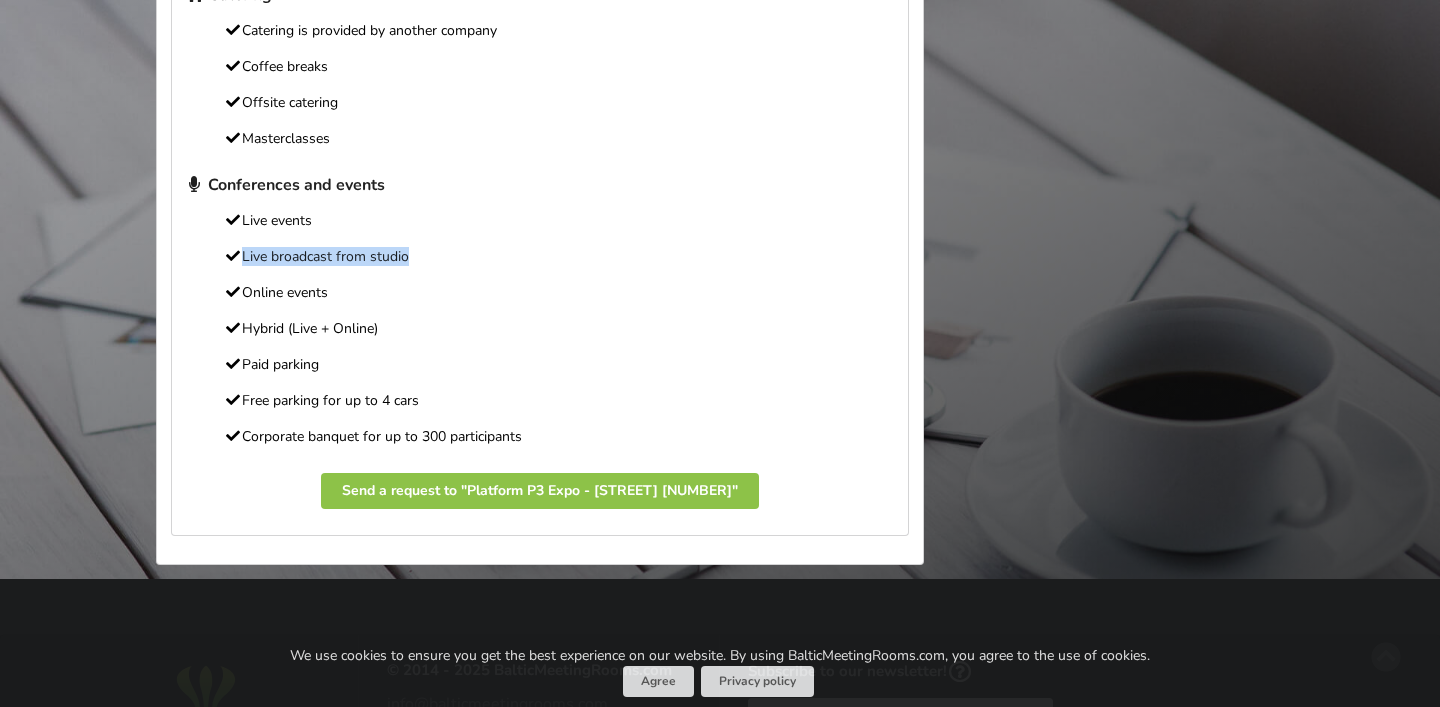 click on "Live broadcast from studio" at bounding box center [540, 257] 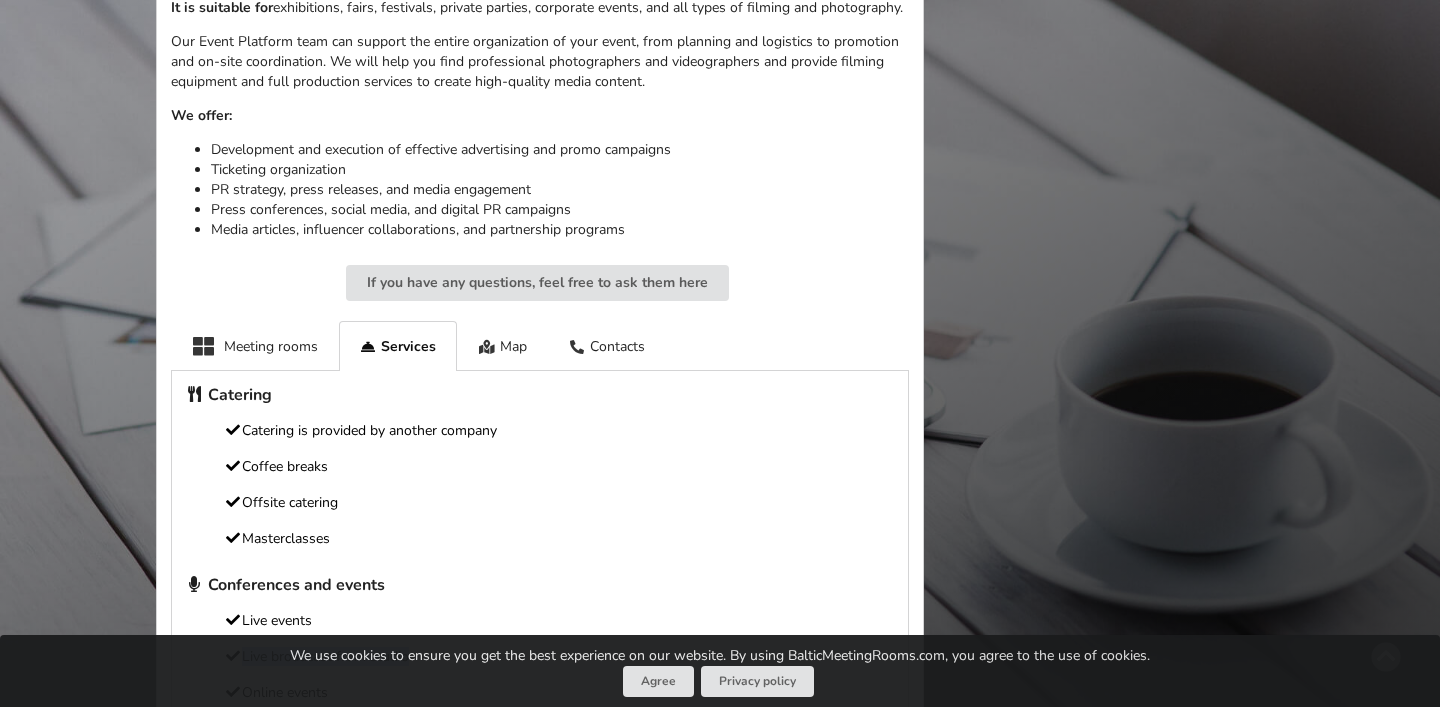 scroll, scrollTop: 874, scrollLeft: 0, axis: vertical 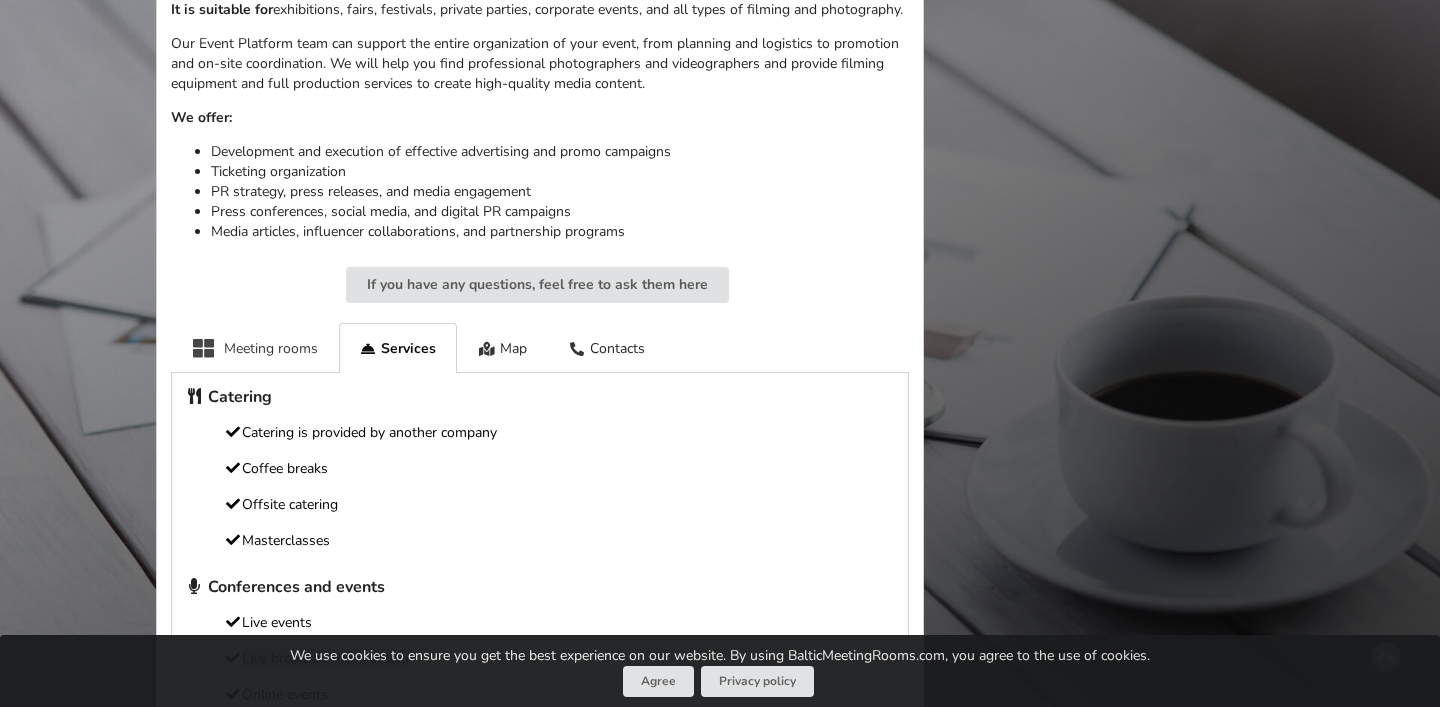 click on "Meeting rooms" at bounding box center (255, 347) 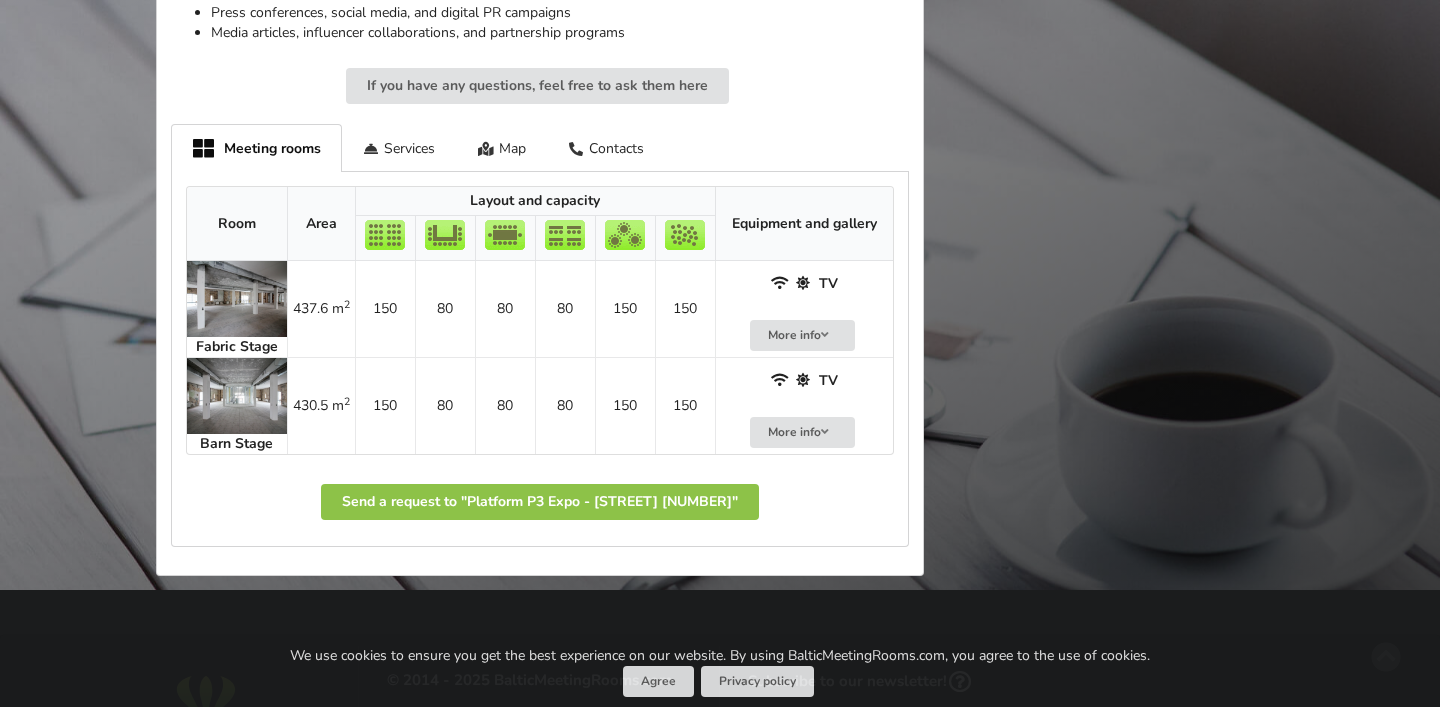 scroll, scrollTop: 1155, scrollLeft: 0, axis: vertical 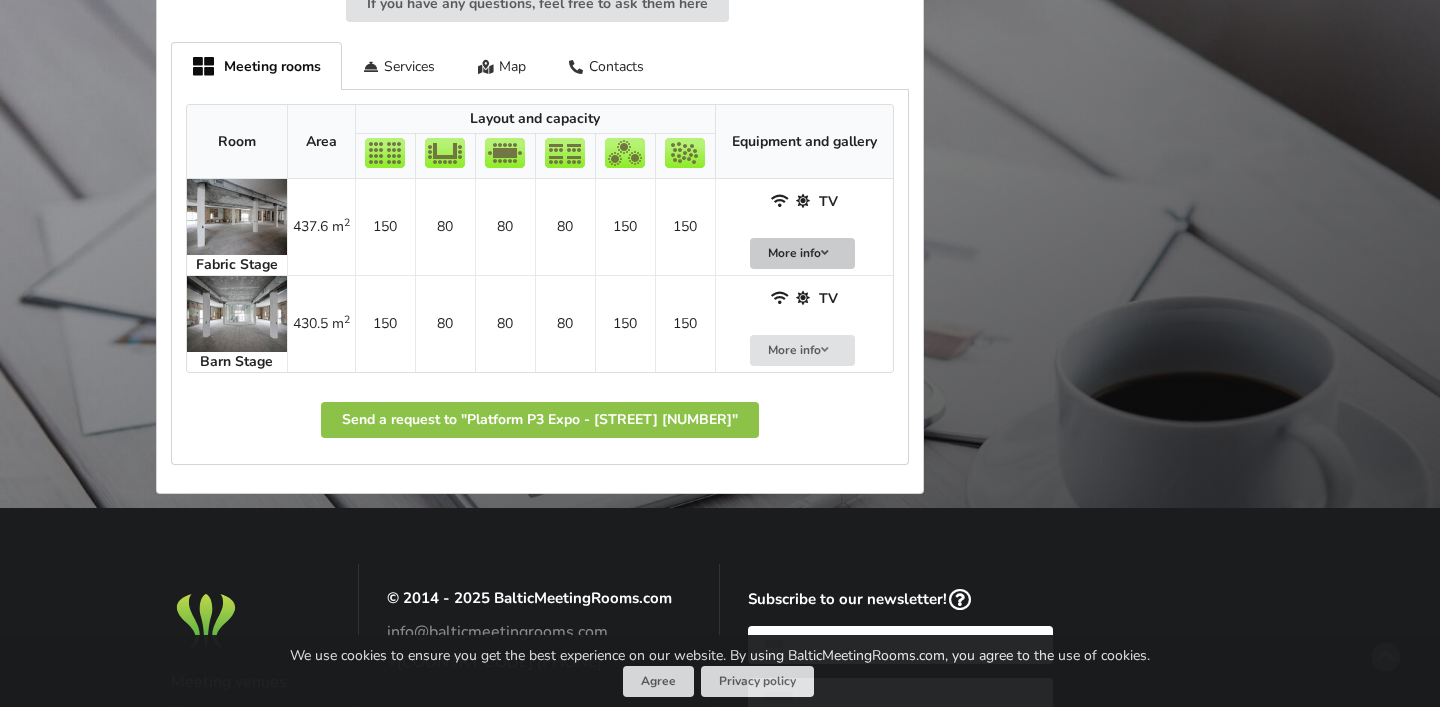 click on "More info" at bounding box center [803, 253] 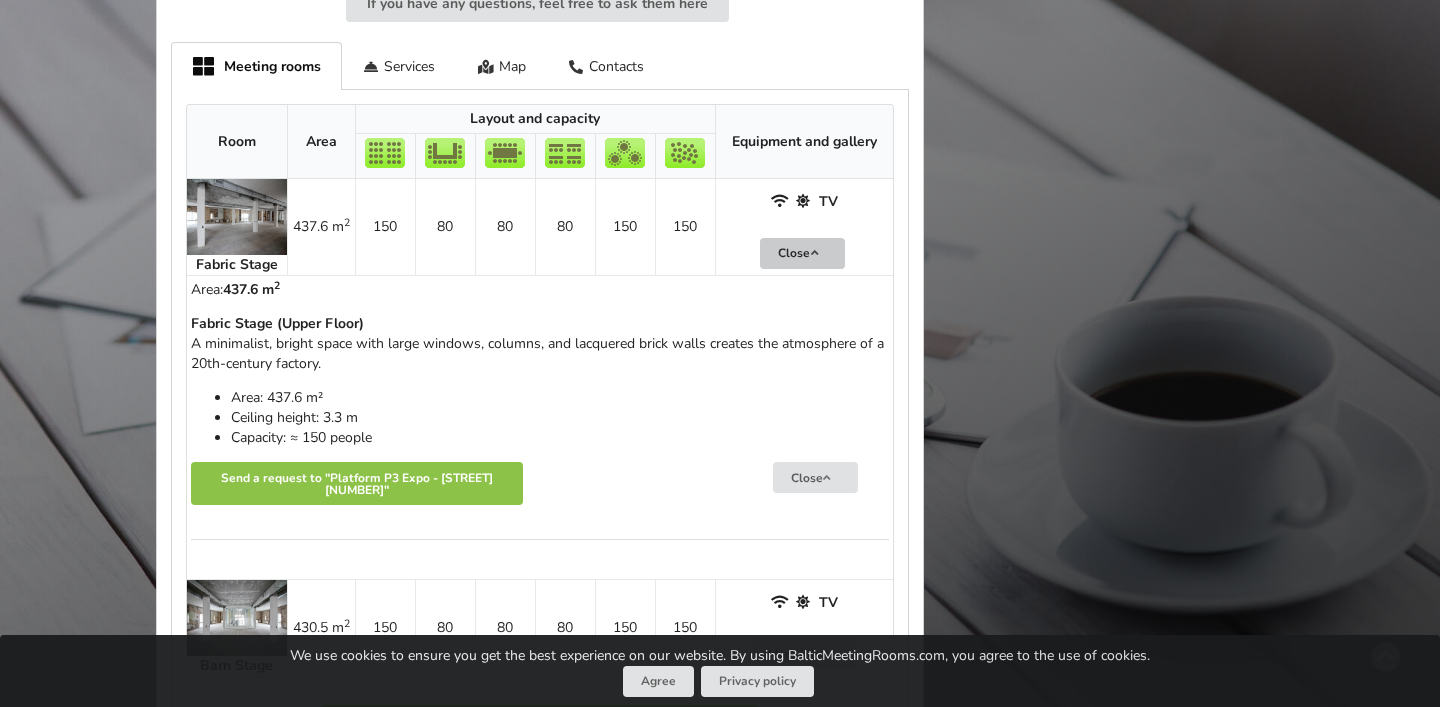 click on "Close" at bounding box center [802, 253] 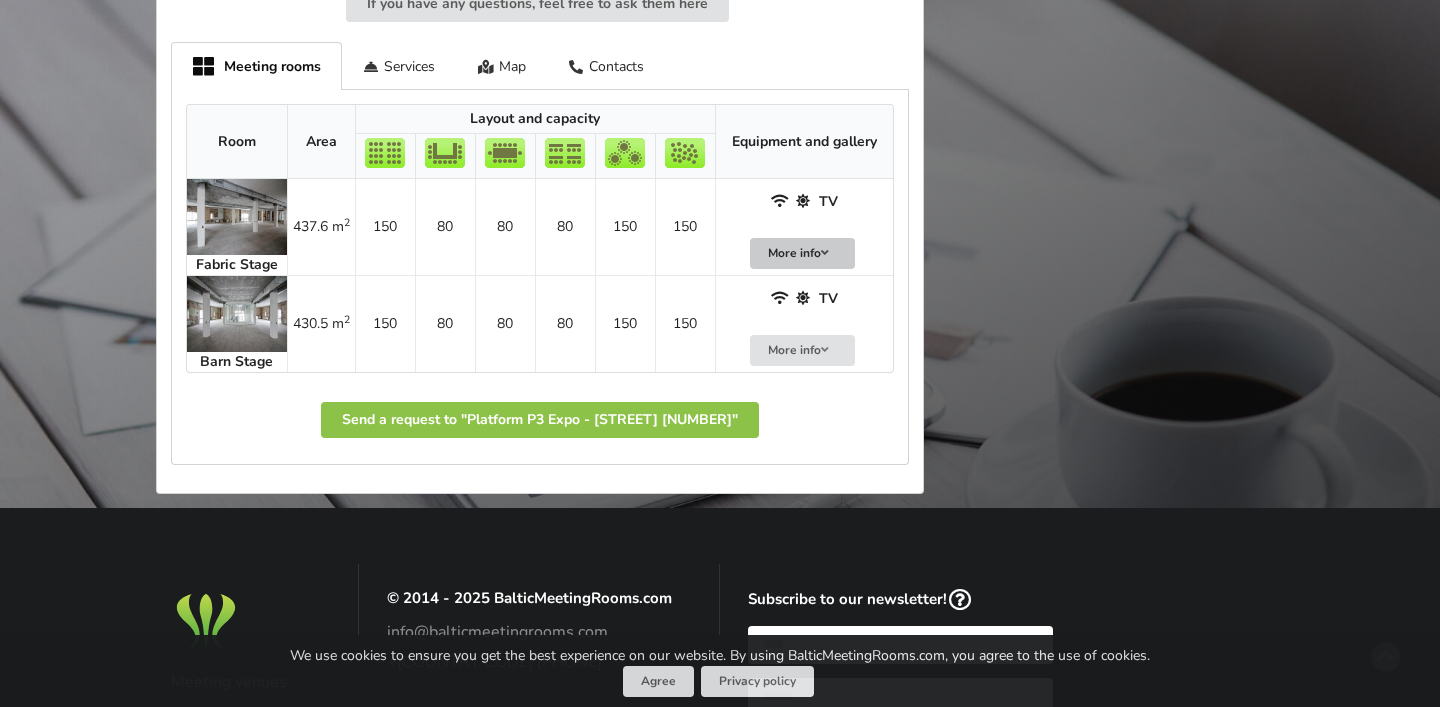click at bounding box center [825, 253] 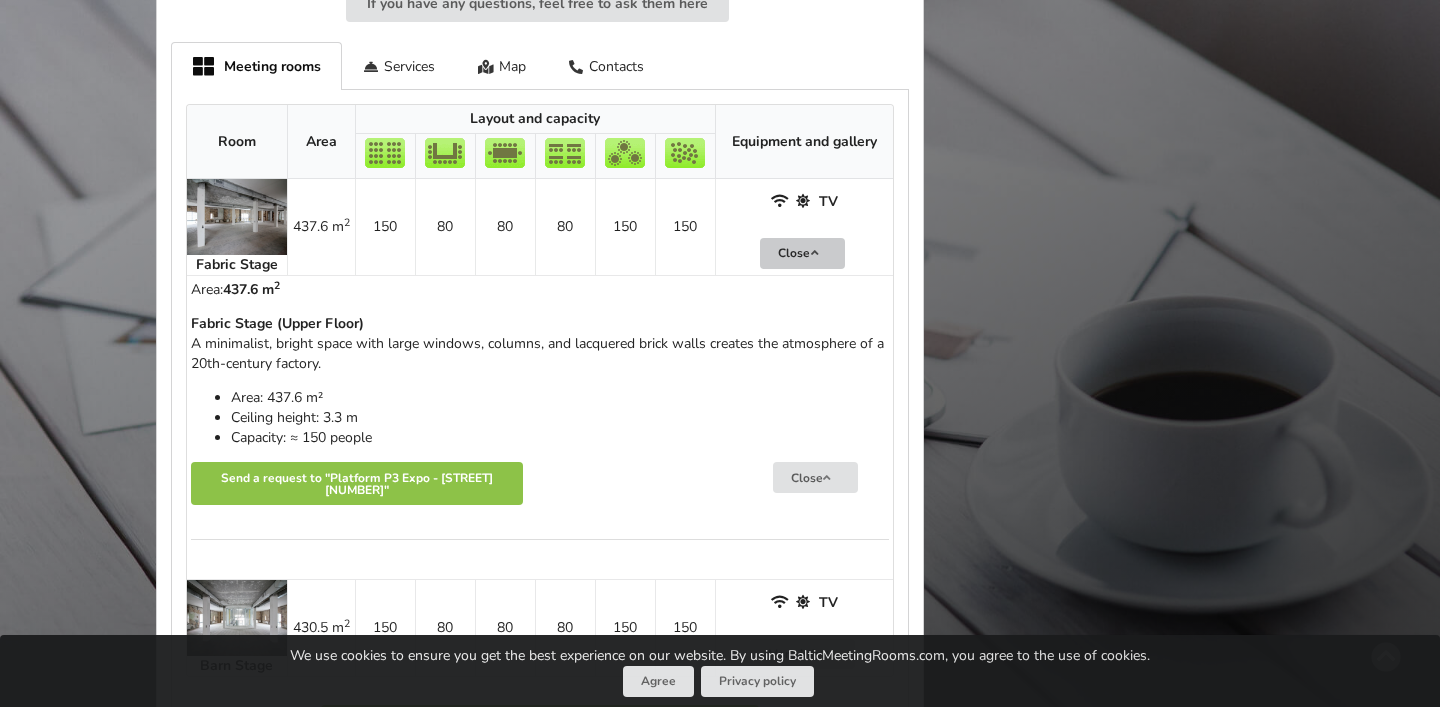 click on "Close" at bounding box center (802, 253) 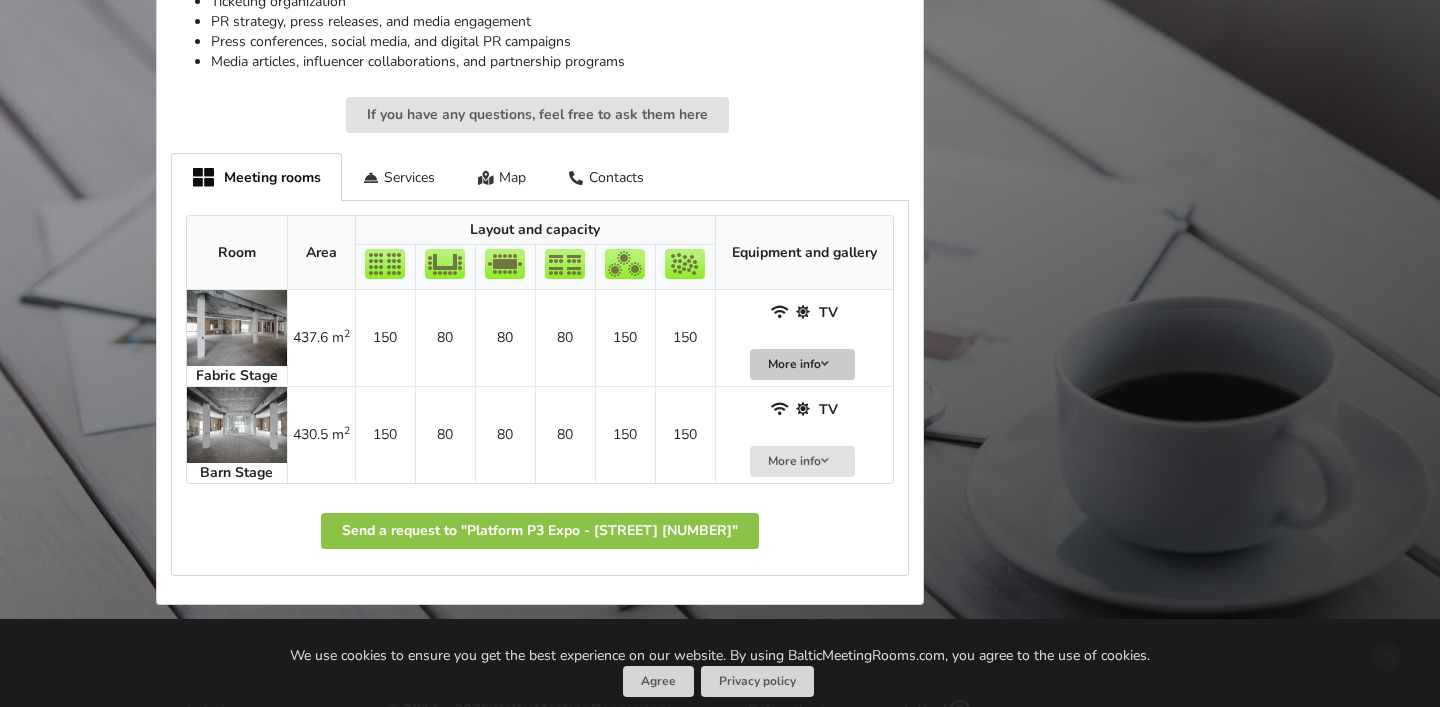 scroll, scrollTop: 1432, scrollLeft: 0, axis: vertical 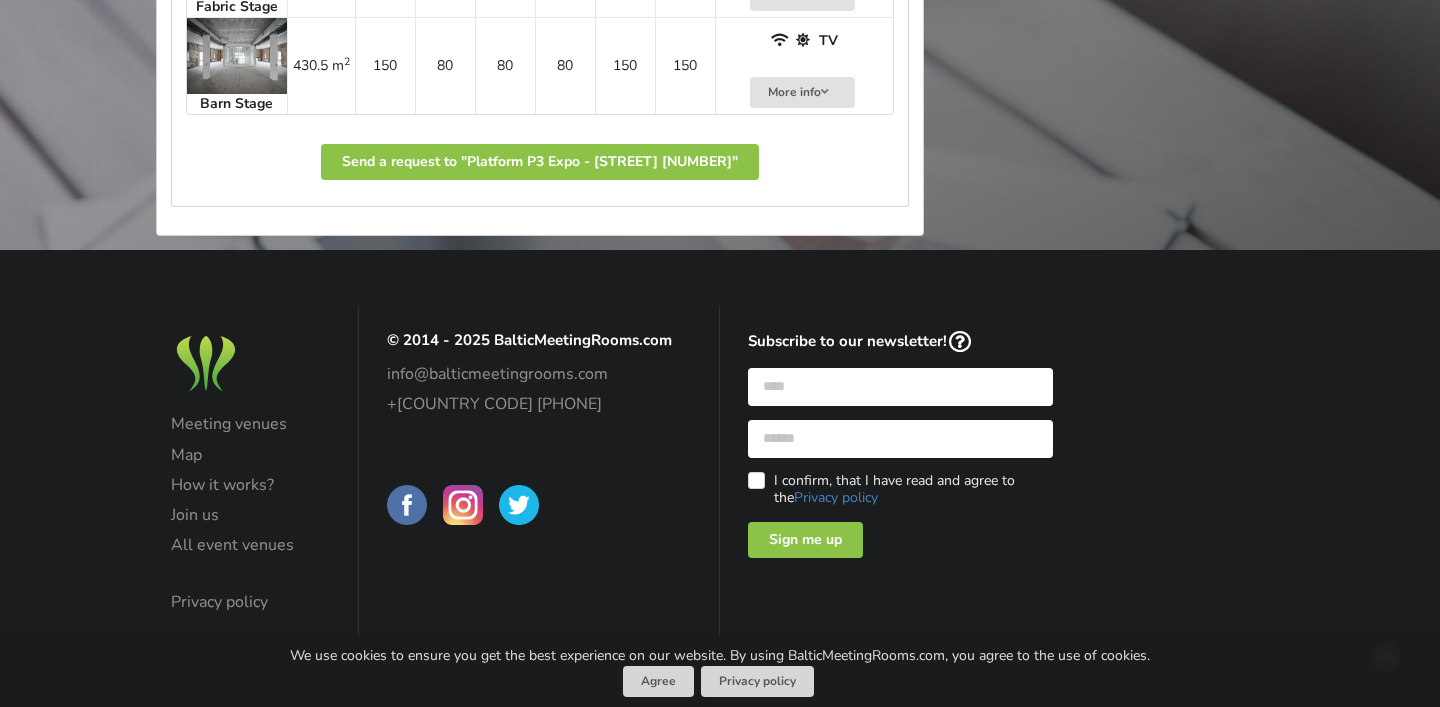 click at bounding box center (463, 505) 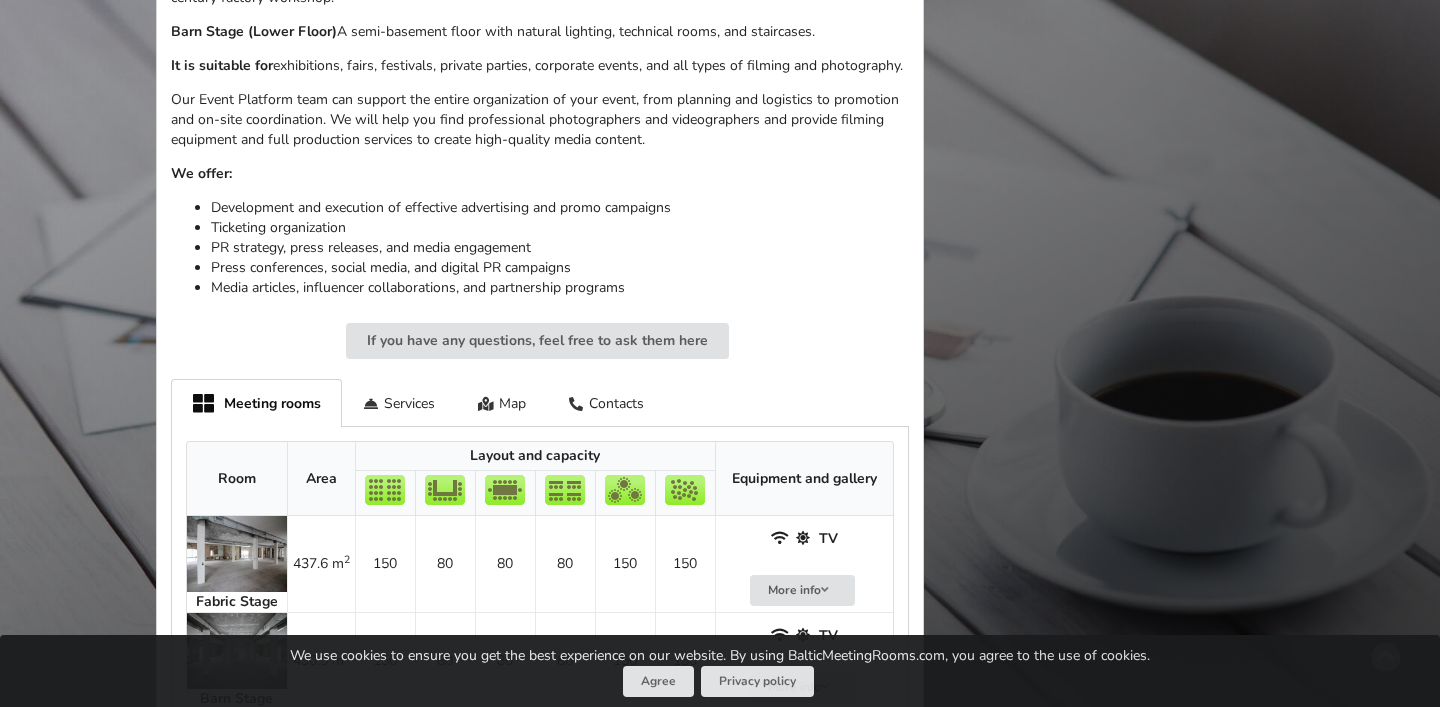 scroll, scrollTop: 0, scrollLeft: 0, axis: both 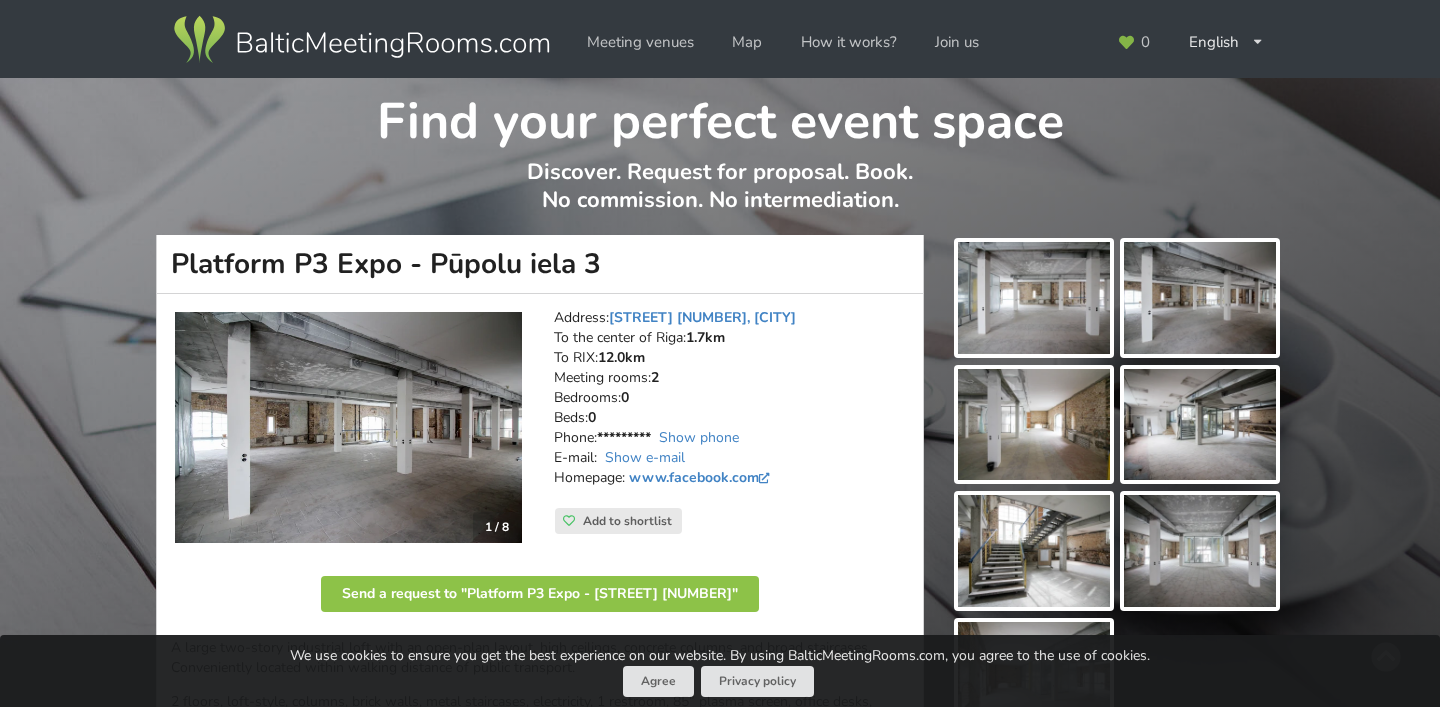 click at bounding box center (348, 428) 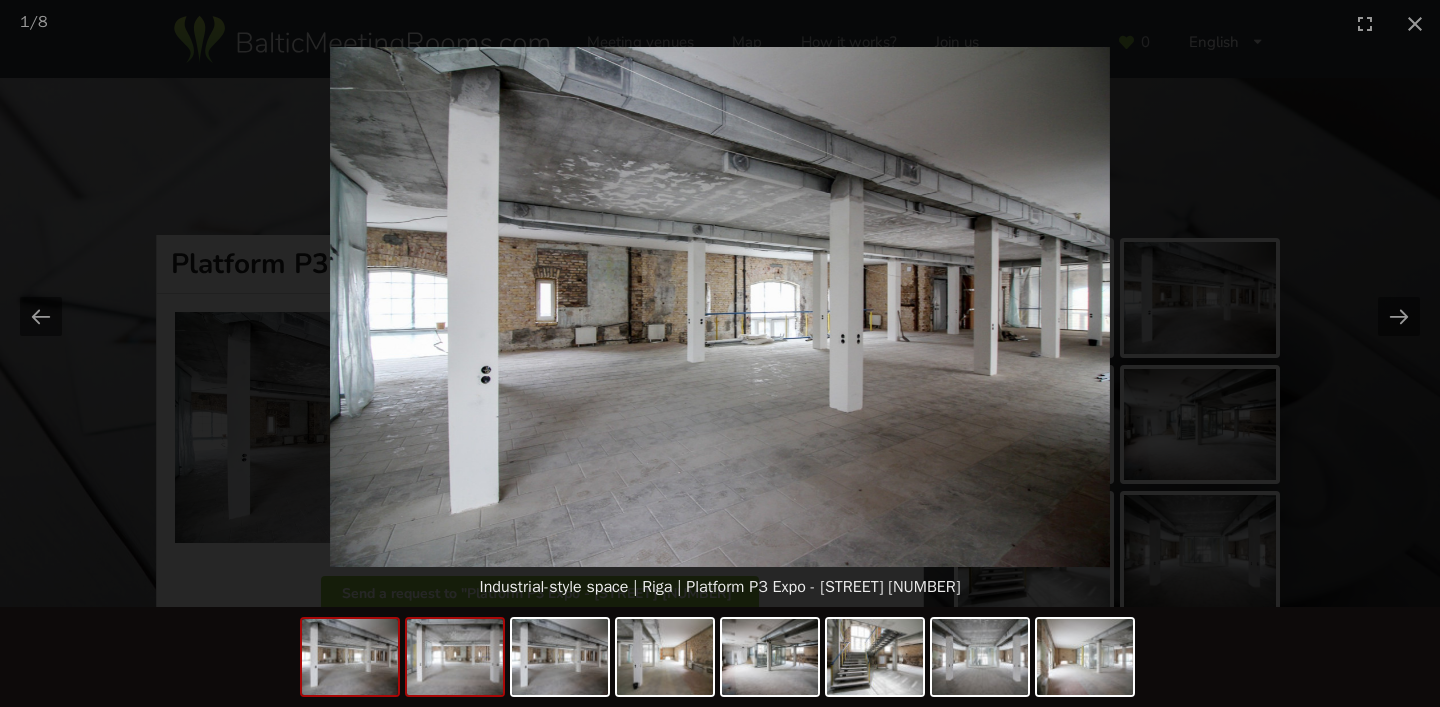 click at bounding box center (455, 657) 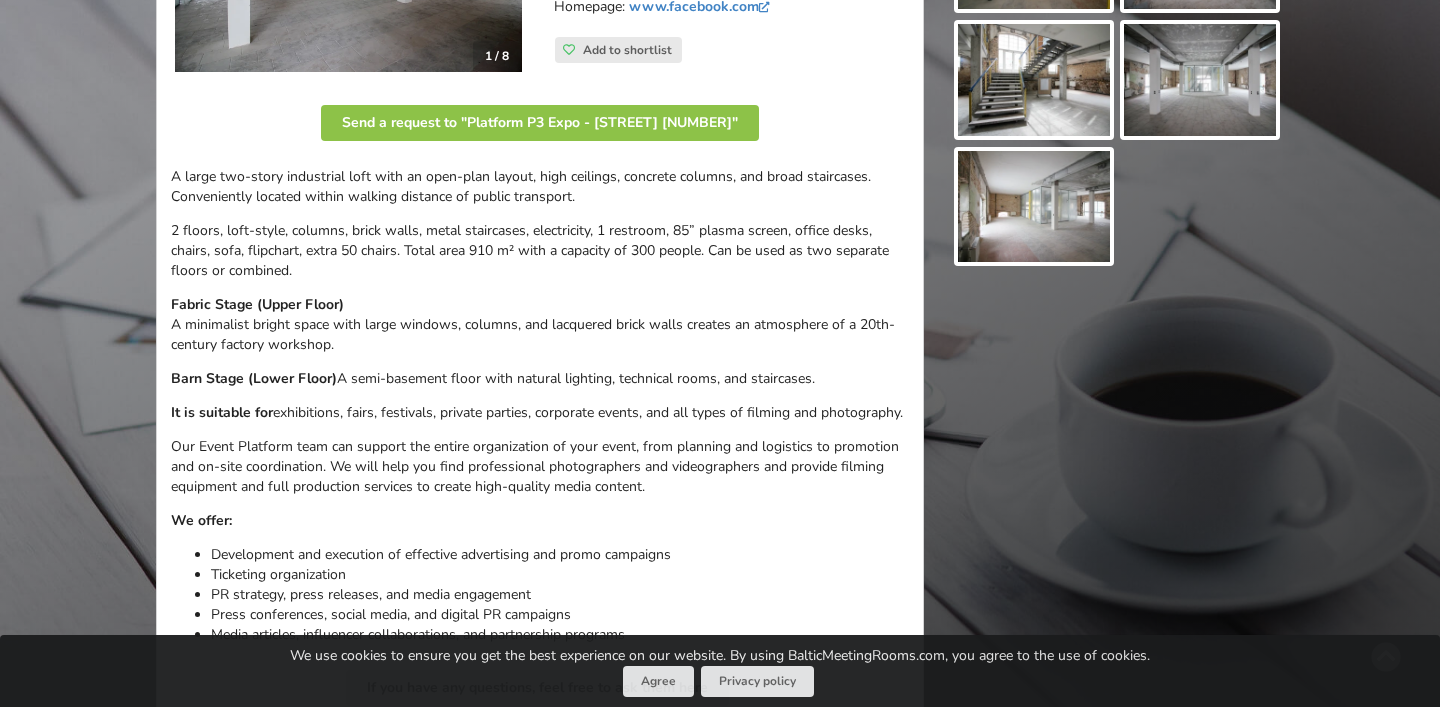scroll, scrollTop: 477, scrollLeft: 0, axis: vertical 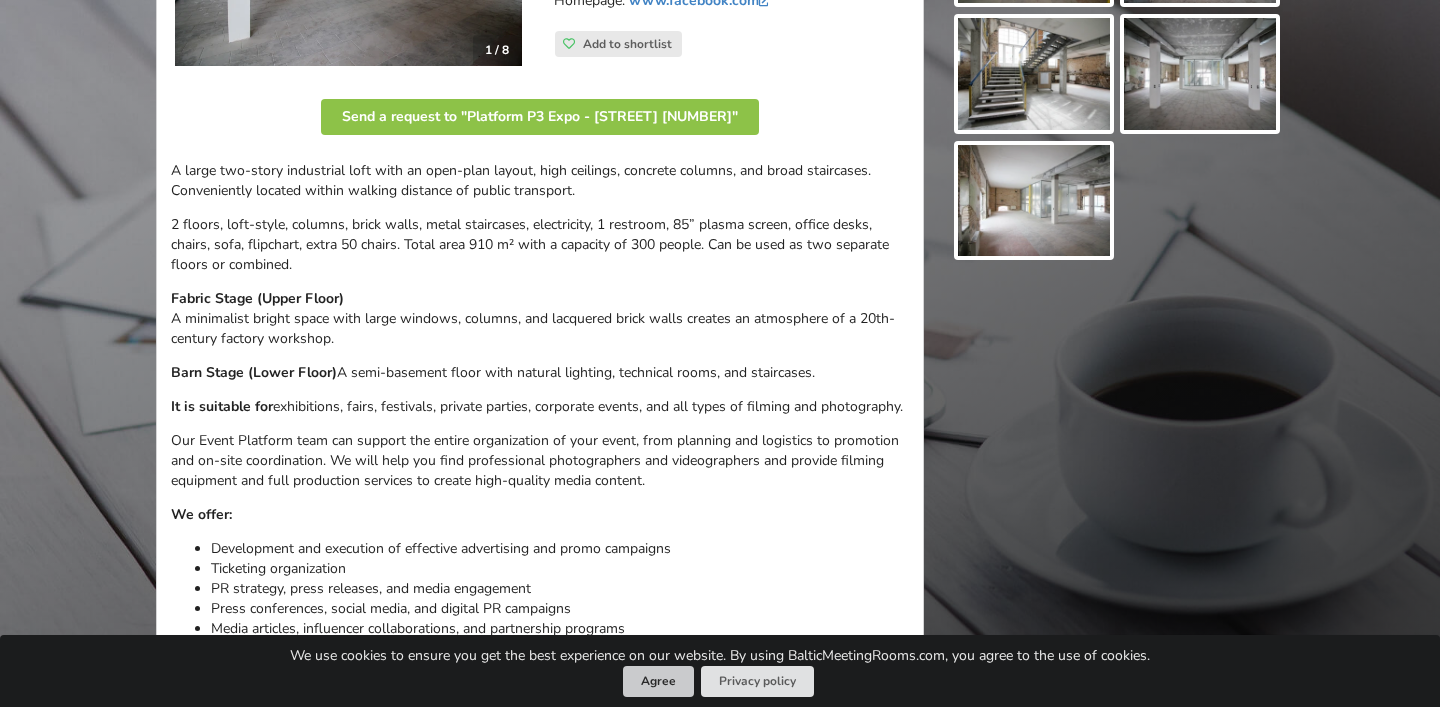 click on "Agree" at bounding box center (658, 681) 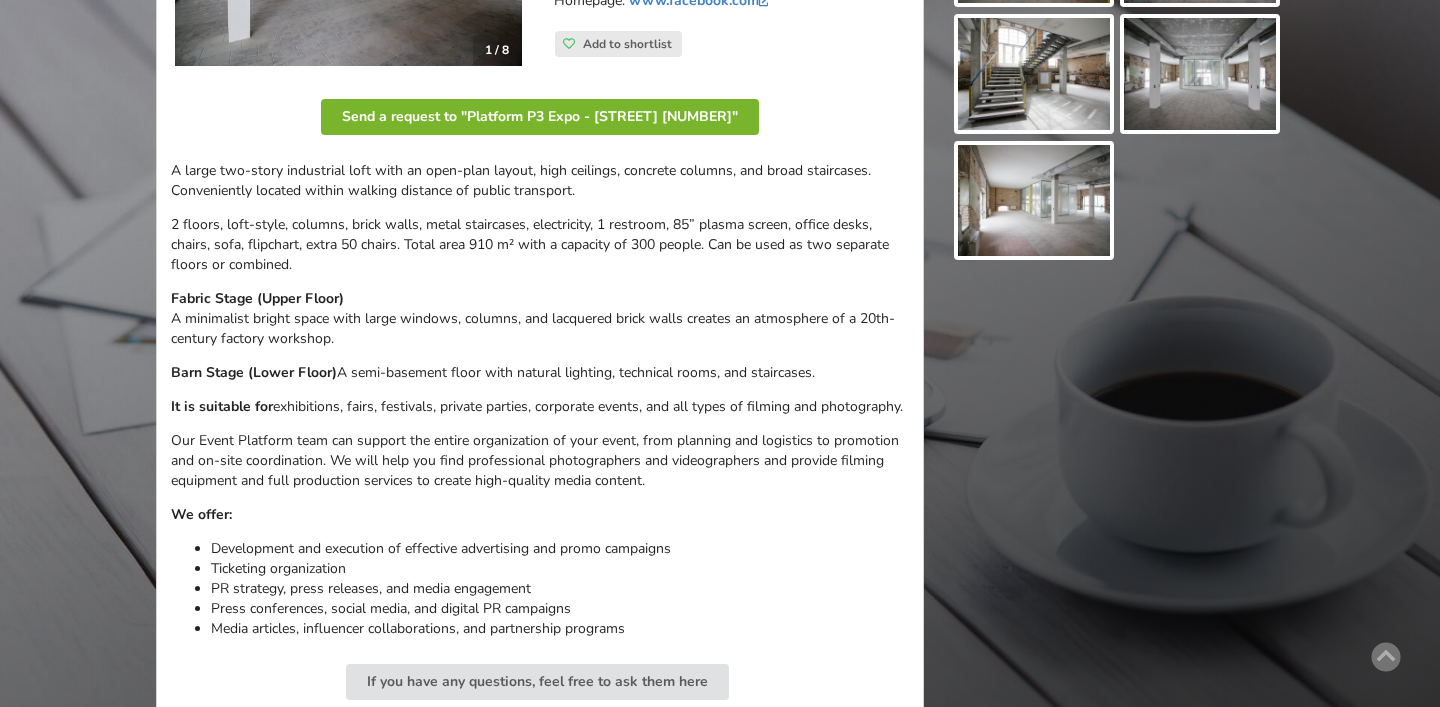 click on "Send a request to "Platform P3 Expo - Pūpolu iela 3"" at bounding box center (540, 117) 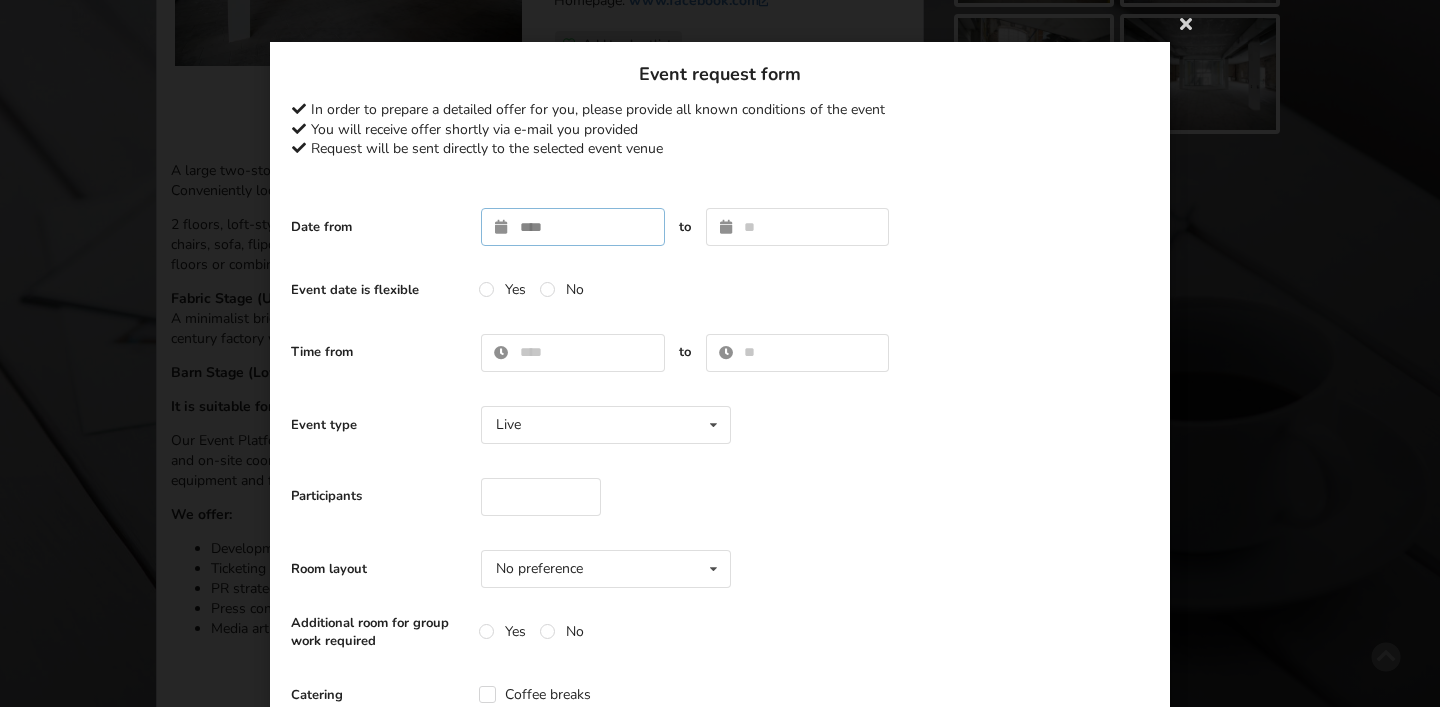 click at bounding box center (573, 227) 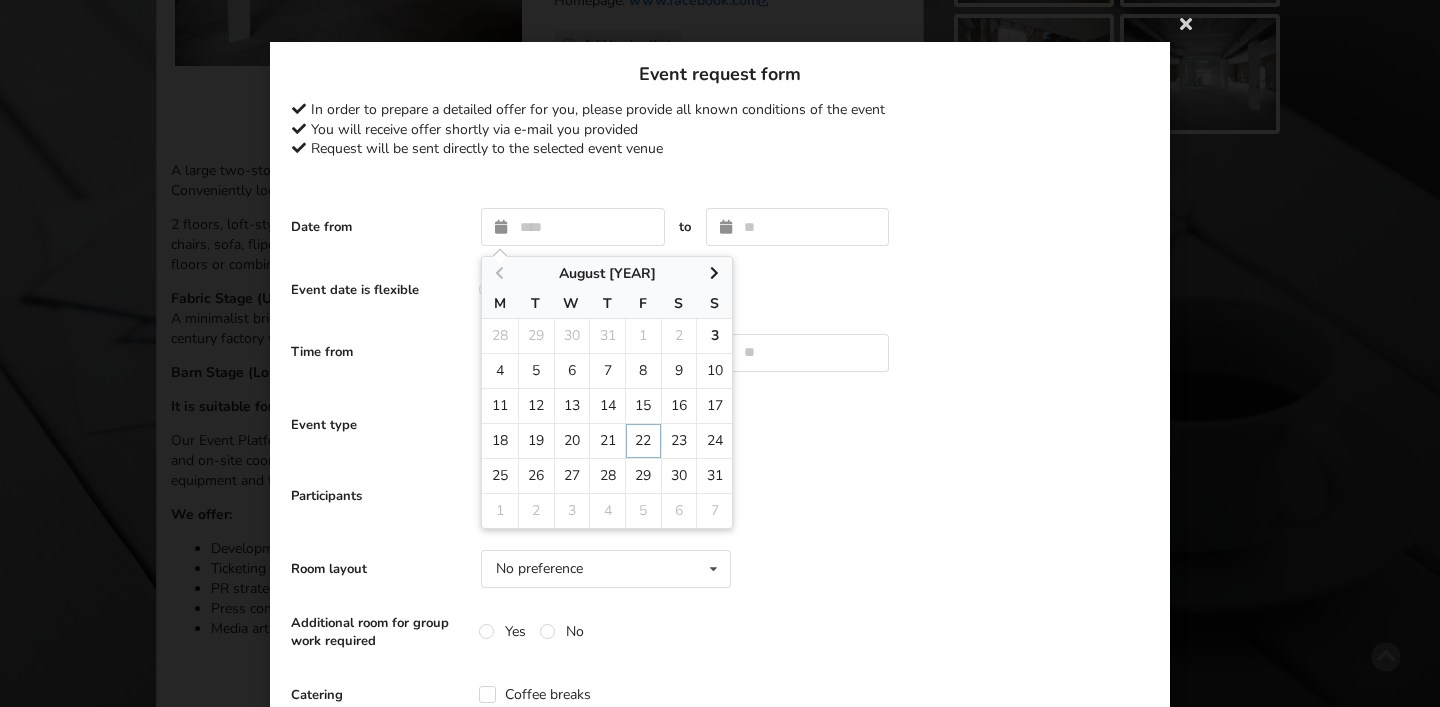 type on "**********" 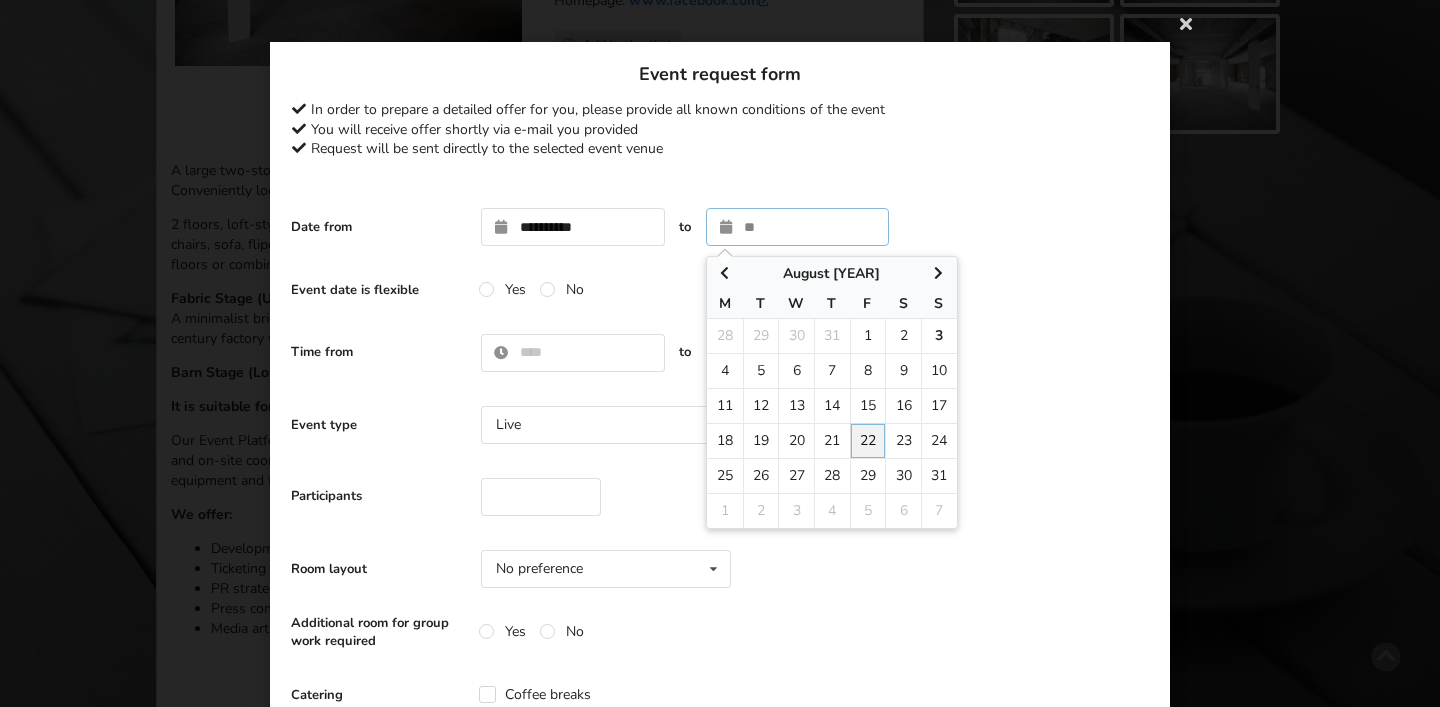 type on "**********" 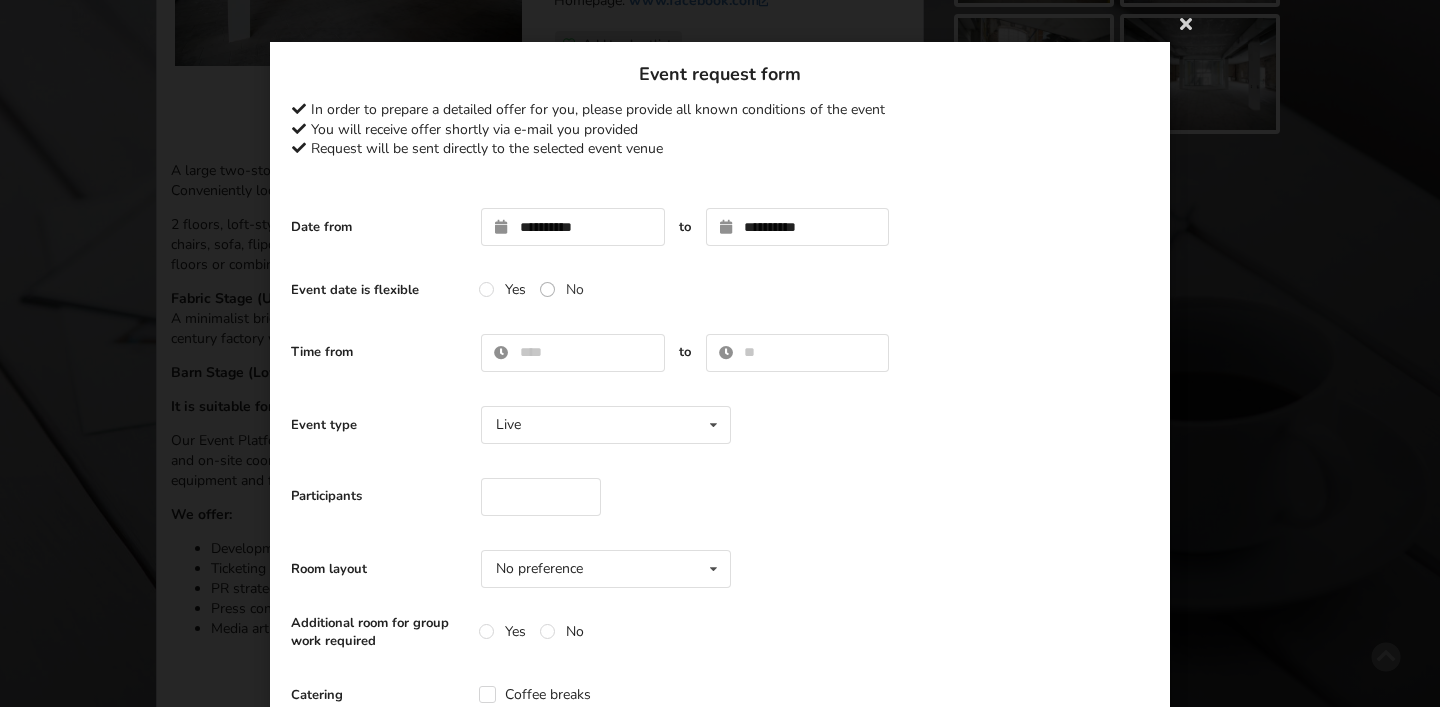 click on "No" at bounding box center [562, 289] 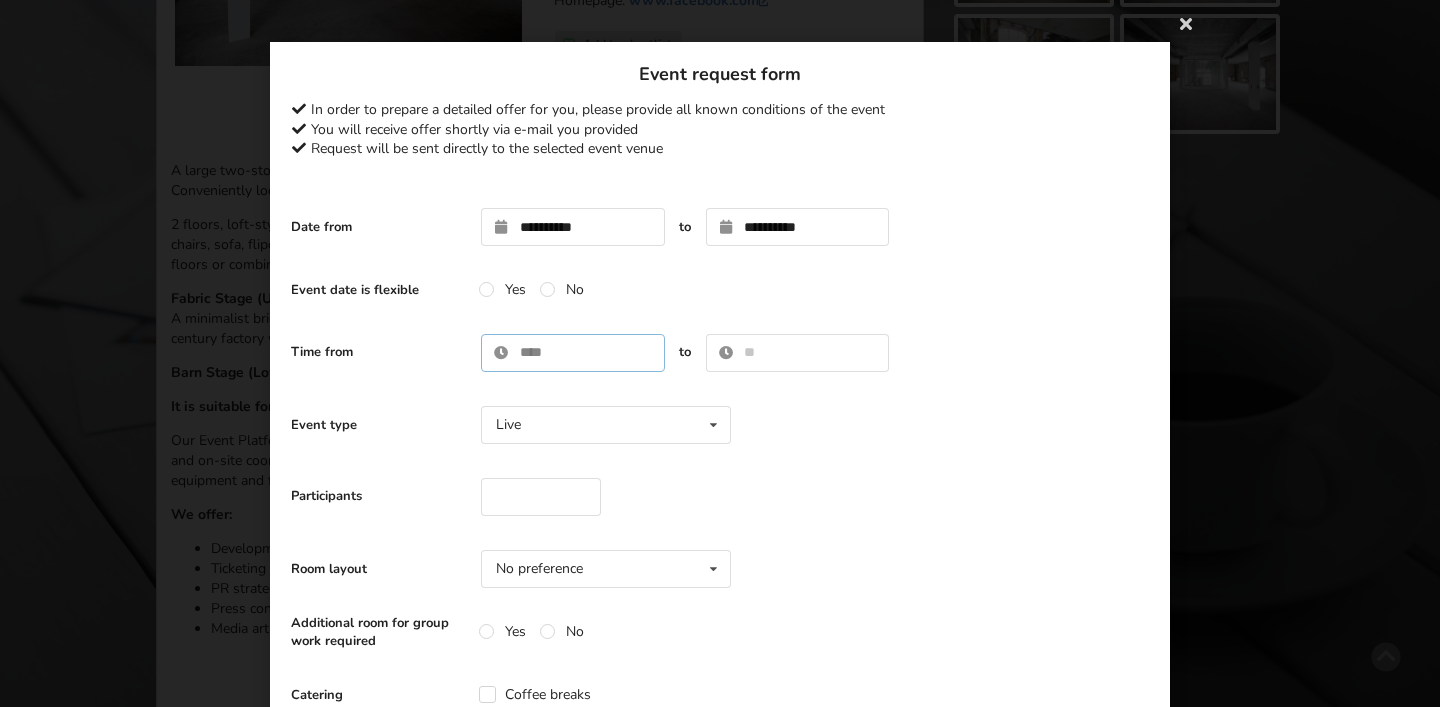 click at bounding box center (573, 353) 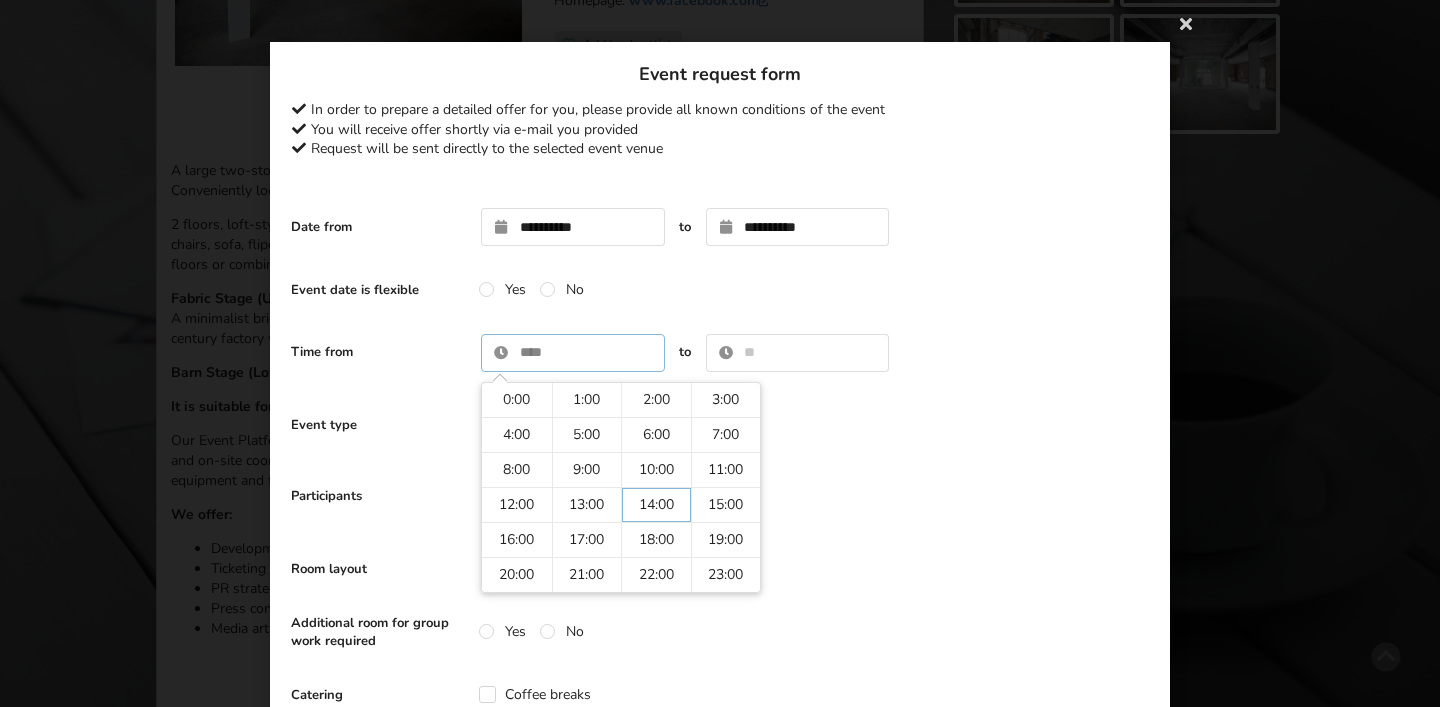 type on "*****" 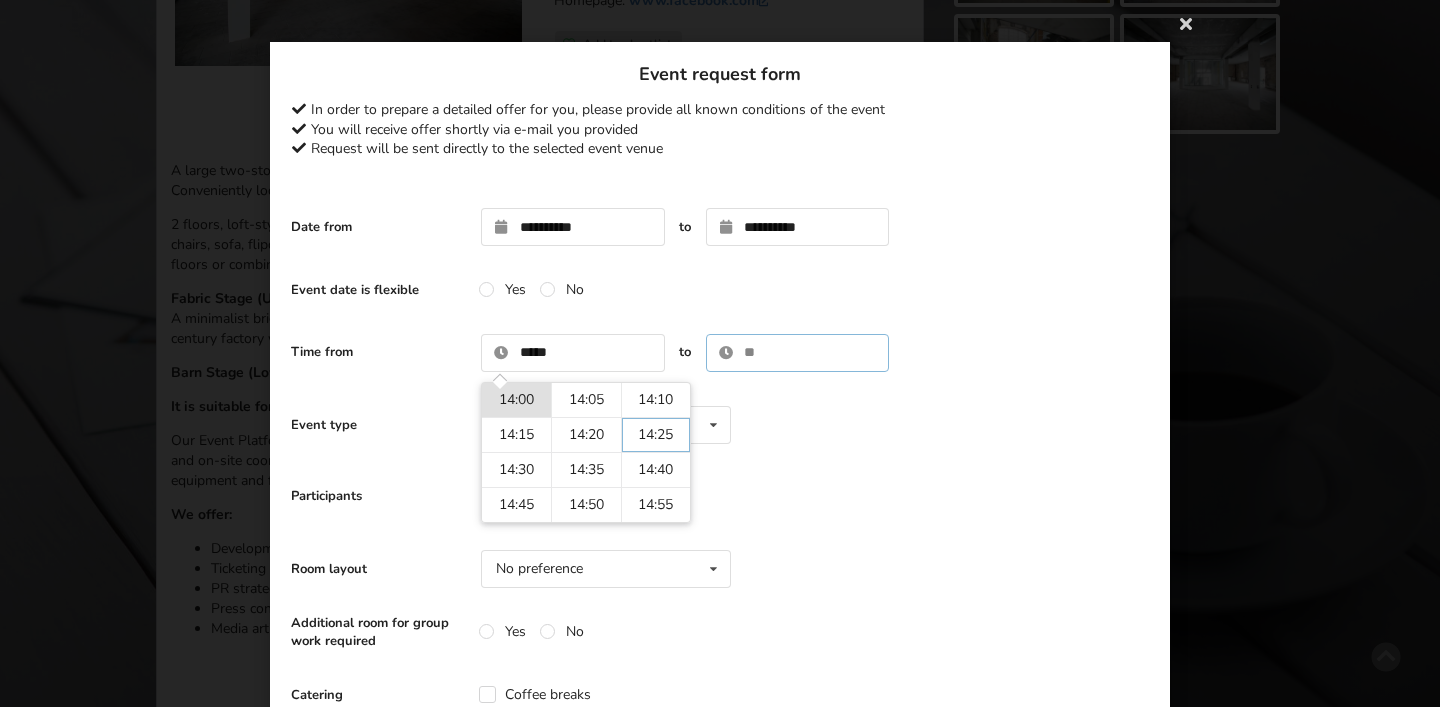 click at bounding box center (798, 353) 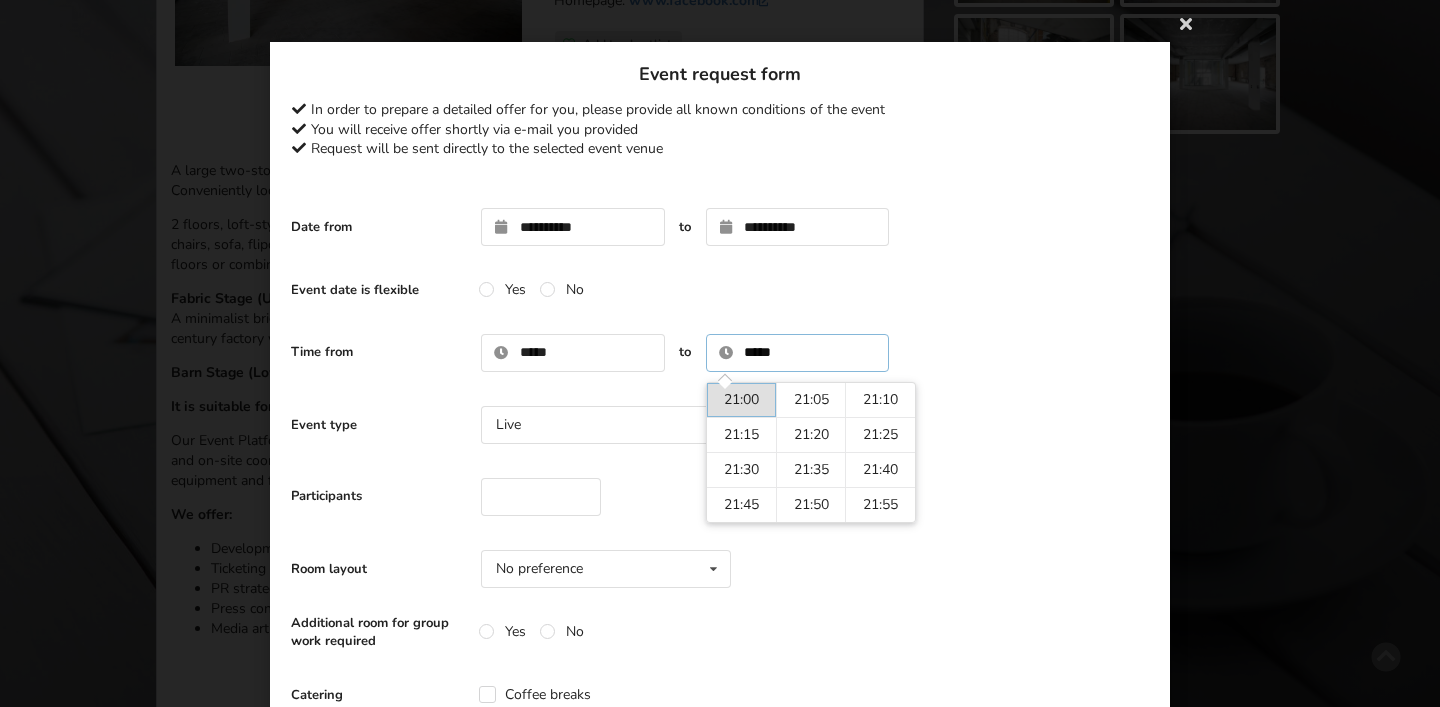 click on "*****" at bounding box center [798, 353] 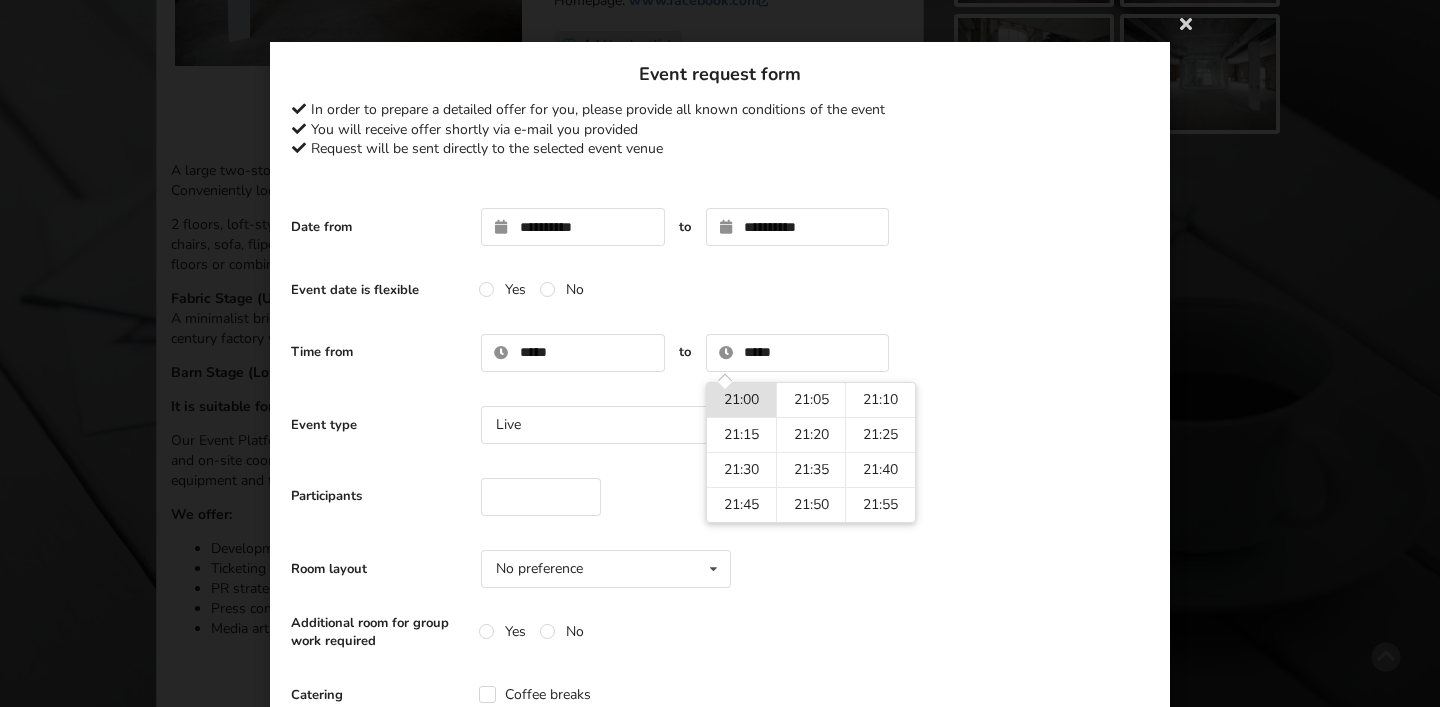 click on "**********" at bounding box center [720, 227] 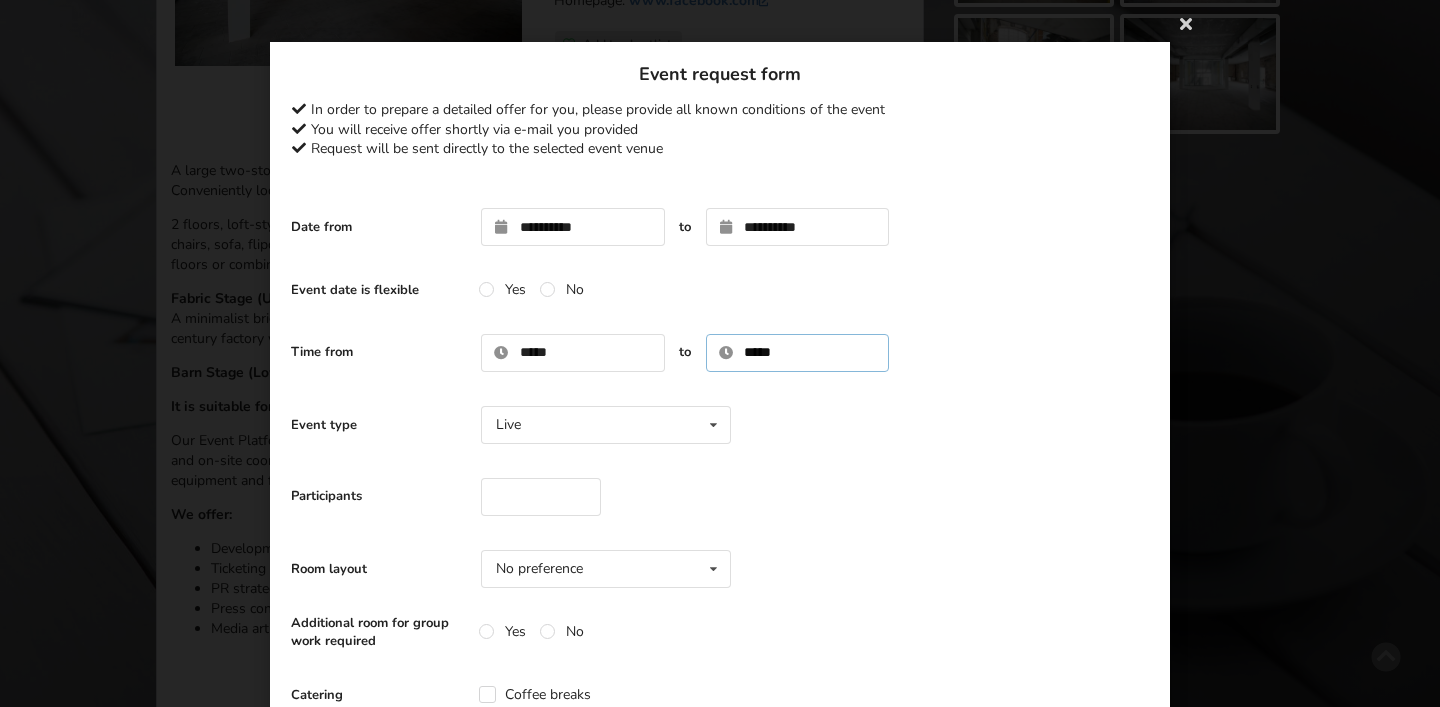 click on "*****" at bounding box center (798, 353) 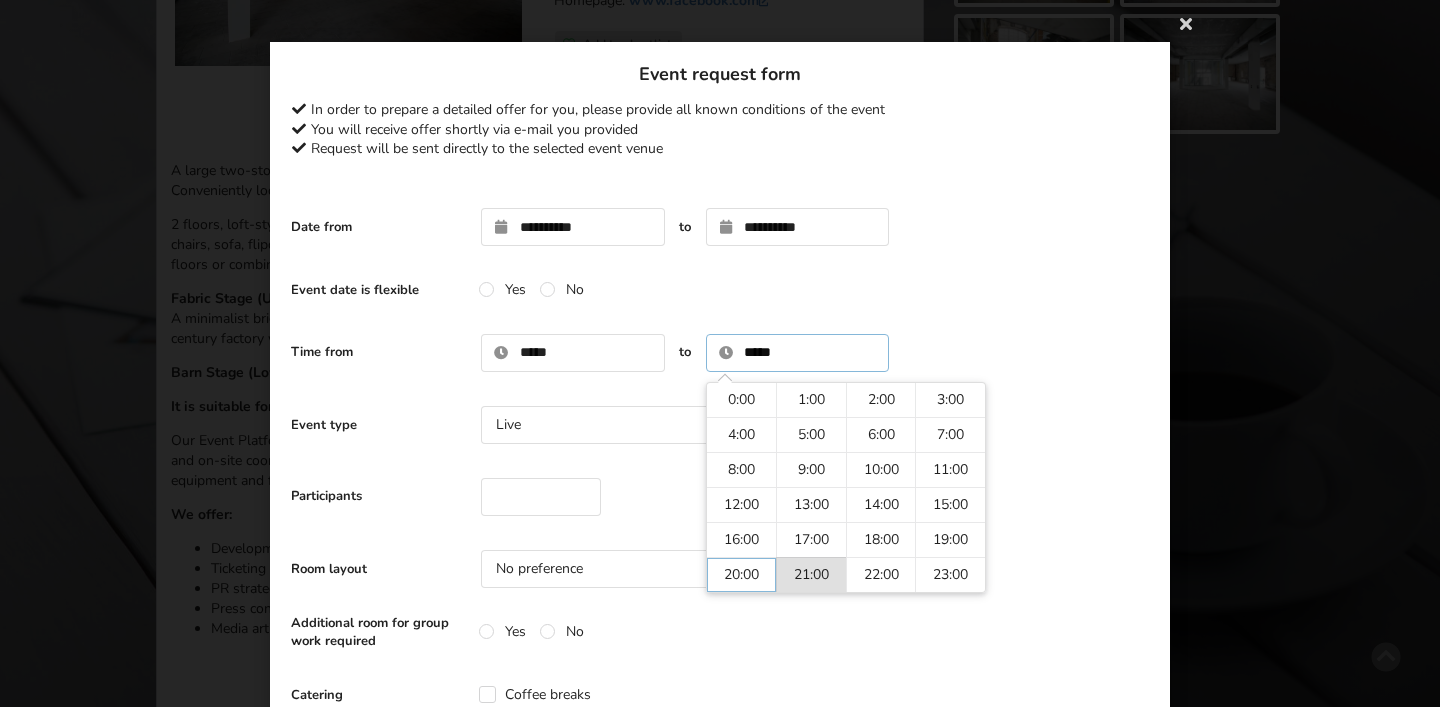 type on "*****" 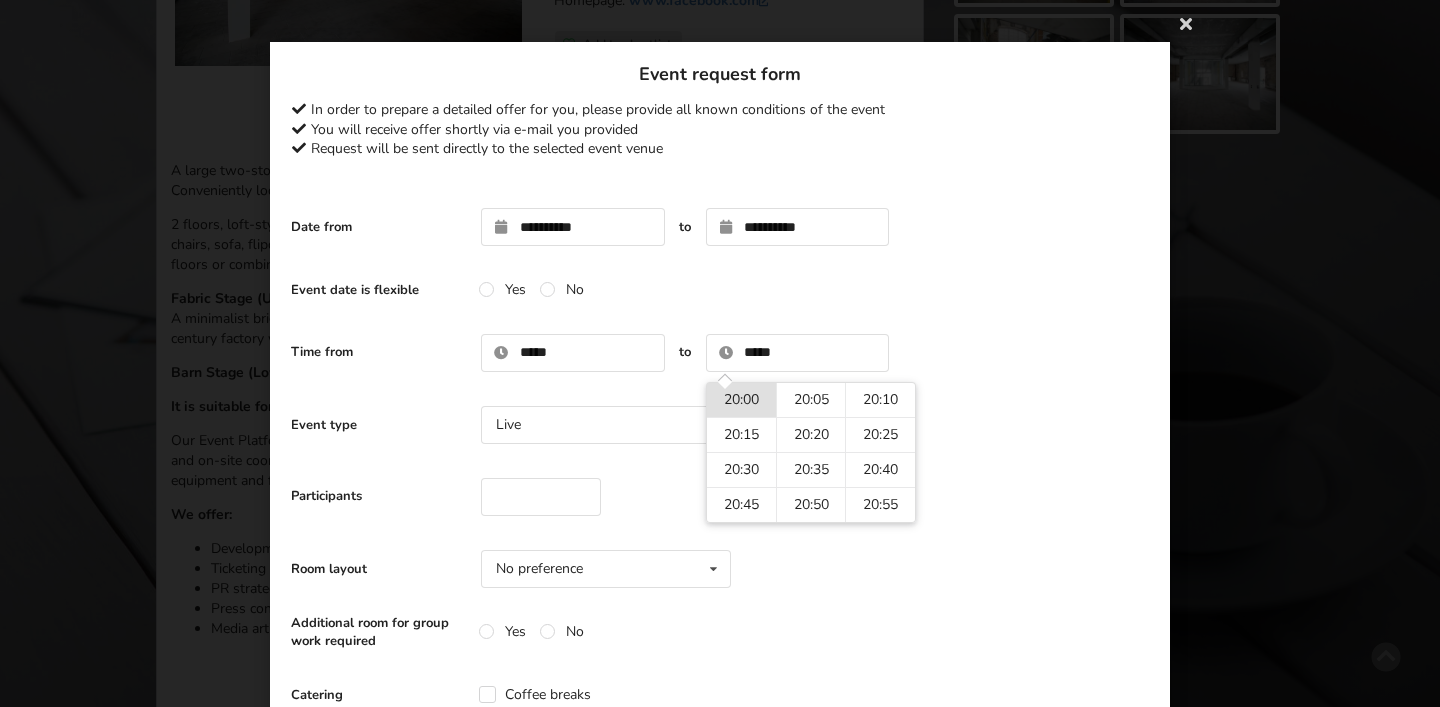 click on "**********" at bounding box center [720, 951] 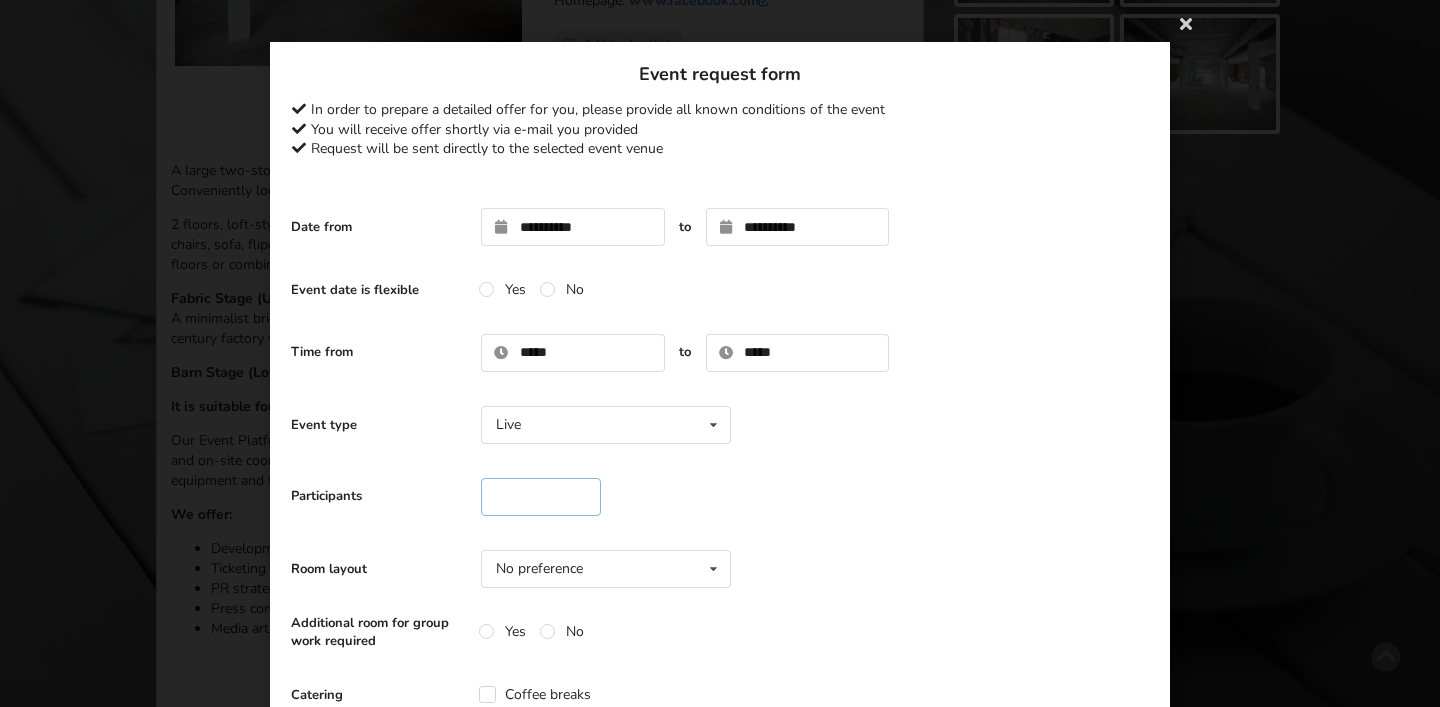 click at bounding box center (541, 497) 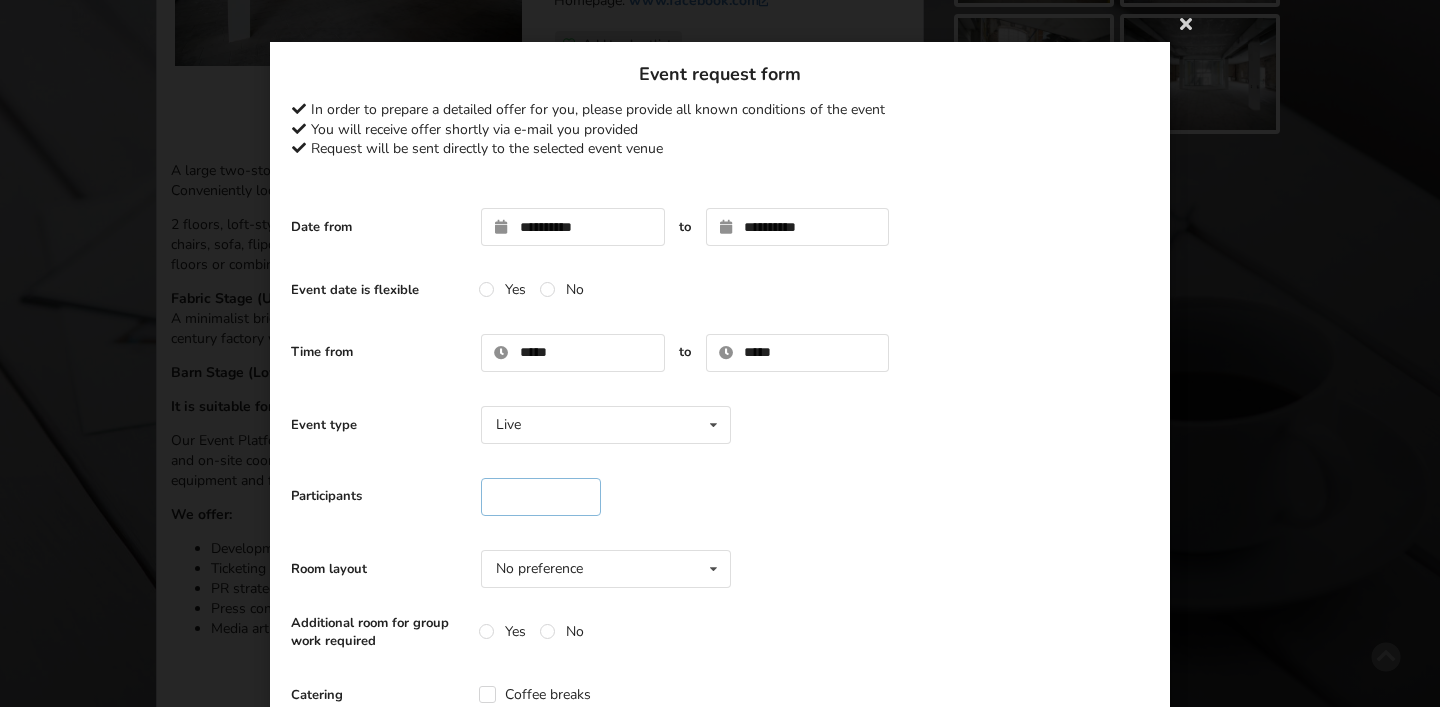 type on "***" 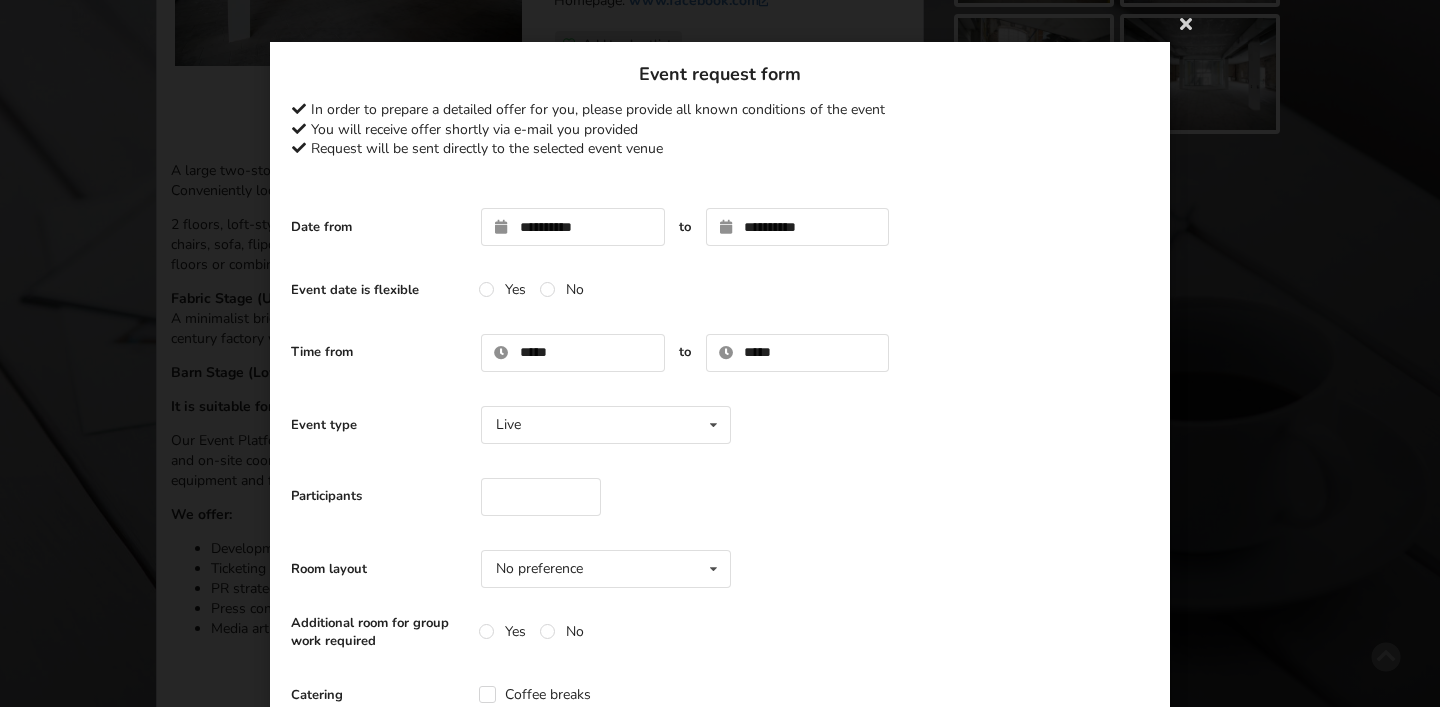 click on "Participants
***" at bounding box center [720, 497] 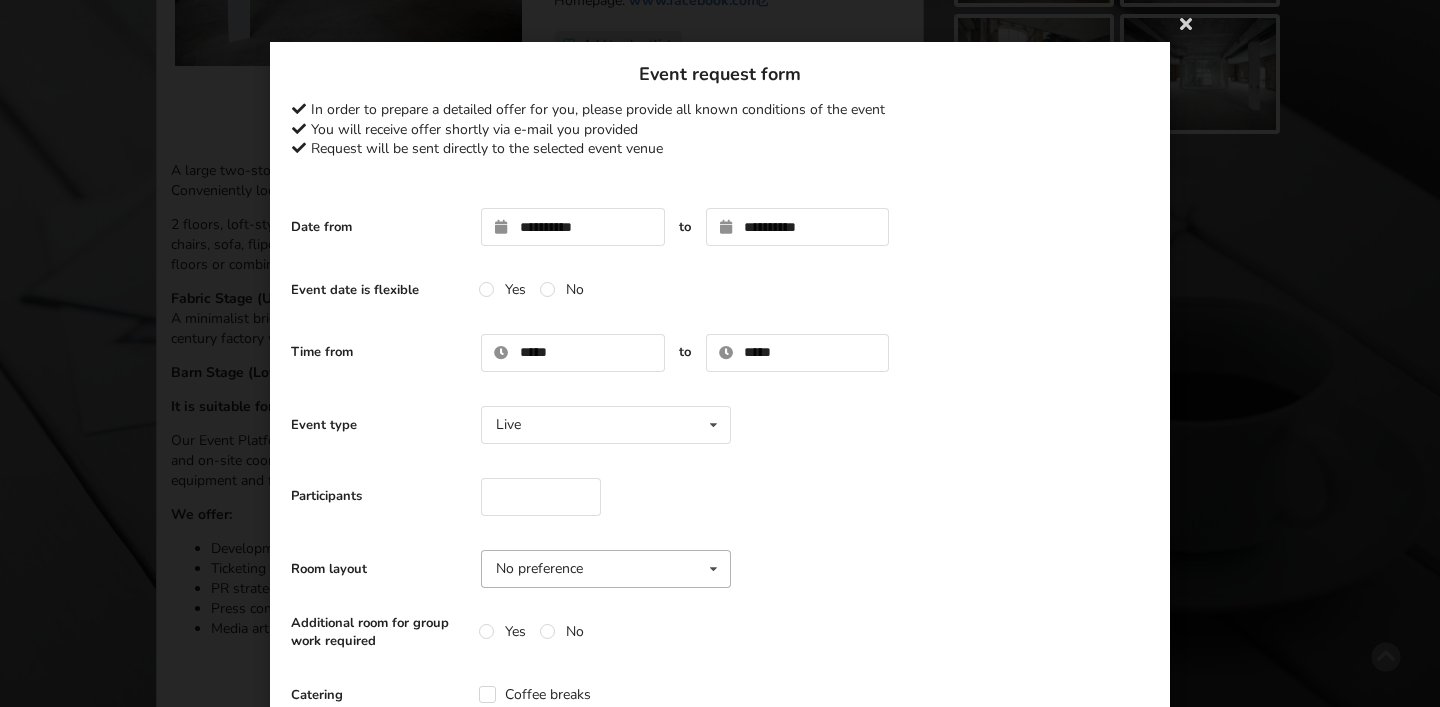 scroll, scrollTop: 61, scrollLeft: 0, axis: vertical 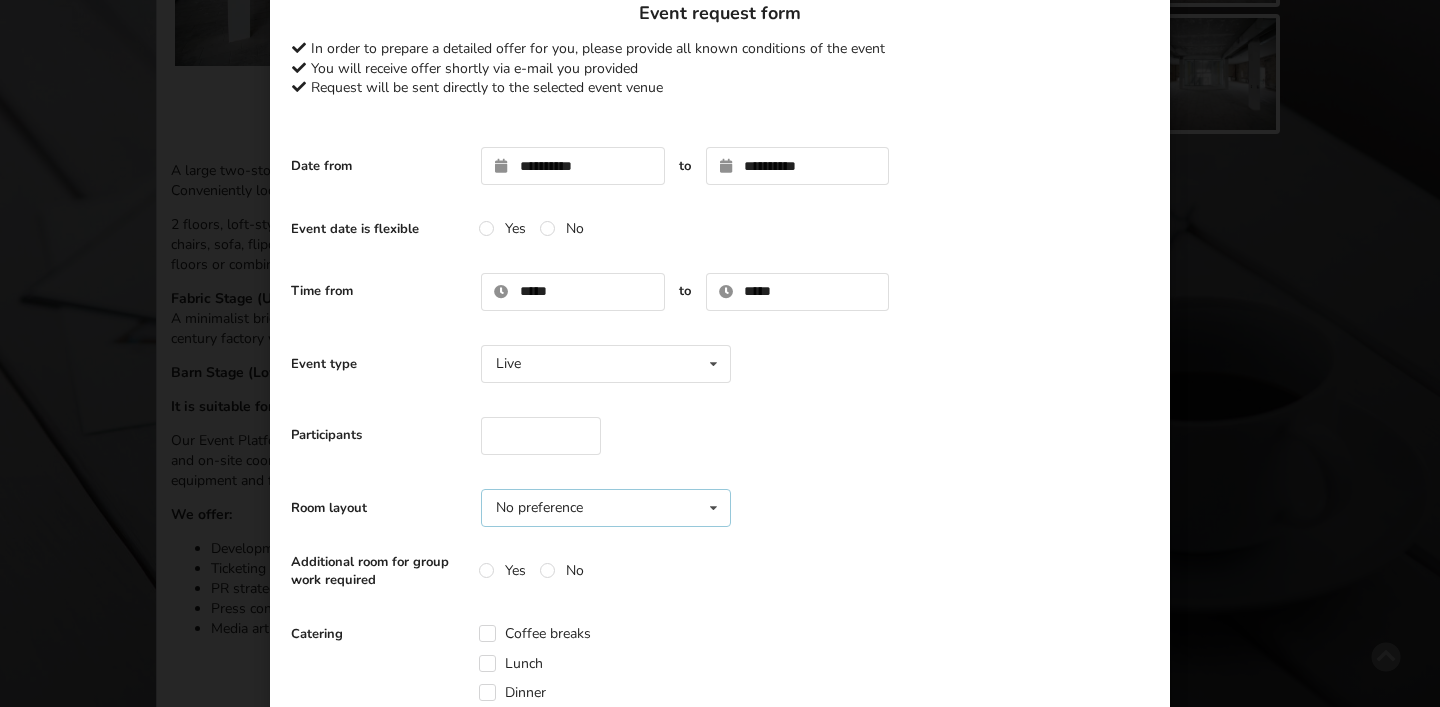 click on "No preference
No preference
Theater
U-shape
Boardroom
Classroom" at bounding box center (606, 508) 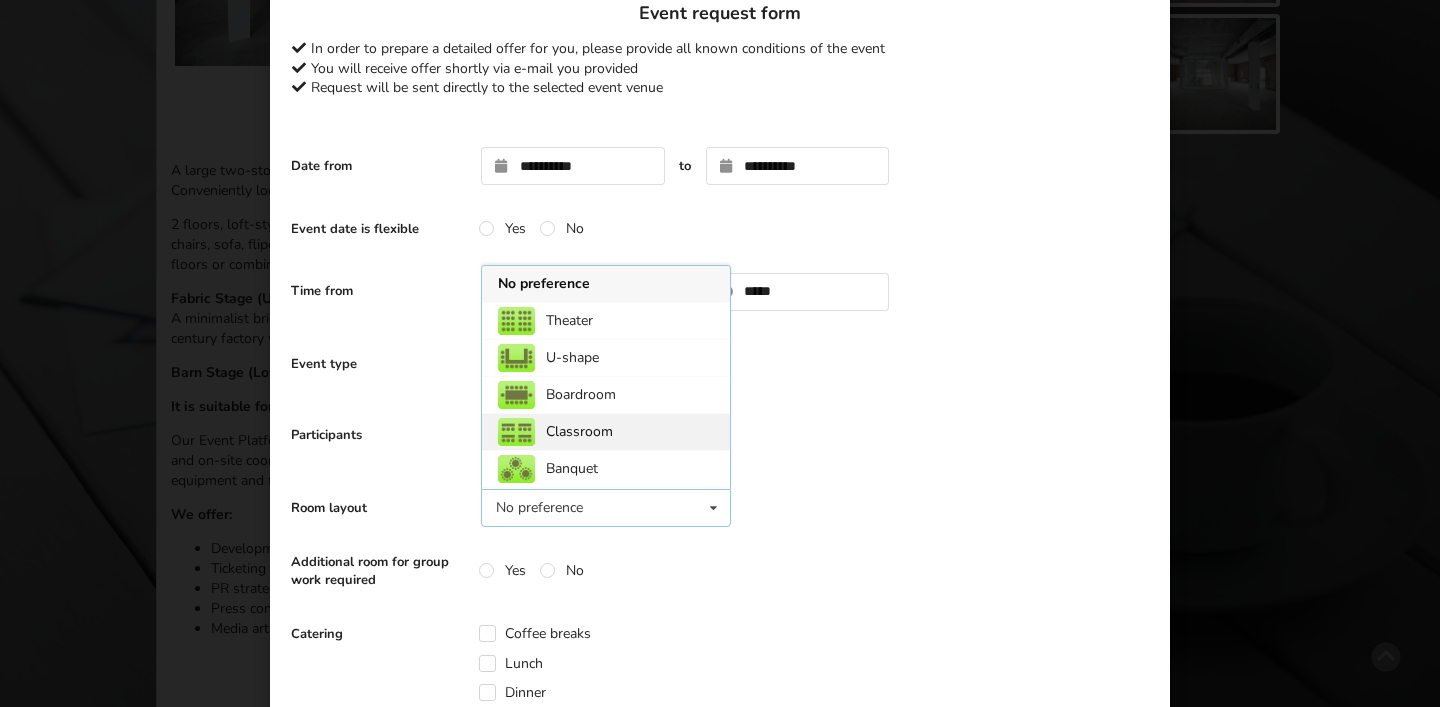 scroll, scrollTop: 72, scrollLeft: 0, axis: vertical 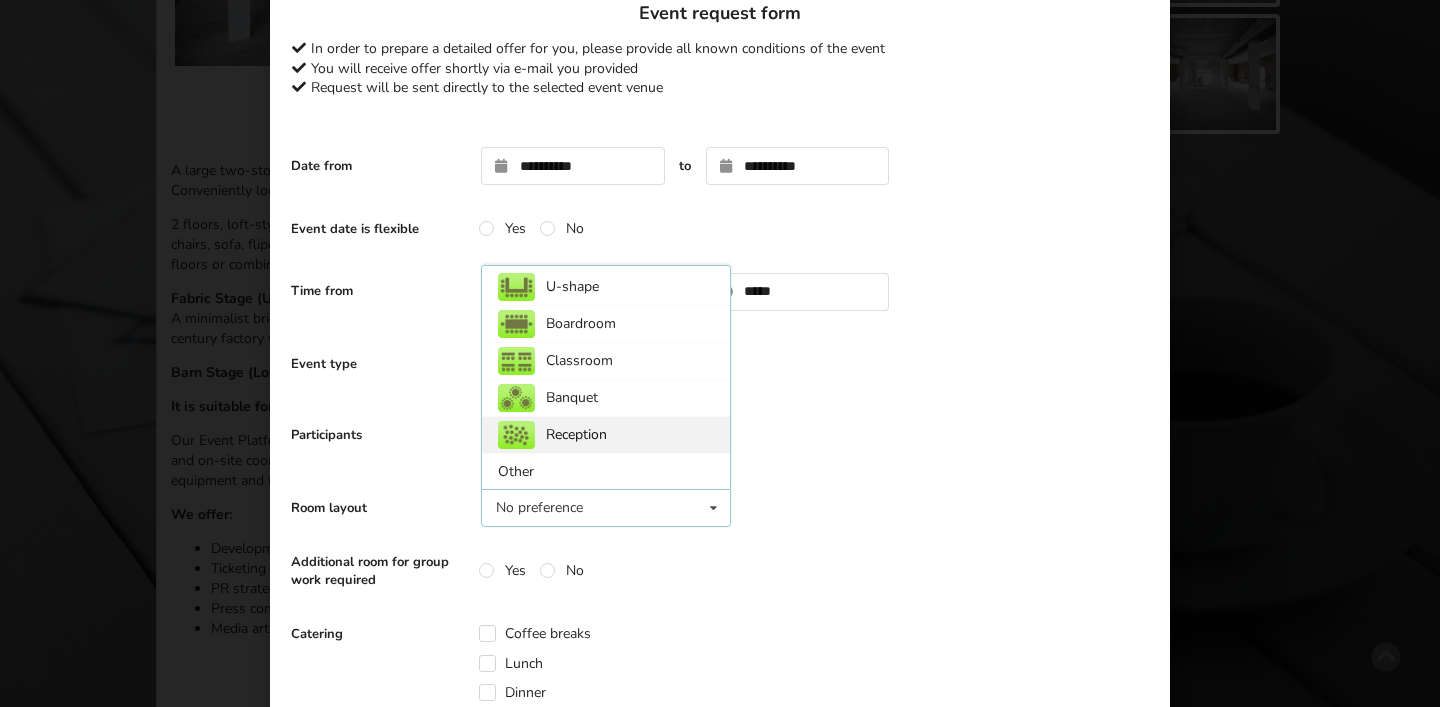 click on "Reception" at bounding box center [606, 434] 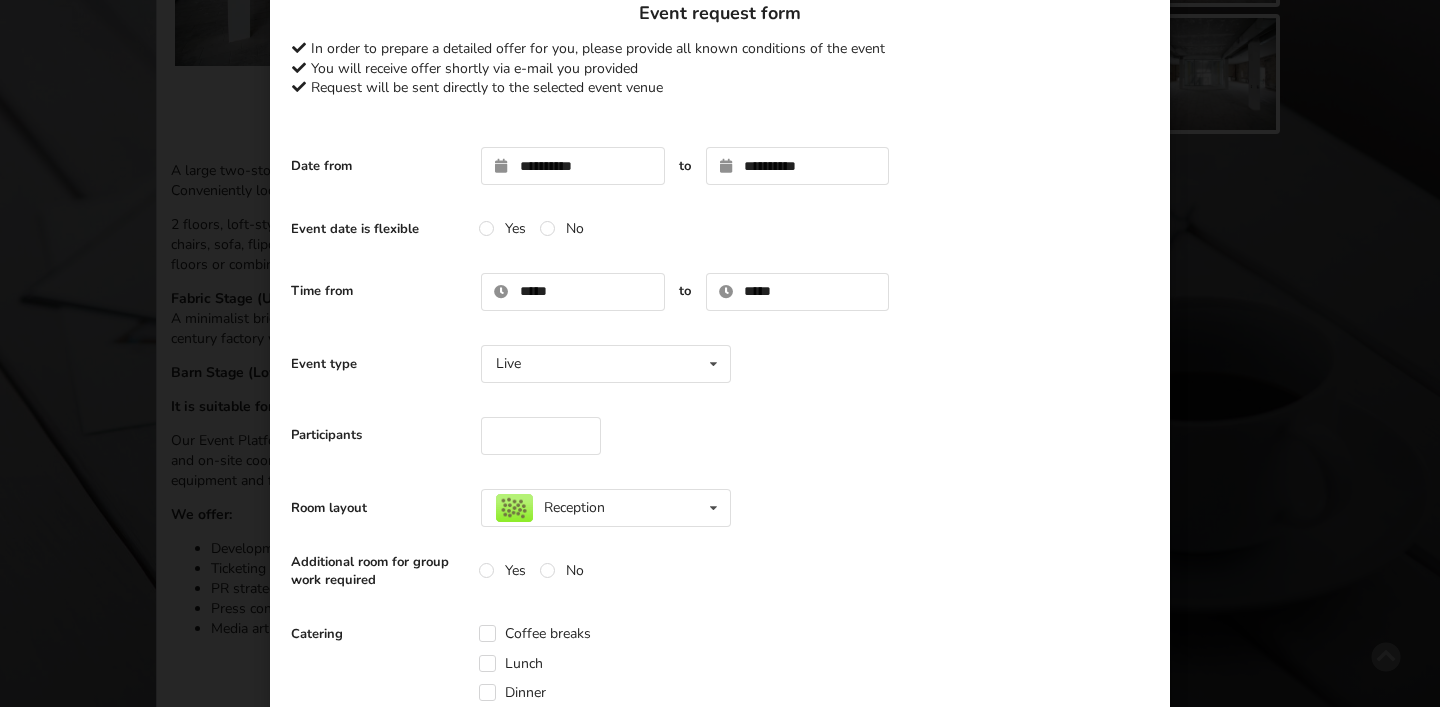 click on "Additional room for group work required
Yes
No" at bounding box center (720, 571) 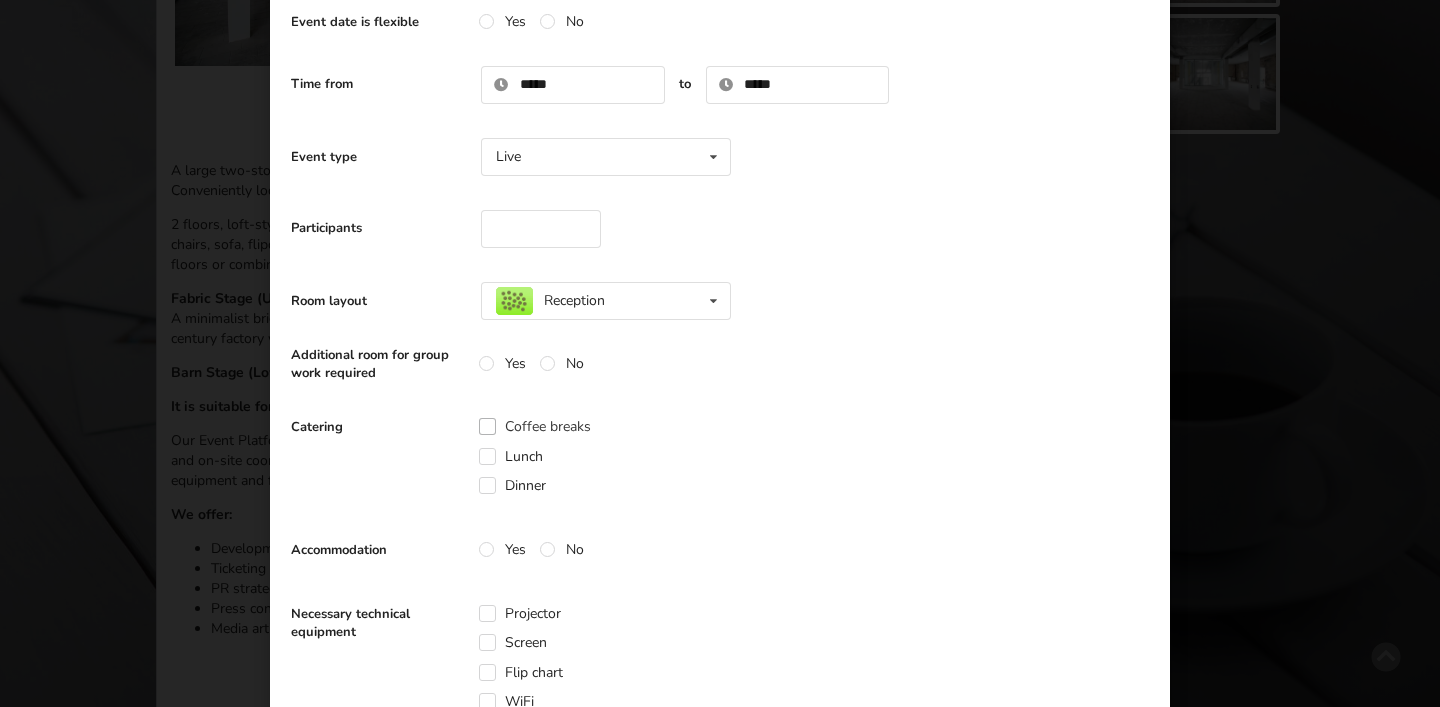 scroll, scrollTop: 269, scrollLeft: 0, axis: vertical 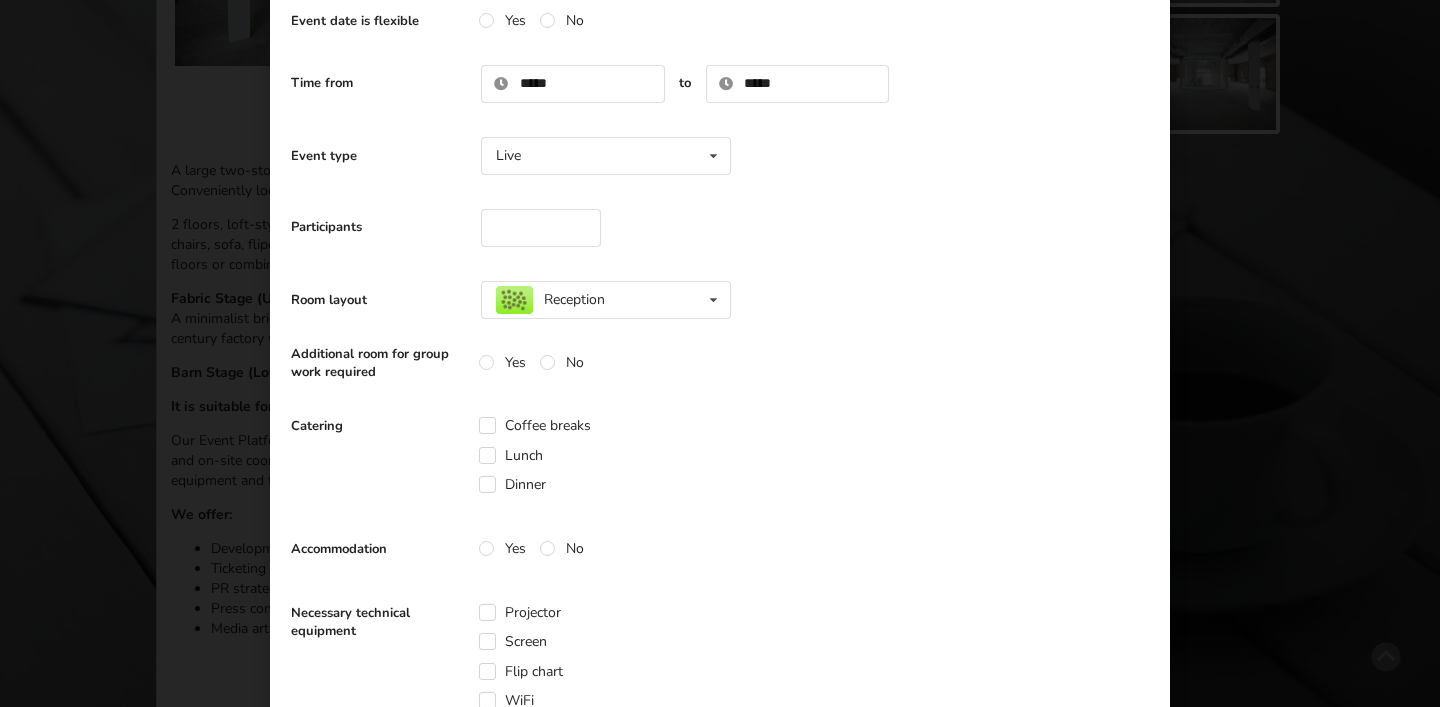 click on "Catering
Coffee breaks
Lunch
Dinner" at bounding box center (720, 455) 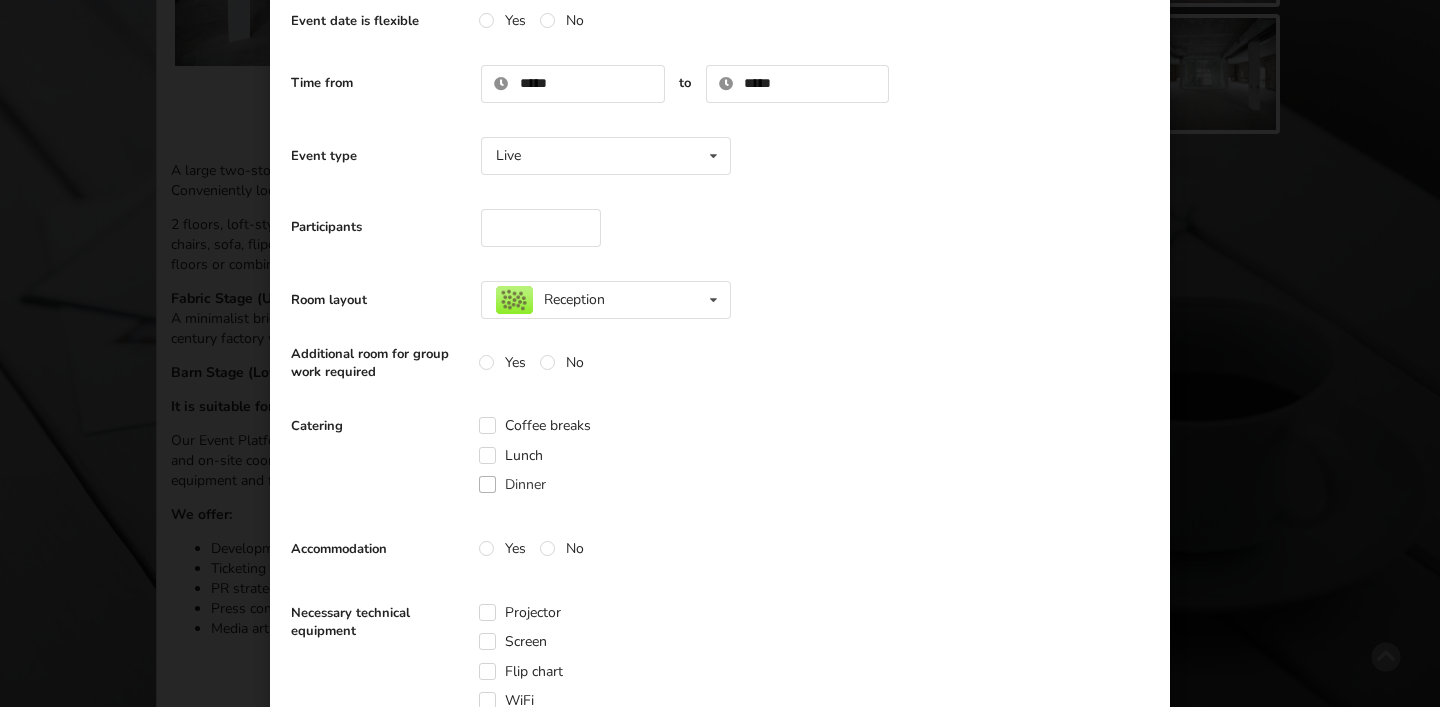click on "Dinner" at bounding box center (512, 484) 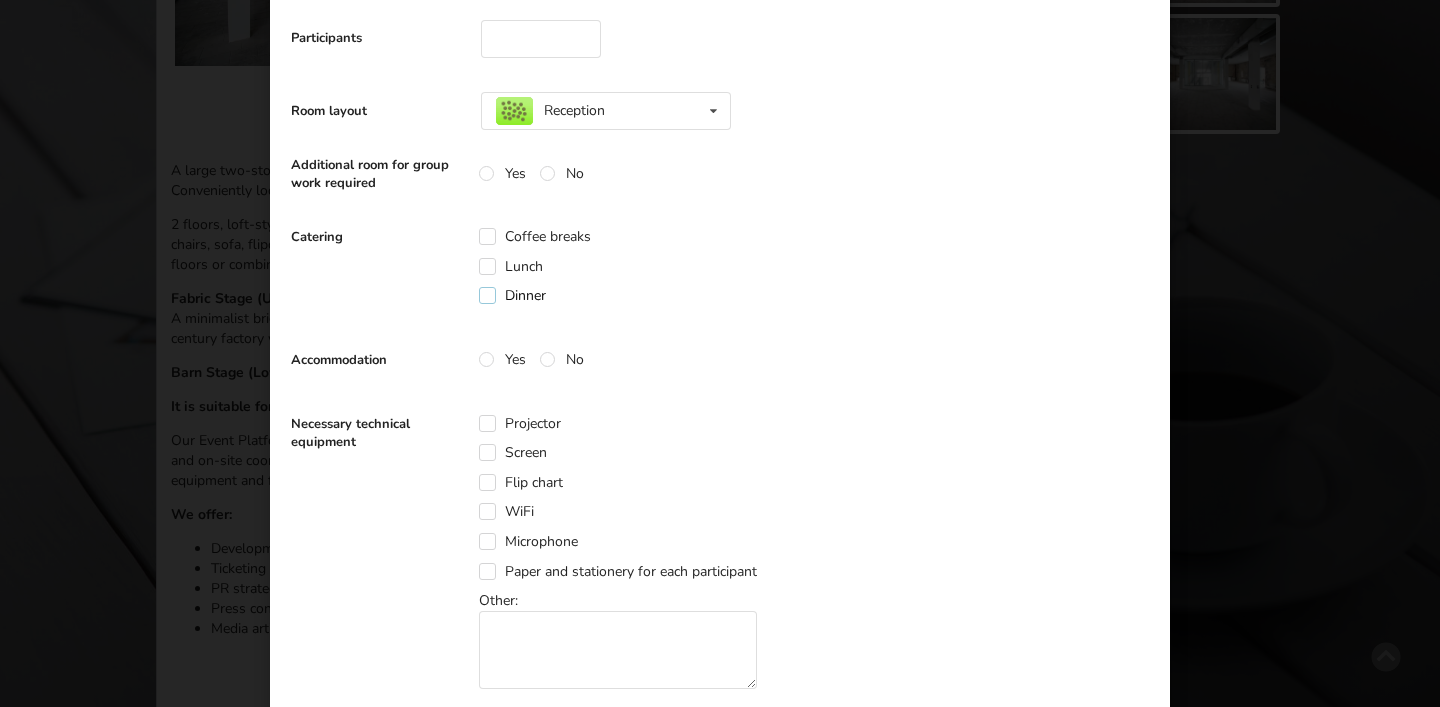 scroll, scrollTop: 466, scrollLeft: 0, axis: vertical 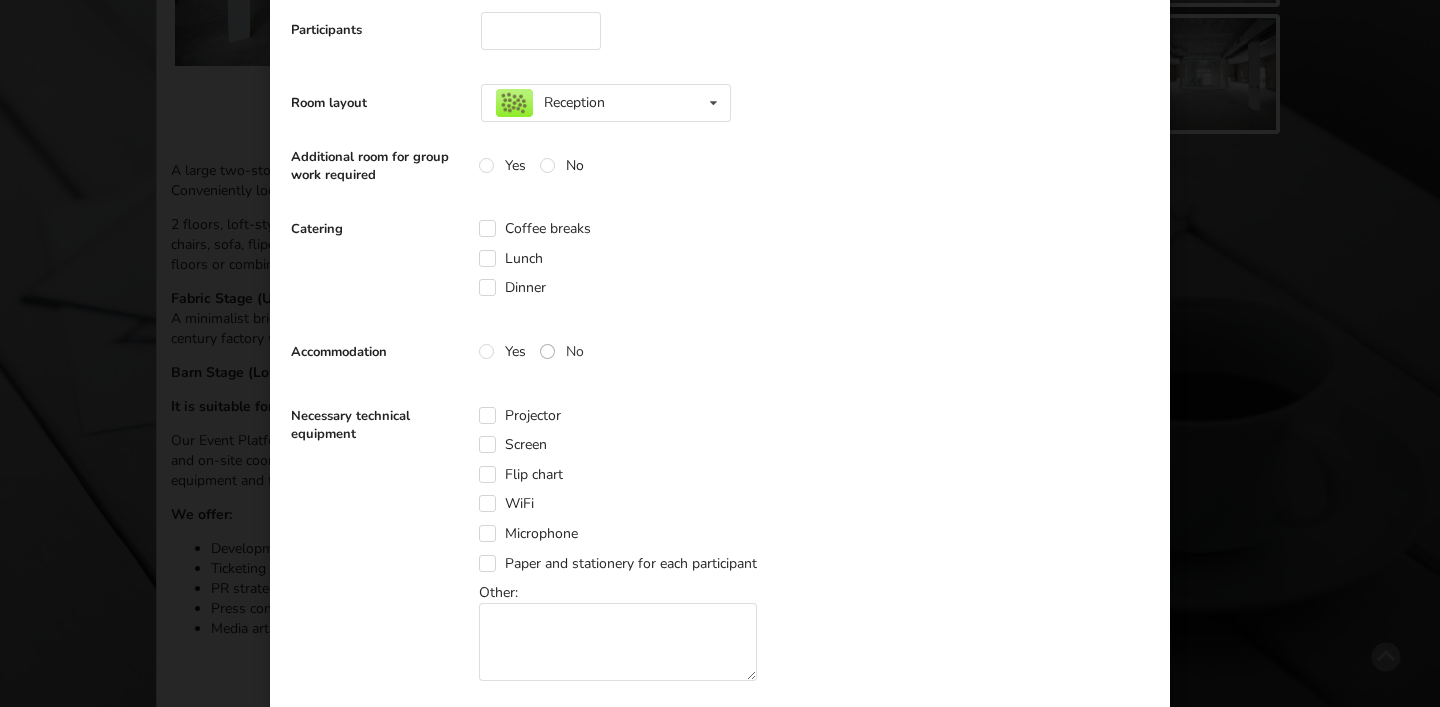 click on "No" at bounding box center [562, 351] 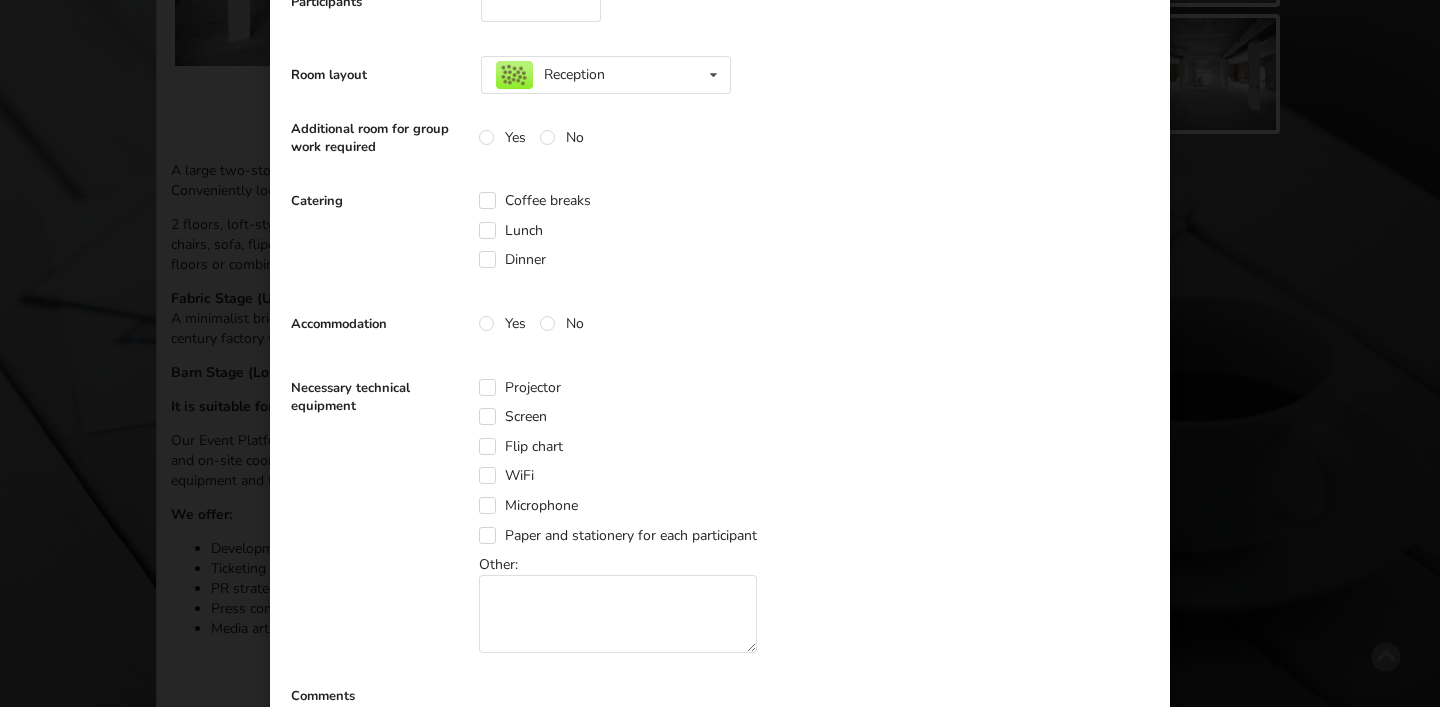 scroll, scrollTop: 498, scrollLeft: 0, axis: vertical 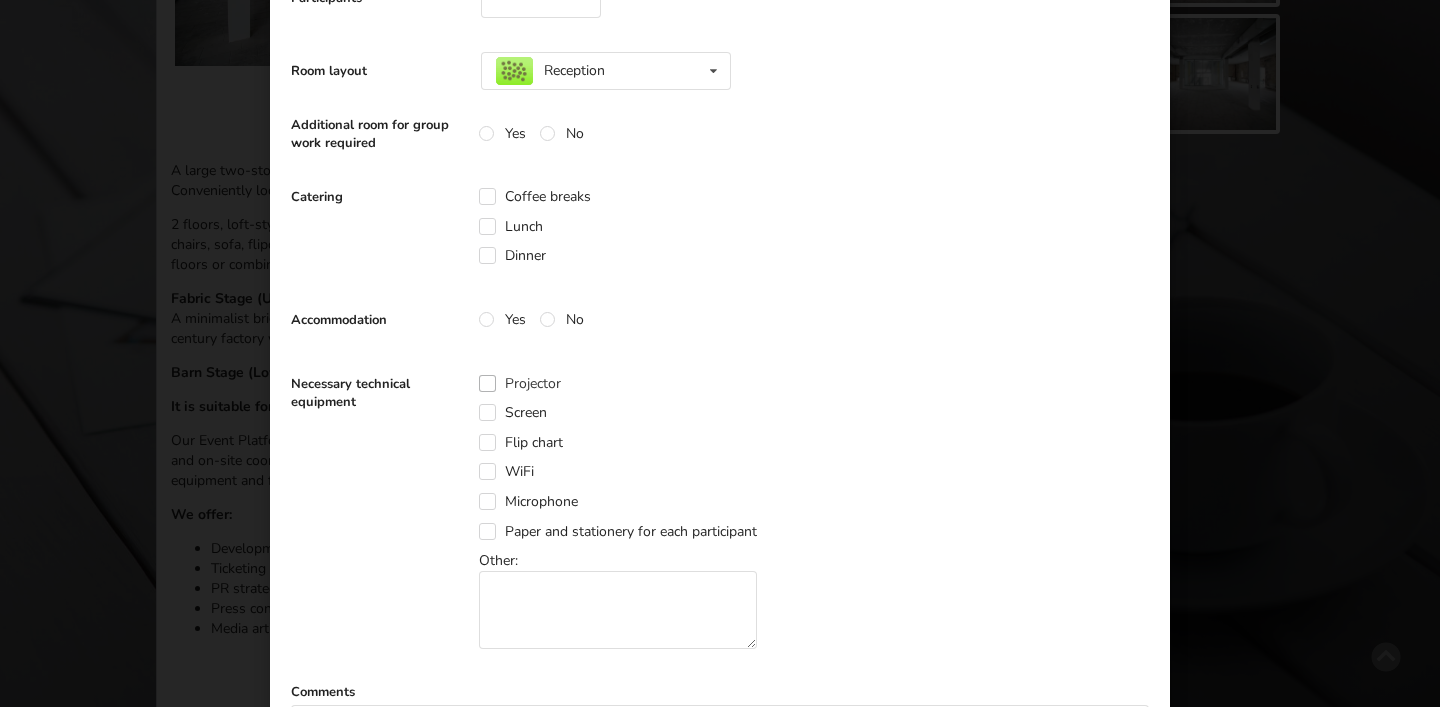click on "Projector" at bounding box center [520, 383] 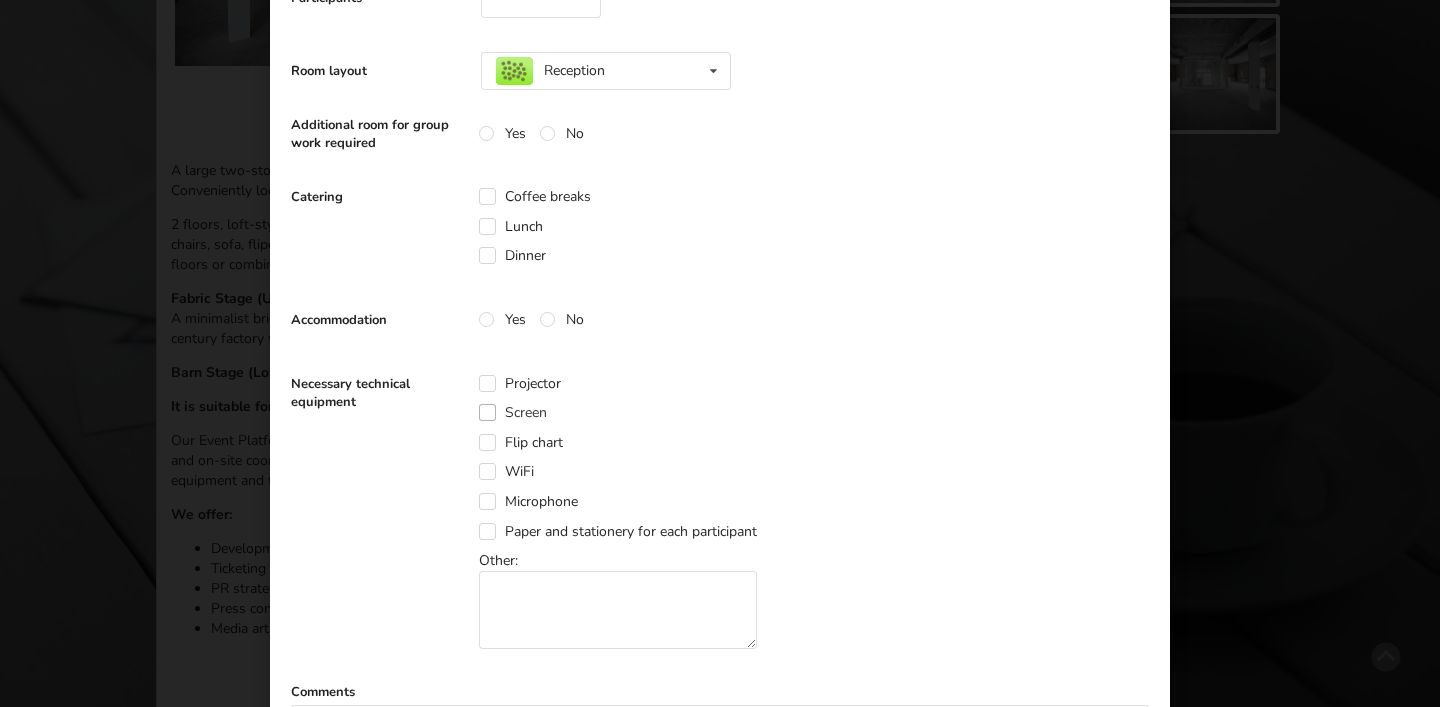 click on "Screen" at bounding box center (513, 412) 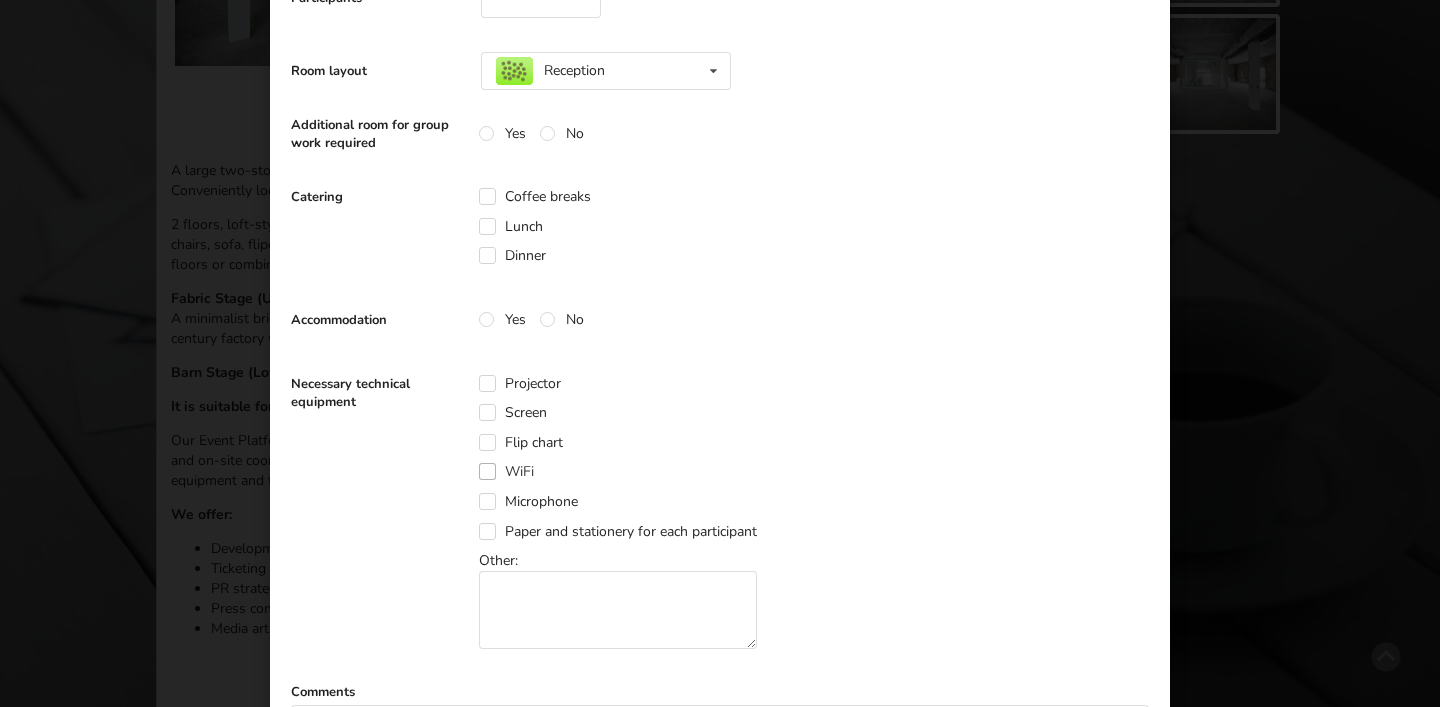 click on "WiFi" at bounding box center [506, 471] 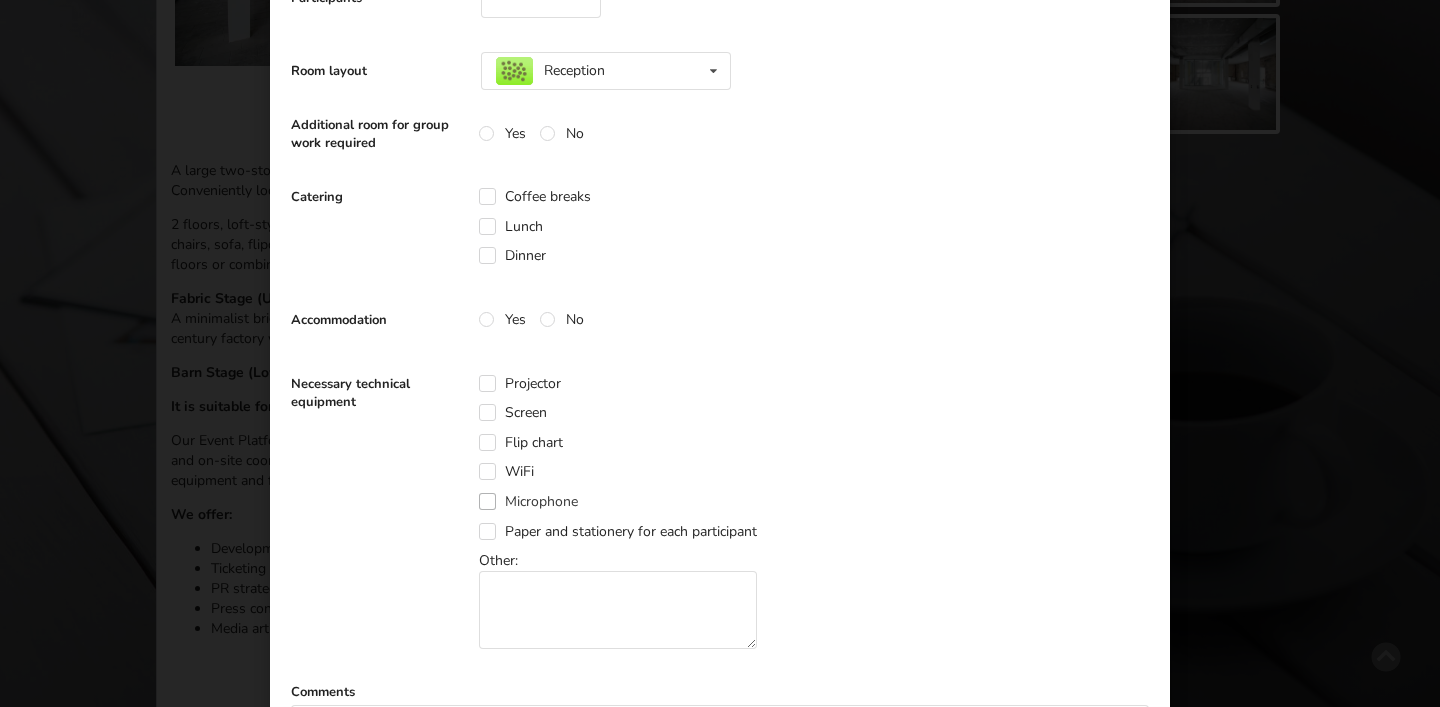 click on "Microphone" at bounding box center (528, 501) 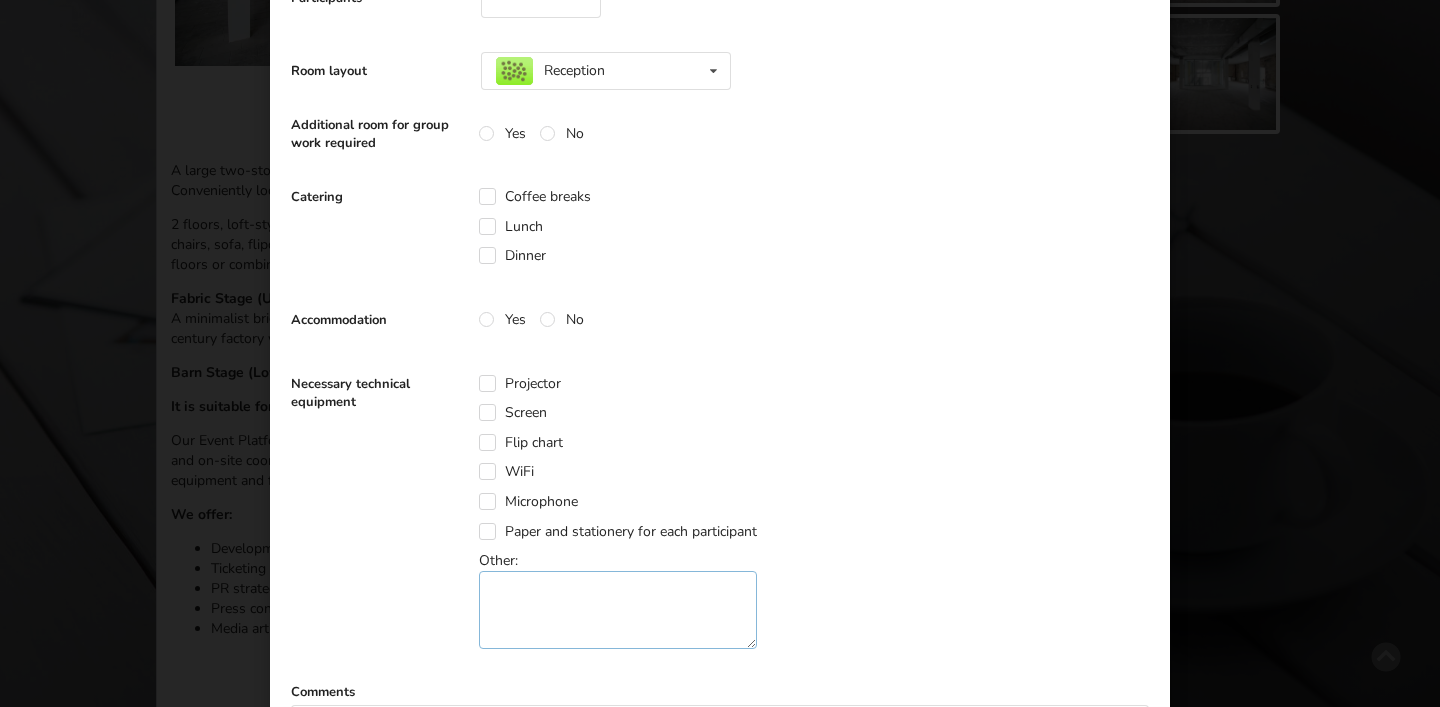 click at bounding box center (618, 610) 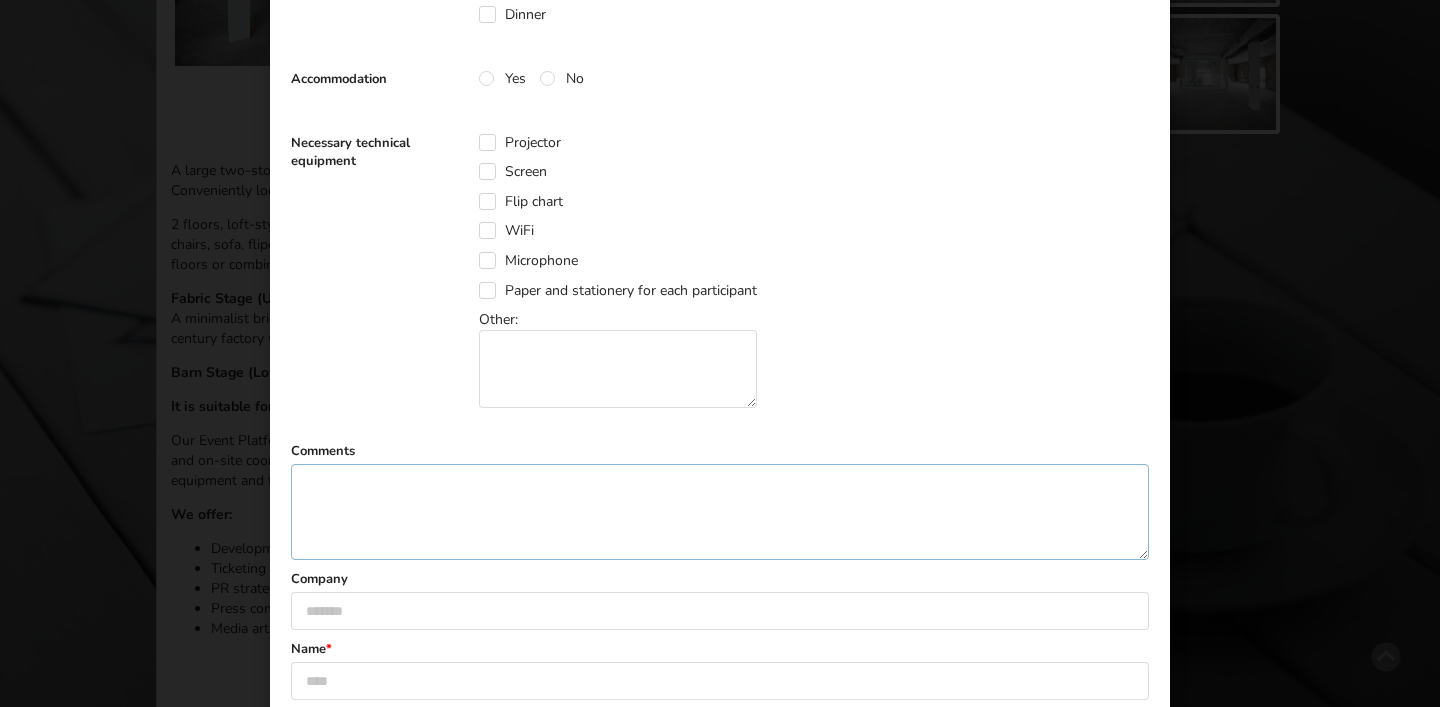 click at bounding box center [720, 512] 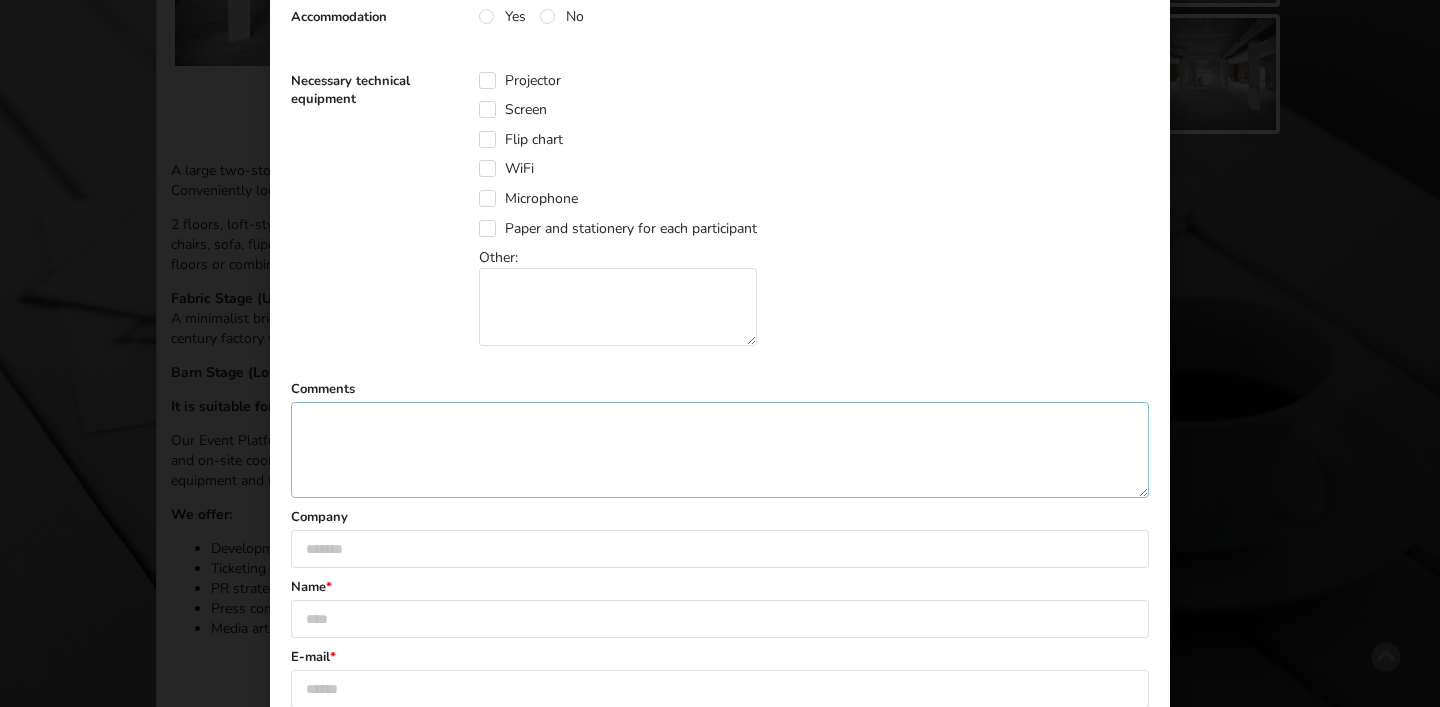scroll, scrollTop: 847, scrollLeft: 0, axis: vertical 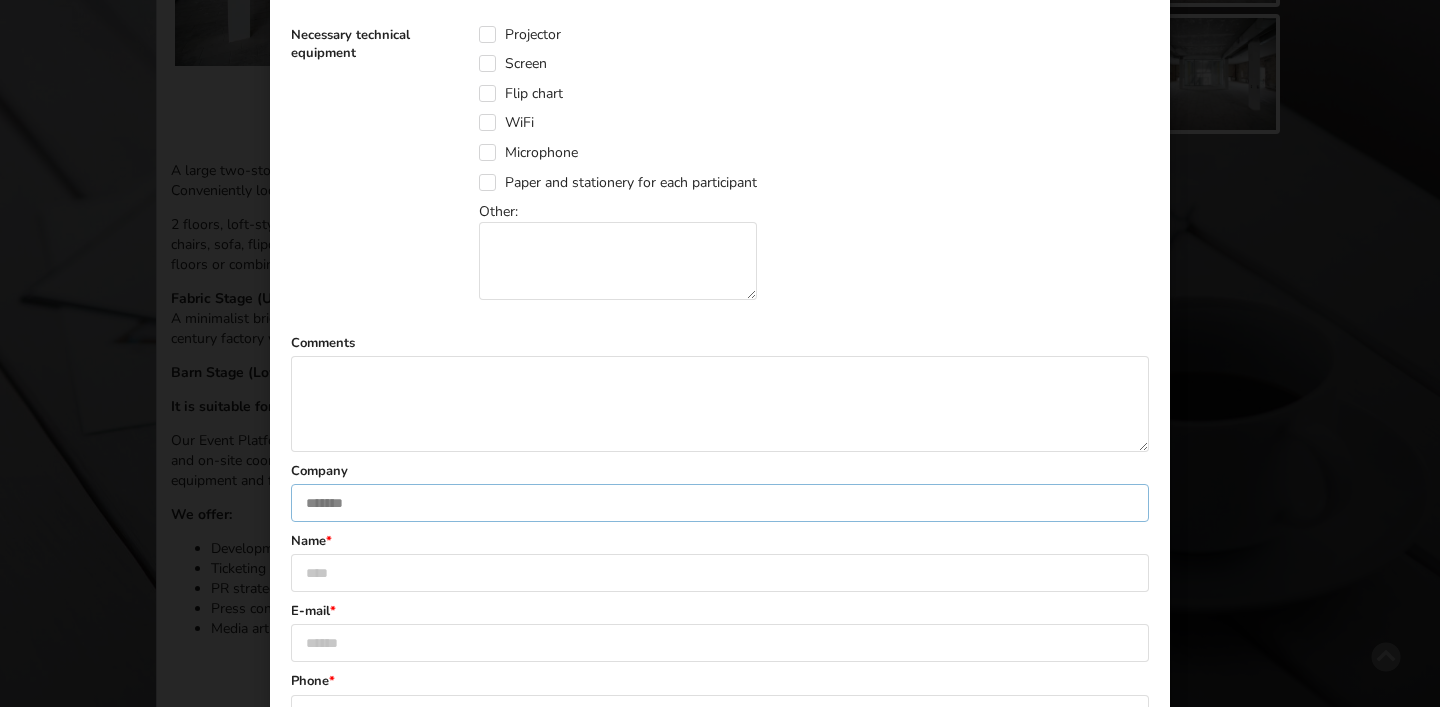click at bounding box center [720, 503] 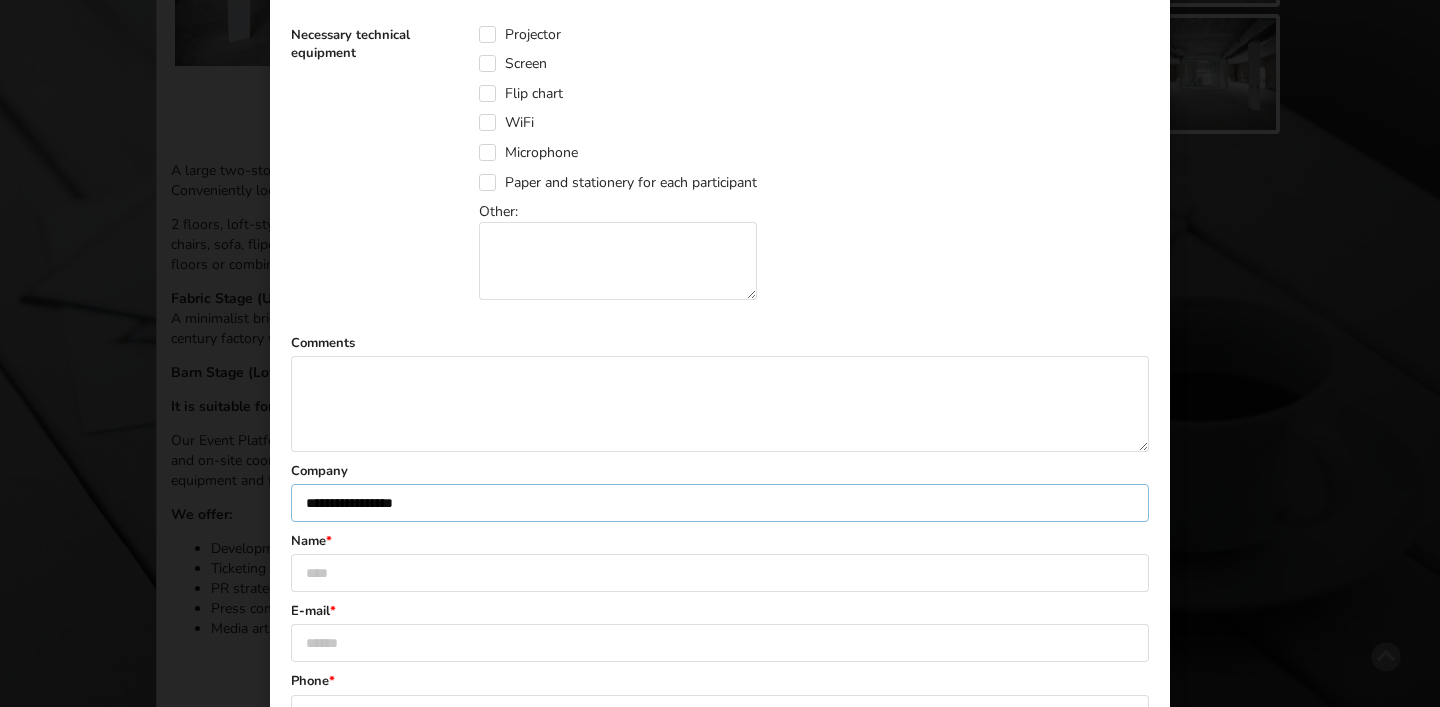 scroll, scrollTop: 1, scrollLeft: 0, axis: vertical 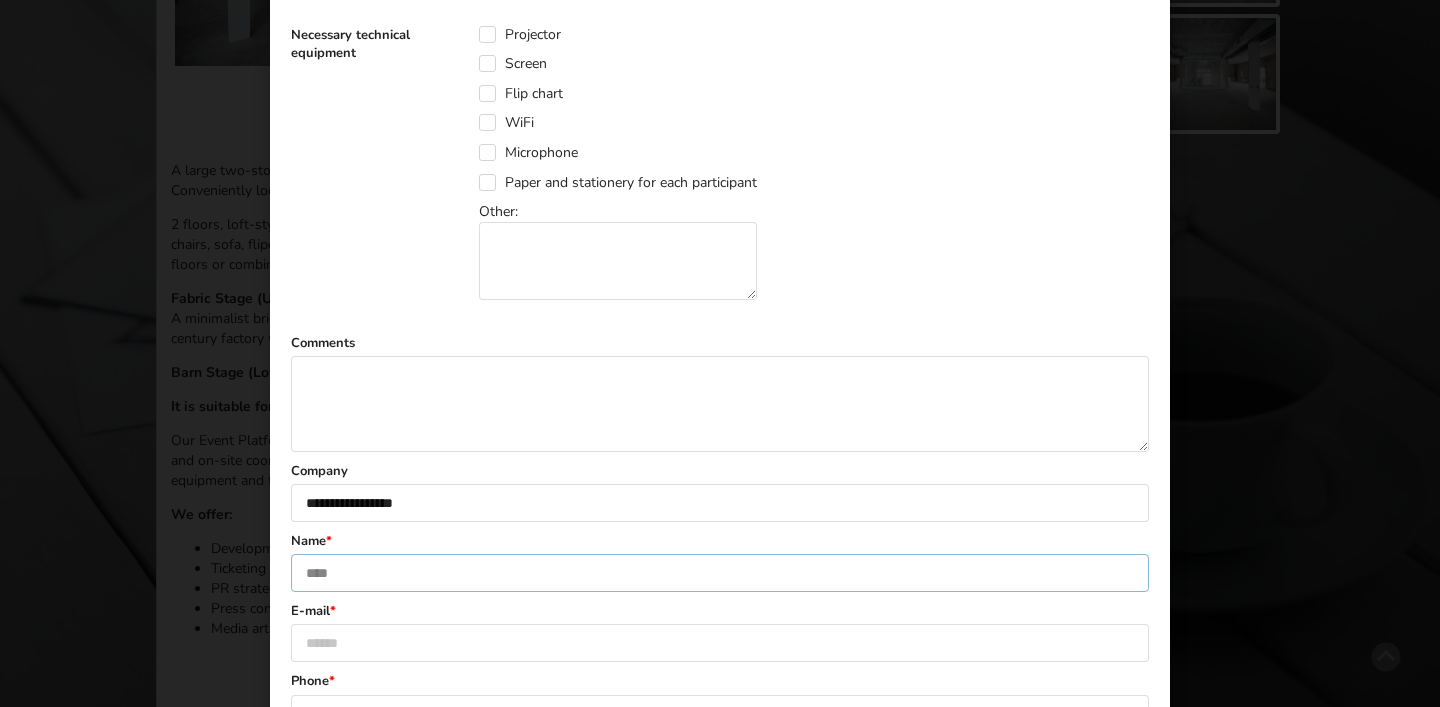 click at bounding box center (720, 573) 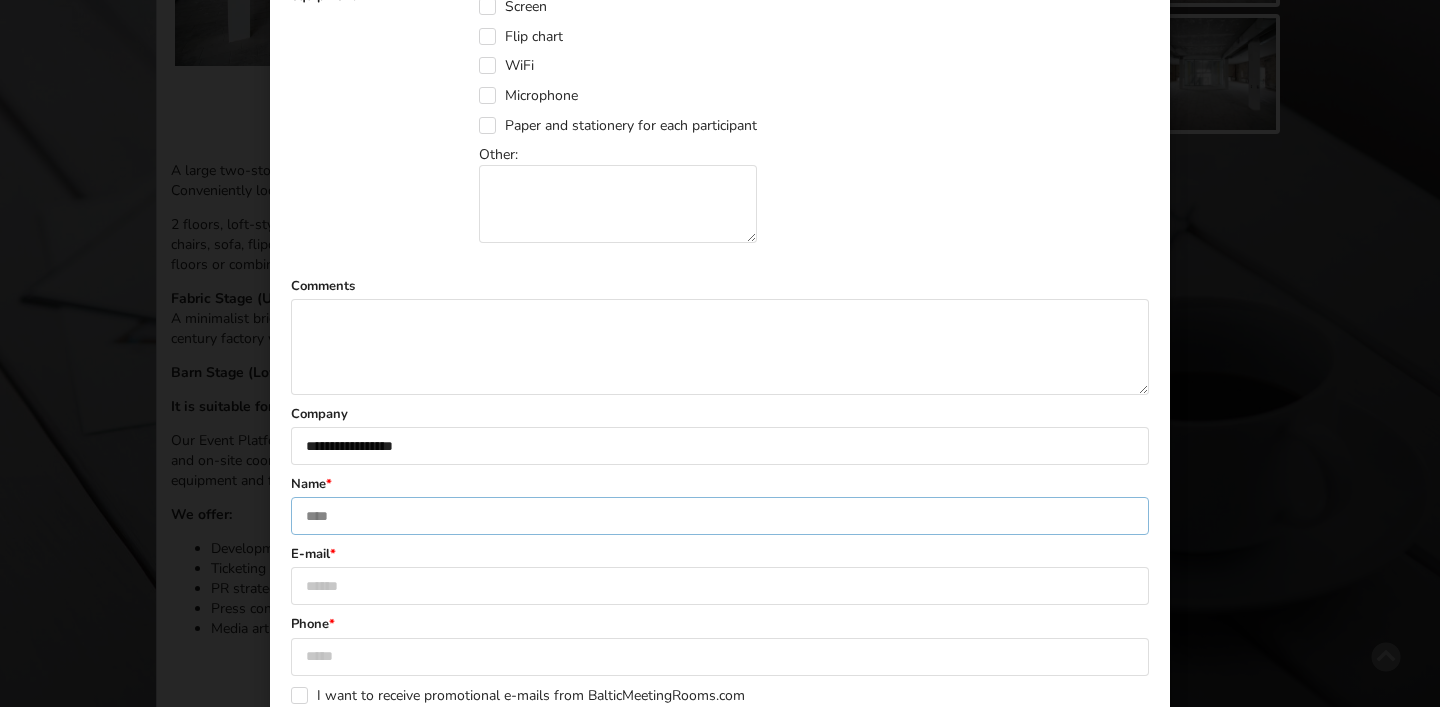 type on "**********" 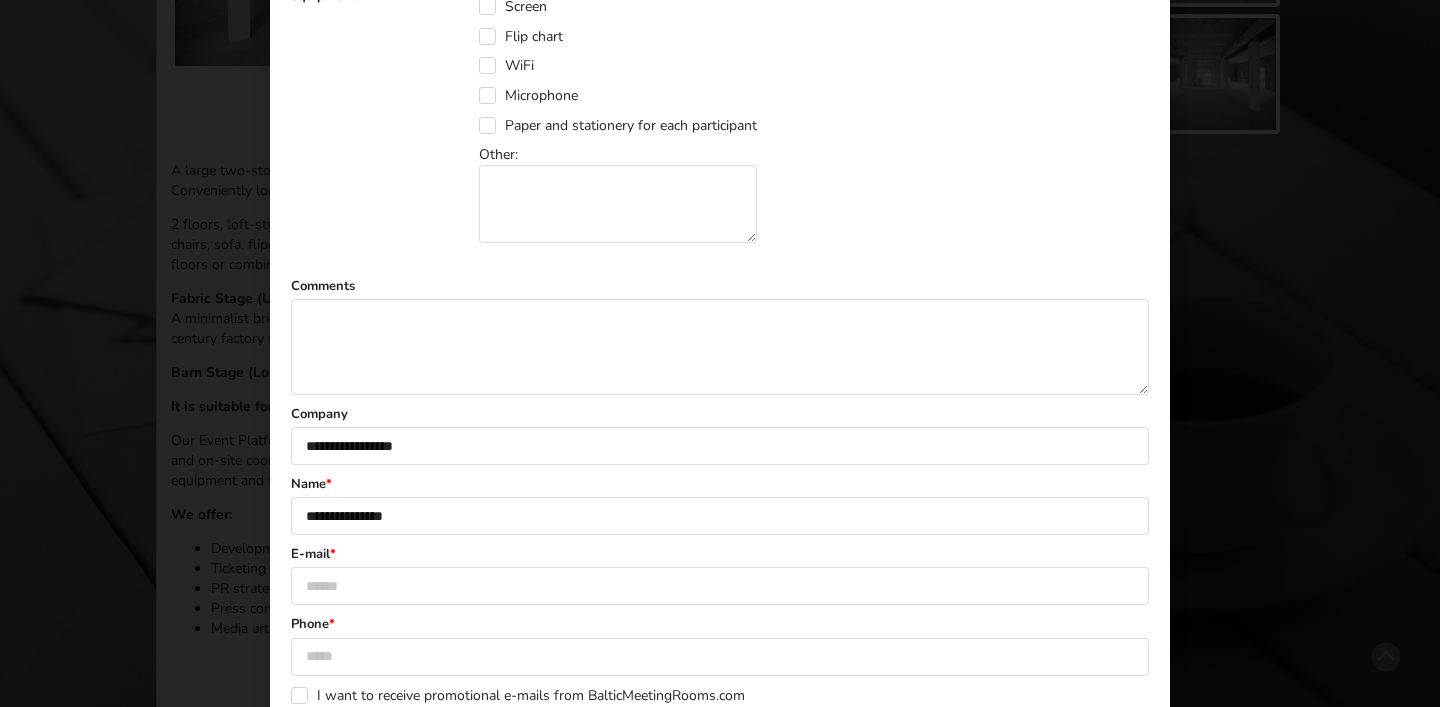type on "**********" 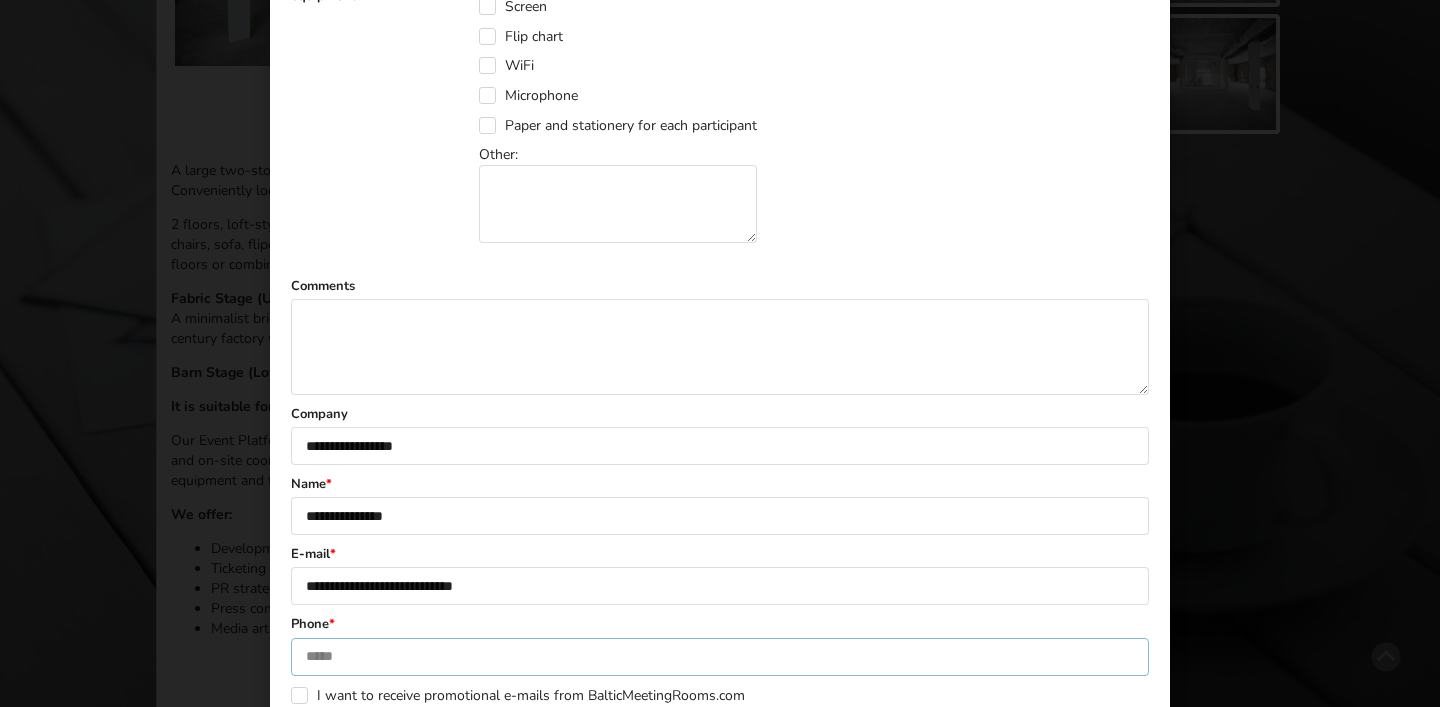 type on "**********" 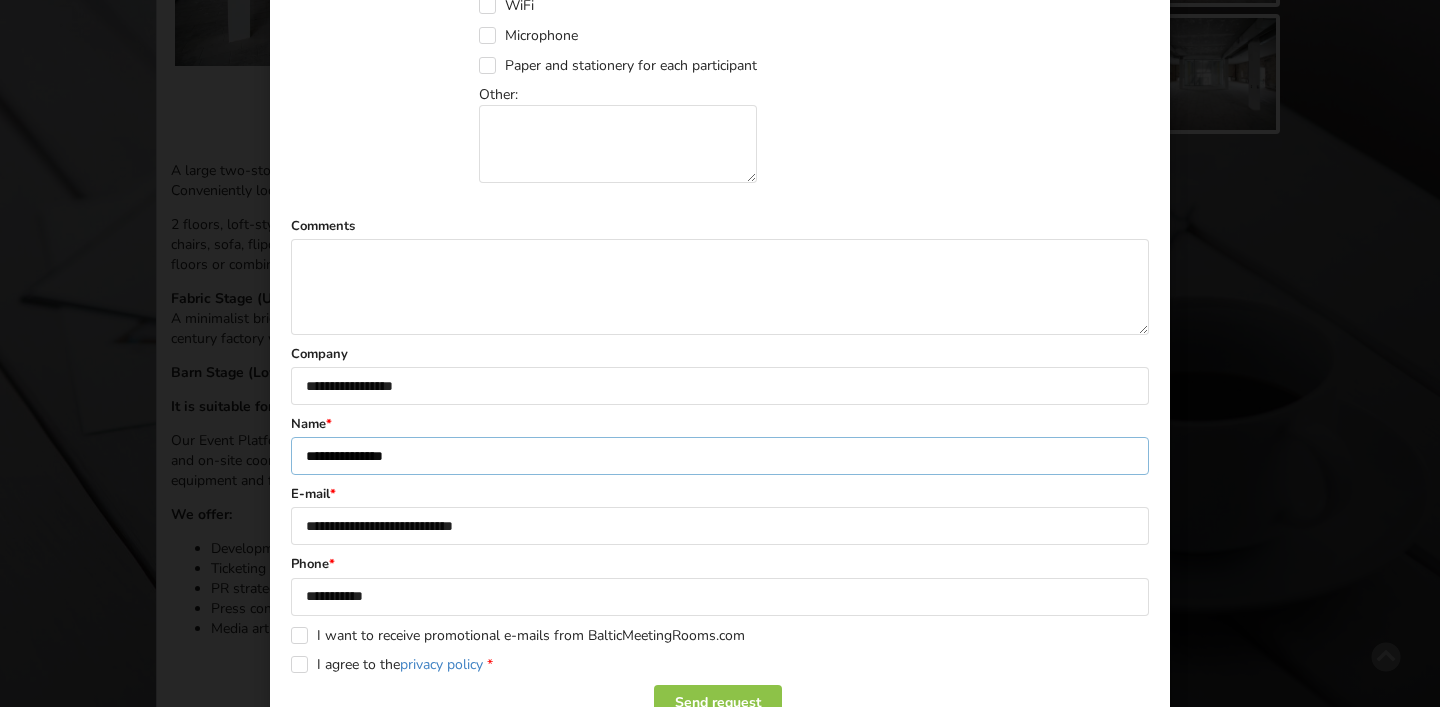 scroll, scrollTop: 970, scrollLeft: 0, axis: vertical 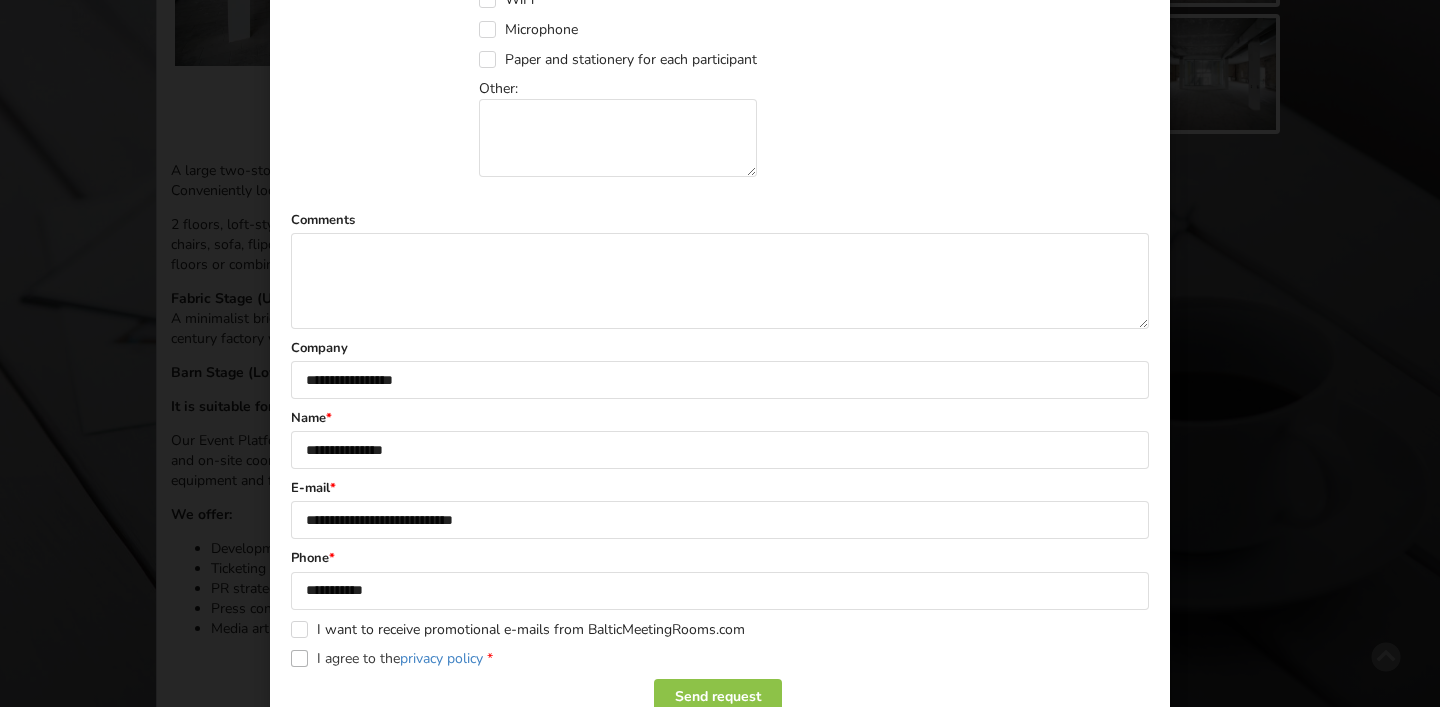 click on "I agree to the  privacy policy   *" at bounding box center [392, 658] 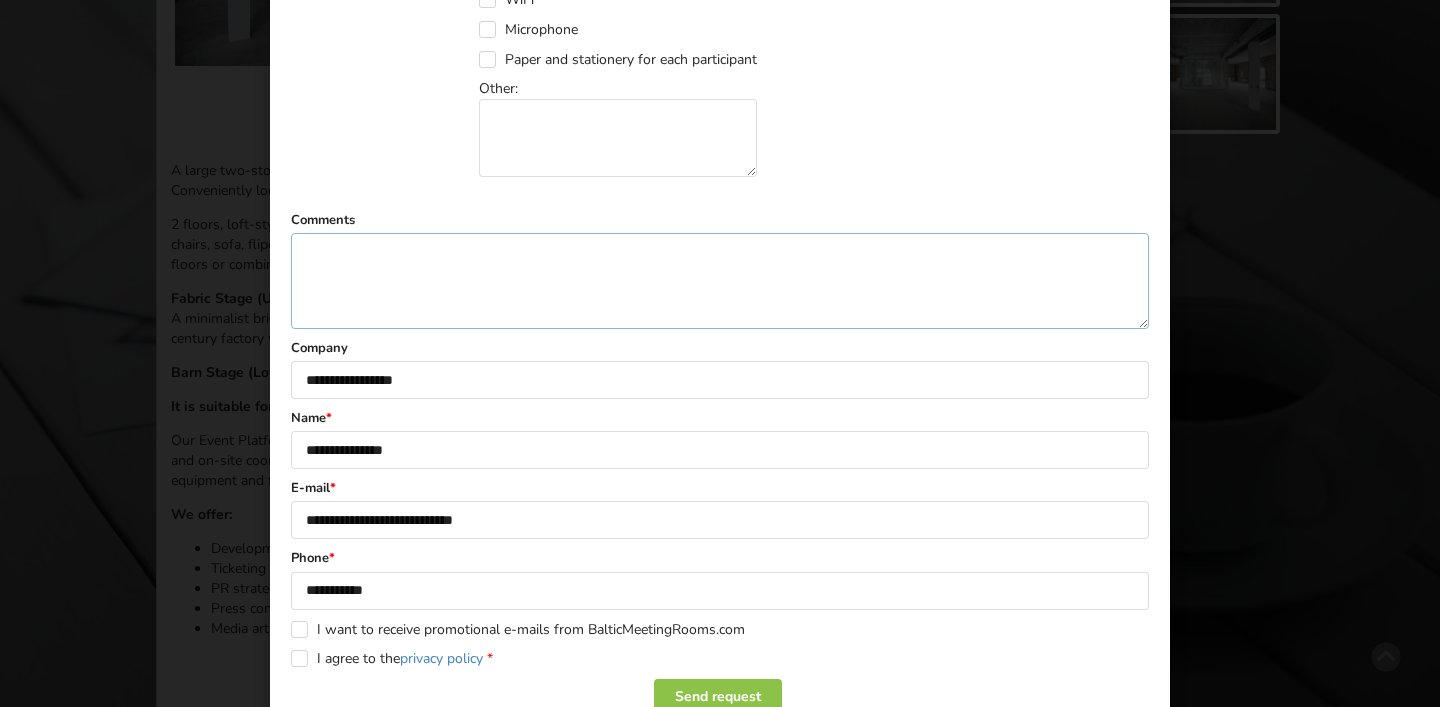 click at bounding box center [720, 281] 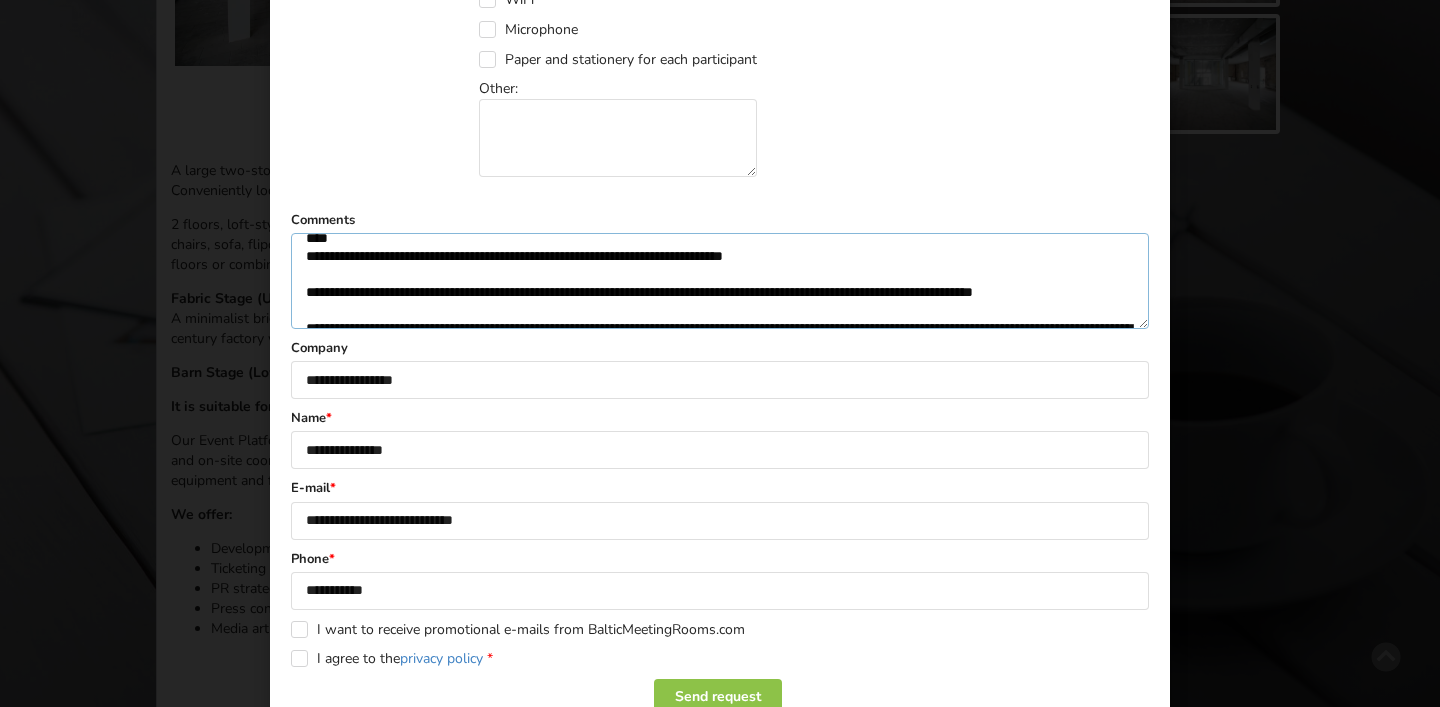 scroll, scrollTop: 0, scrollLeft: 0, axis: both 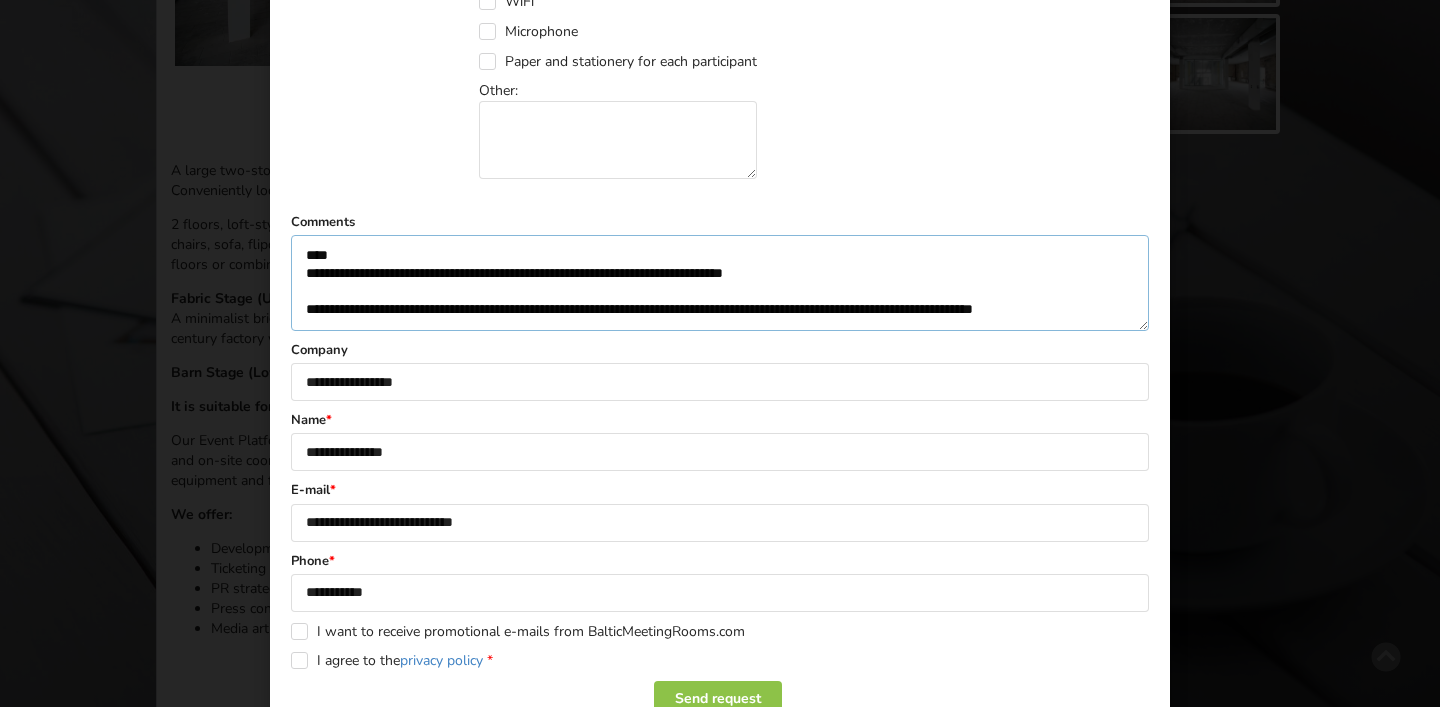 drag, startPoint x: 862, startPoint y: 275, endPoint x: 300, endPoint y: 273, distance: 562.00354 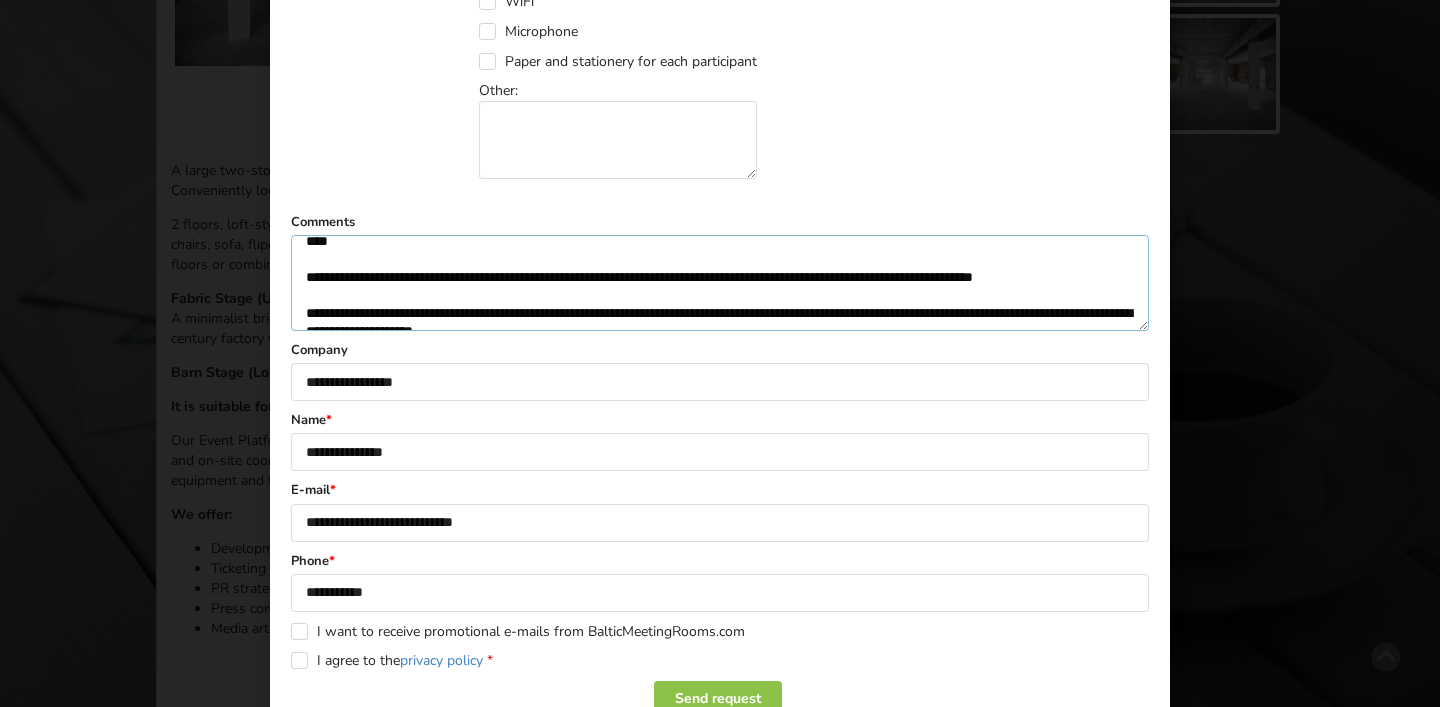 scroll, scrollTop: 13, scrollLeft: 0, axis: vertical 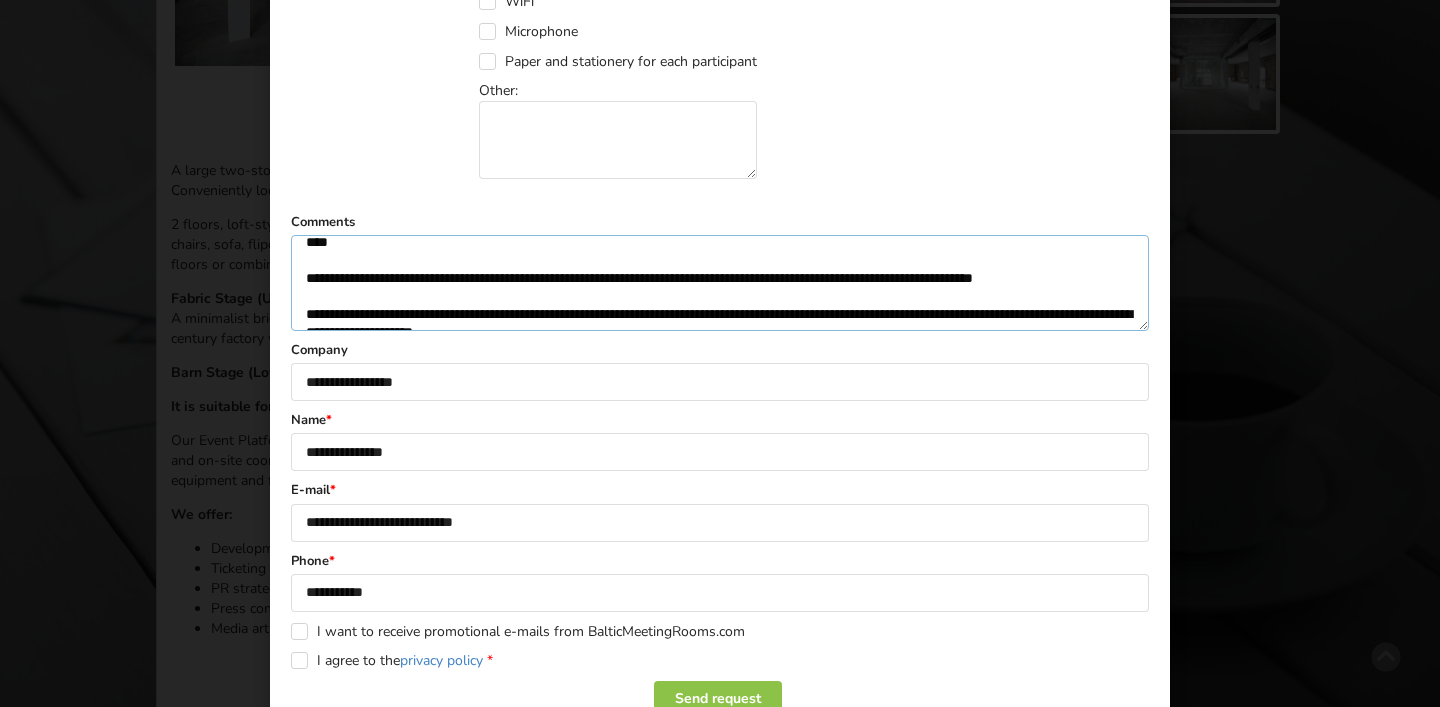 drag, startPoint x: 780, startPoint y: 281, endPoint x: 715, endPoint y: 280, distance: 65.00769 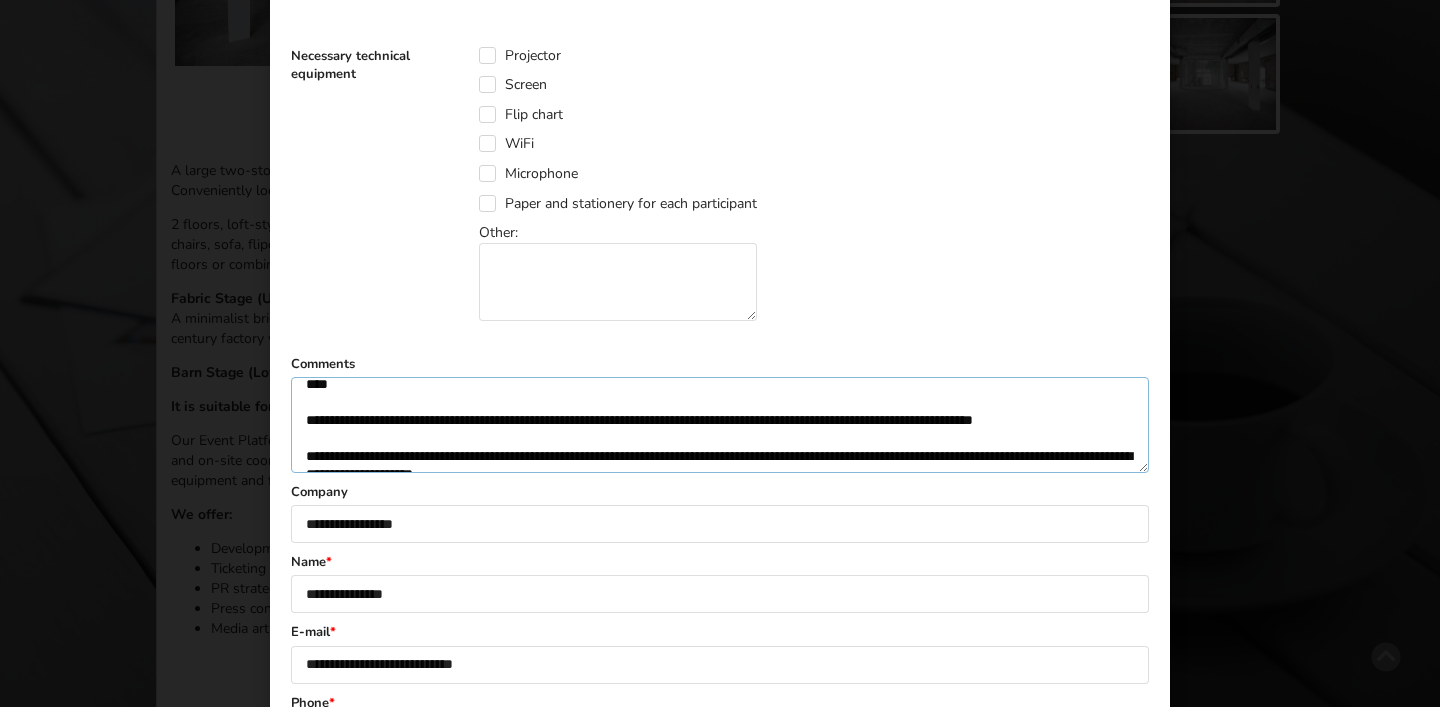 scroll, scrollTop: 861, scrollLeft: 0, axis: vertical 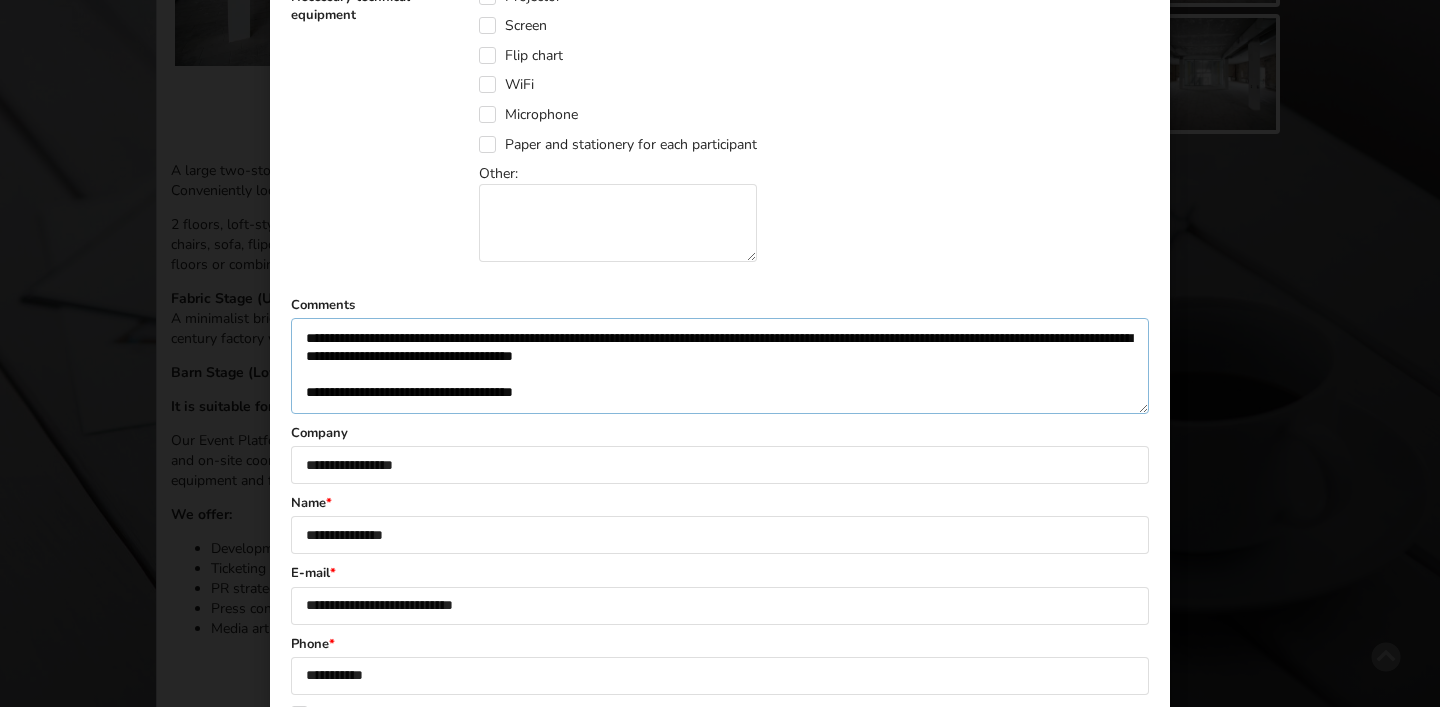 click on "**********" at bounding box center [720, 366] 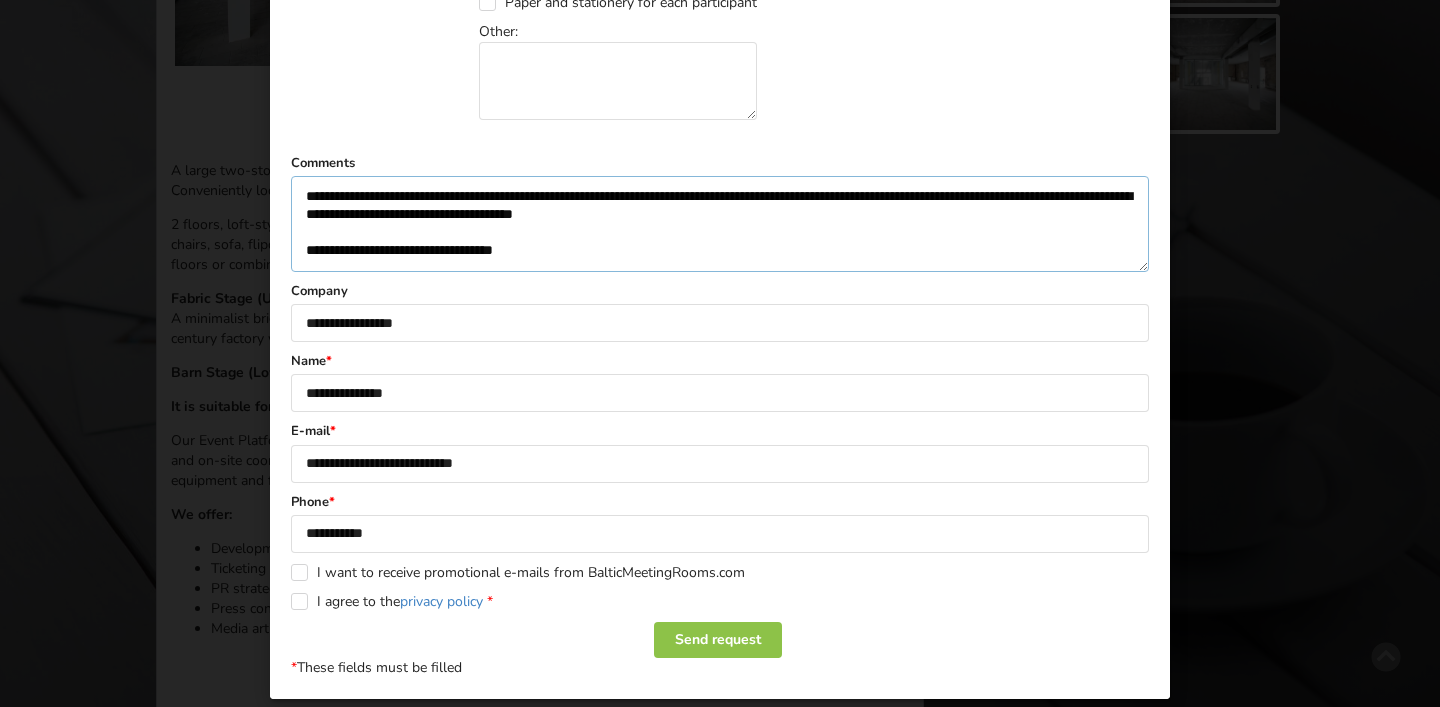 scroll, scrollTop: 1047, scrollLeft: 0, axis: vertical 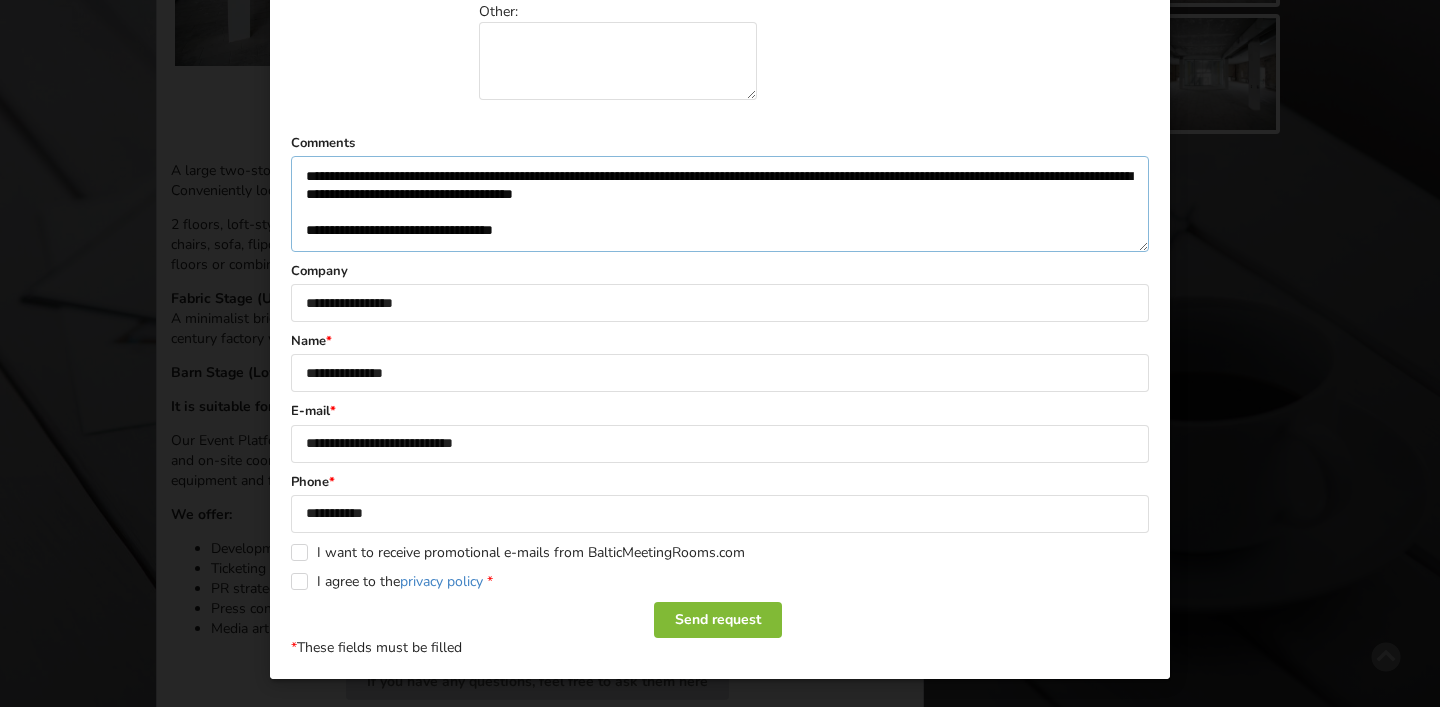 type on "**********" 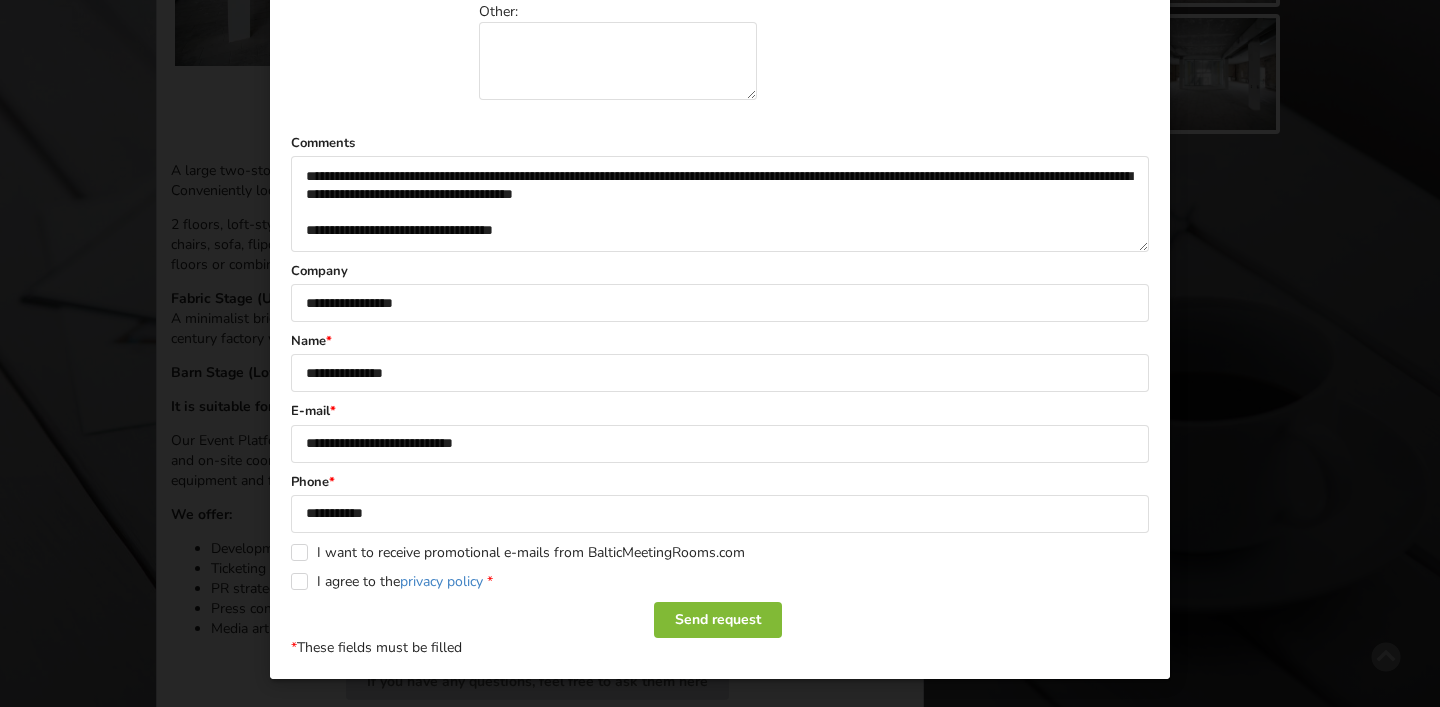 click on "Send request" at bounding box center (718, 620) 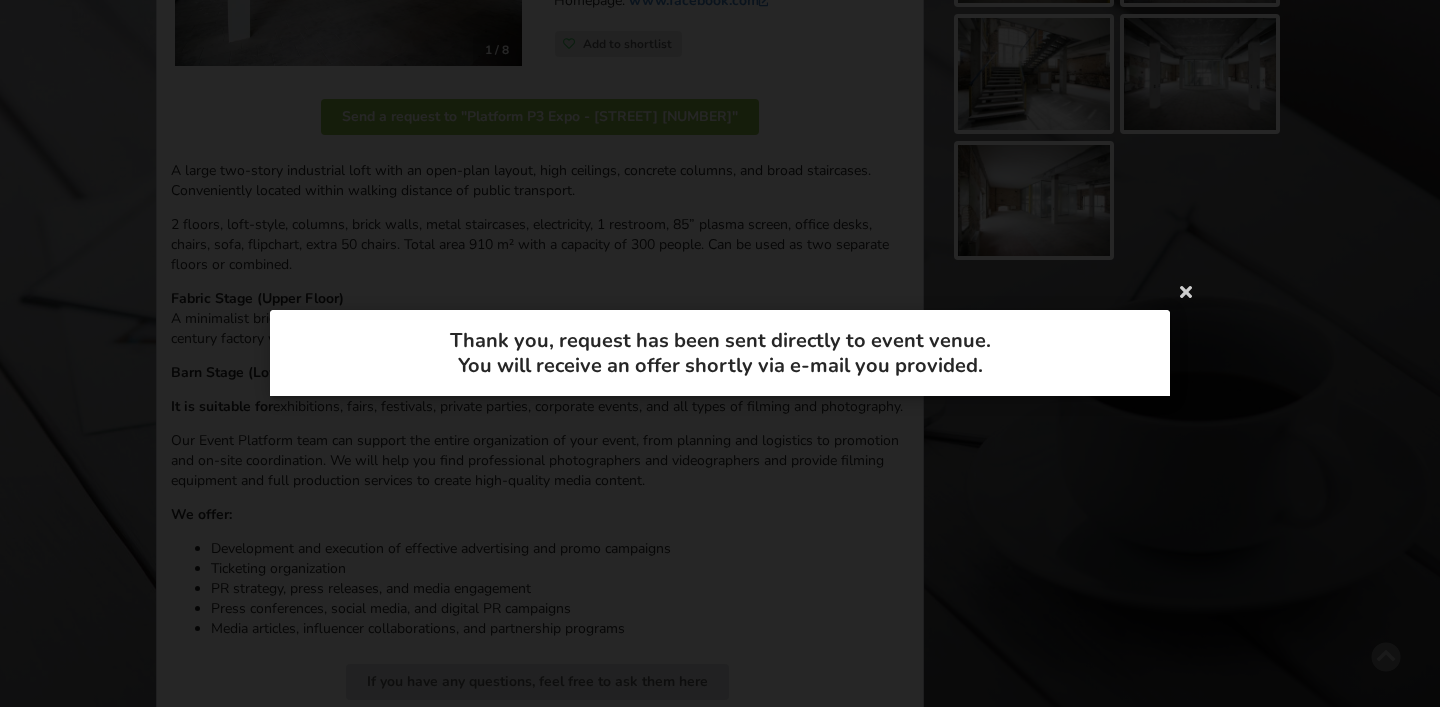 click on "**********" at bounding box center [720, 353] 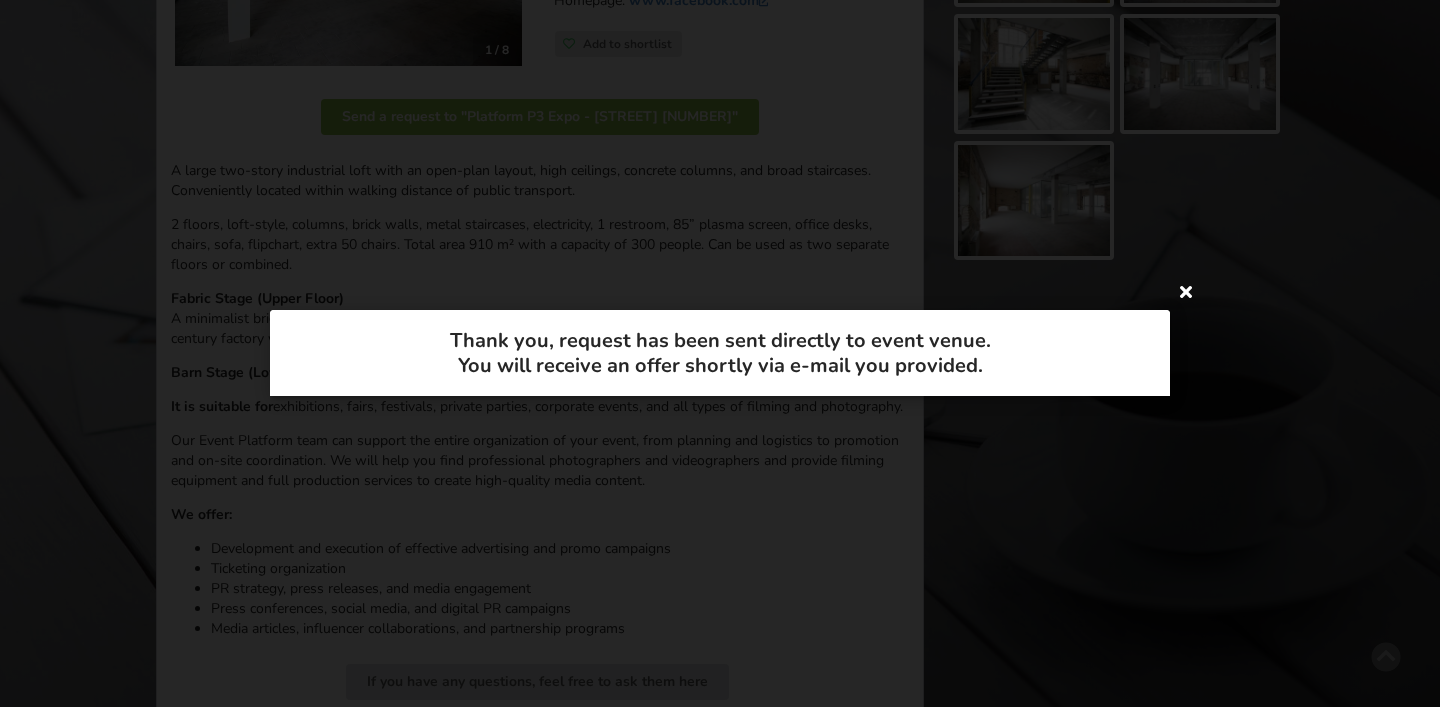 click at bounding box center (1186, 291) 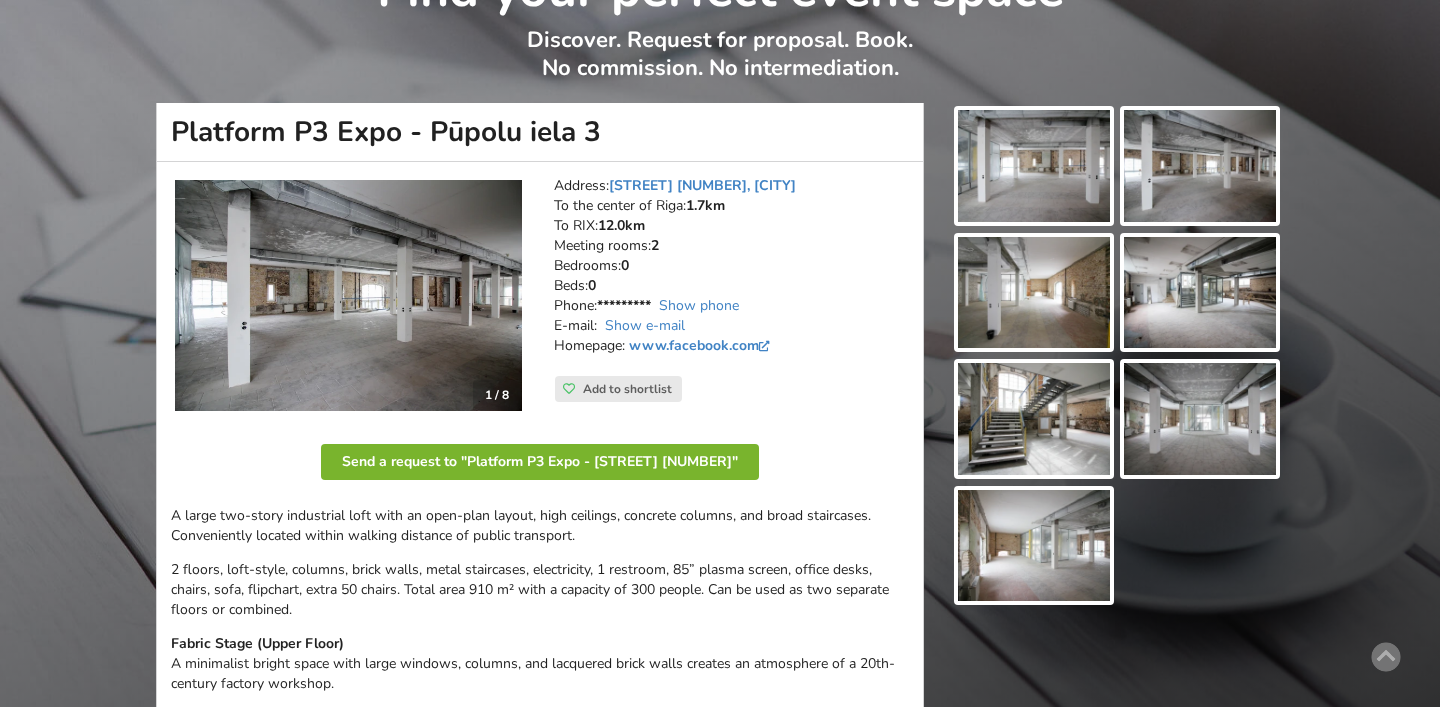 scroll, scrollTop: 138, scrollLeft: 0, axis: vertical 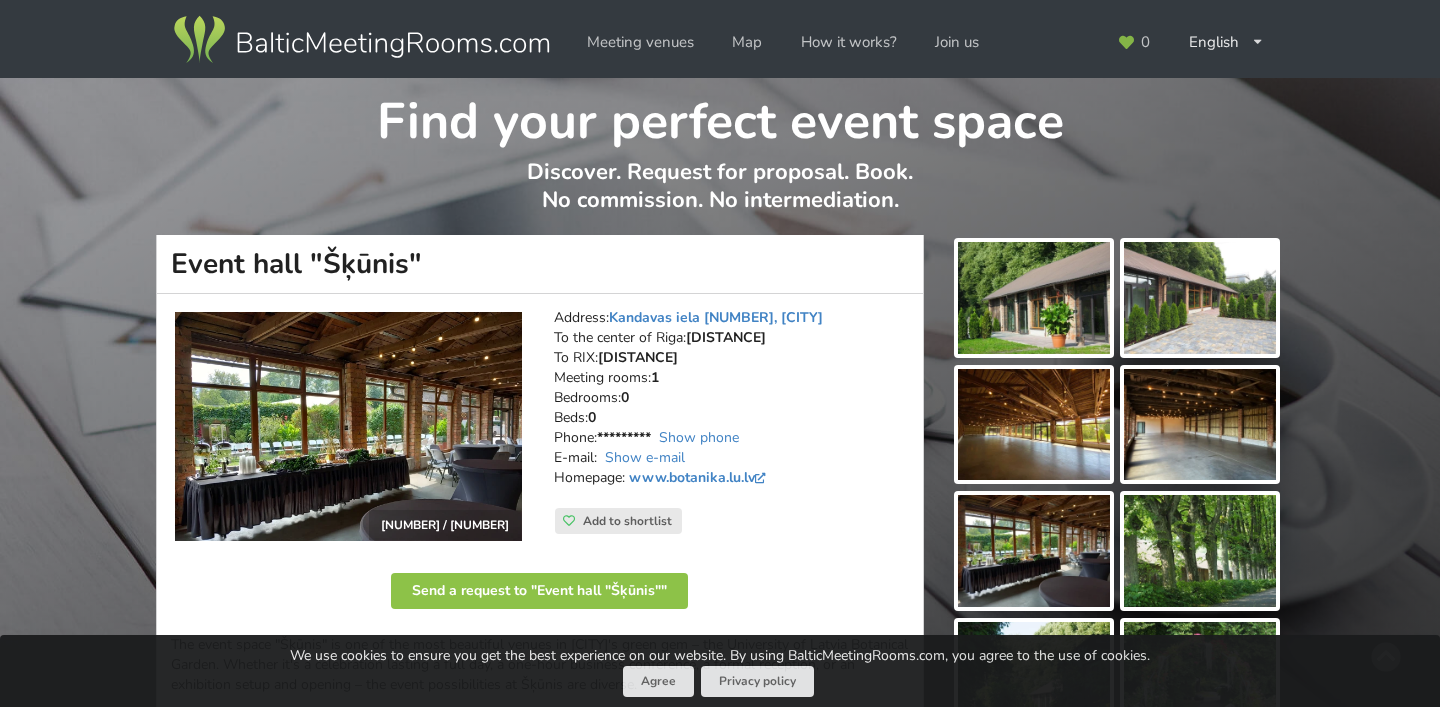 click at bounding box center [348, 426] 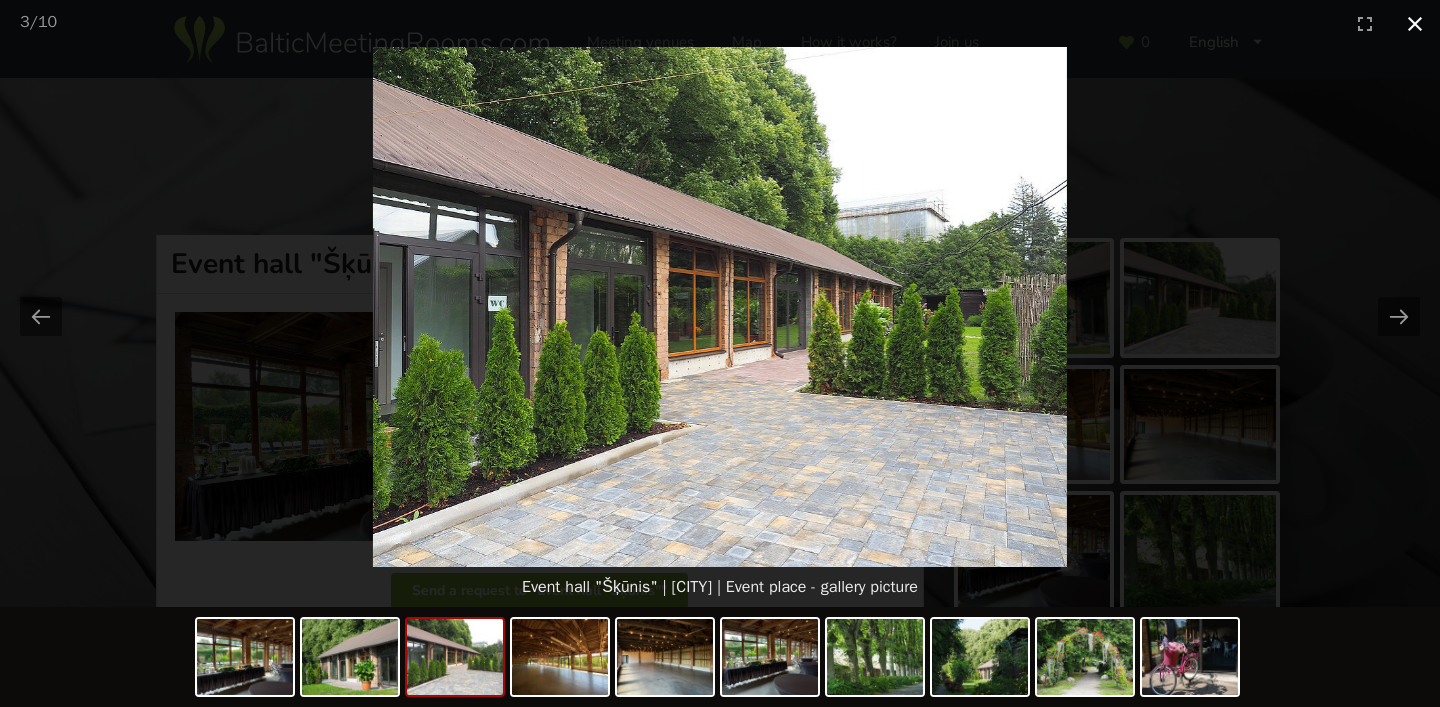 click at bounding box center (1415, 23) 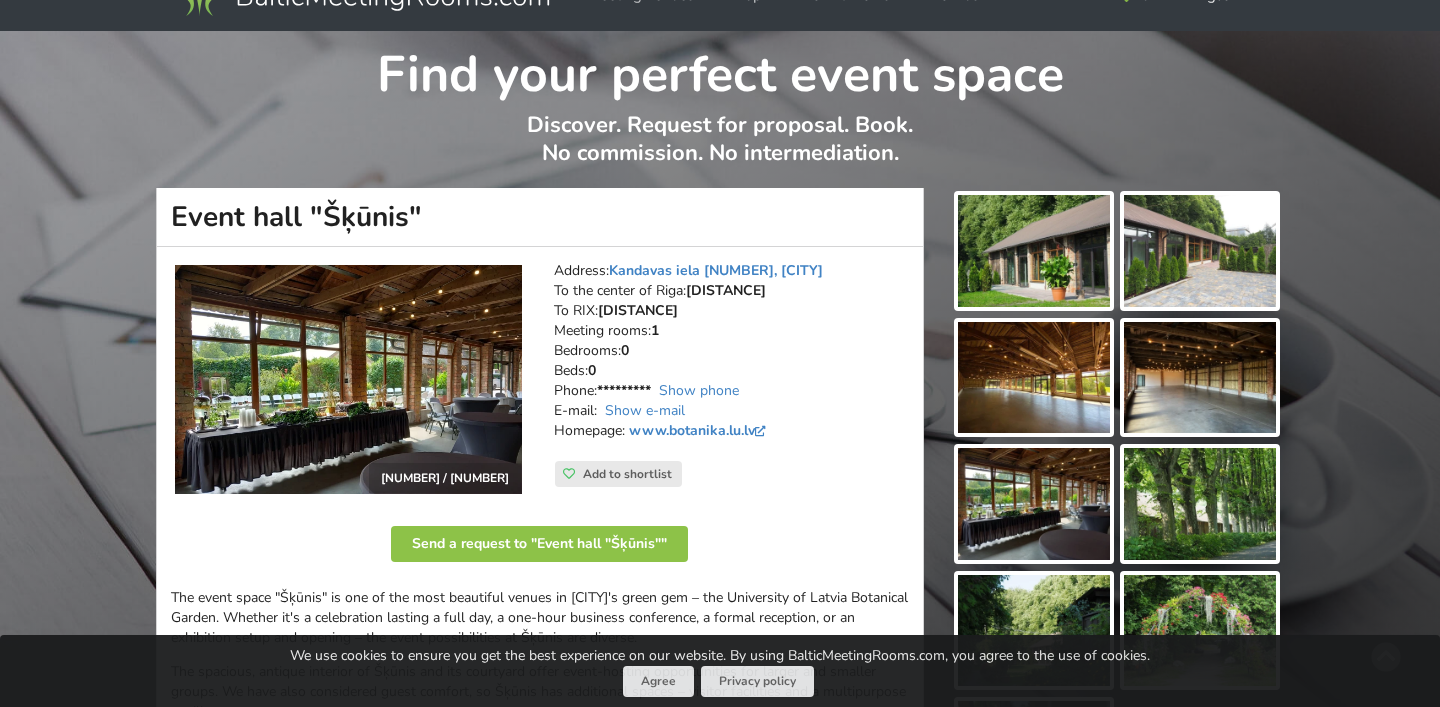 scroll, scrollTop: 49, scrollLeft: 0, axis: vertical 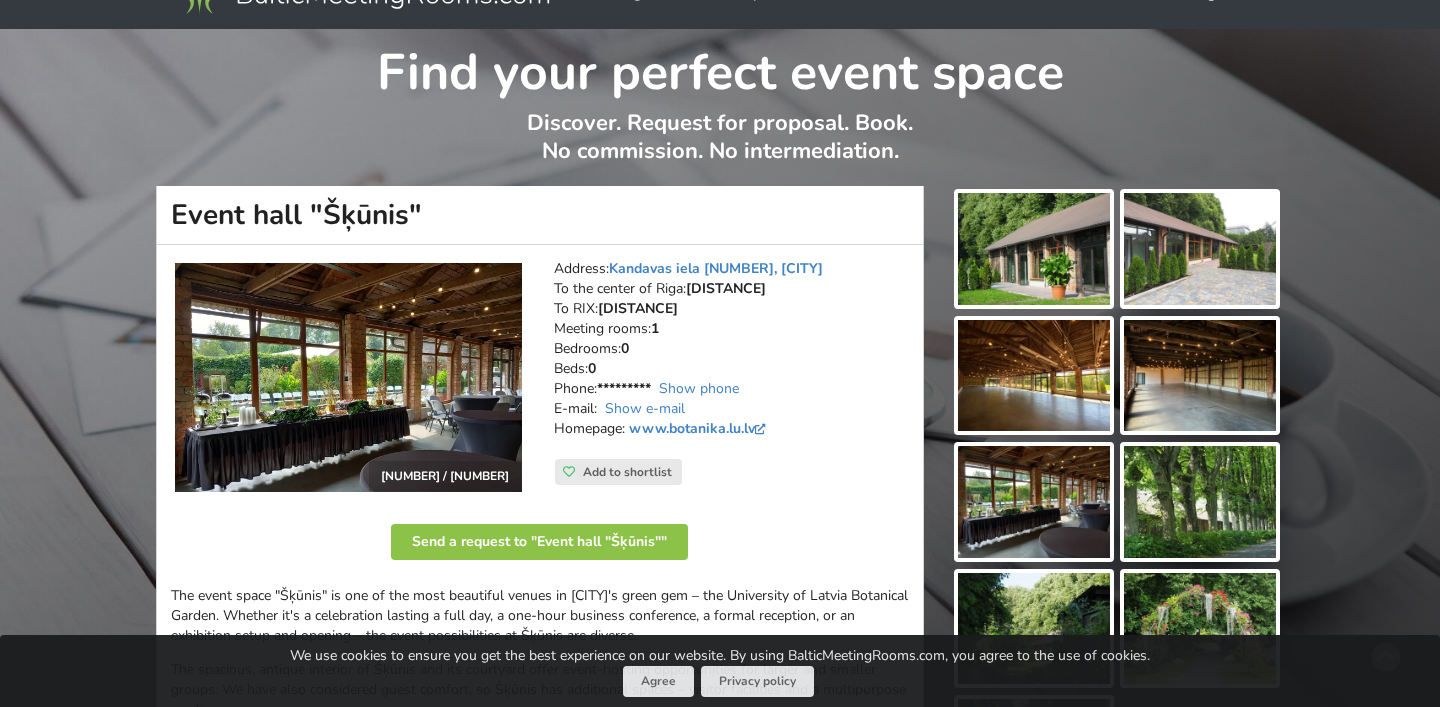 click on "Address:  Kandavas iela [NUMBER], [CITY]
To the center of [CITY]:  [DISTANCE]
To RIX:  [DISTANCE]
Meeting rooms:  [NUMBER]
Bedrooms:  [NUMBER]
Beds:  [NUMBER]
Phone:  [PHONE]
Show phone
E-mail:
Show e-mail
Homepage:    www.botanika.lu.lv" at bounding box center (731, 359) 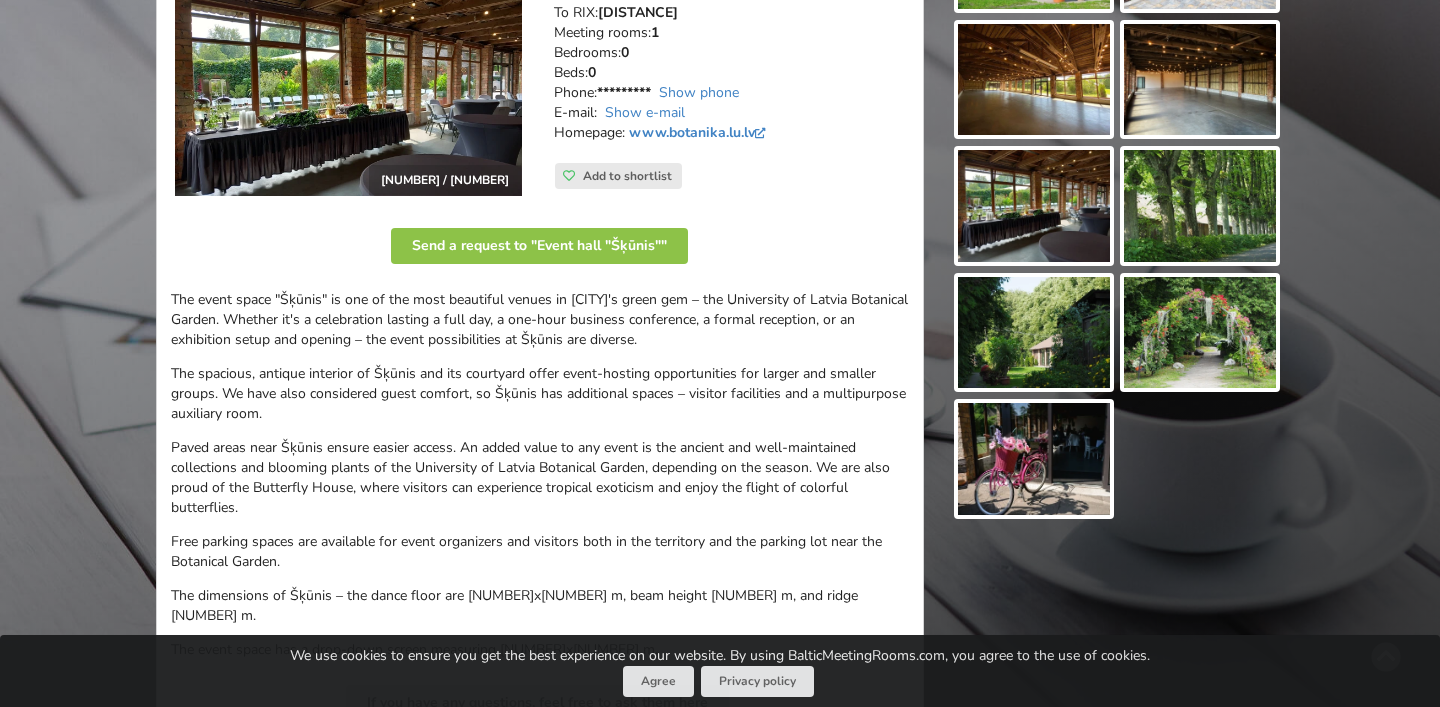 scroll, scrollTop: 352, scrollLeft: 0, axis: vertical 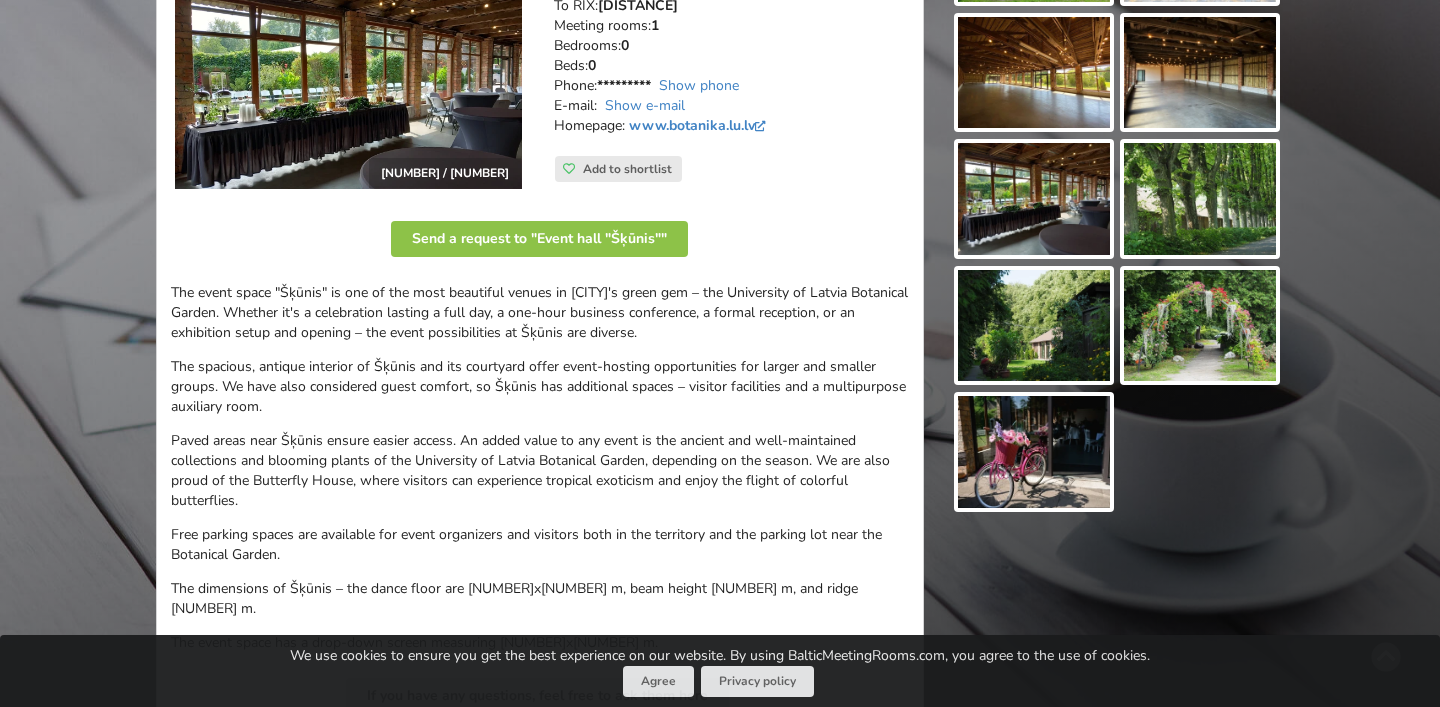click on "The event space "Šķūnis" is one of the most beautiful venues in Riga's green gem – the University of Latvia Botanical Garden. Whether it's a celebration lasting a full day, a one-hour business conference, a formal reception, or an exhibition setup and opening – the event possibilities at Šķūnis are diverse." at bounding box center (540, 313) 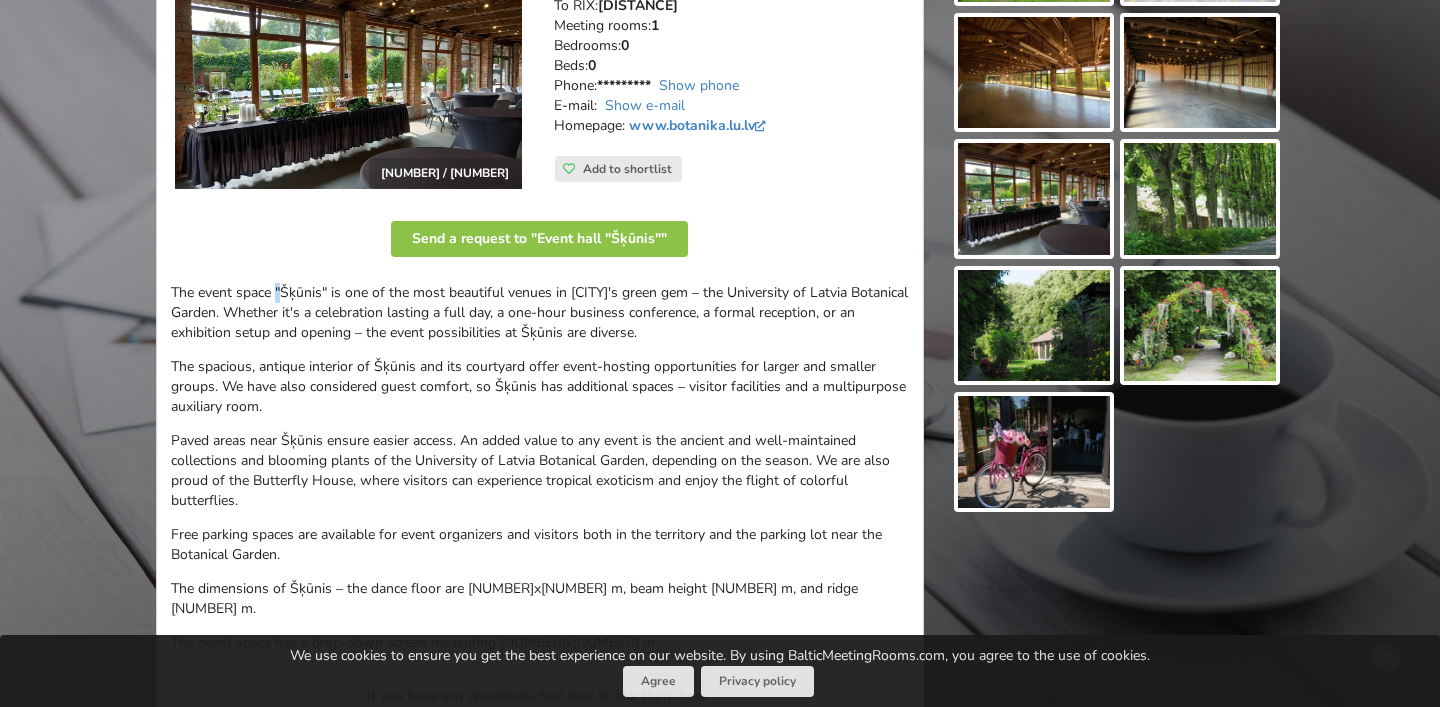 click on "The event space "Šķūnis" is one of the most beautiful venues in Riga's green gem – the University of Latvia Botanical Garden. Whether it's a celebration lasting a full day, a one-hour business conference, a formal reception, or an exhibition setup and opening – the event possibilities at Šķūnis are diverse." at bounding box center (540, 313) 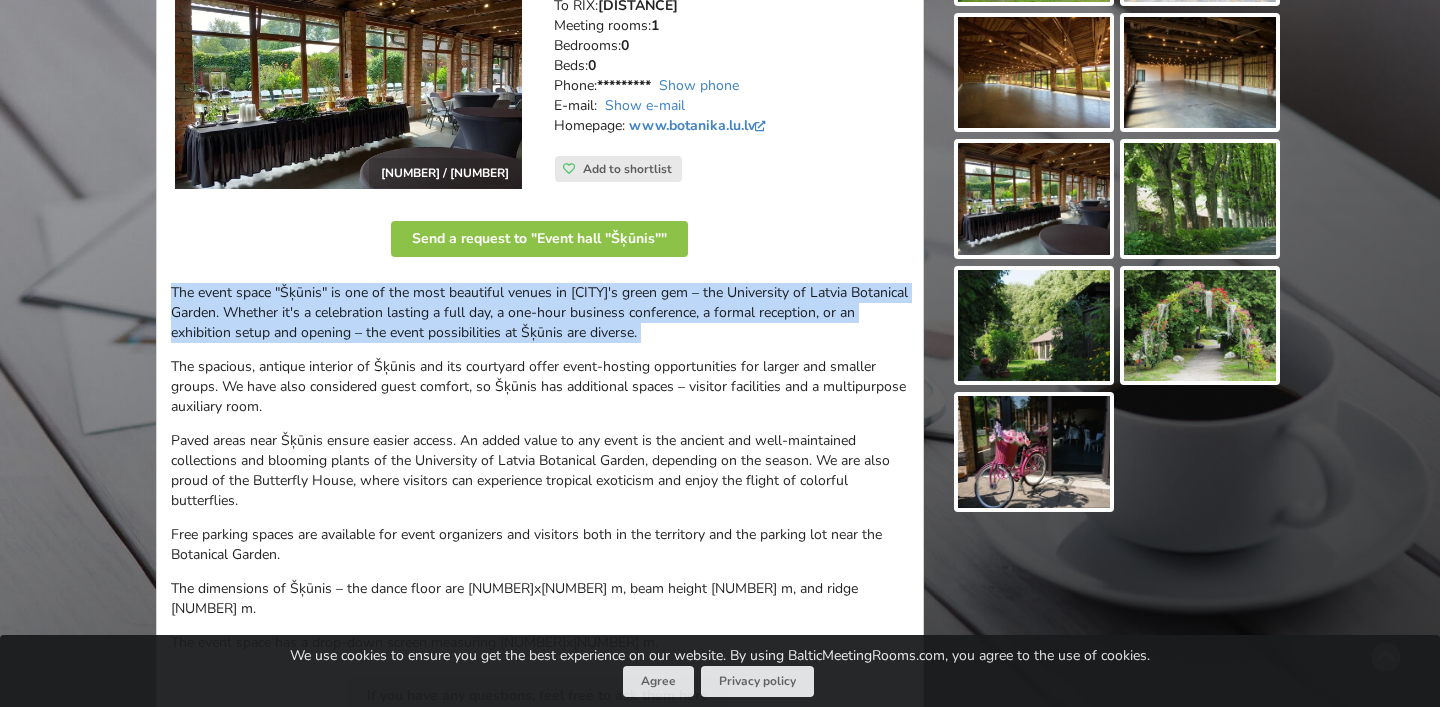 click on "The event space "Šķūnis" is one of the most beautiful venues in Riga's green gem – the University of Latvia Botanical Garden. Whether it's a celebration lasting a full day, a one-hour business conference, a formal reception, or an exhibition setup and opening – the event possibilities at Šķūnis are diverse." at bounding box center (540, 313) 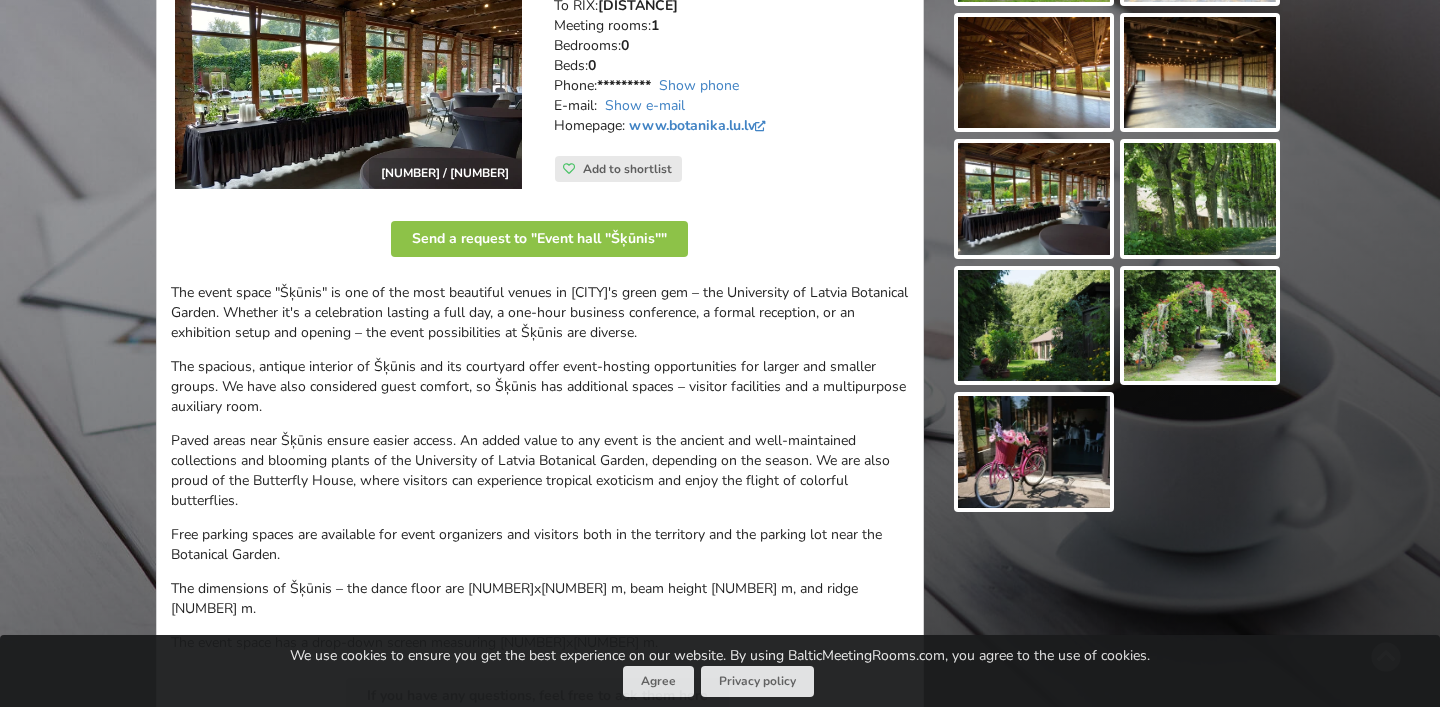 click on "The spacious, antique interior of Šķūnis and its courtyard offer event-hosting opportunities for larger and smaller groups. We have also considered guest comfort, so Šķūnis has additional spaces – visitor facilities and a multipurpose auxiliary room." at bounding box center (540, 387) 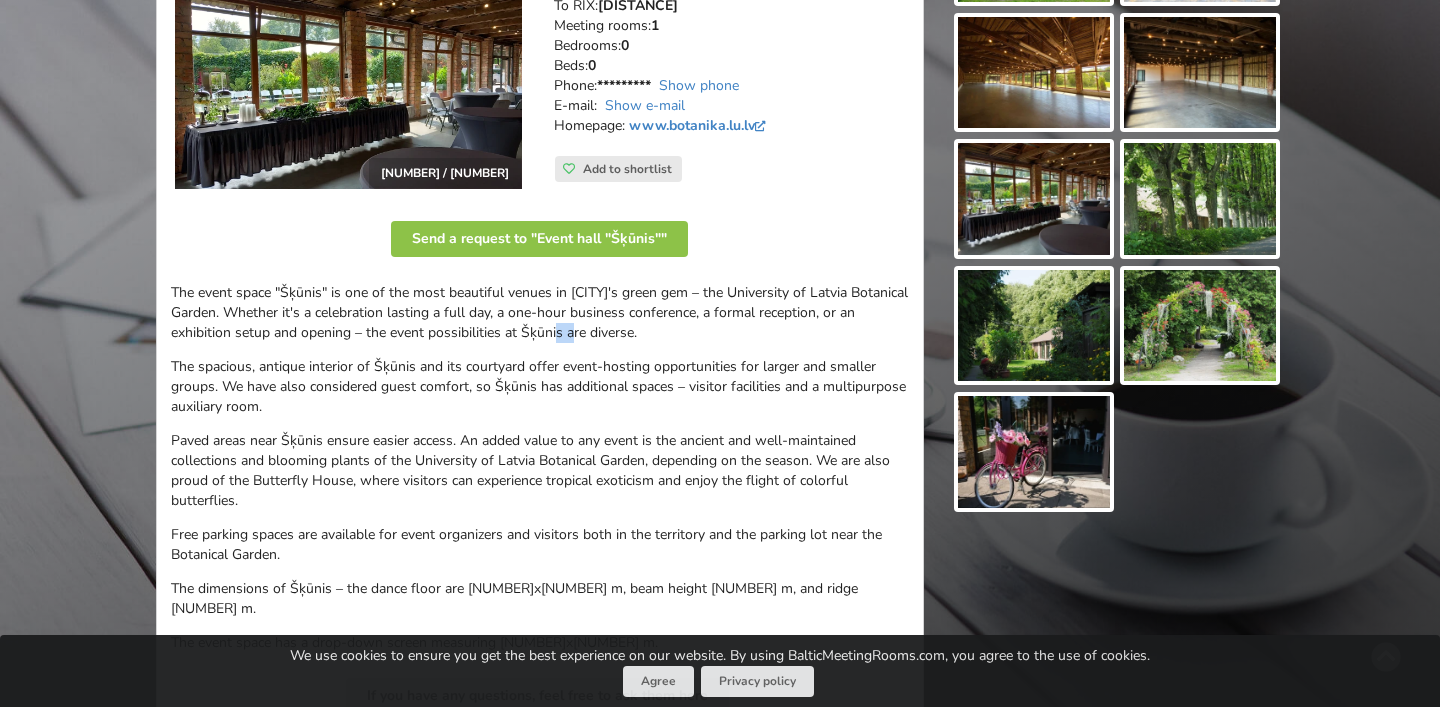 click on "The event space "Šķūnis" is one of the most beautiful venues in Riga's green gem – the University of Latvia Botanical Garden. Whether it's a celebration lasting a full day, a one-hour business conference, a formal reception, or an exhibition setup and opening – the event possibilities at Šķūnis are diverse." at bounding box center [540, 313] 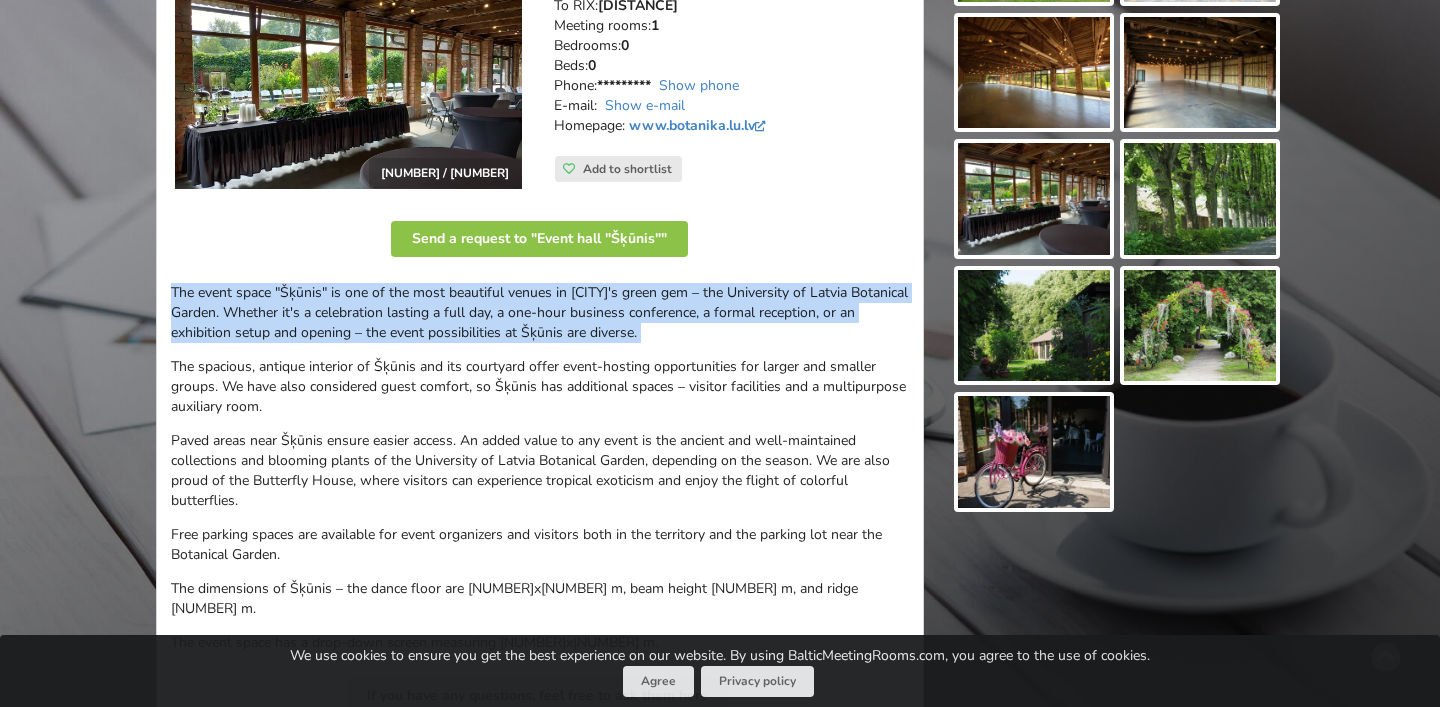 click on "The event space "Šķūnis" is one of the most beautiful venues in Riga's green gem – the University of Latvia Botanical Garden. Whether it's a celebration lasting a full day, a one-hour business conference, a formal reception, or an exhibition setup and opening – the event possibilities at Šķūnis are diverse." at bounding box center (540, 313) 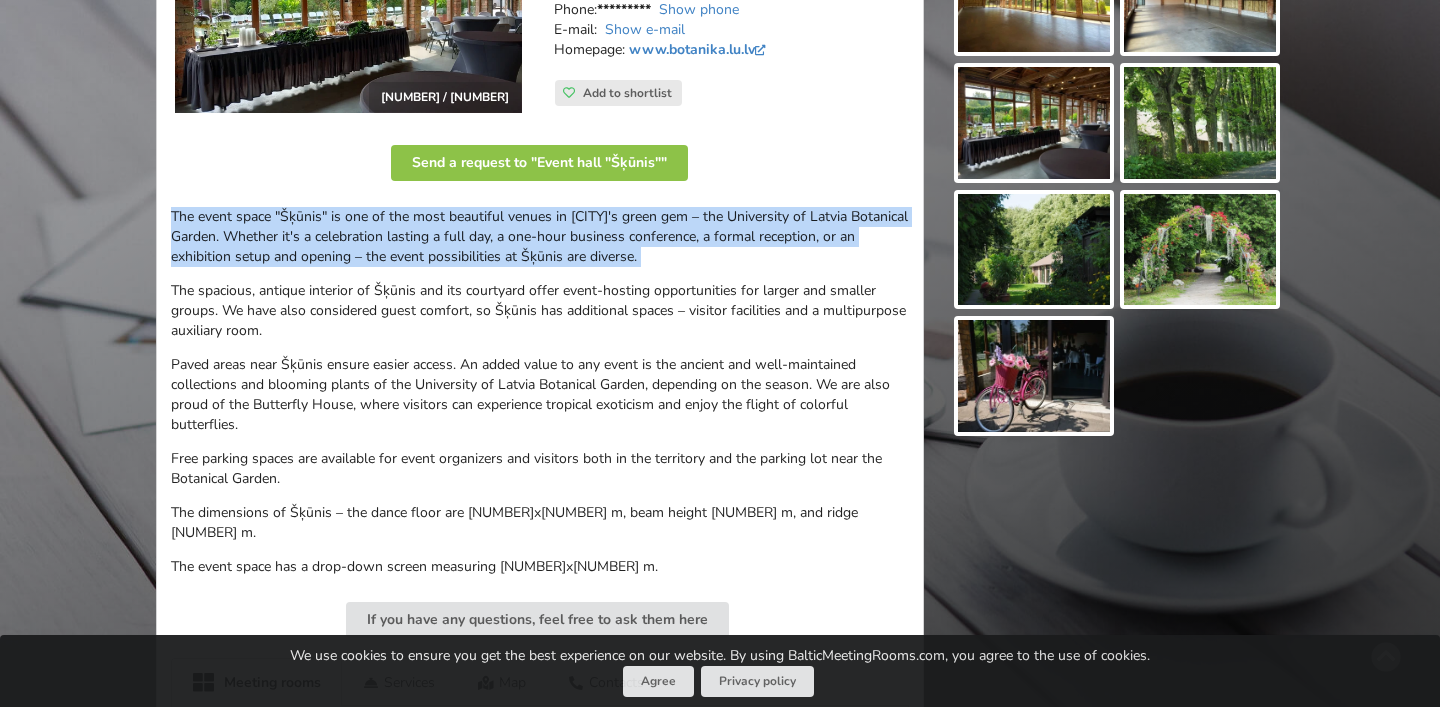 scroll, scrollTop: 429, scrollLeft: 0, axis: vertical 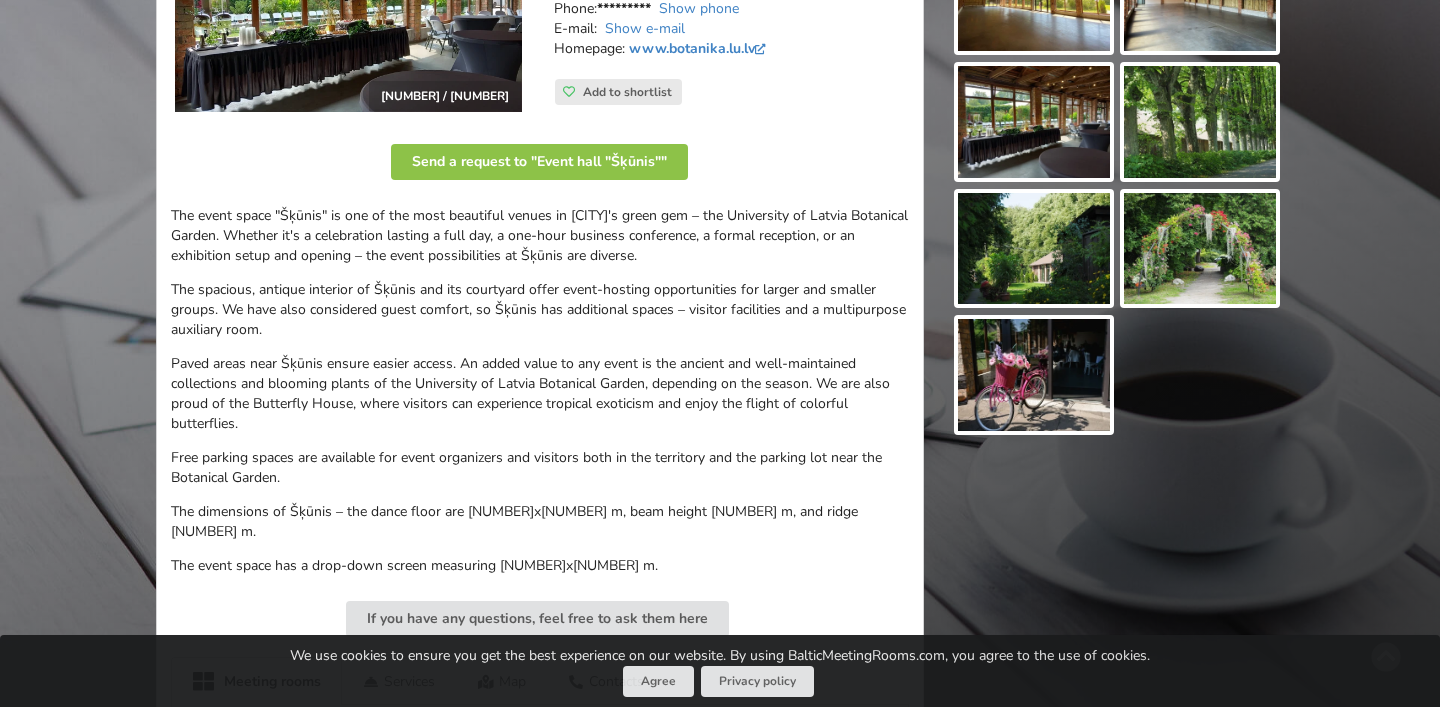 click on "The spacious, antique interior of Šķūnis and its courtyard offer event-hosting opportunities for larger and smaller groups. We have also considered guest comfort, so Šķūnis has additional spaces – visitor facilities and a multipurpose auxiliary room." at bounding box center [540, 310] 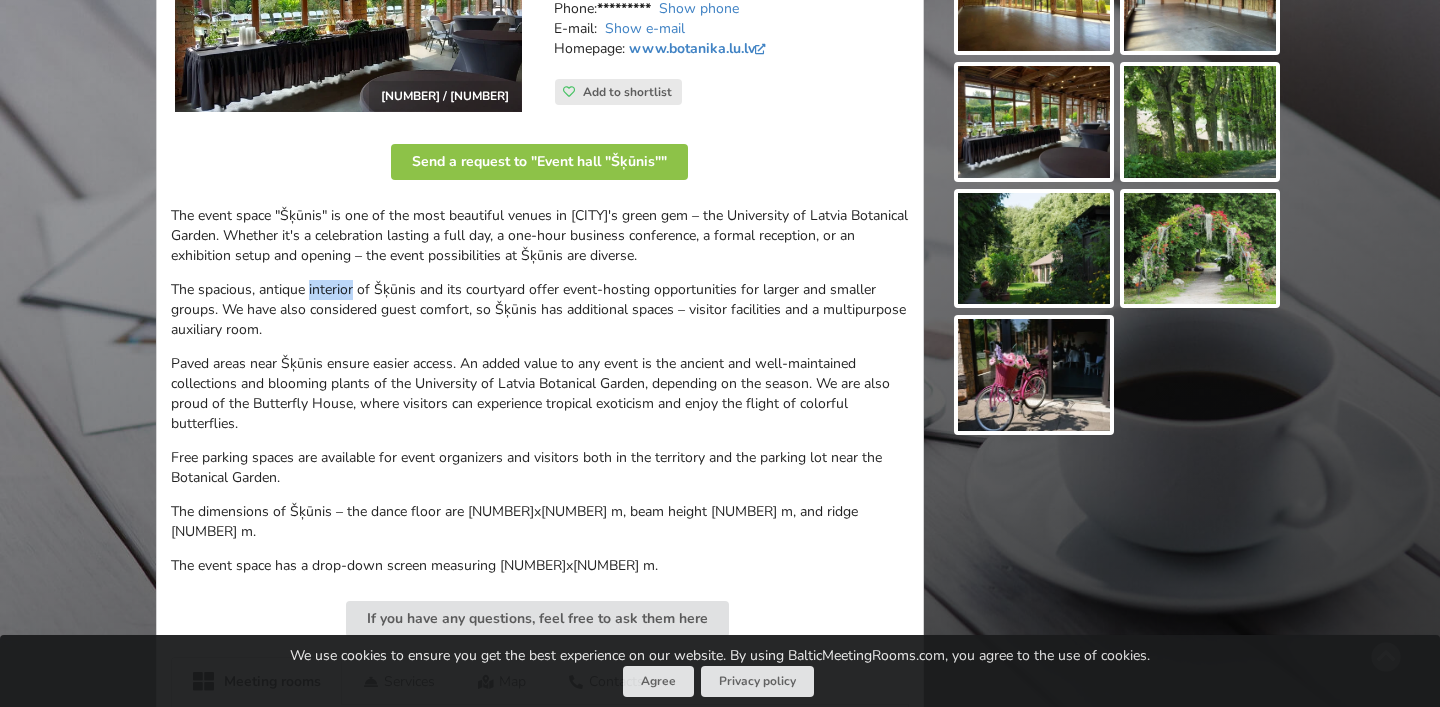 click on "The spacious, antique interior of Šķūnis and its courtyard offer event-hosting opportunities for larger and smaller groups. We have also considered guest comfort, so Šķūnis has additional spaces – visitor facilities and a multipurpose auxiliary room." at bounding box center [540, 310] 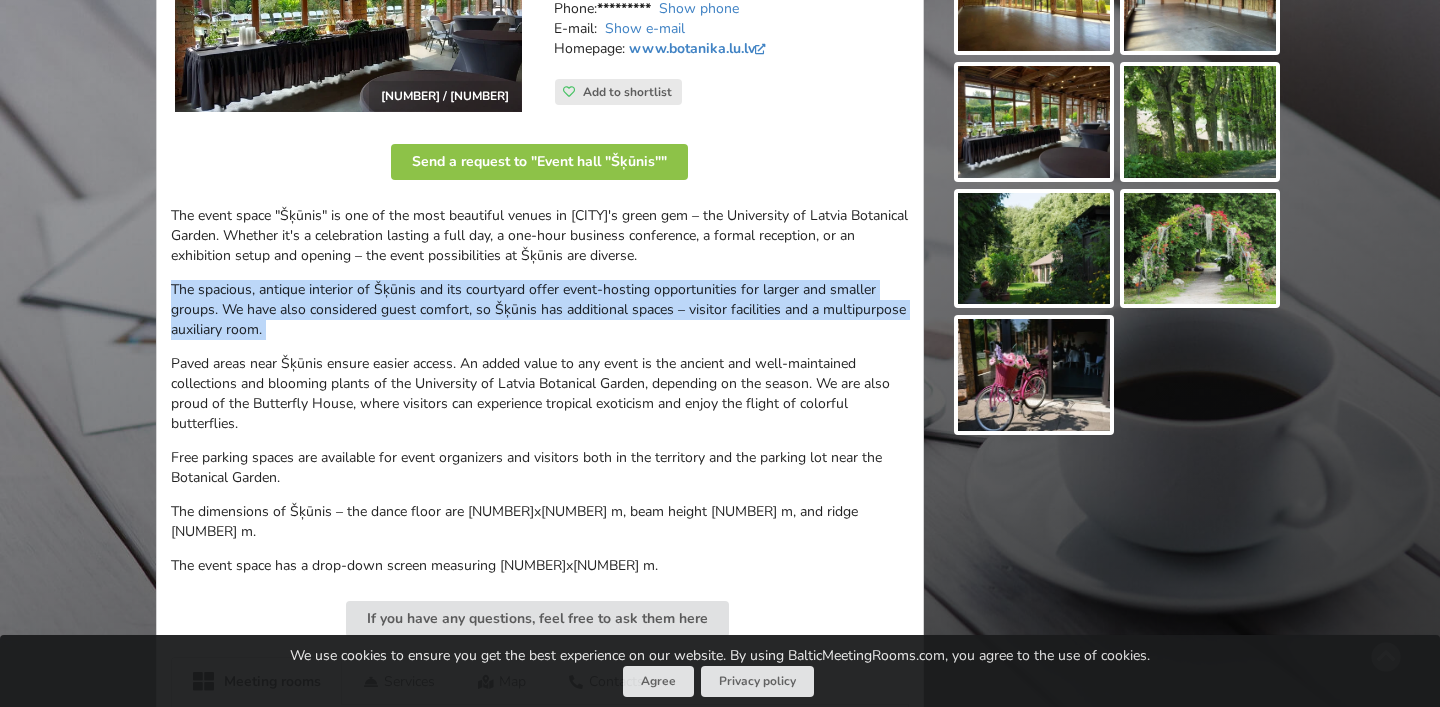 click on "The spacious, antique interior of Šķūnis and its courtyard offer event-hosting opportunities for larger and smaller groups. We have also considered guest comfort, so Šķūnis has additional spaces – visitor facilities and a multipurpose auxiliary room." at bounding box center (540, 310) 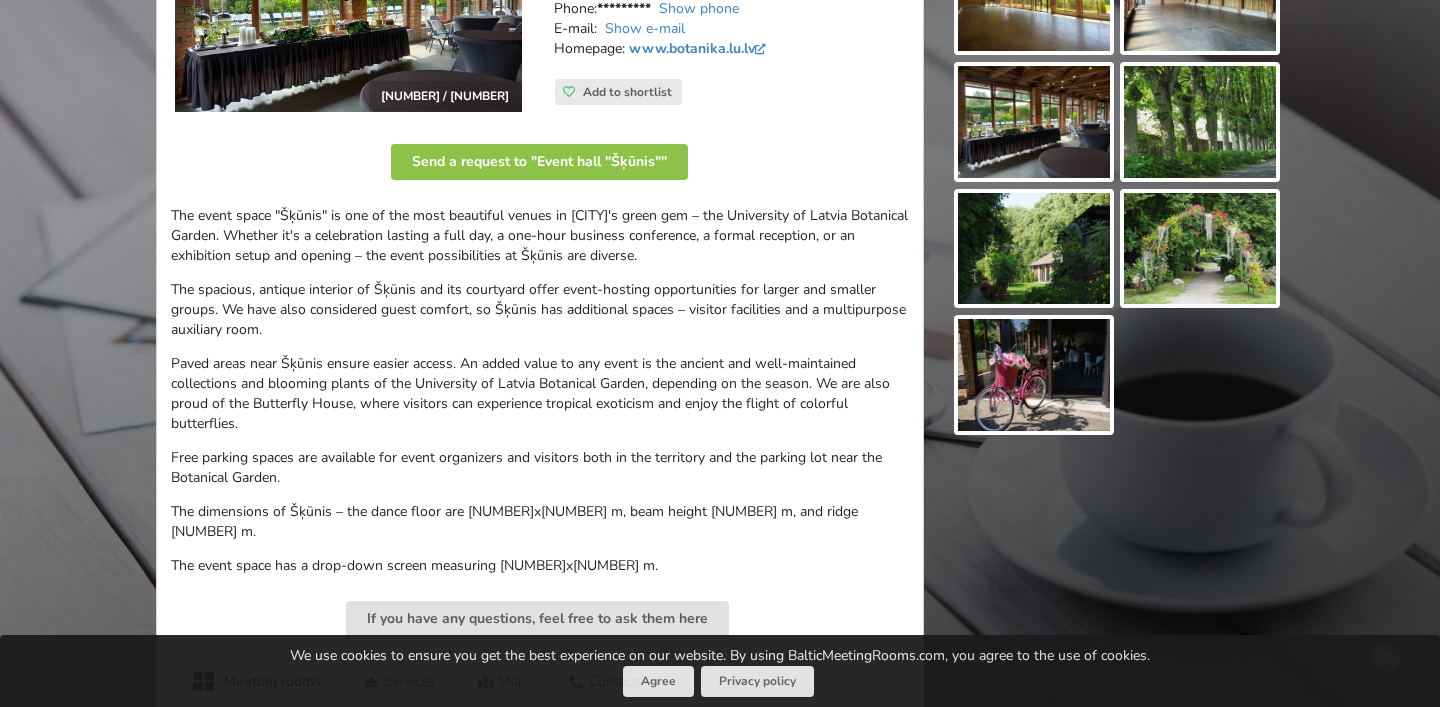 click on "The spacious, antique interior of Šķūnis and its courtyard offer event-hosting opportunities for larger and smaller groups. We have also considered guest comfort, so Šķūnis has additional spaces – visitor facilities and a multipurpose auxiliary room." at bounding box center (540, 310) 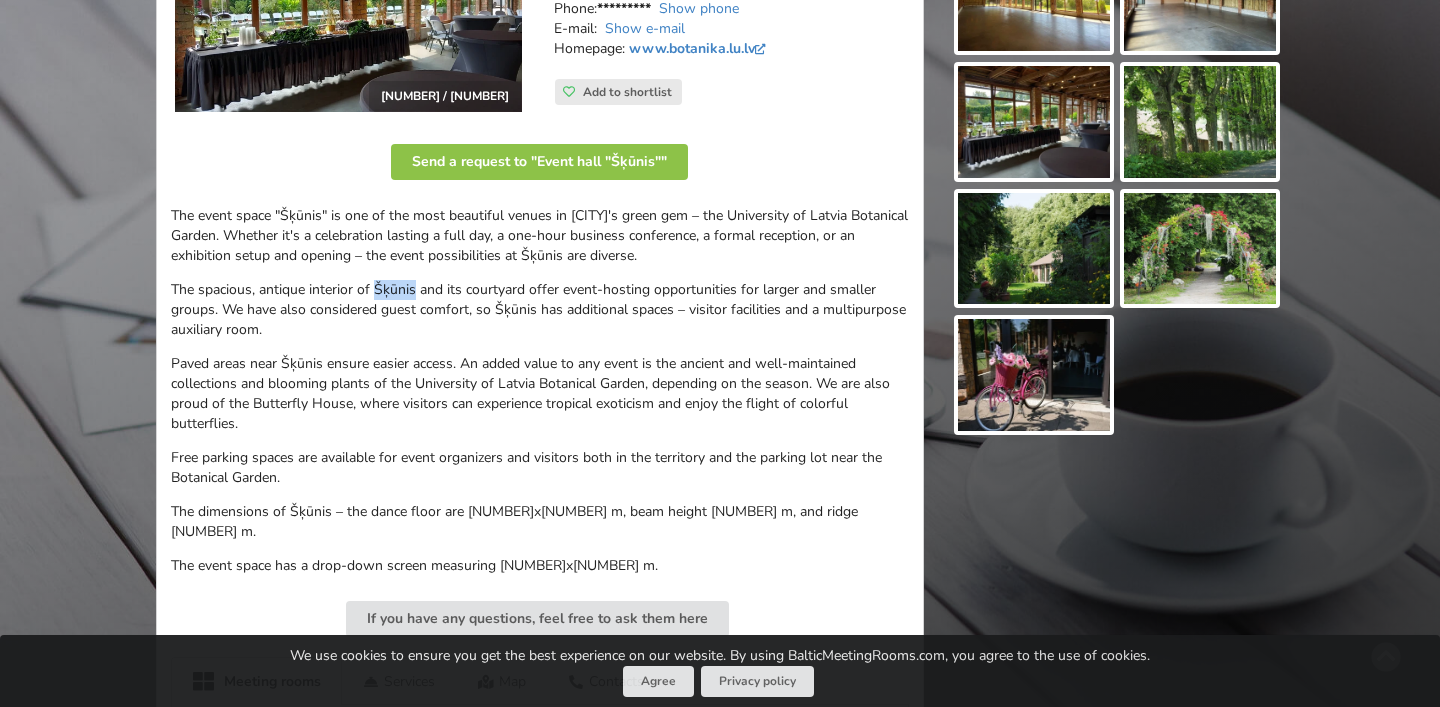 click on "The spacious, antique interior of Šķūnis and its courtyard offer event-hosting opportunities for larger and smaller groups. We have also considered guest comfort, so Šķūnis has additional spaces – visitor facilities and a multipurpose auxiliary room." at bounding box center [540, 310] 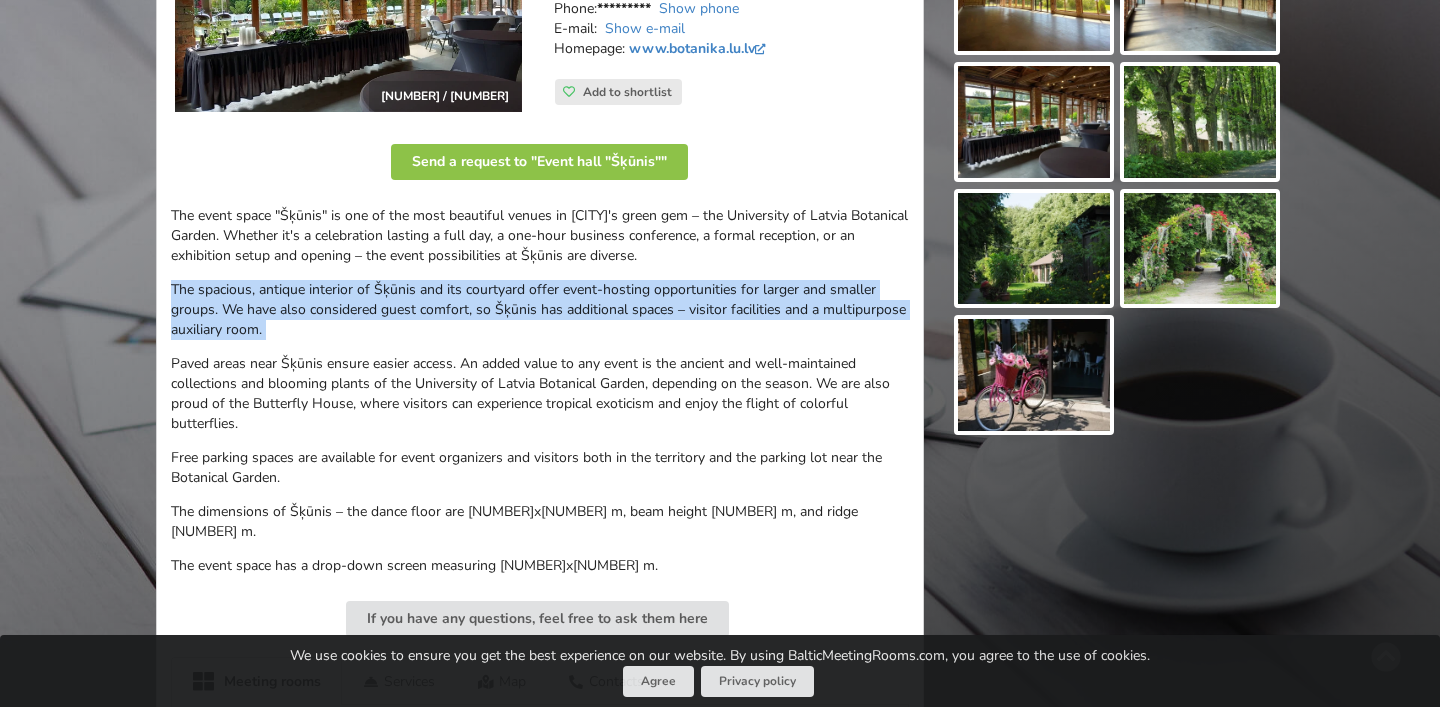 click on "The spacious, antique interior of Šķūnis and its courtyard offer event-hosting opportunities for larger and smaller groups. We have also considered guest comfort, so Šķūnis has additional spaces – visitor facilities and a multipurpose auxiliary room." at bounding box center [540, 310] 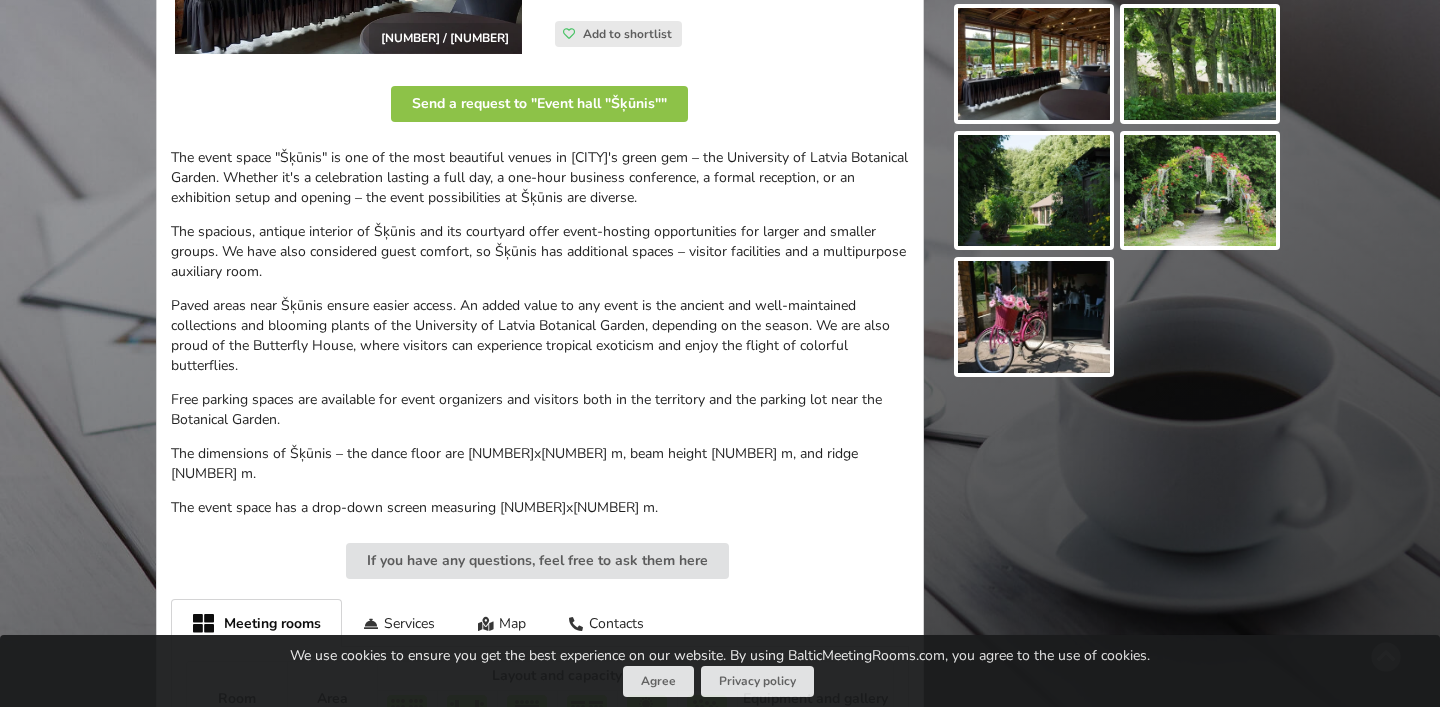 scroll, scrollTop: 492, scrollLeft: 0, axis: vertical 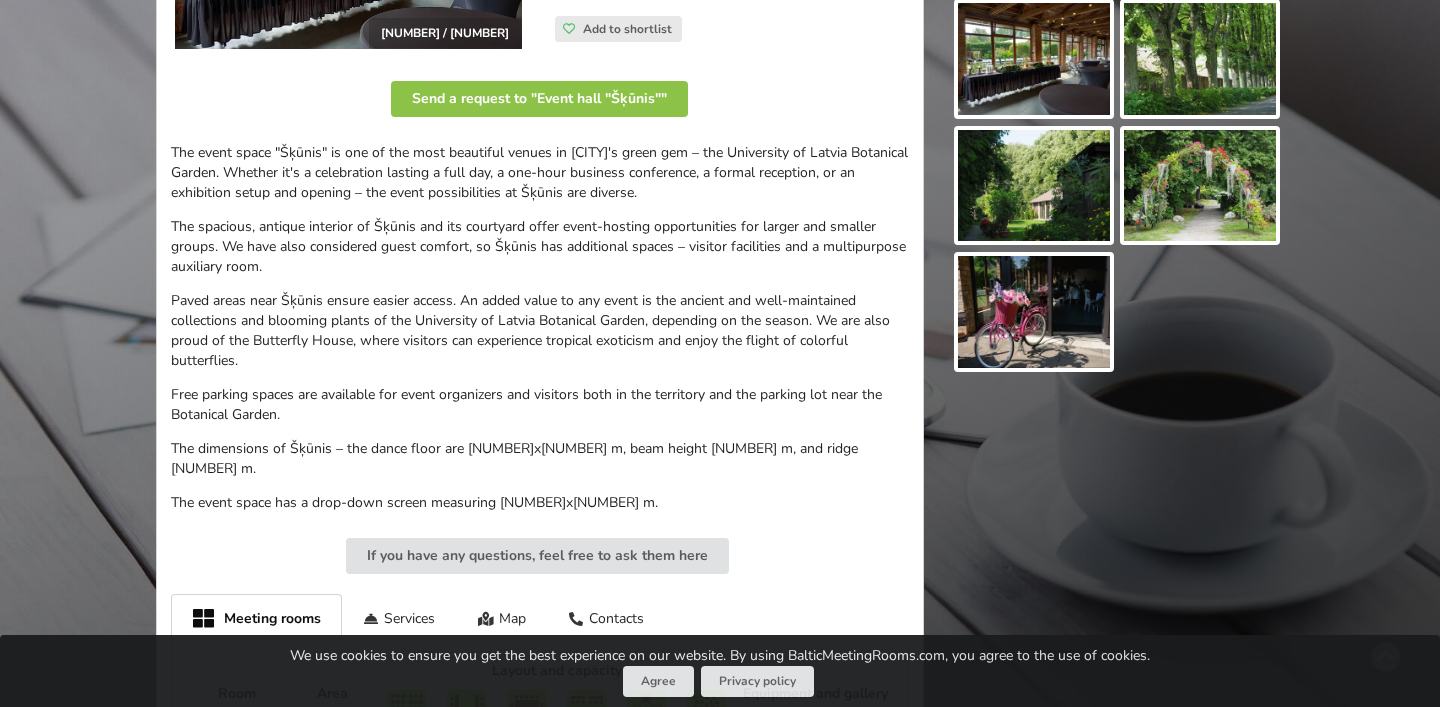 click on "Paved areas near Šķūnis ensure easier access. An added value to any event is the ancient and well-maintained collections and blooming plants of the University of Latvia Botanical Garden, depending on the season. We are also proud of the Butterfly House, where visitors can experience tropical exoticism and enjoy the flight of colorful butterflies." at bounding box center (540, 331) 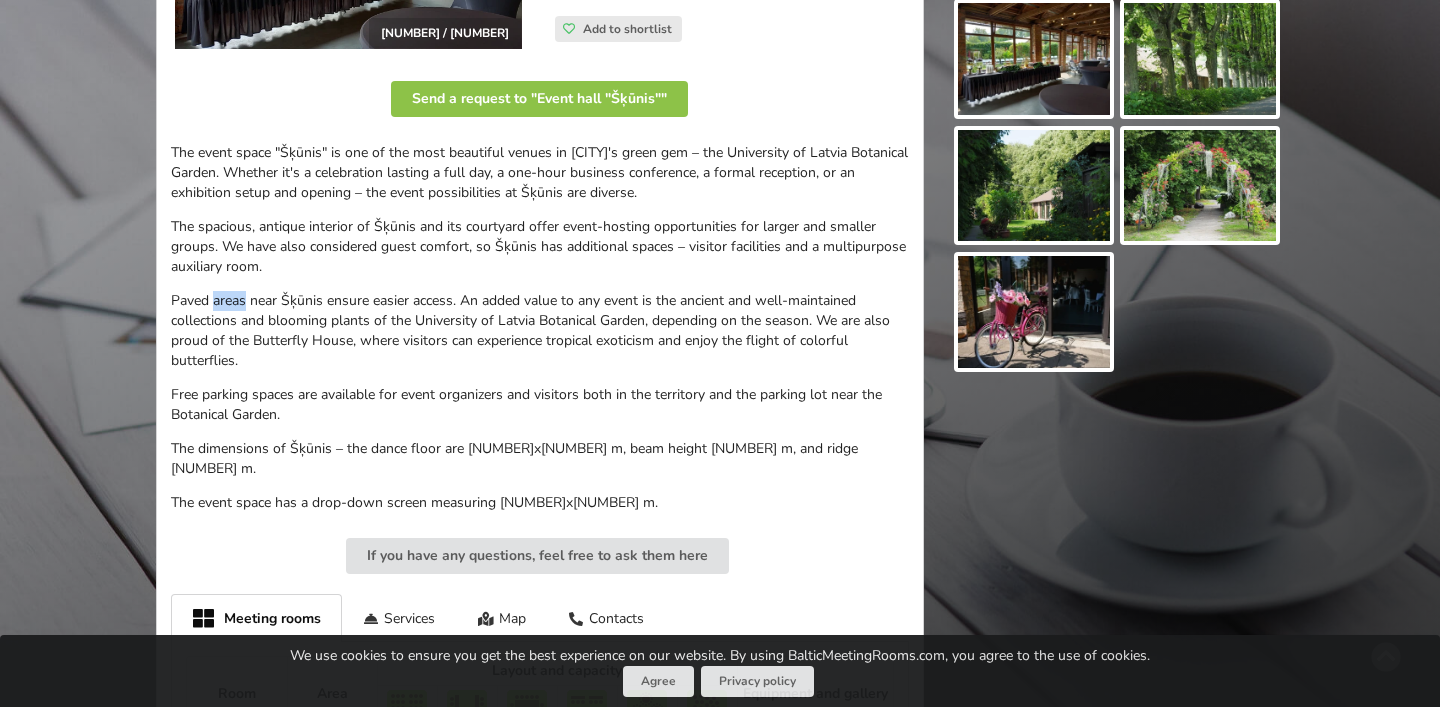 click on "Paved areas near Šķūnis ensure easier access. An added value to any event is the ancient and well-maintained collections and blooming plants of the University of Latvia Botanical Garden, depending on the season. We are also proud of the Butterfly House, where visitors can experience tropical exoticism and enjoy the flight of colorful butterflies." at bounding box center [540, 331] 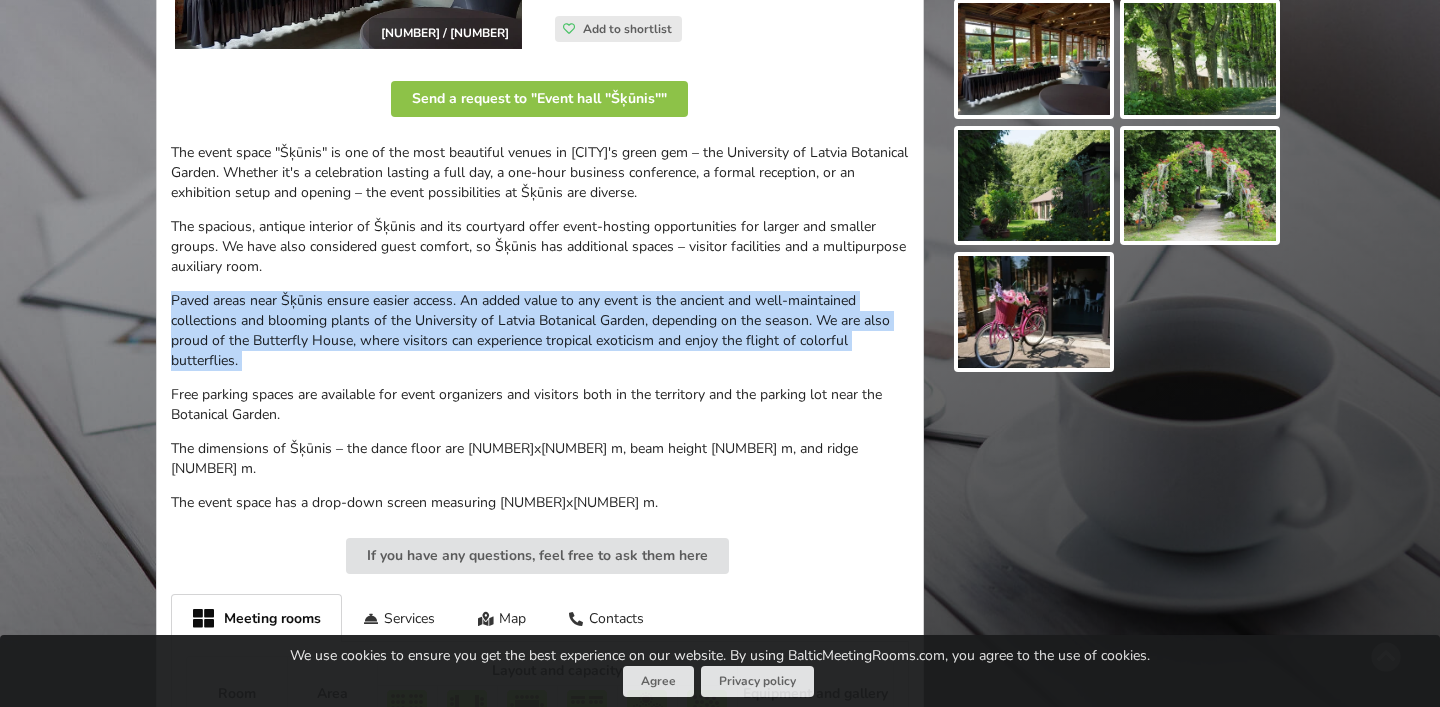 click on "Paved areas near Šķūnis ensure easier access. An added value to any event is the ancient and well-maintained collections and blooming plants of the University of Latvia Botanical Garden, depending on the season. We are also proud of the Butterfly House, where visitors can experience tropical exoticism and enjoy the flight of colorful butterflies." at bounding box center (540, 331) 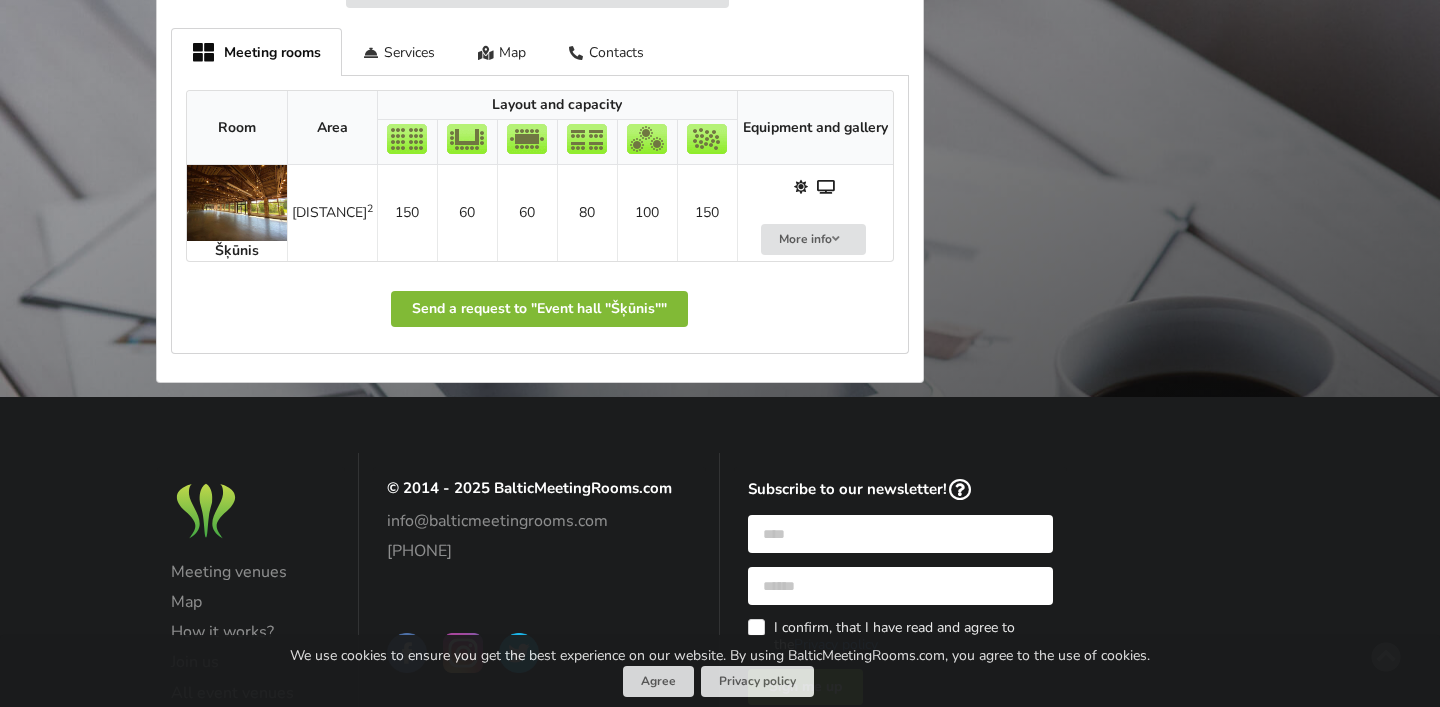 scroll, scrollTop: 1061, scrollLeft: 0, axis: vertical 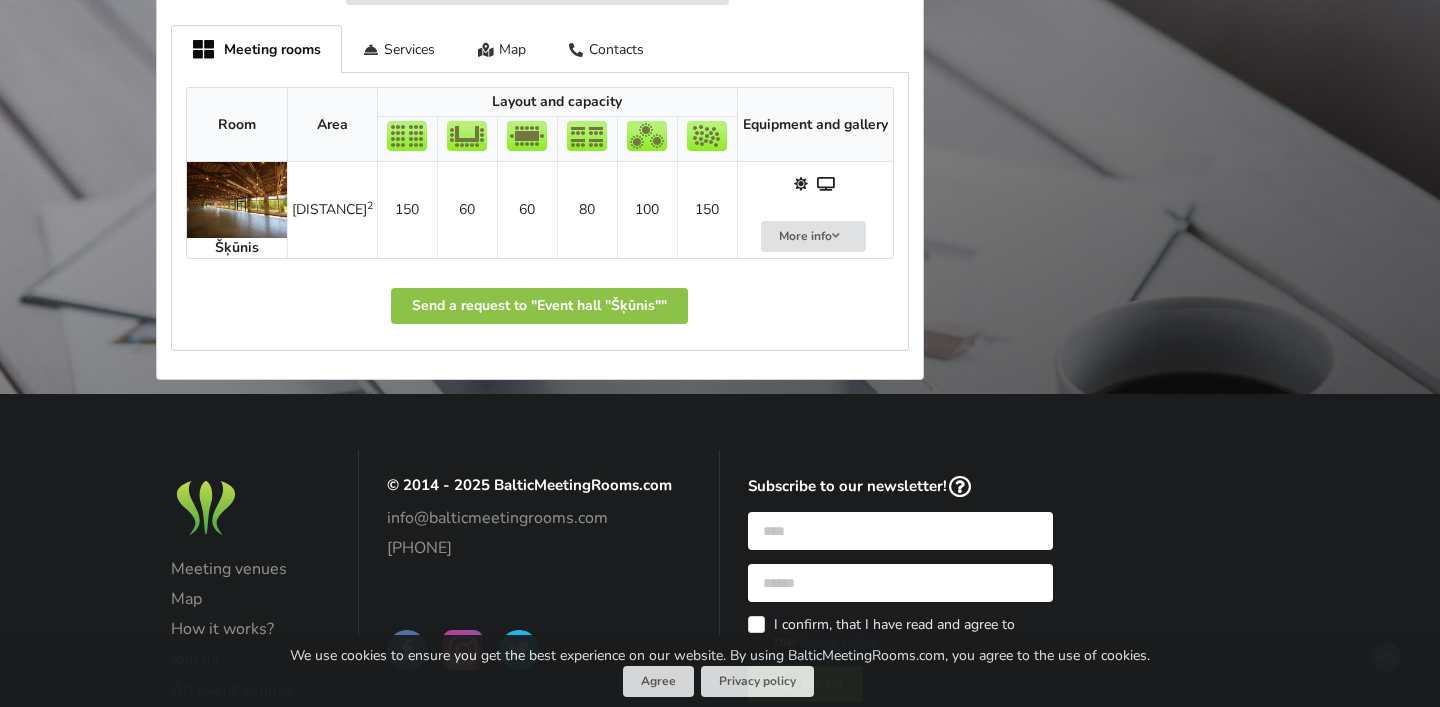 click on "More info" at bounding box center [815, 210] 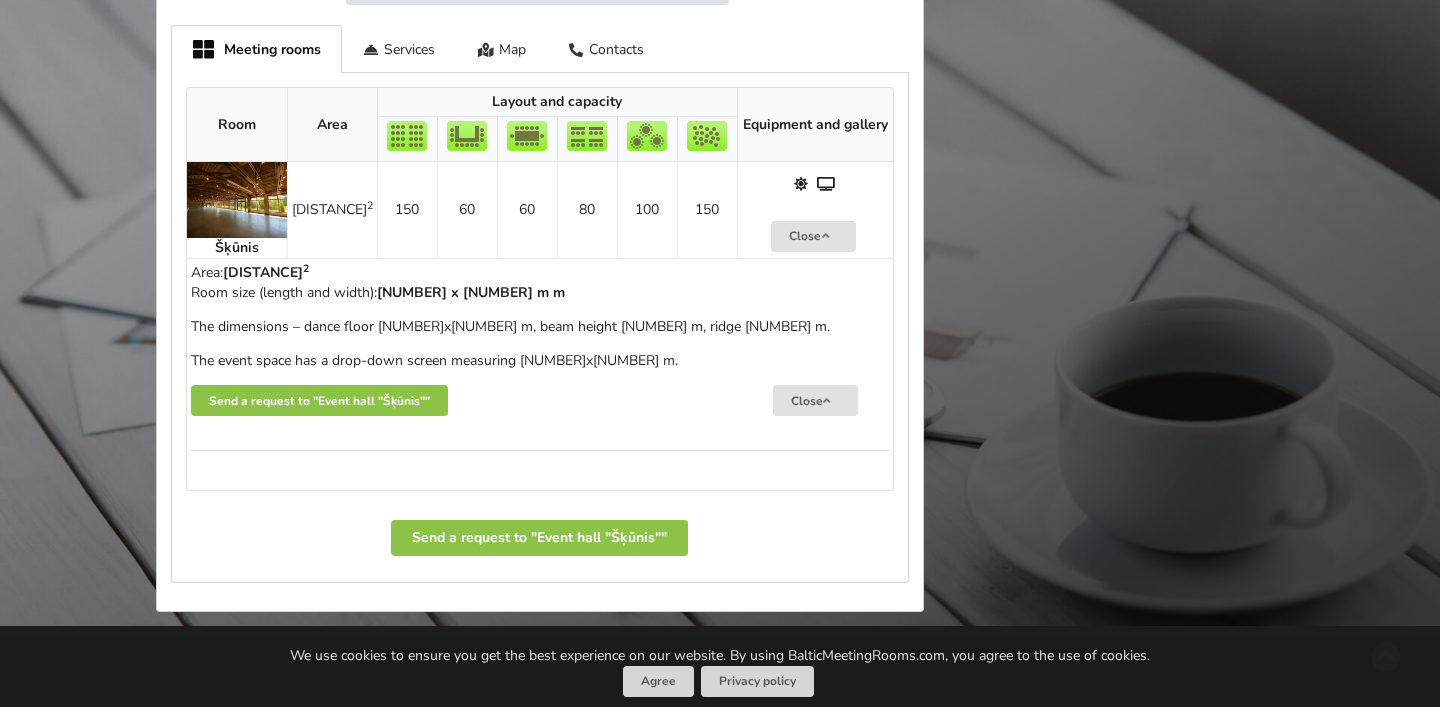 click on "The event space has a drop-down screen measuring 3x4 m." at bounding box center (540, 361) 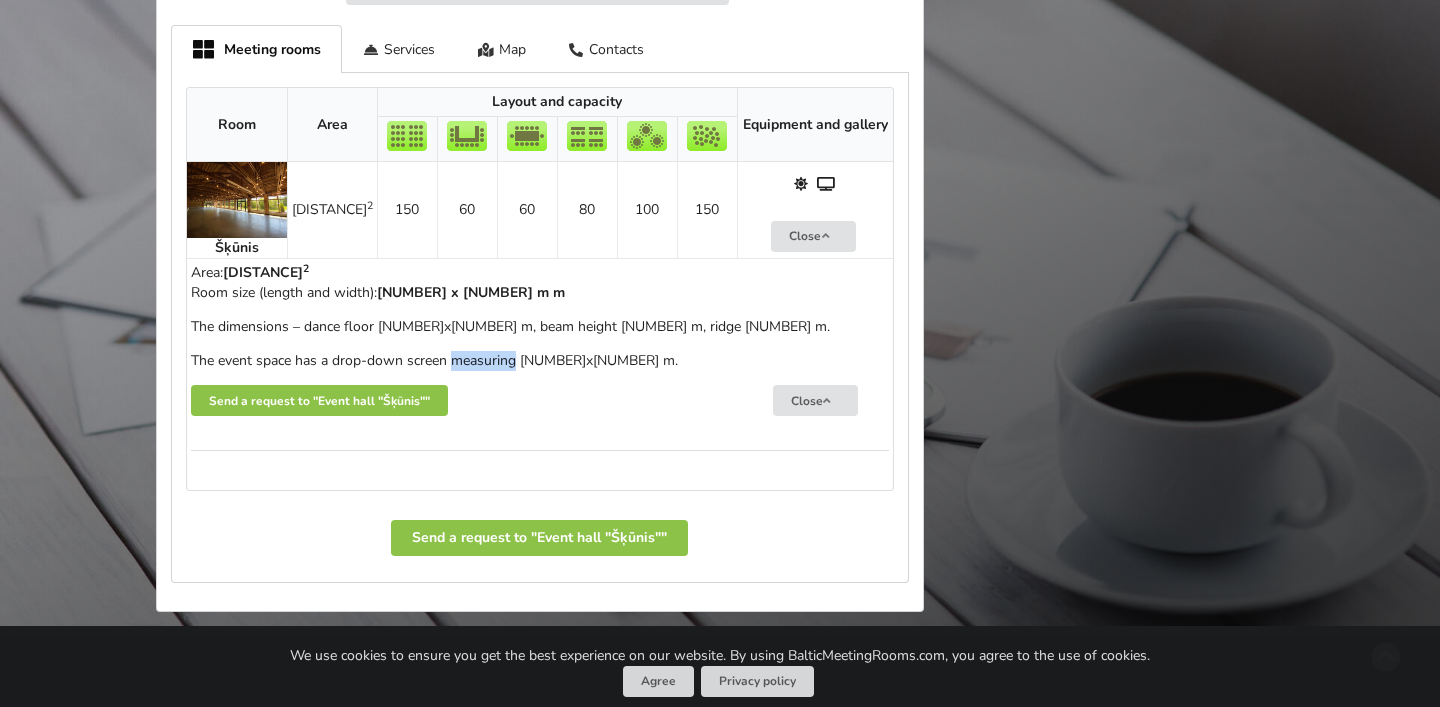 click on "The event space has a drop-down screen measuring 3x4 m." at bounding box center (540, 361) 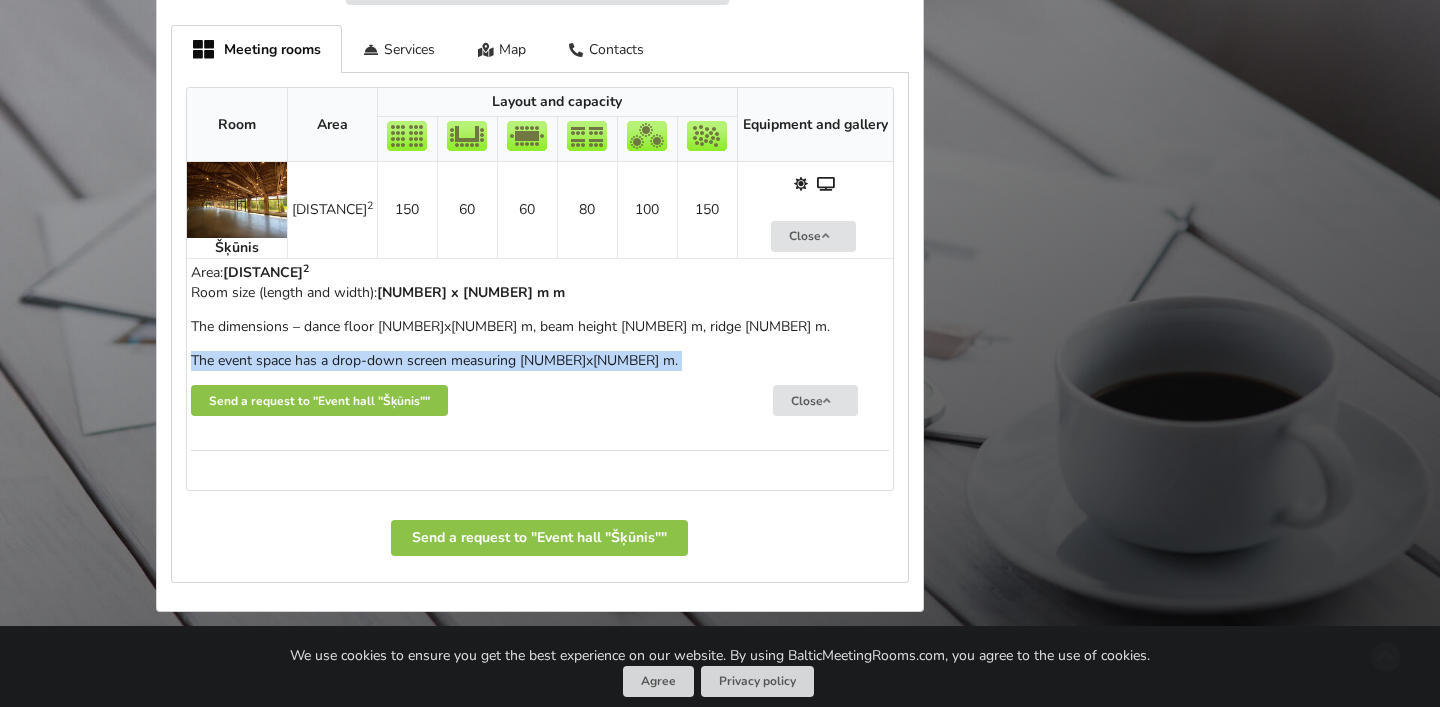 click on "The event space has a drop-down screen measuring 3x4 m." at bounding box center [540, 361] 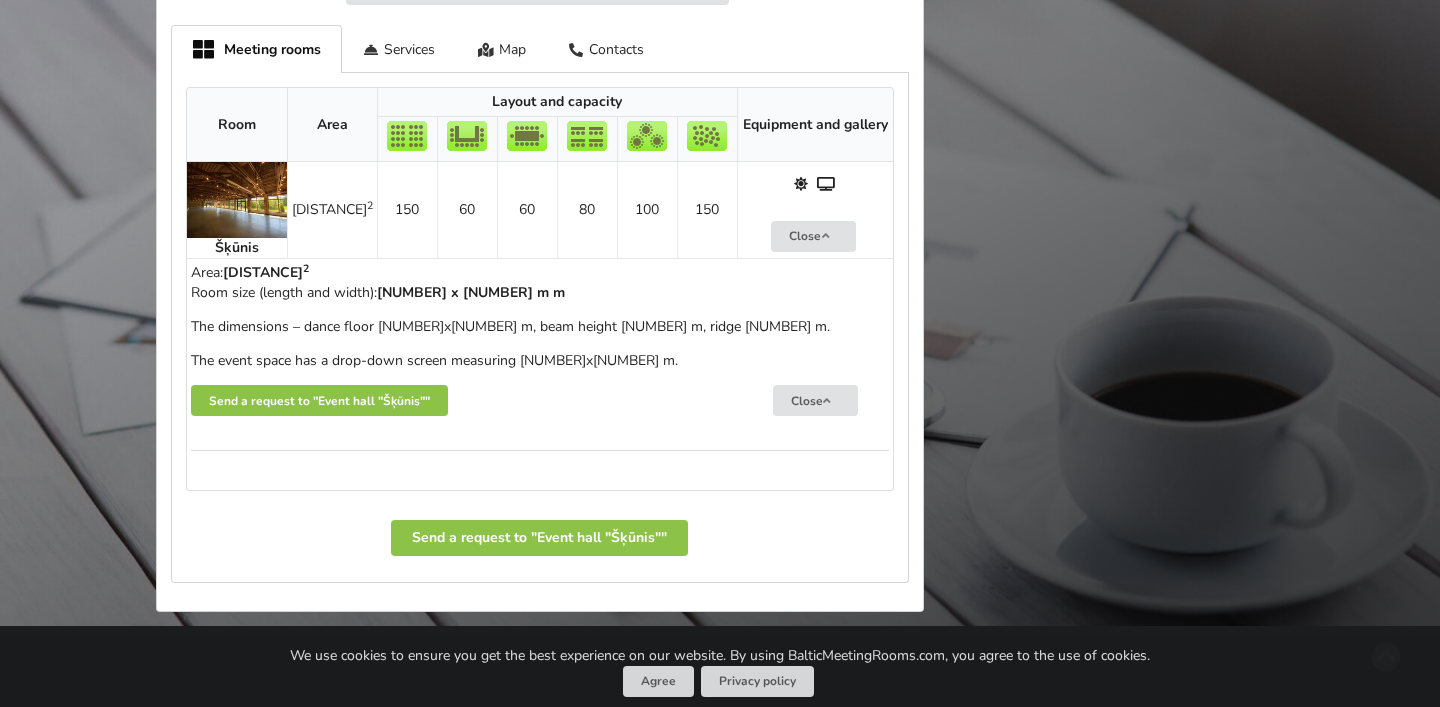 click on "The event space has a drop-down screen measuring 3x4 m." at bounding box center (540, 361) 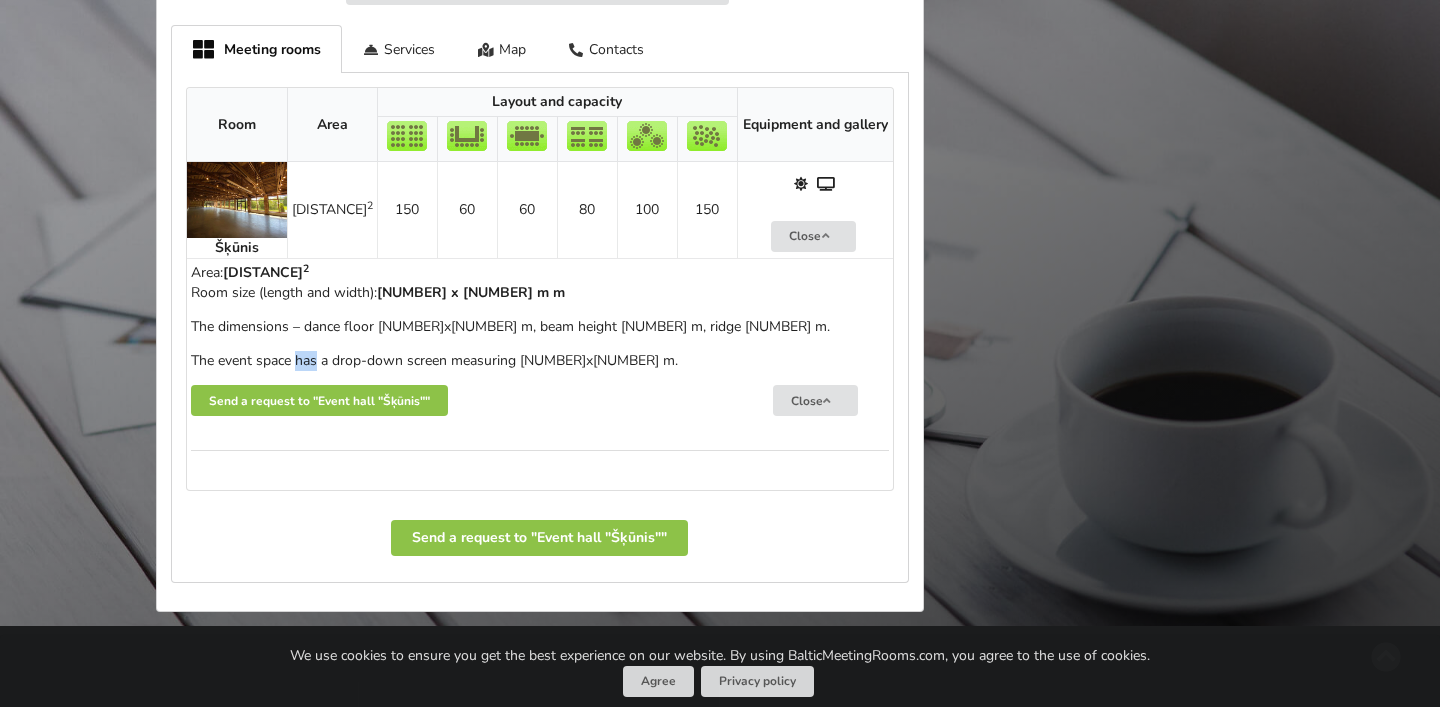 click on "The event space has a drop-down screen measuring 3x4 m." at bounding box center (540, 361) 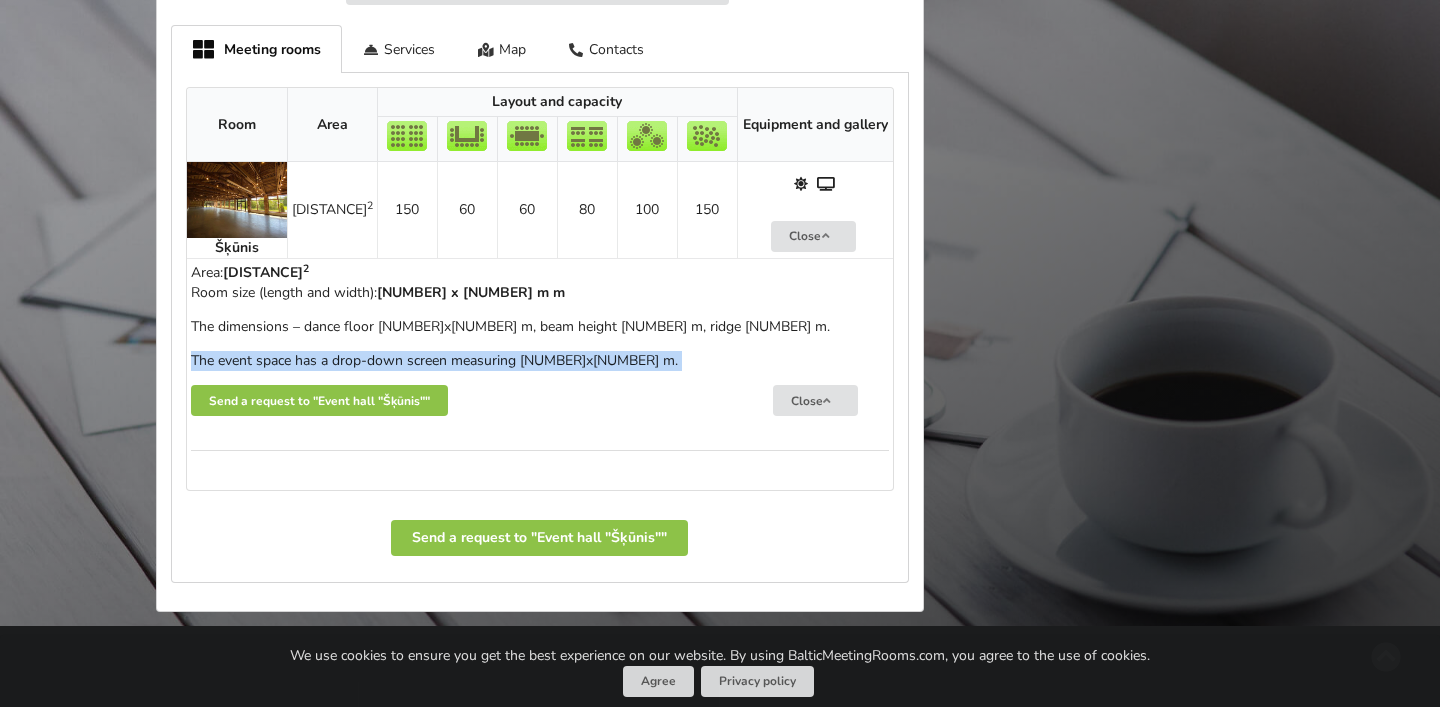 click on "The event space has a drop-down screen measuring 3x4 m." at bounding box center (540, 361) 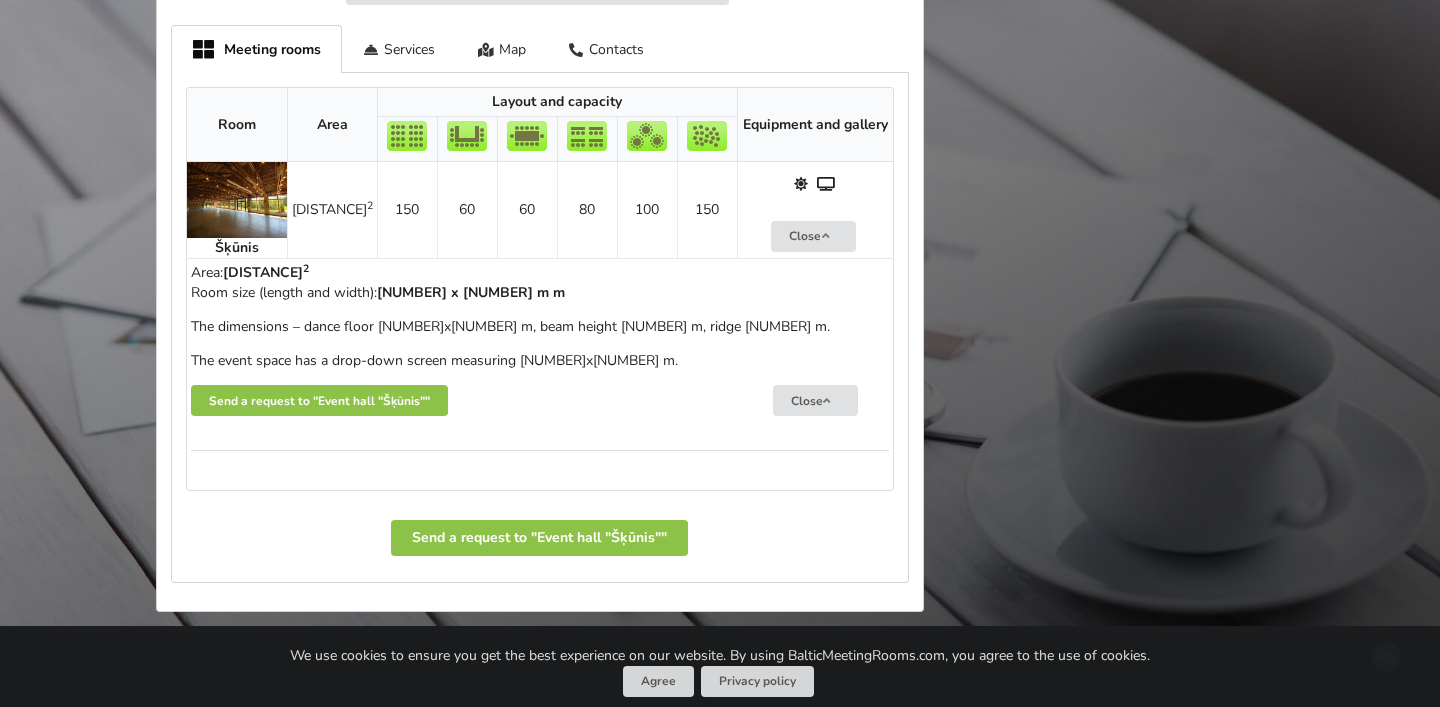 click at bounding box center (237, 200) 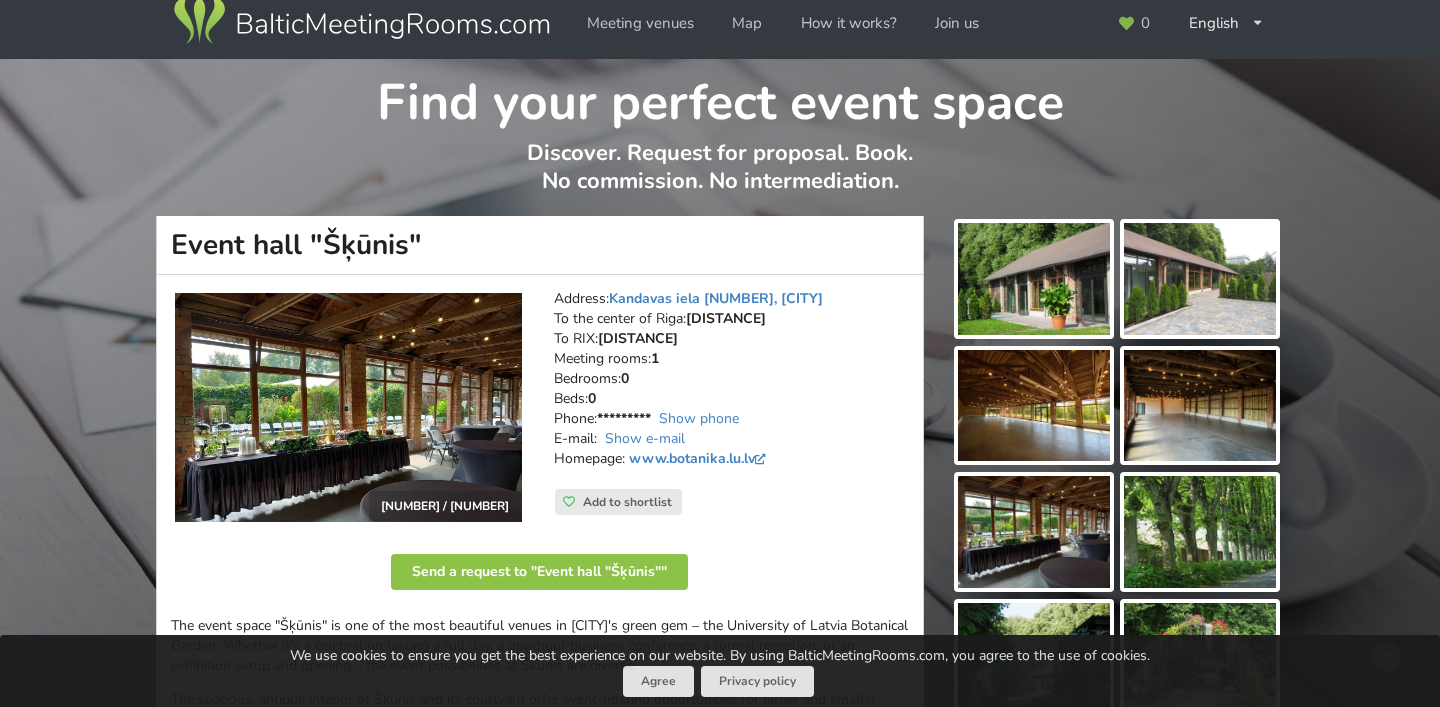 scroll, scrollTop: 0, scrollLeft: 0, axis: both 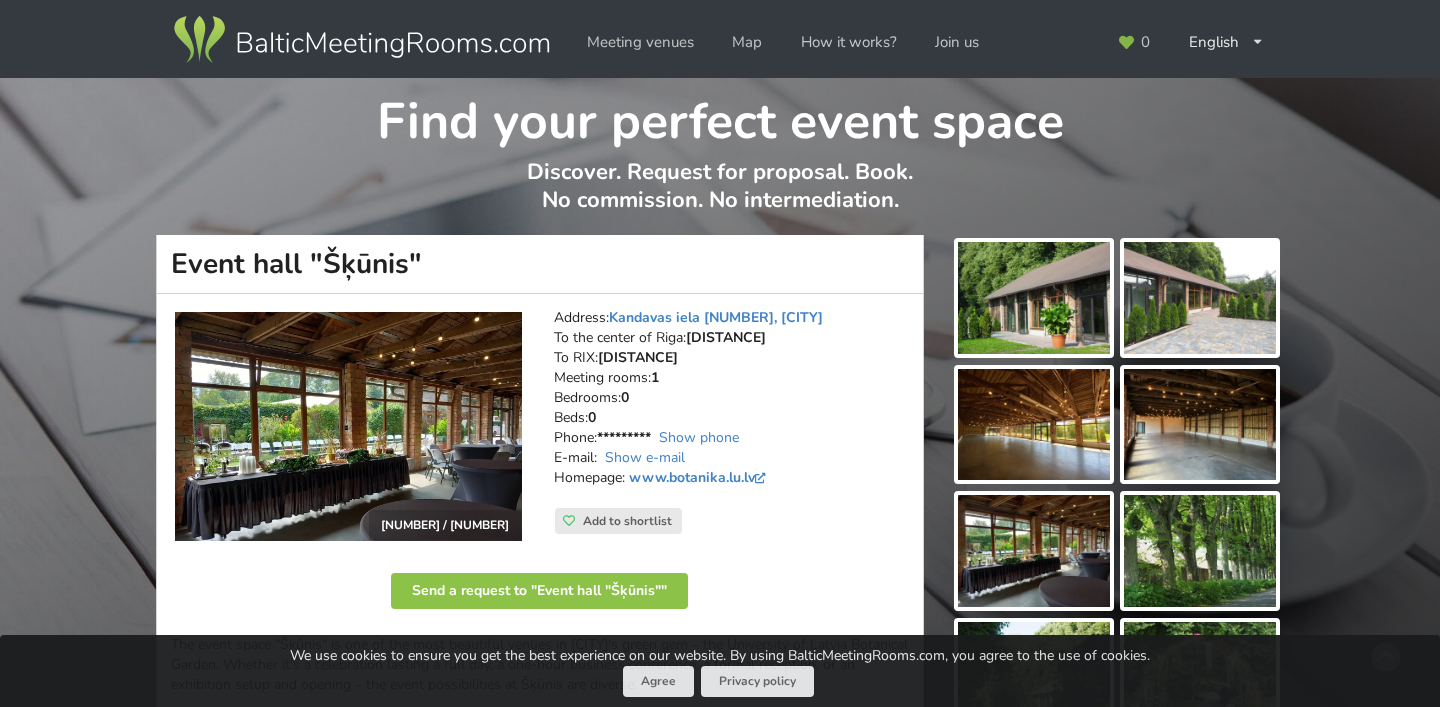 click at bounding box center (348, 426) 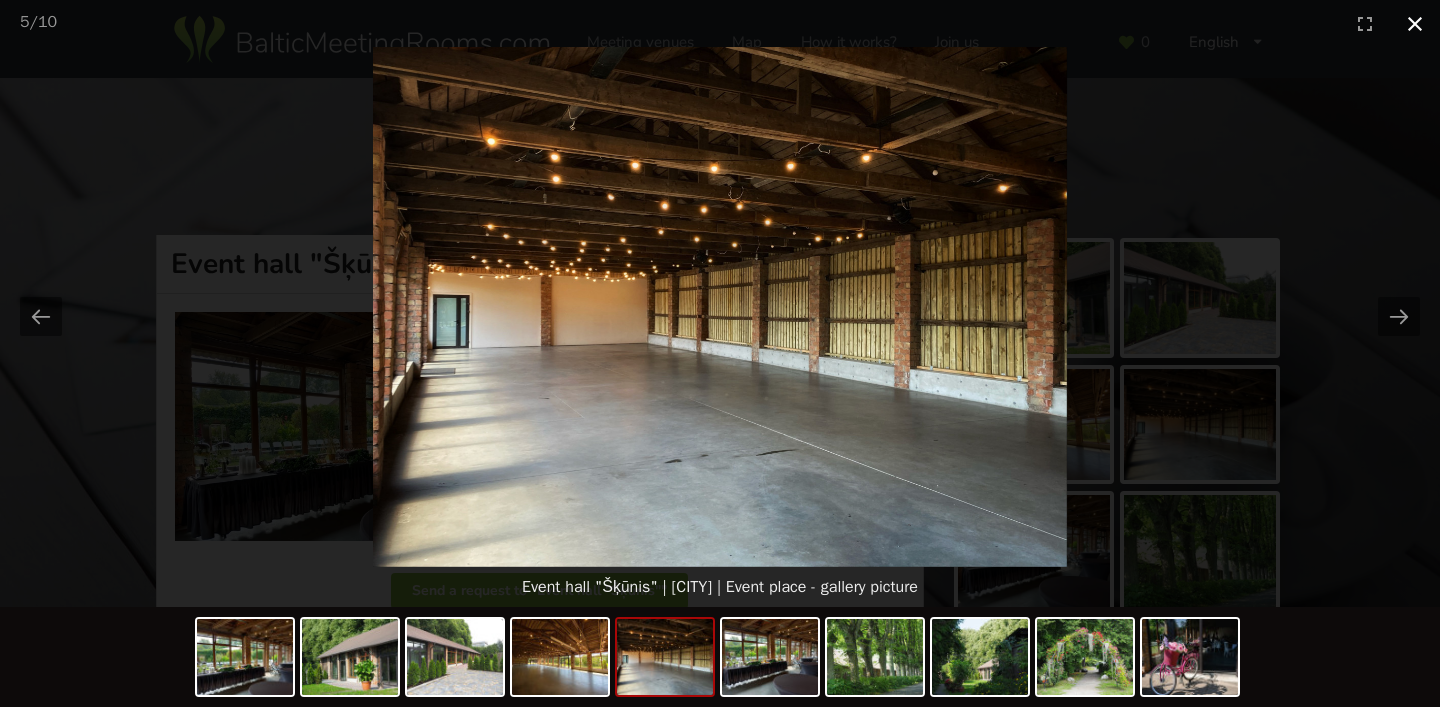 click at bounding box center [1415, 23] 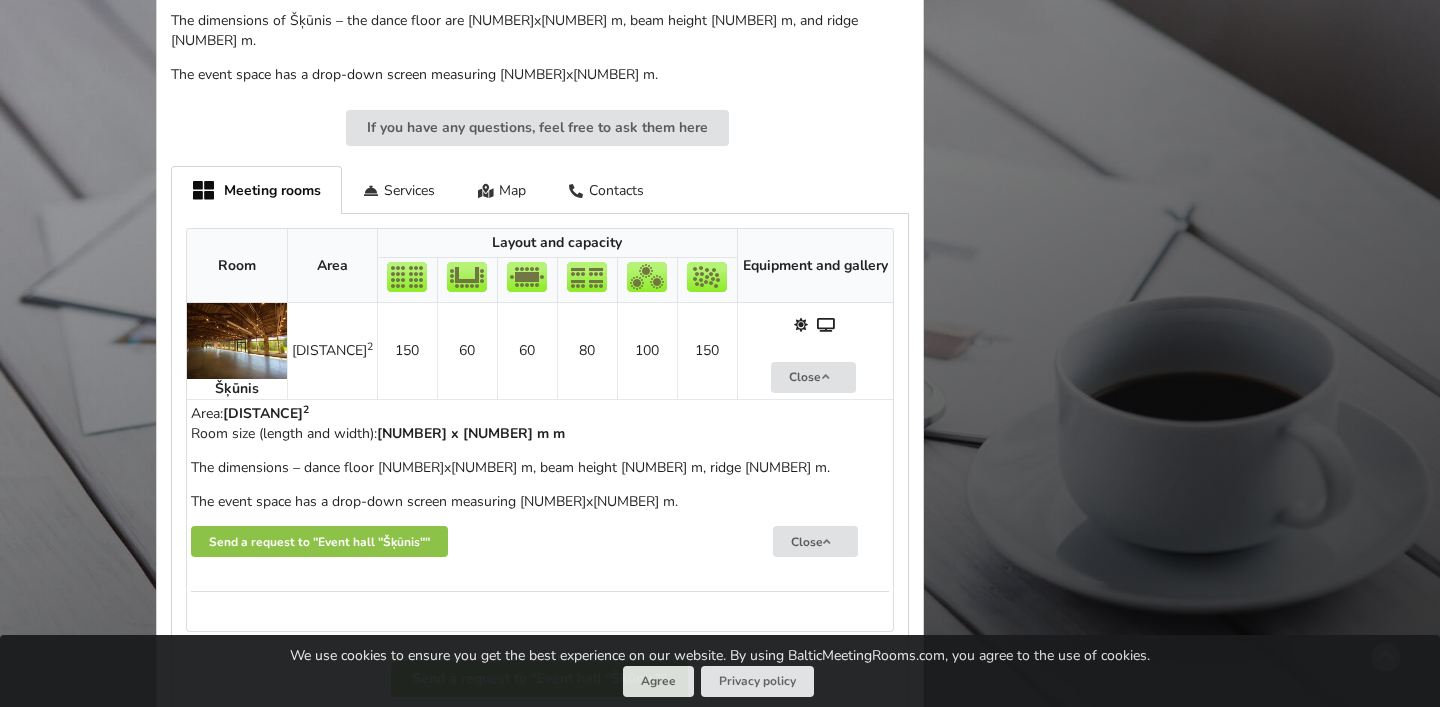 scroll, scrollTop: 922, scrollLeft: 0, axis: vertical 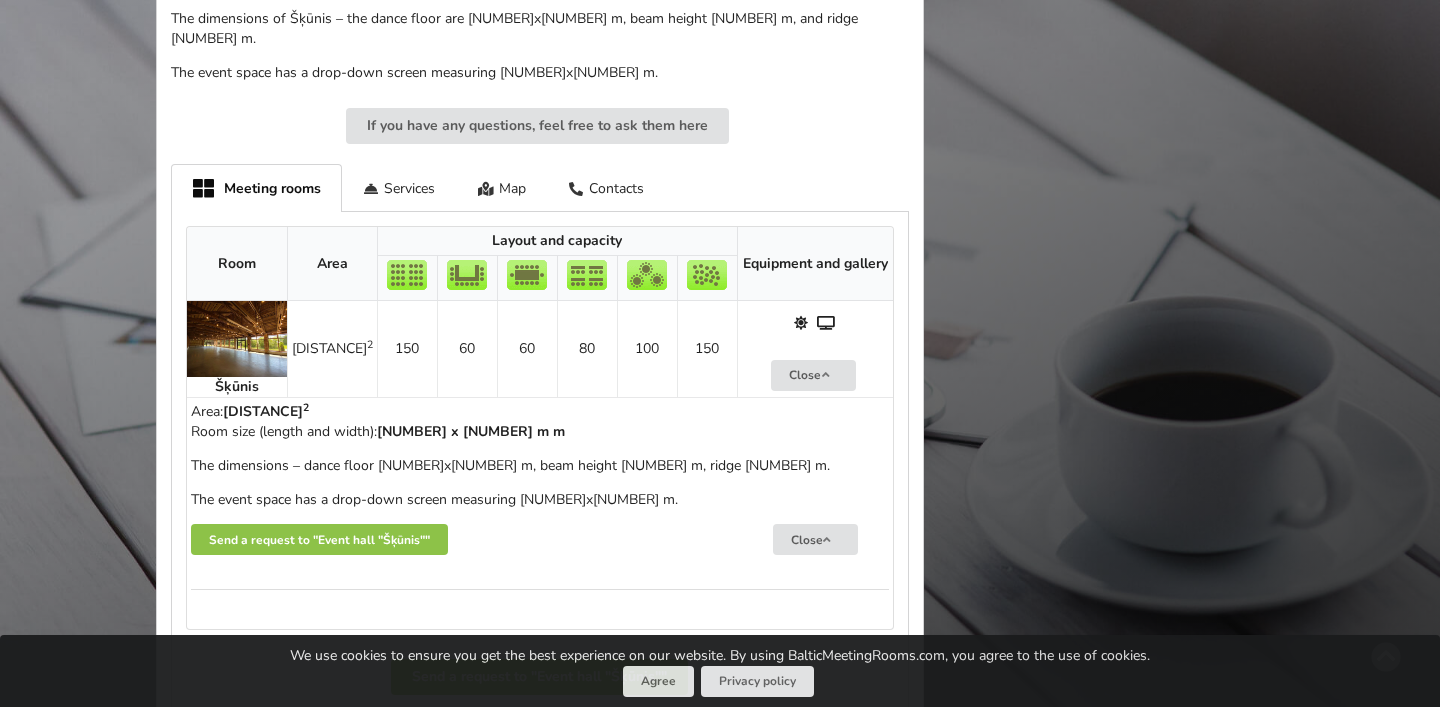 click on "The event space has a drop-down screen measuring 3x4 m." at bounding box center (540, 500) 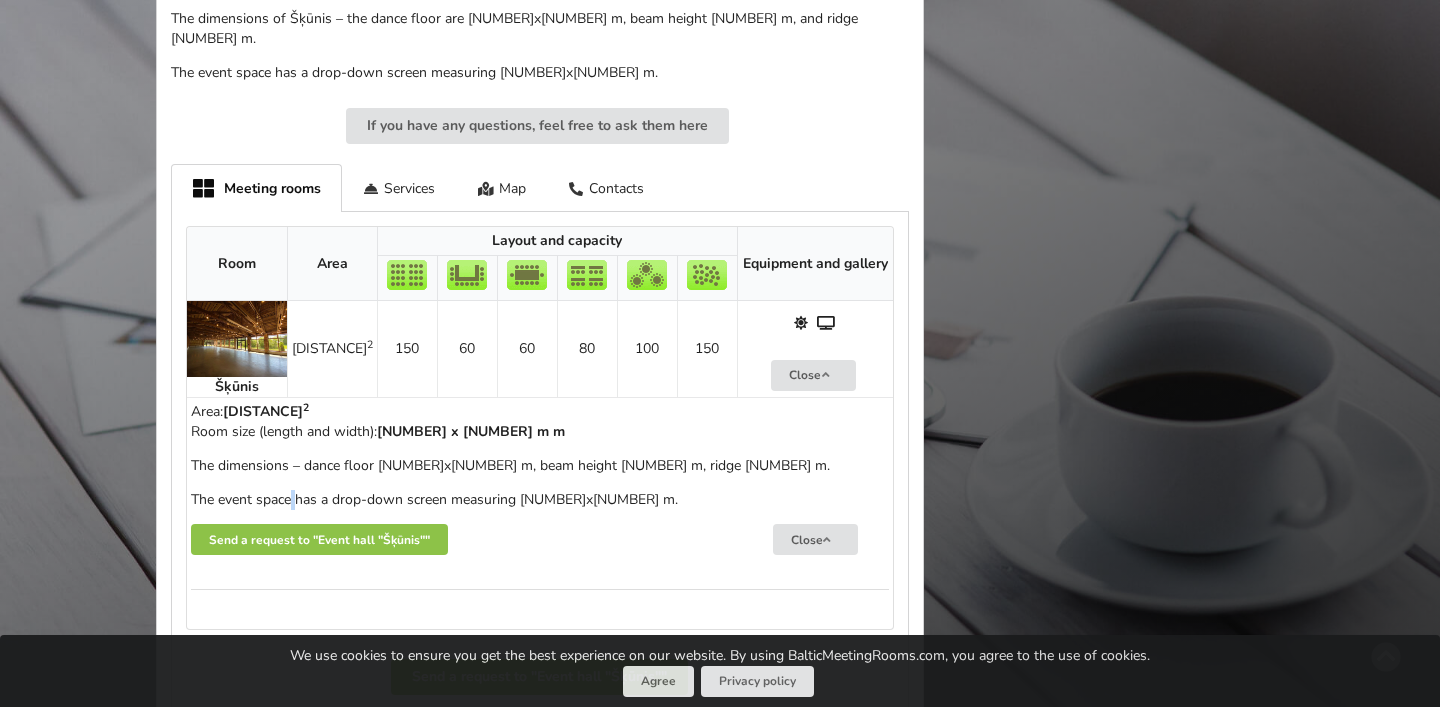 click on "The event space has a drop-down screen measuring 3x4 m." at bounding box center (540, 500) 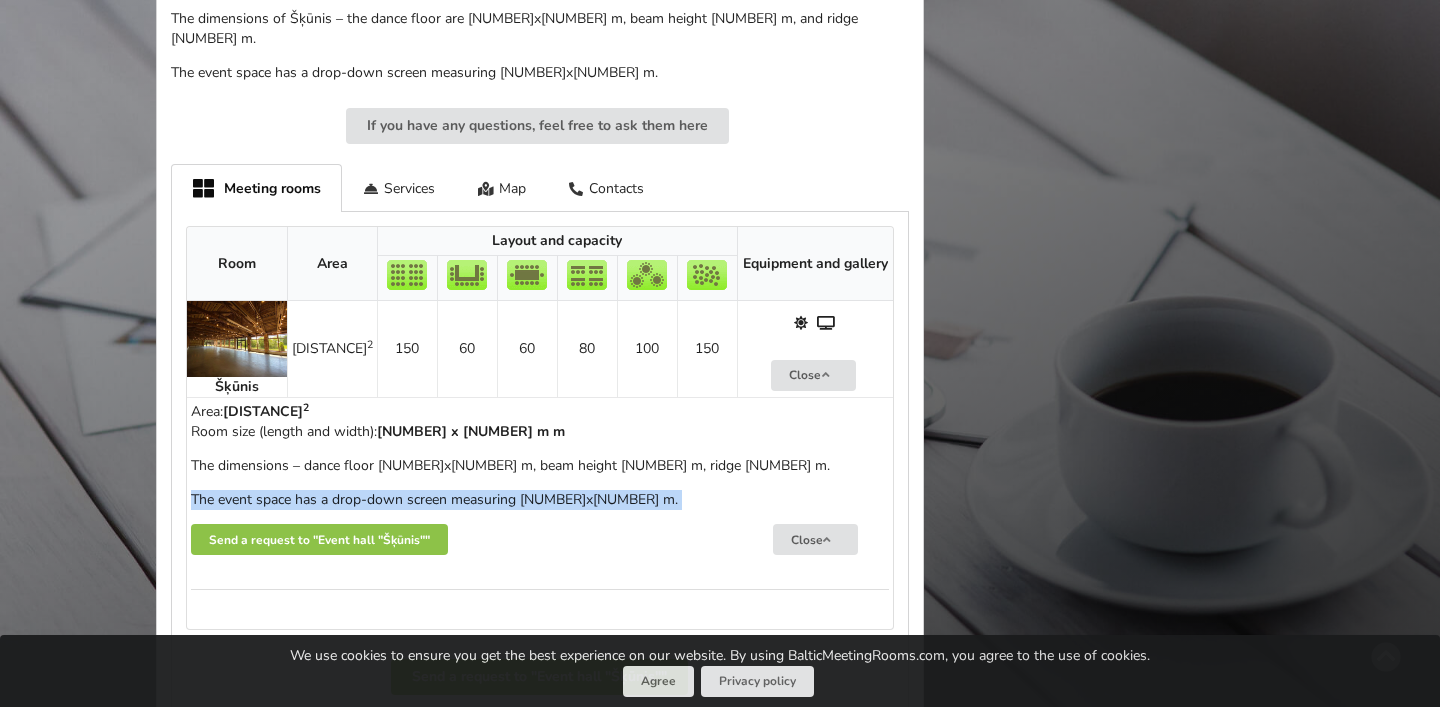 click on "The event space has a drop-down screen measuring 3x4 m." at bounding box center (540, 500) 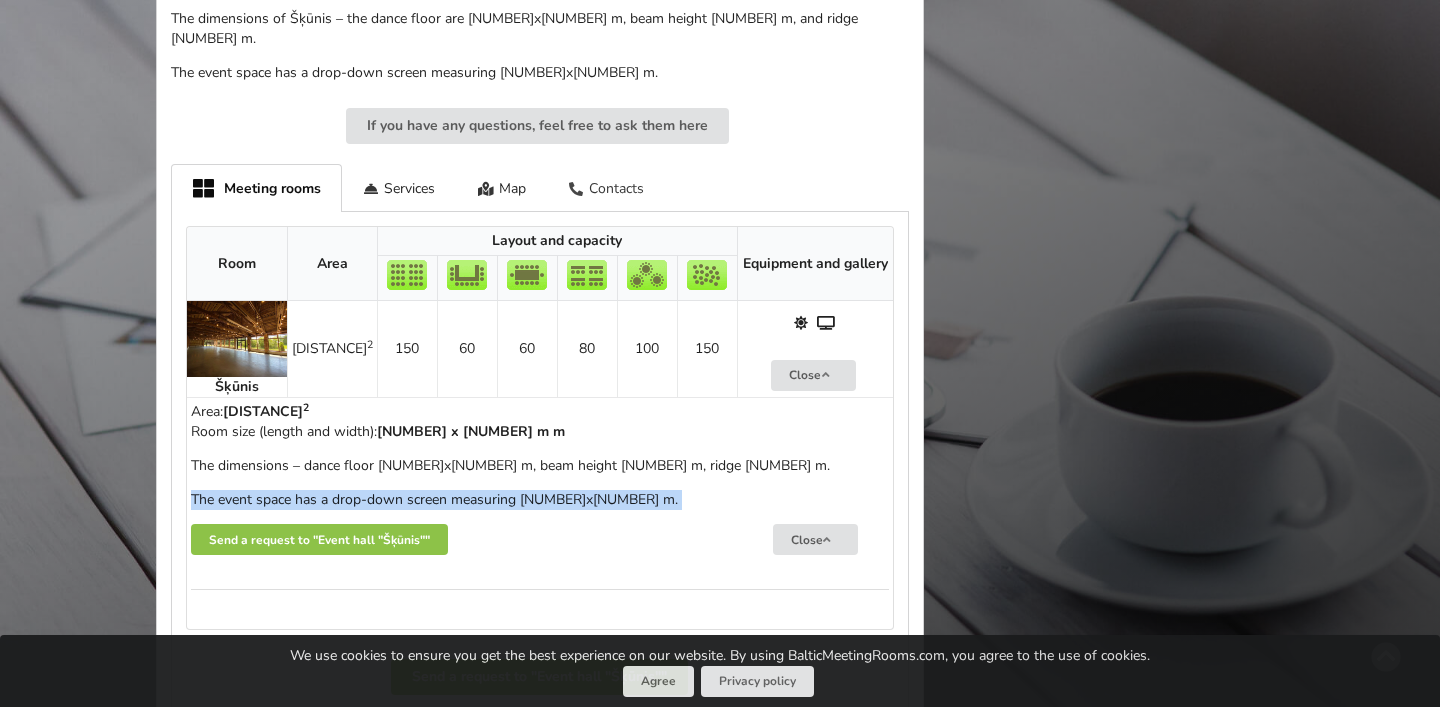 click on "Contacts" at bounding box center [606, 187] 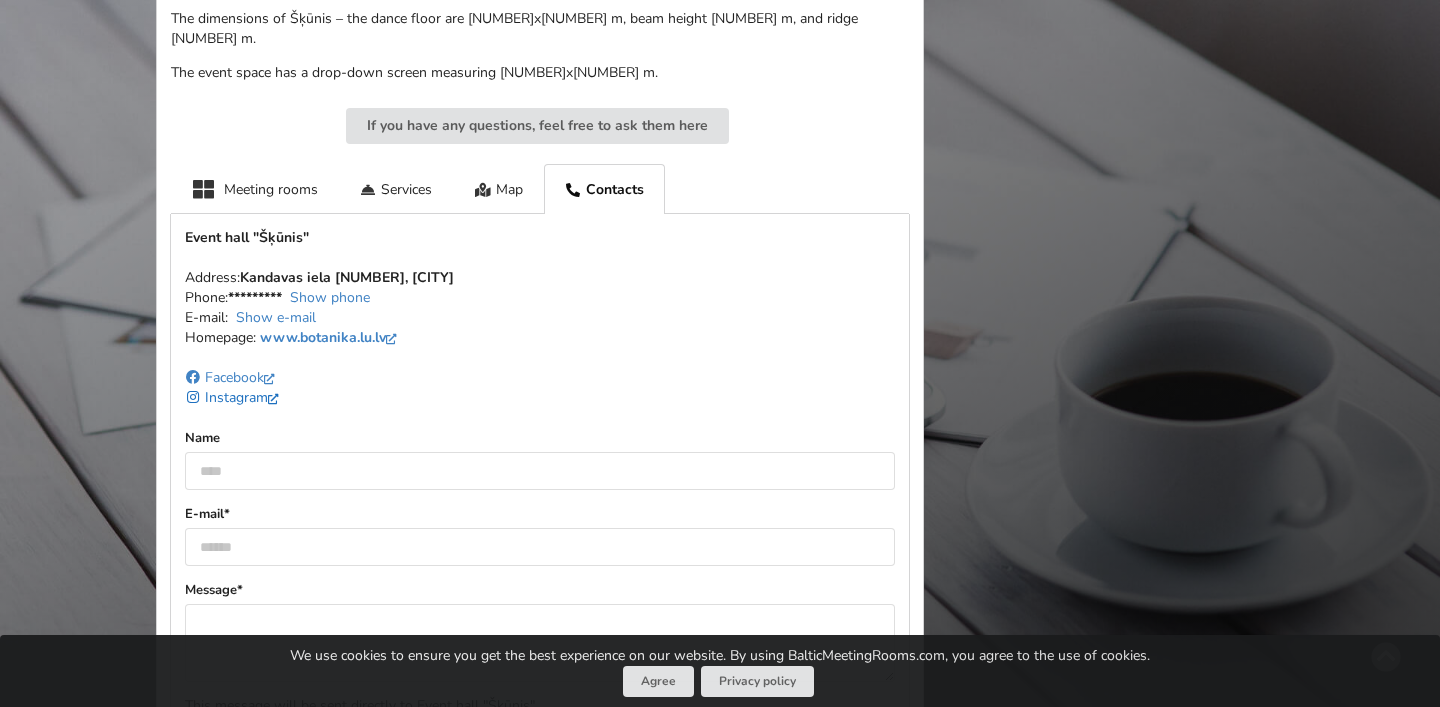 click on "Instagram" at bounding box center [234, 397] 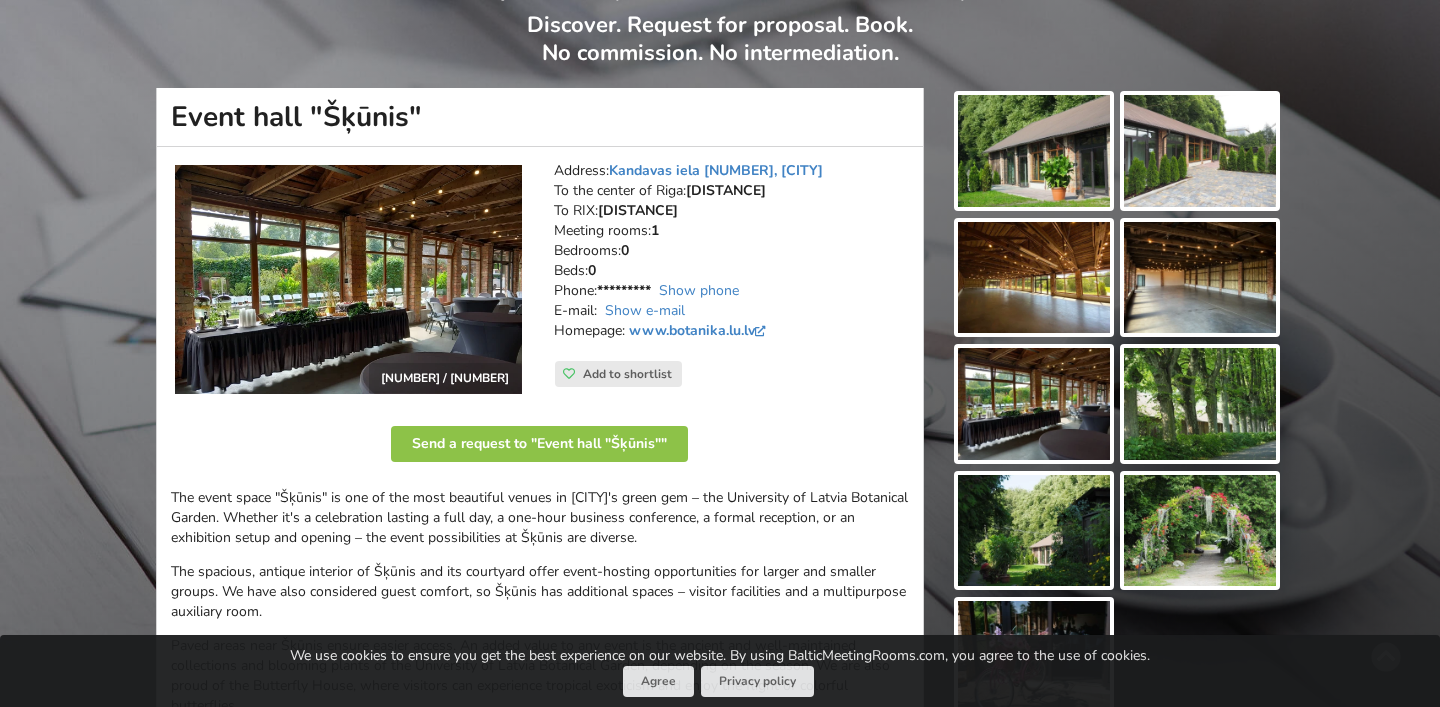 scroll, scrollTop: 150, scrollLeft: 0, axis: vertical 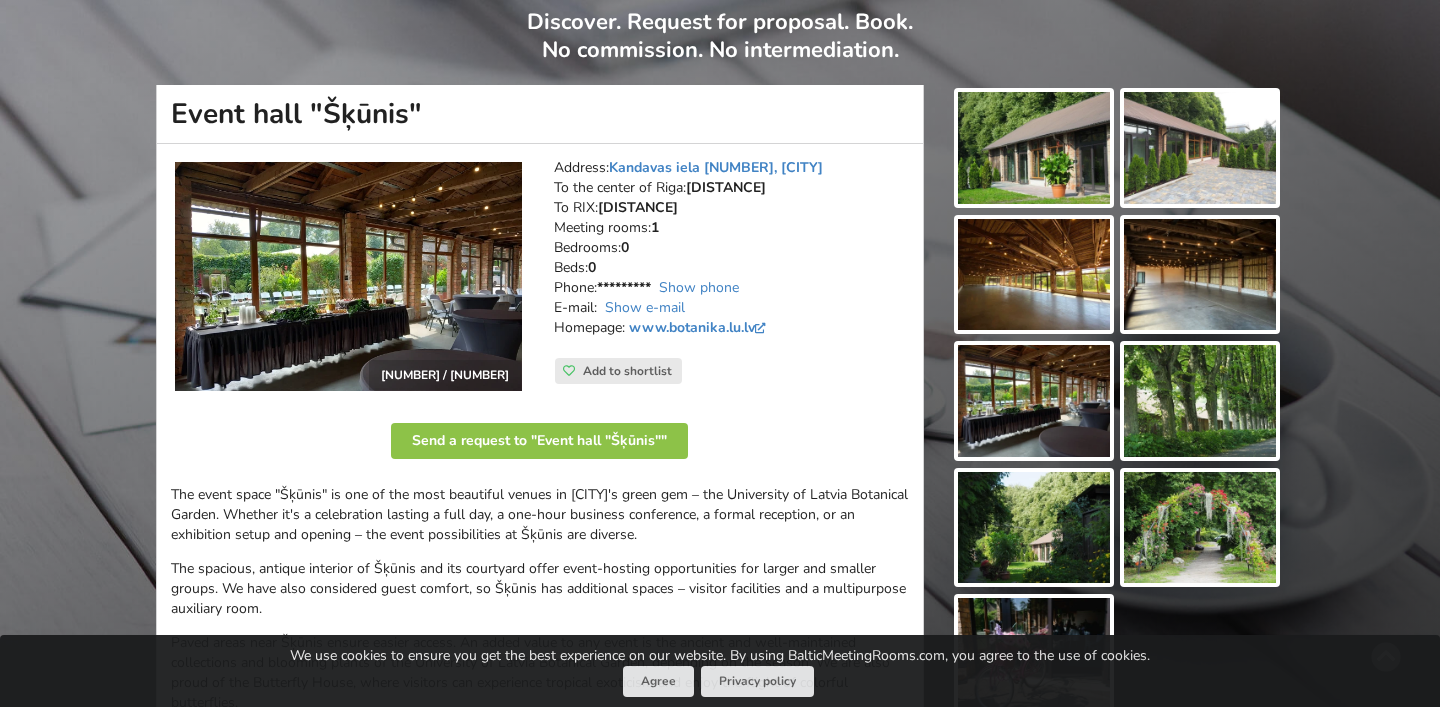 click on "Address:  Kandavas iela 2, Riga
To the center of Riga:  5.7km
To RIX:  8.6km
Meeting rooms:  1
Bedrooms:  0
Beds:  0
Phone:  *********
Show phone
E-mail:
Show e-mail
Homepage:    www.botanika.lu.lv" at bounding box center (731, 258) 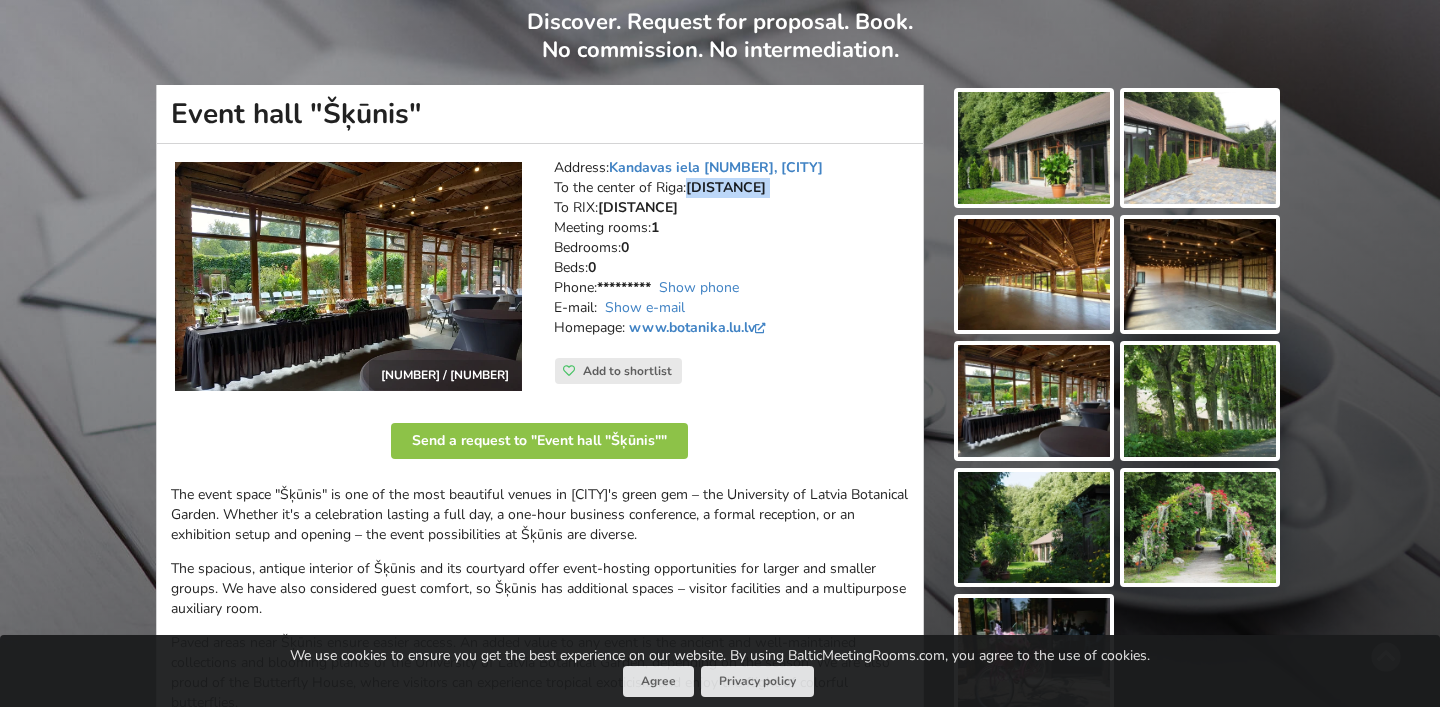 click on "Address:  Kandavas iela 2, Riga
To the center of Riga:  5.7km
To RIX:  8.6km
Meeting rooms:  1
Bedrooms:  0
Beds:  0
Phone:  *********
Show phone
E-mail:
Show e-mail
Homepage:    www.botanika.lu.lv" at bounding box center (731, 258) 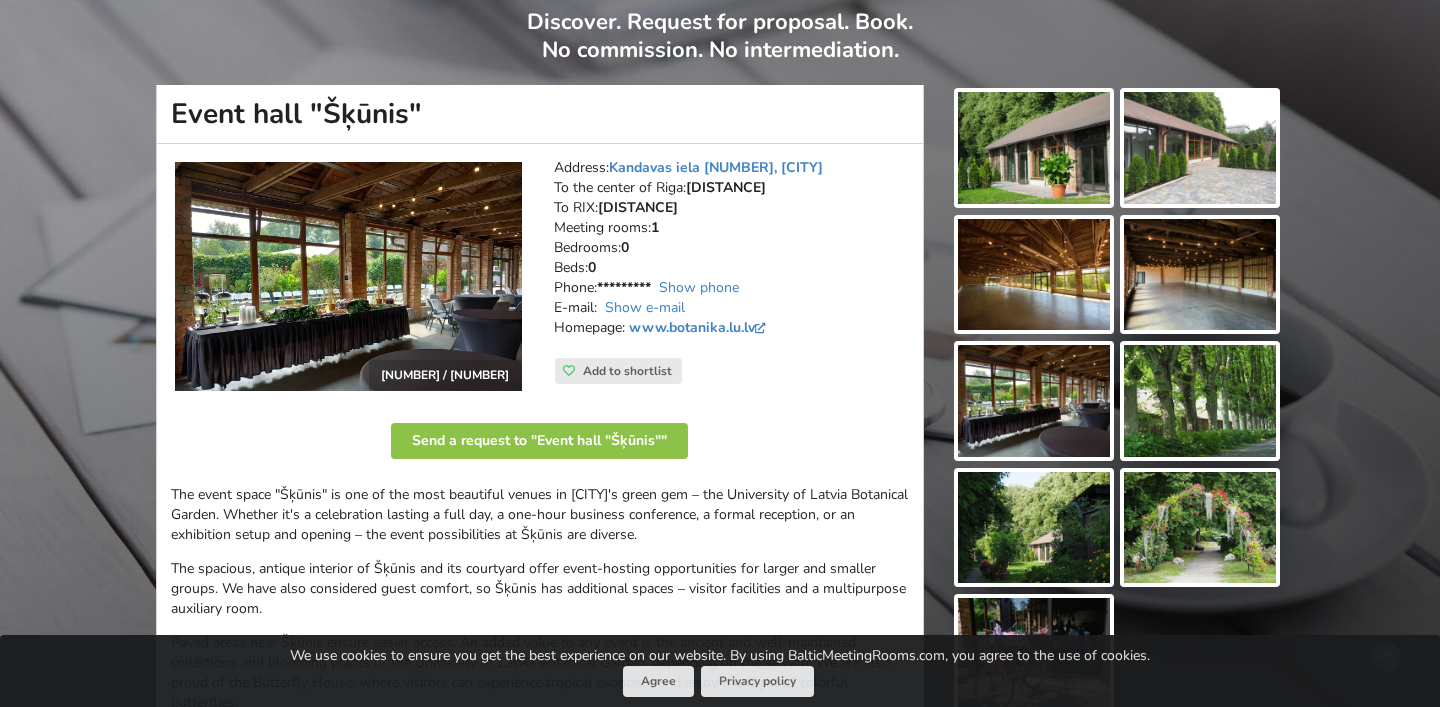 click on "5.7km" at bounding box center (726, 187) 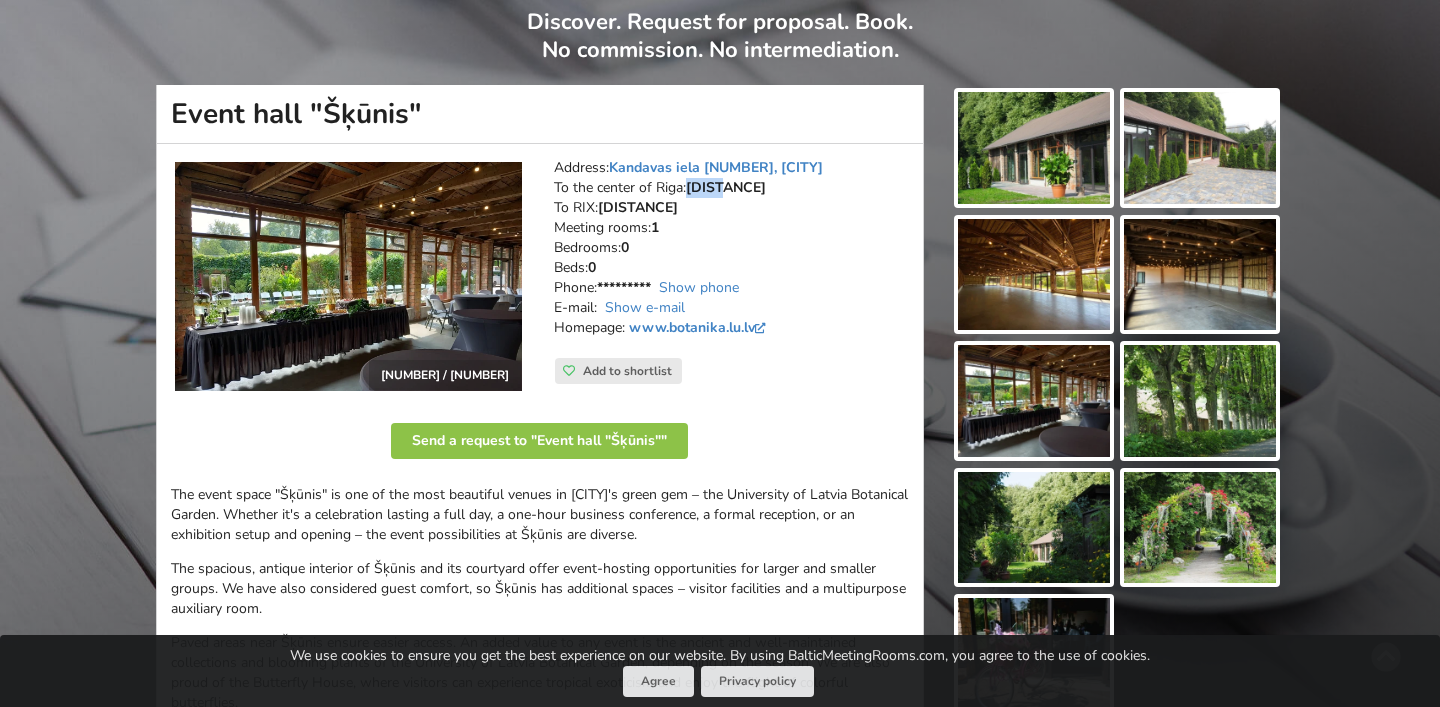 click on "5.7km" at bounding box center [726, 187] 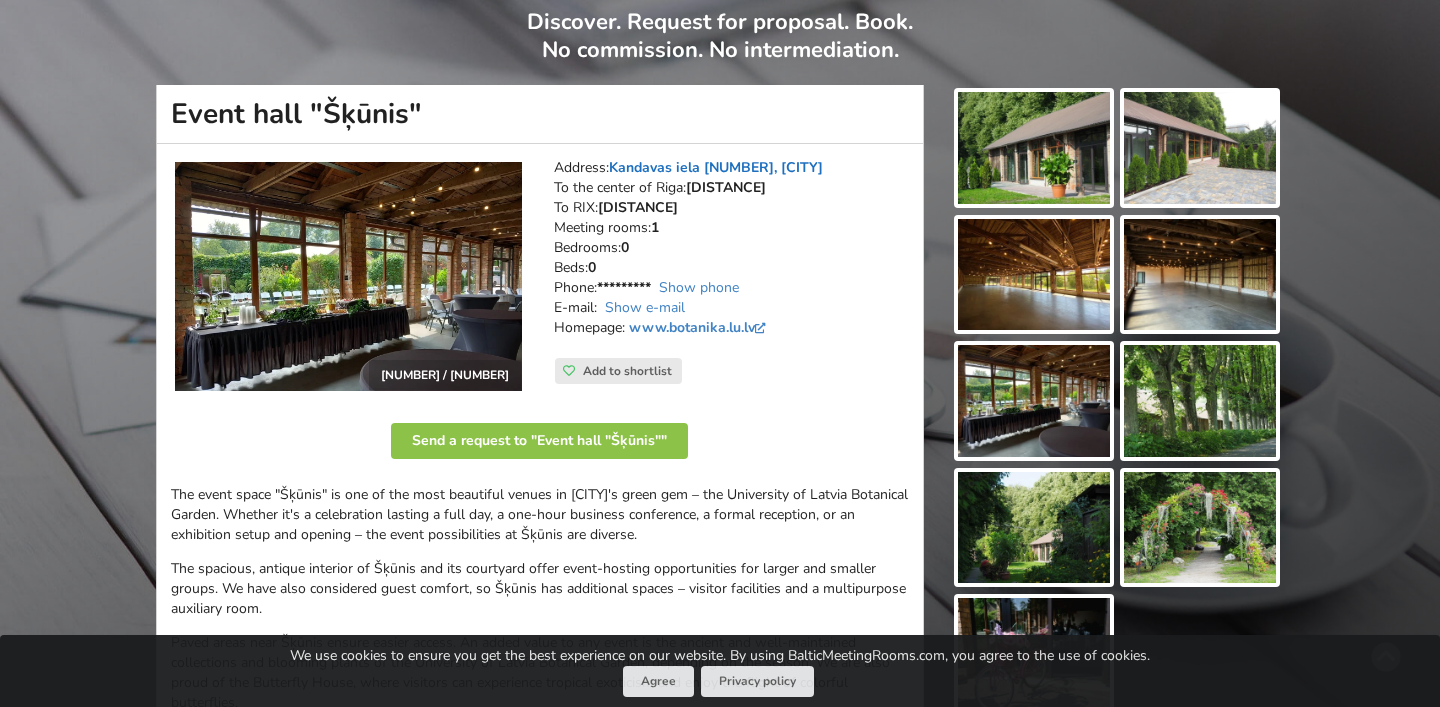 click on "Kandavas iela 2, [CITY]" at bounding box center [716, 167] 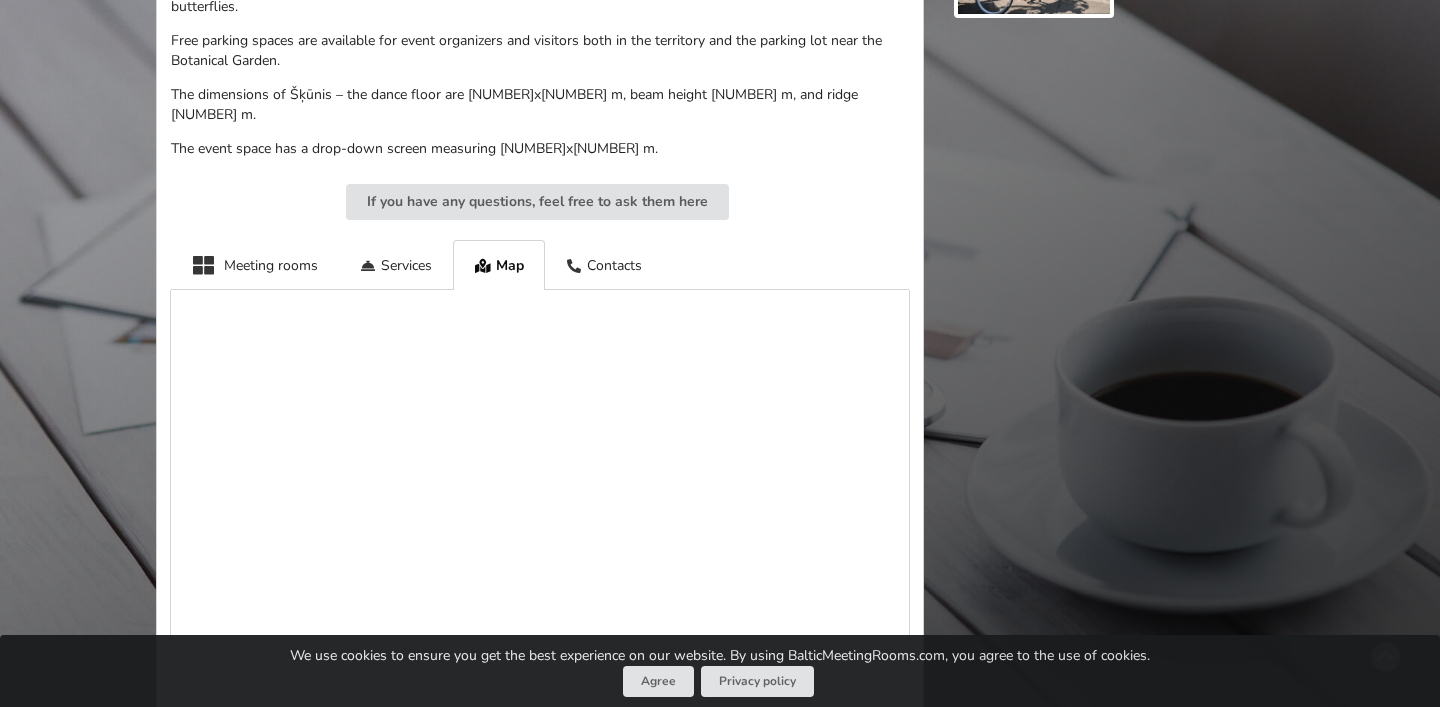 scroll, scrollTop: 1066, scrollLeft: 0, axis: vertical 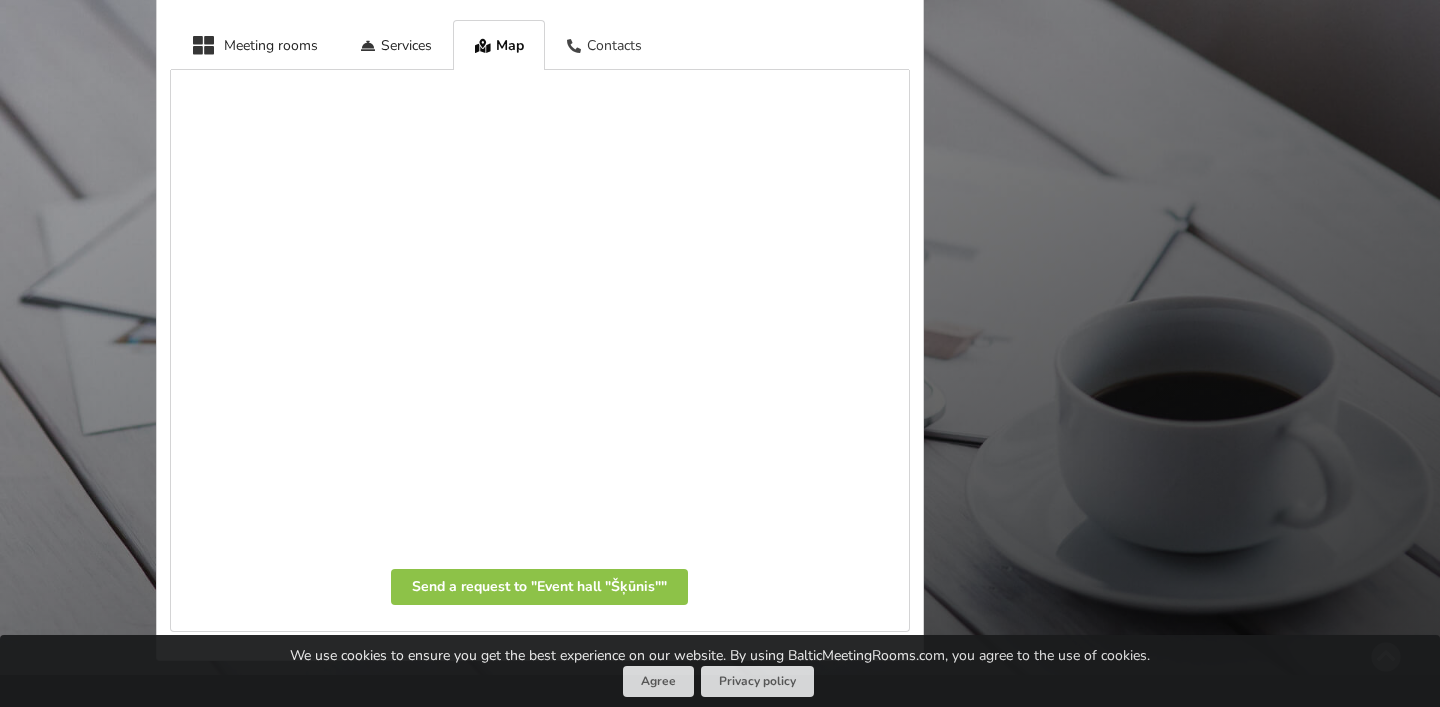 click on "Contacts" at bounding box center (604, 44) 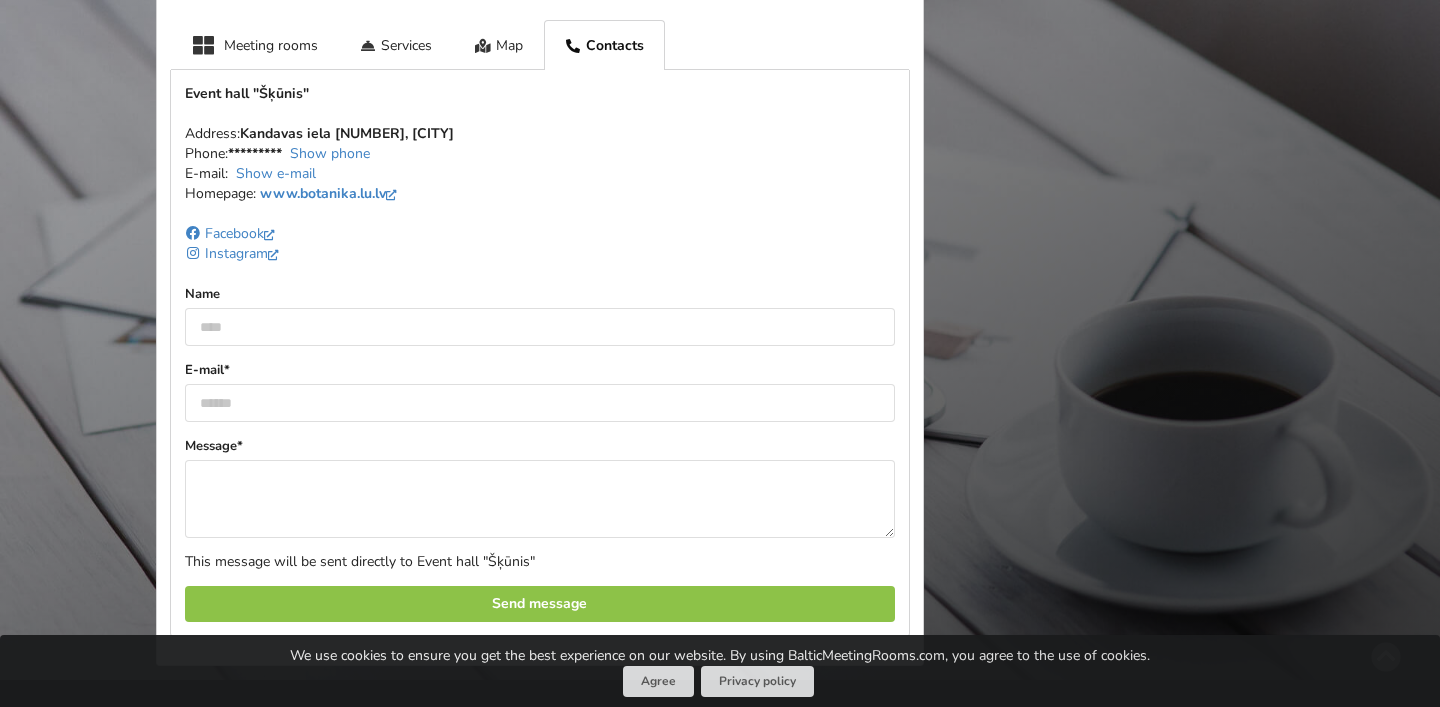 click on "Name
E-mail*
Message*
This message will be sent directly to Event hall "Šķūnis"
Send message" at bounding box center (540, 453) 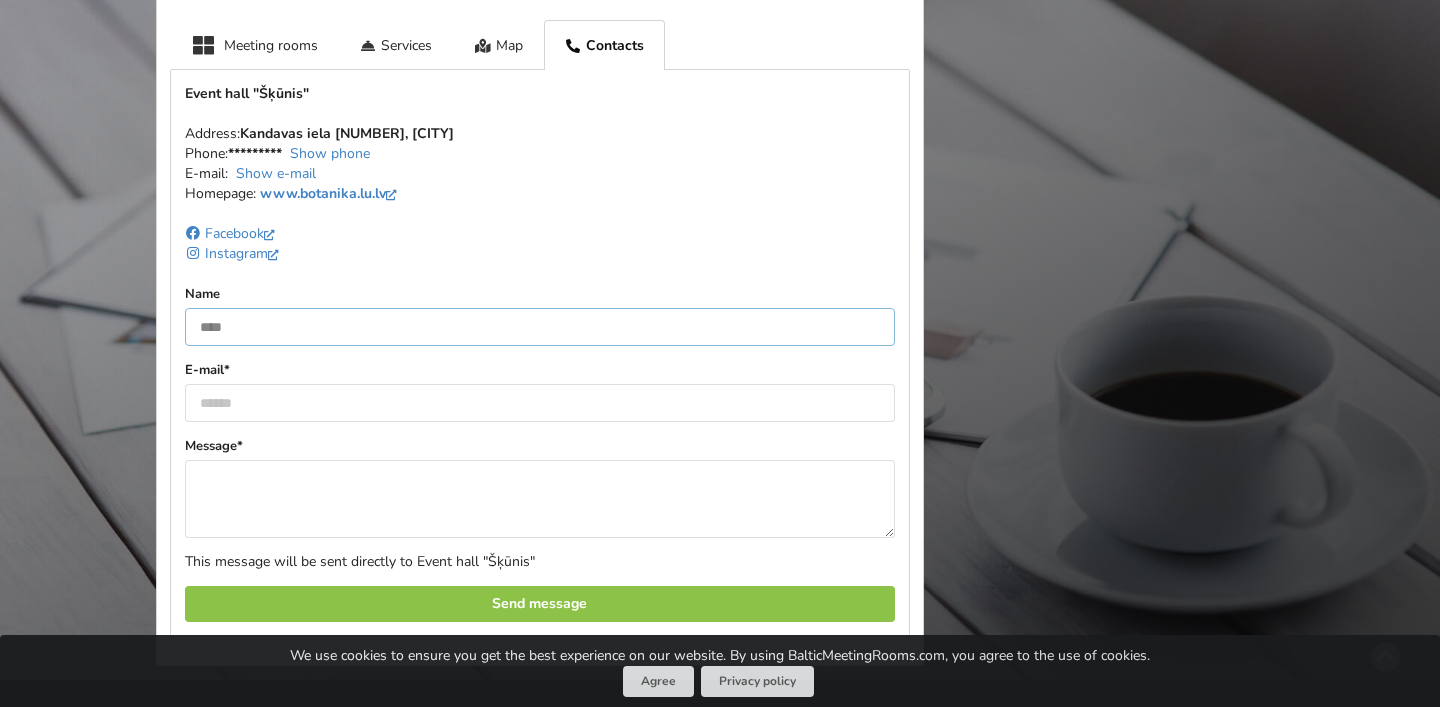 click at bounding box center (540, 327) 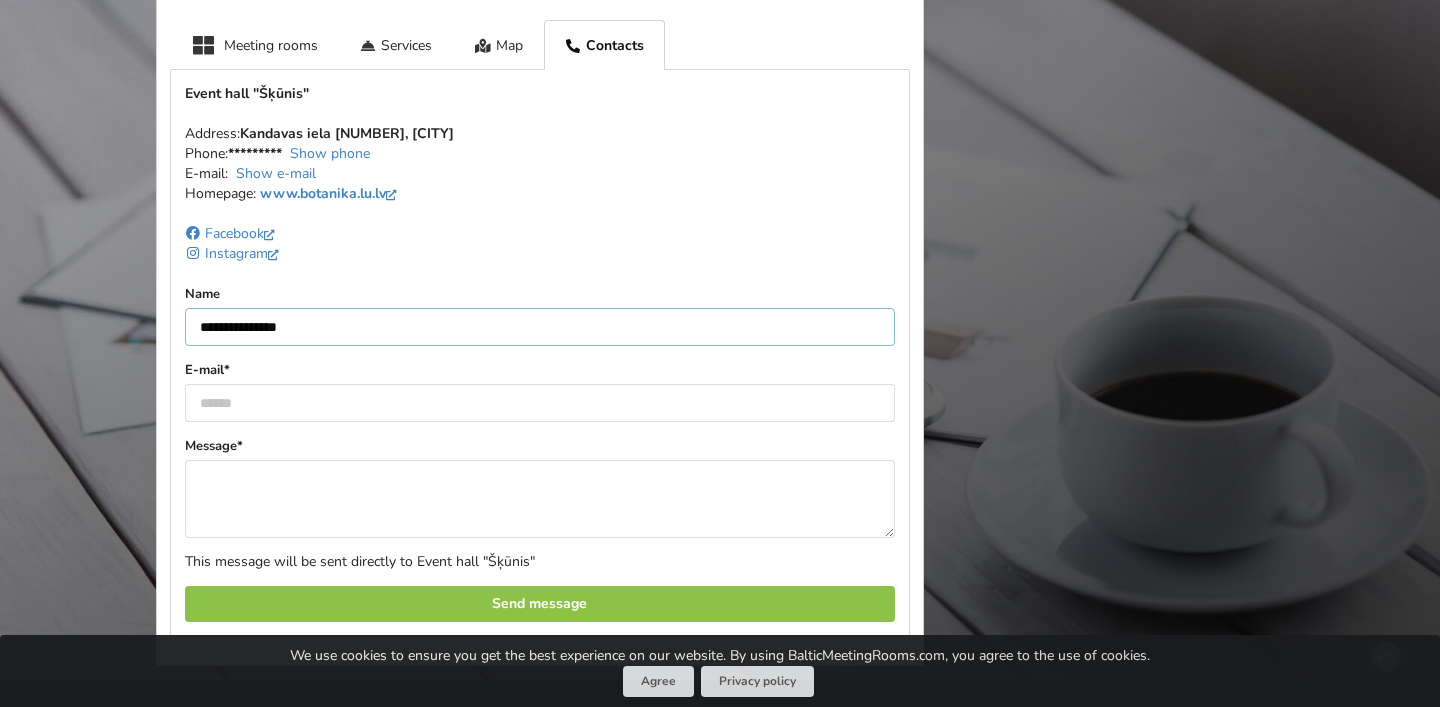 scroll, scrollTop: 0, scrollLeft: 0, axis: both 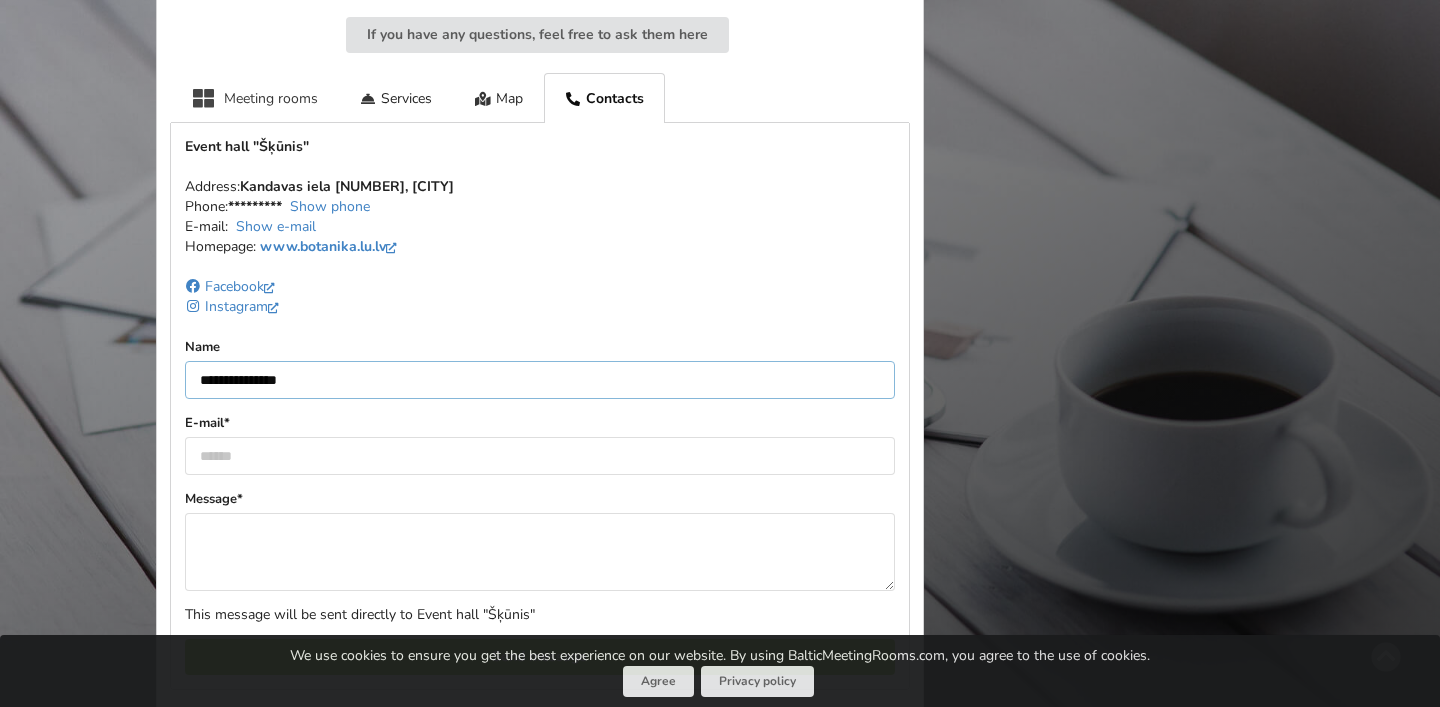 type on "**********" 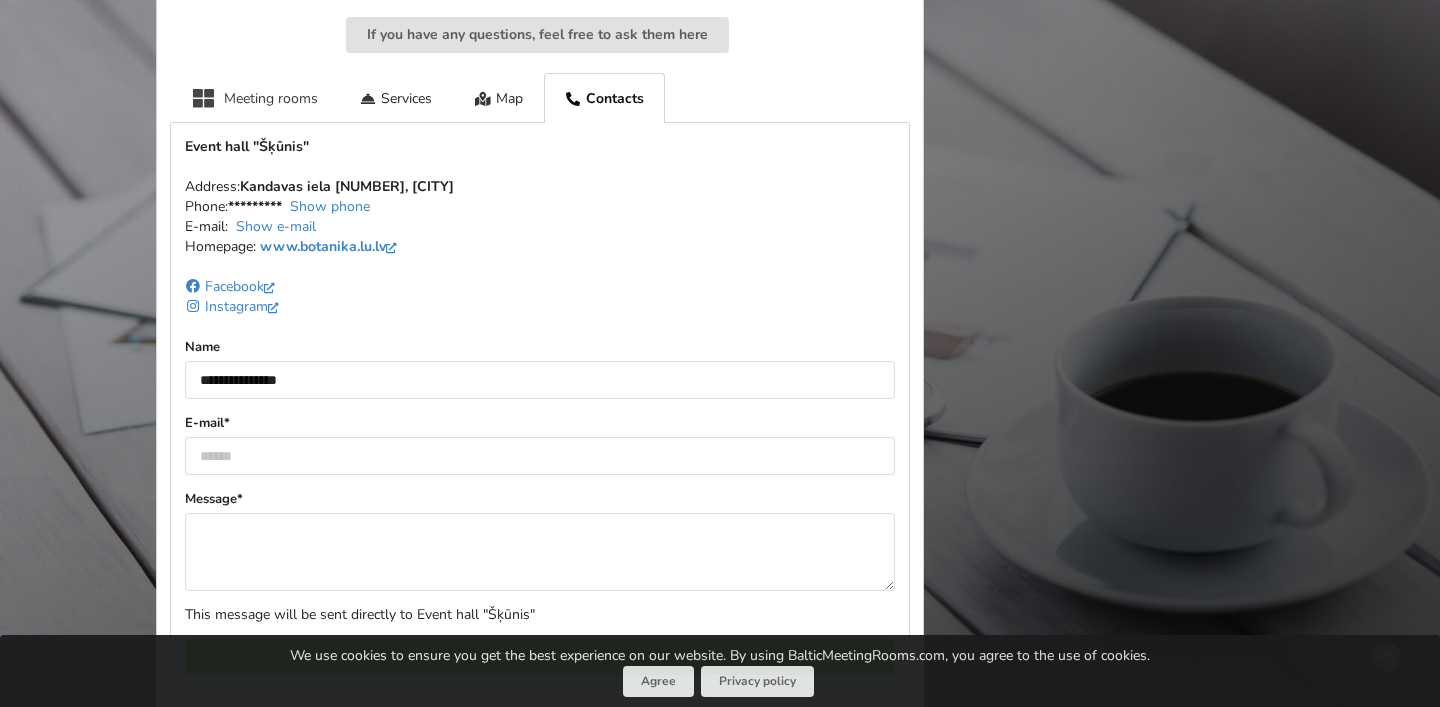 click on "Meeting rooms" at bounding box center [255, 97] 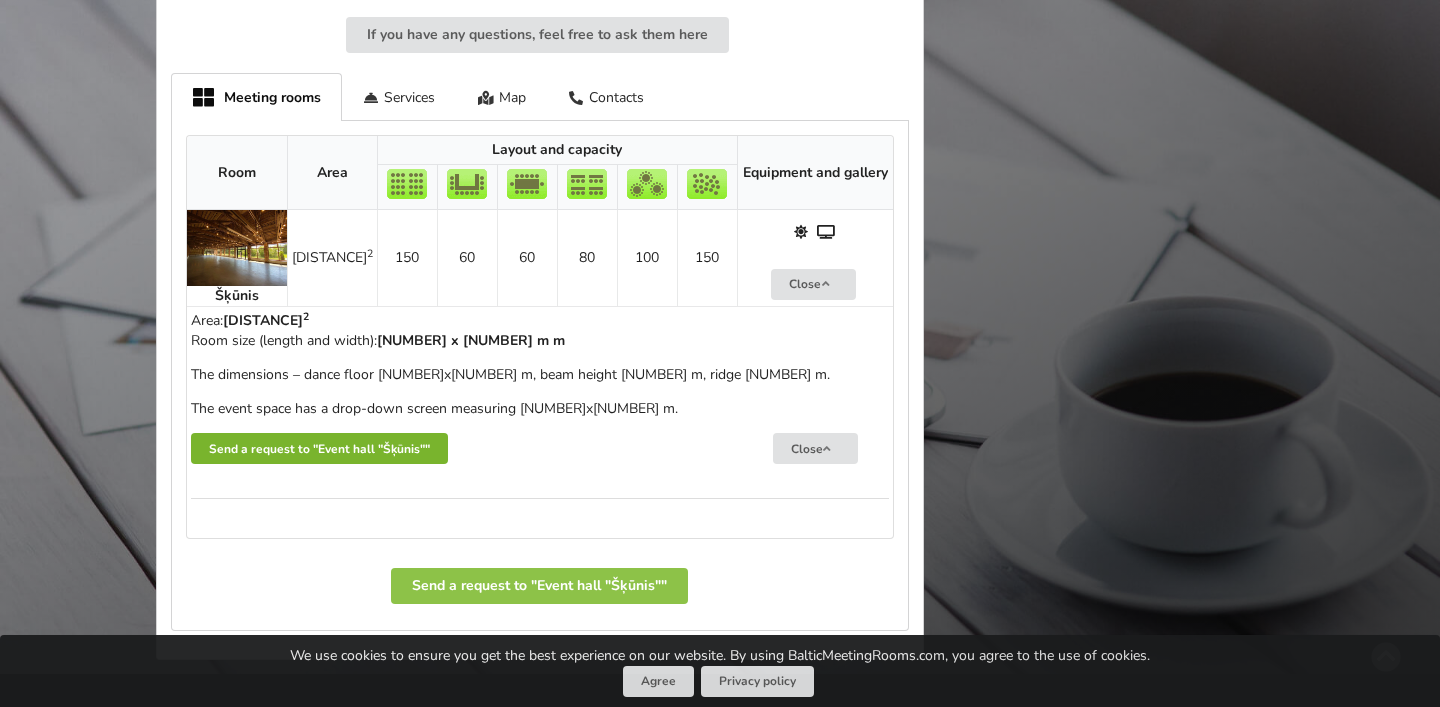 click on "Send a request to "Event hall "Šķūnis""" at bounding box center (319, 448) 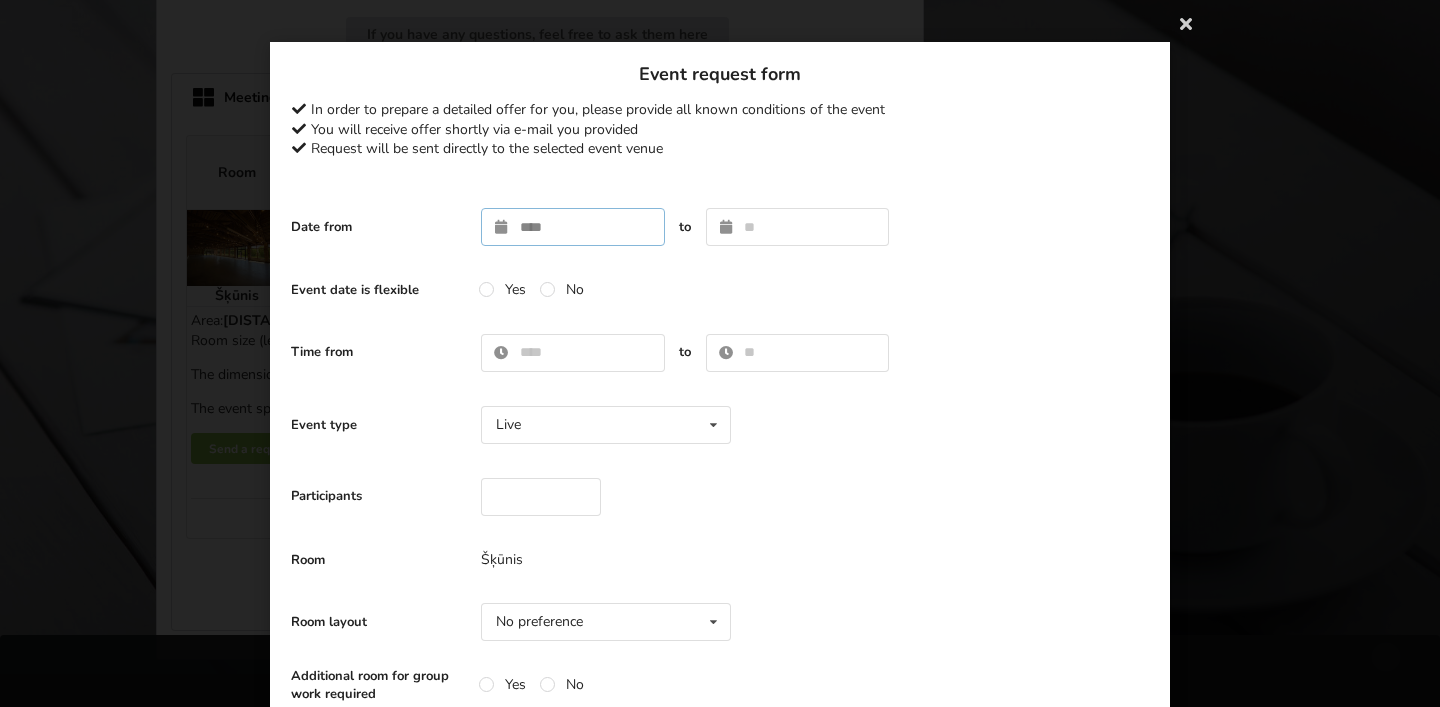 click at bounding box center (573, 227) 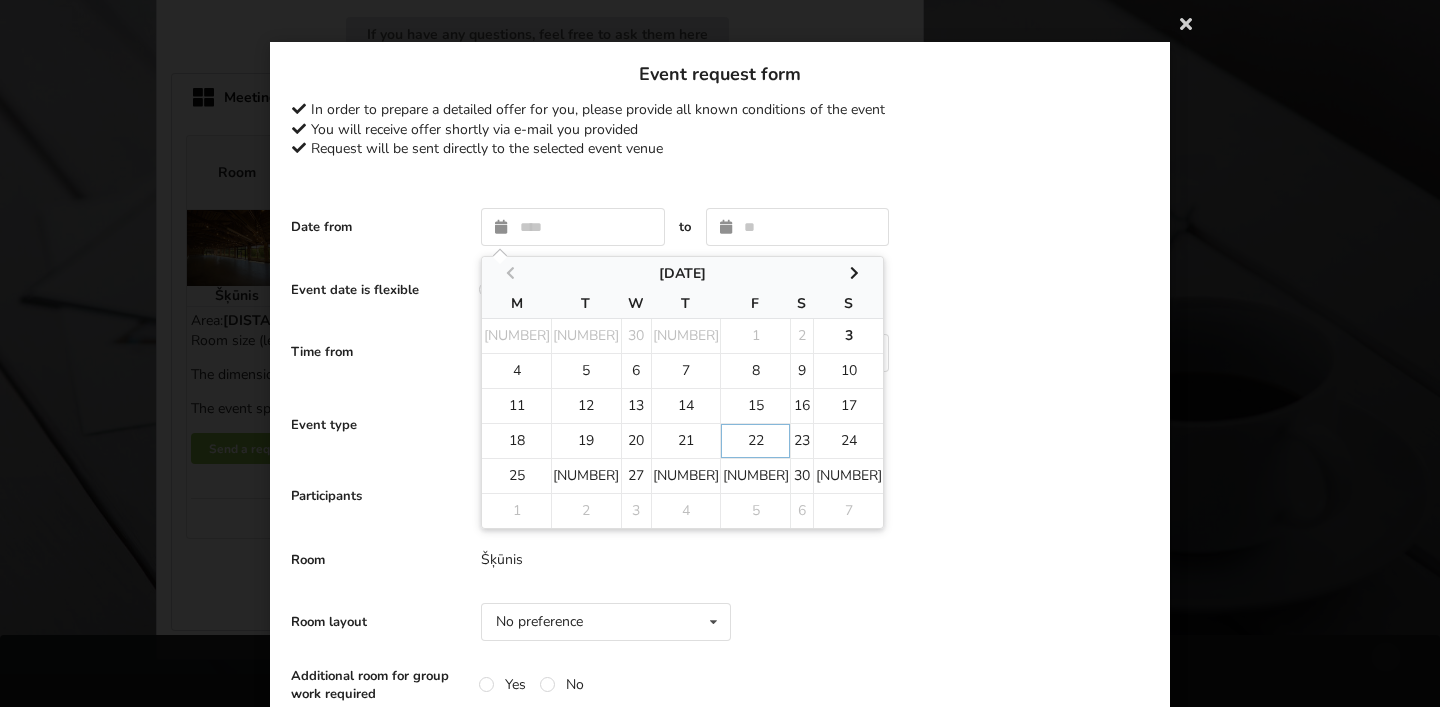 type on "**********" 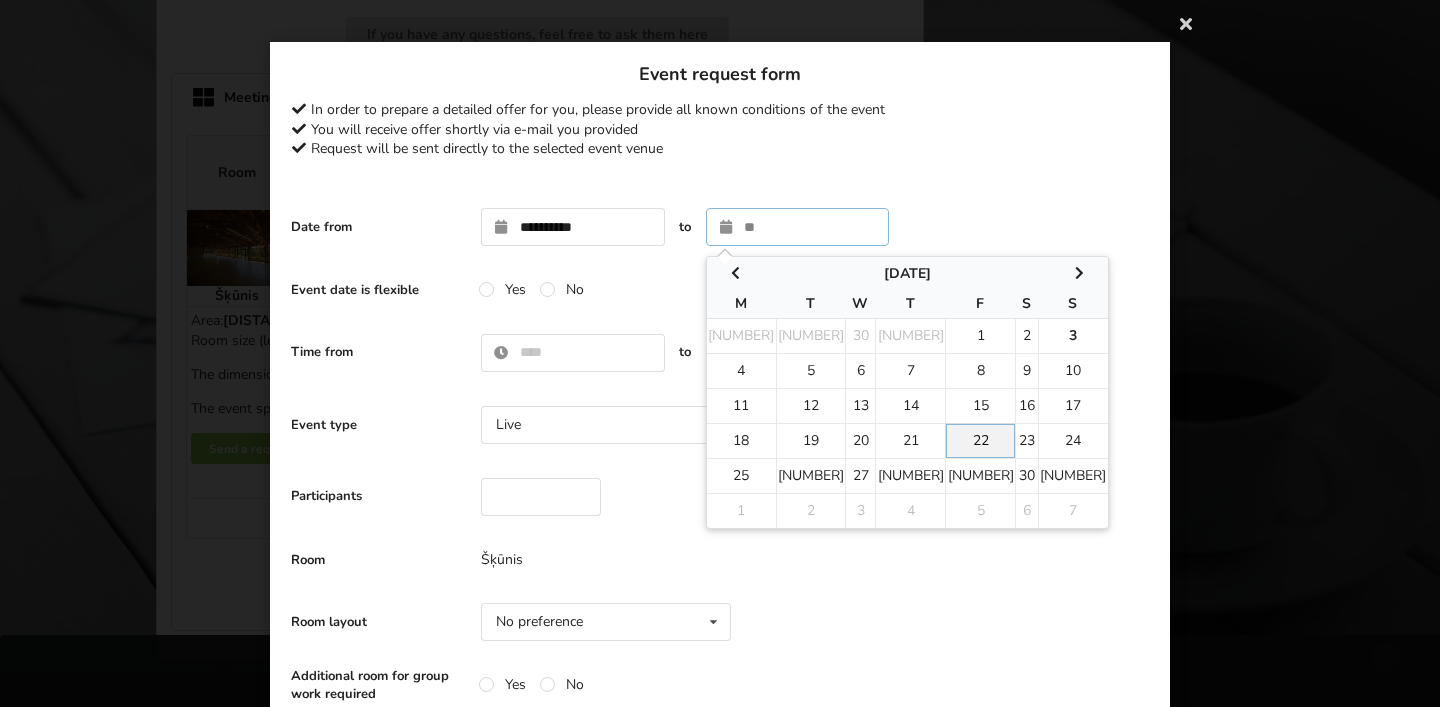 type on "**********" 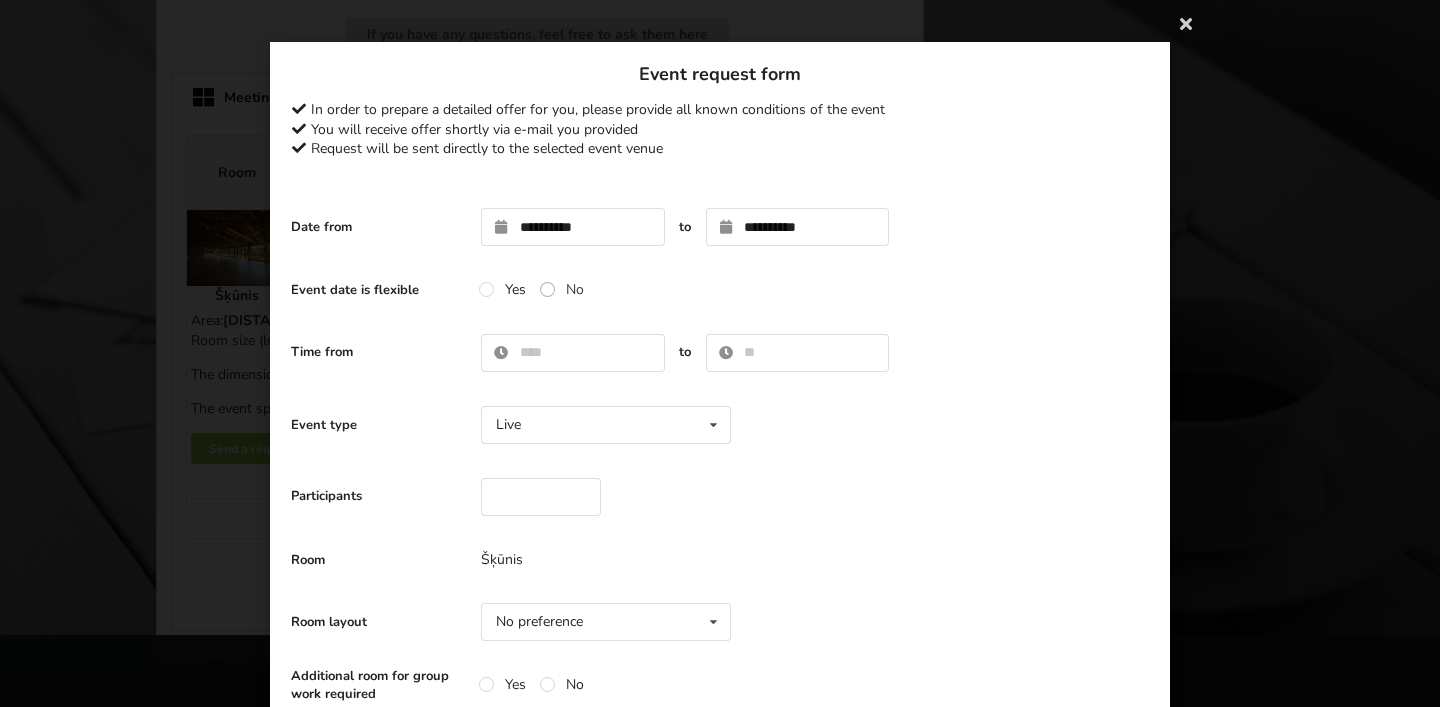 click on "No" at bounding box center [562, 289] 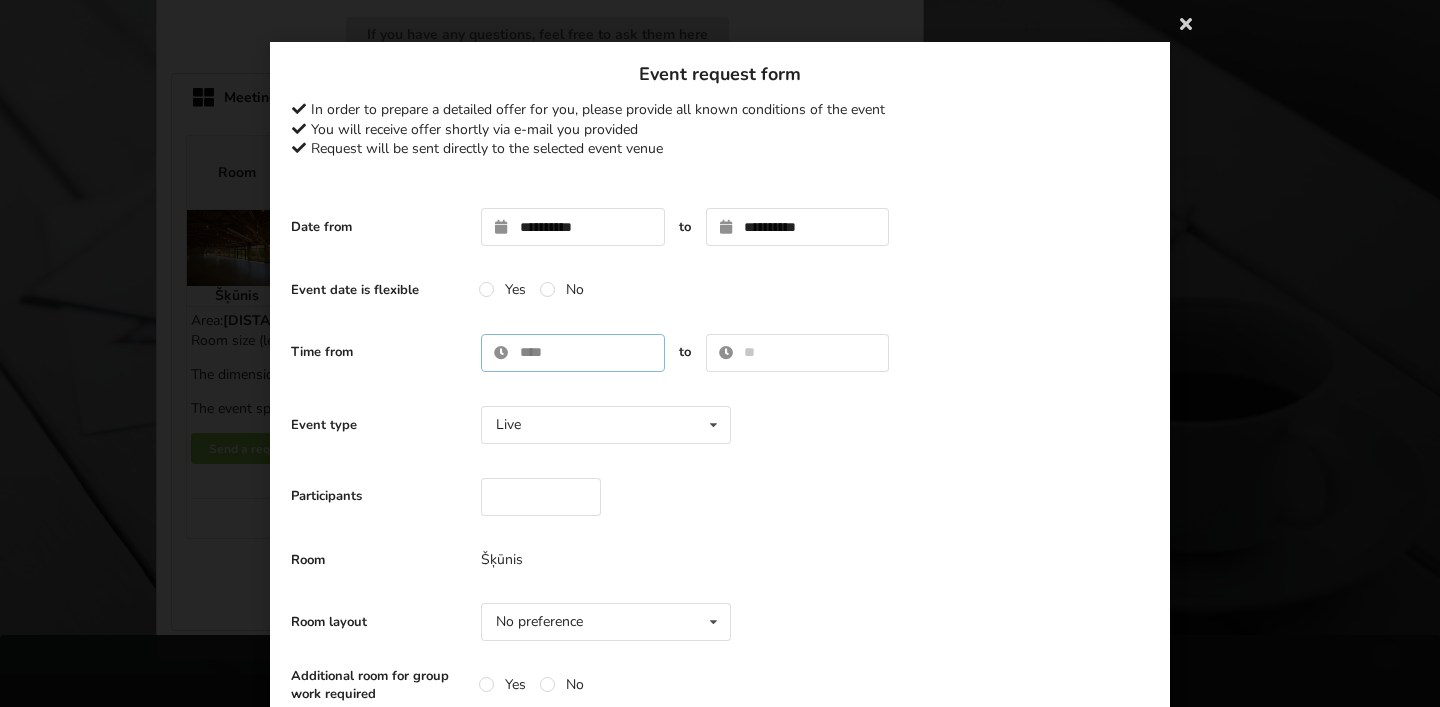 click at bounding box center [573, 353] 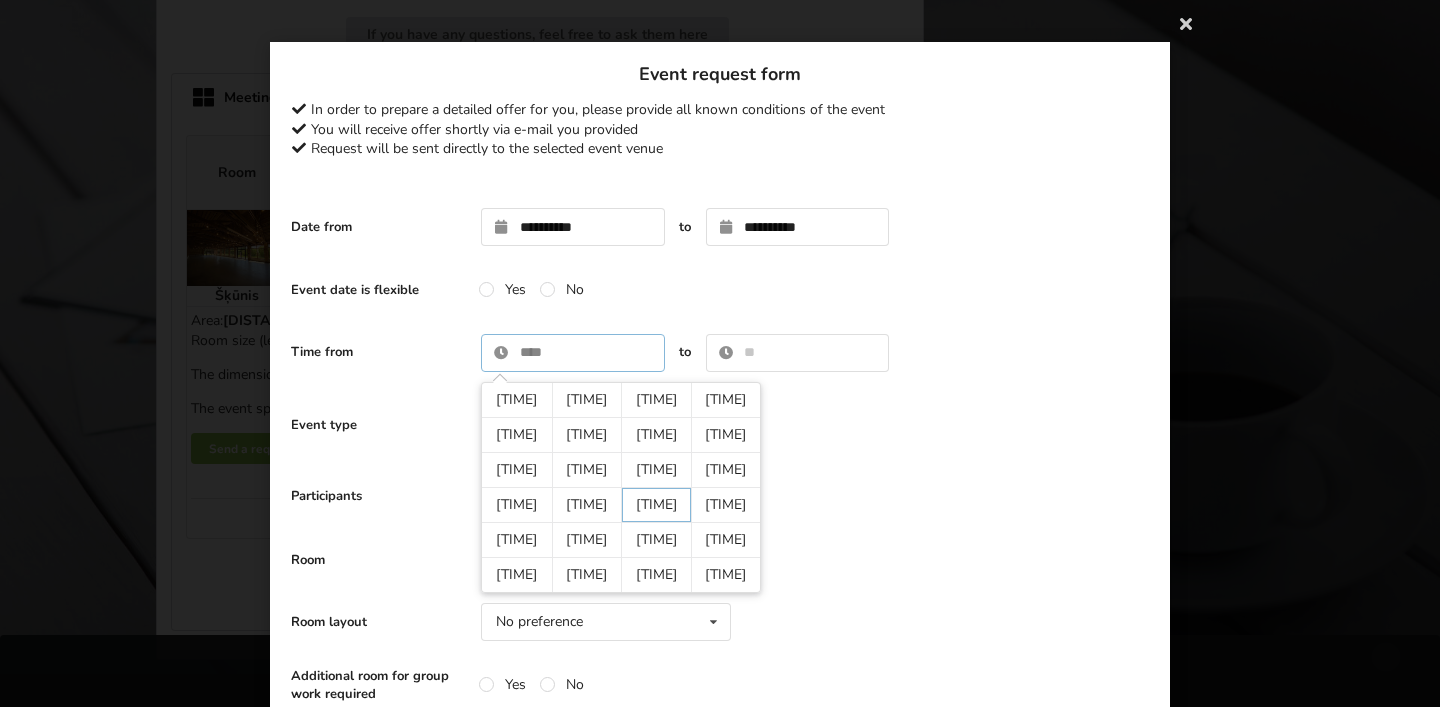 type on "*****" 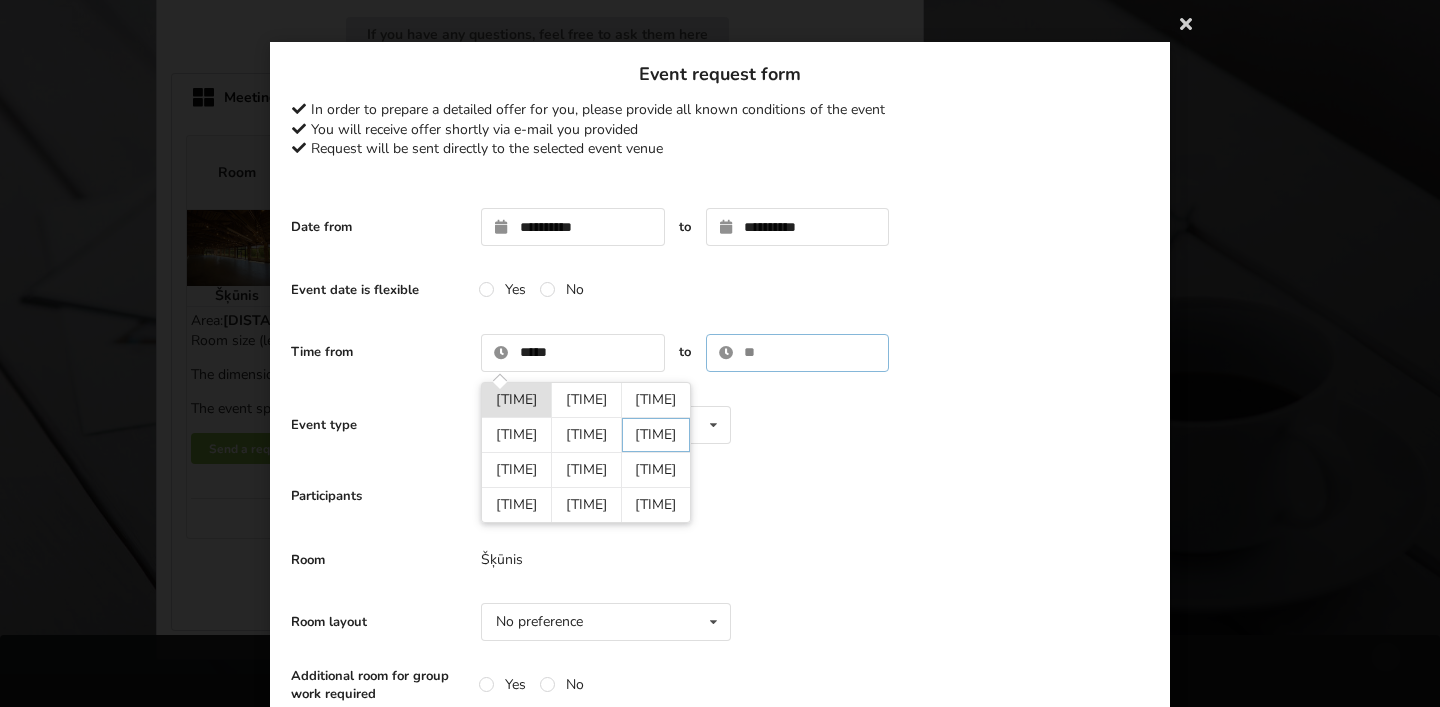 click at bounding box center [798, 353] 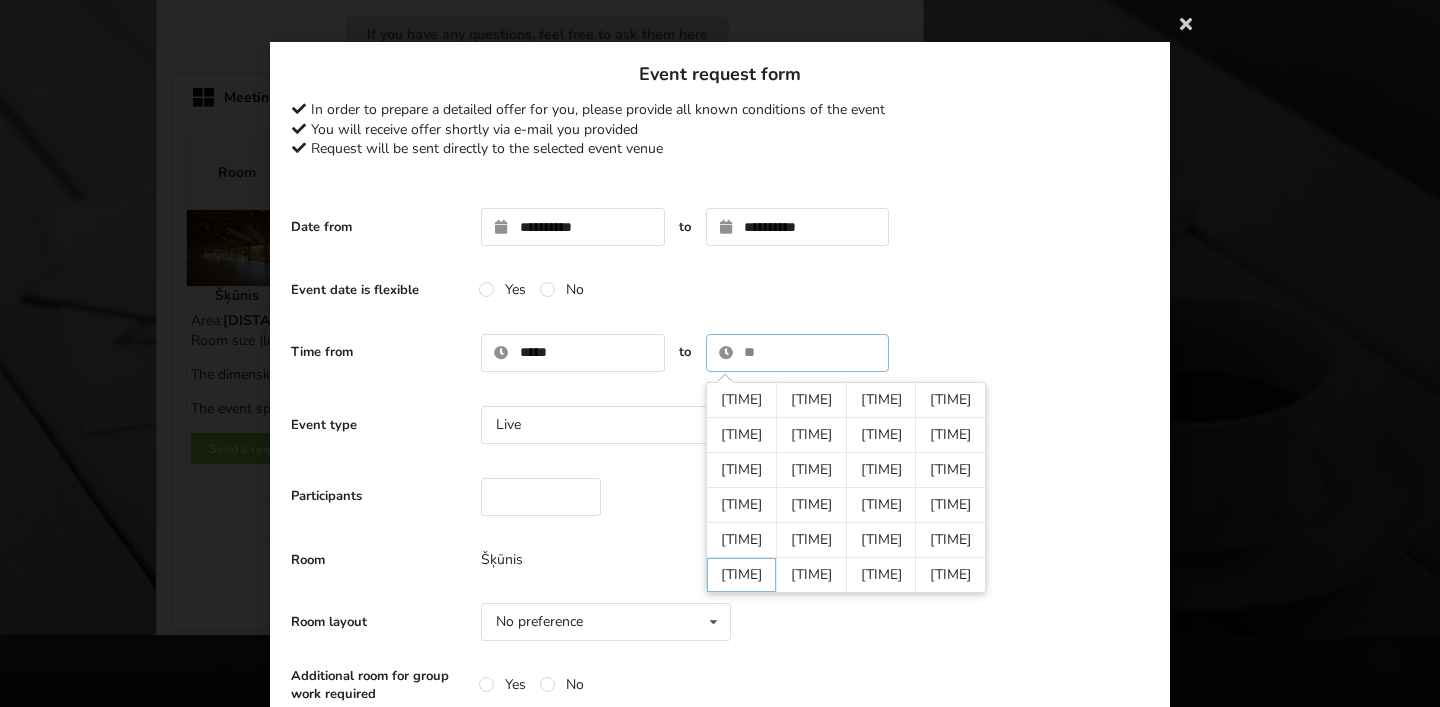 type on "*****" 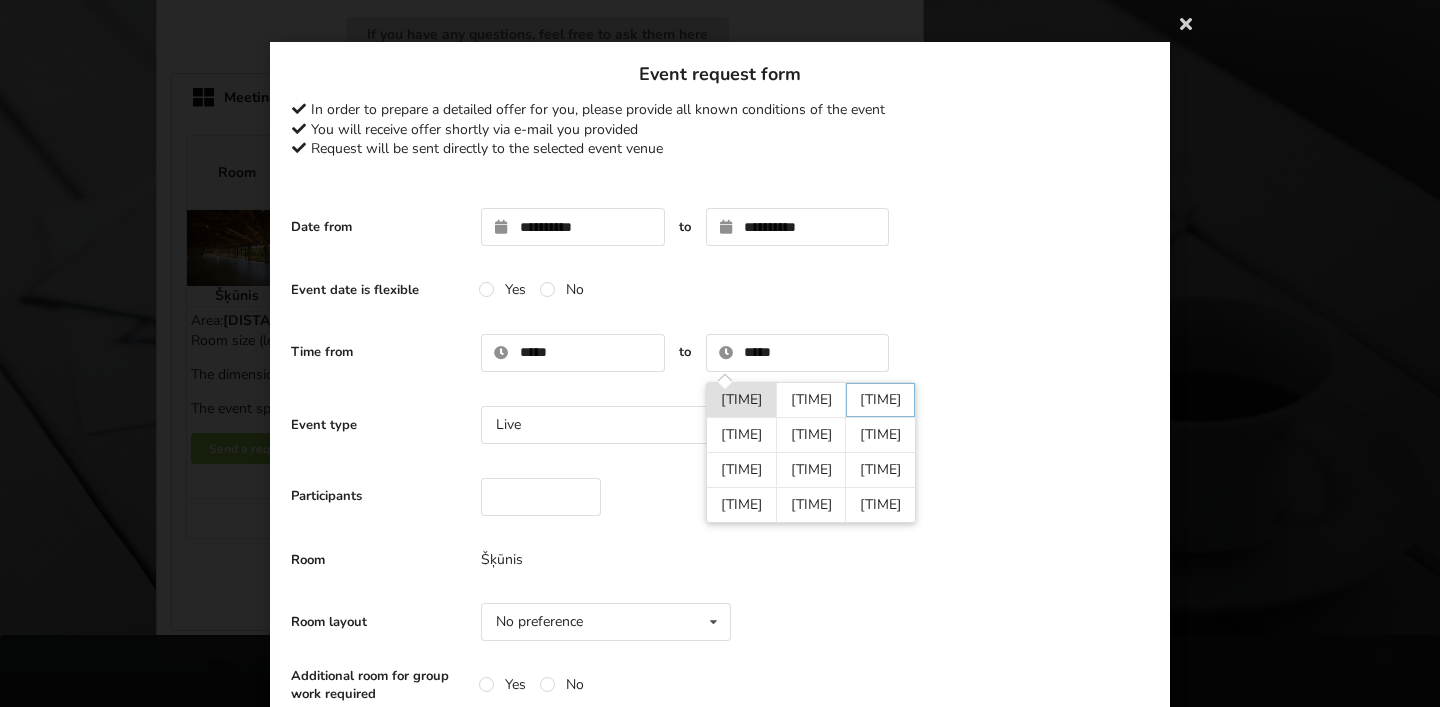 click on "Time from
*****
14:00 14:05 14:10 14:15 14:20 14:25 14:30 14:35 14:40 14:45 14:50 14:55
to
*****
20:00 20:05 20:10 20:15 20:20 20:25 20:30 20:35 20:40 20:45 20:50 20:55" at bounding box center (720, 353) 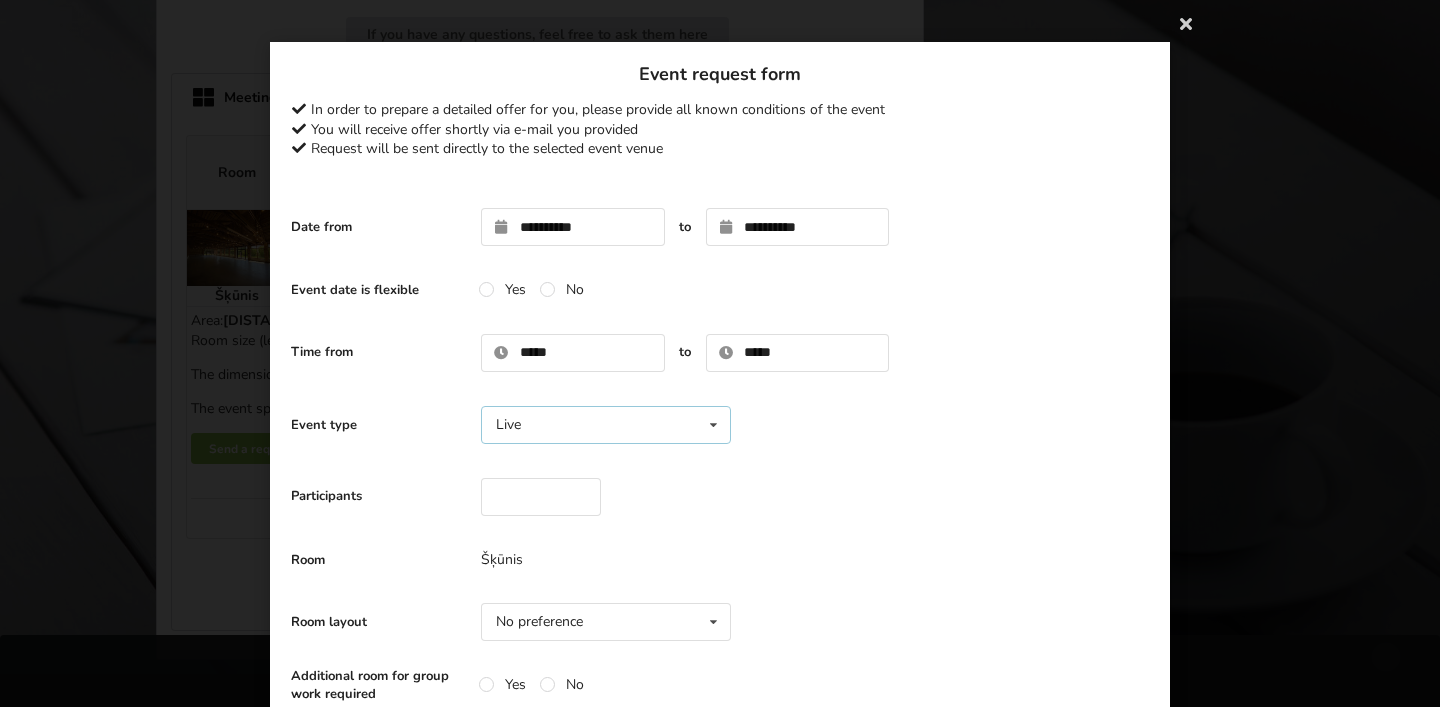 click on "Live
Live
Online
Hybrid (Live + Online)" at bounding box center [606, 425] 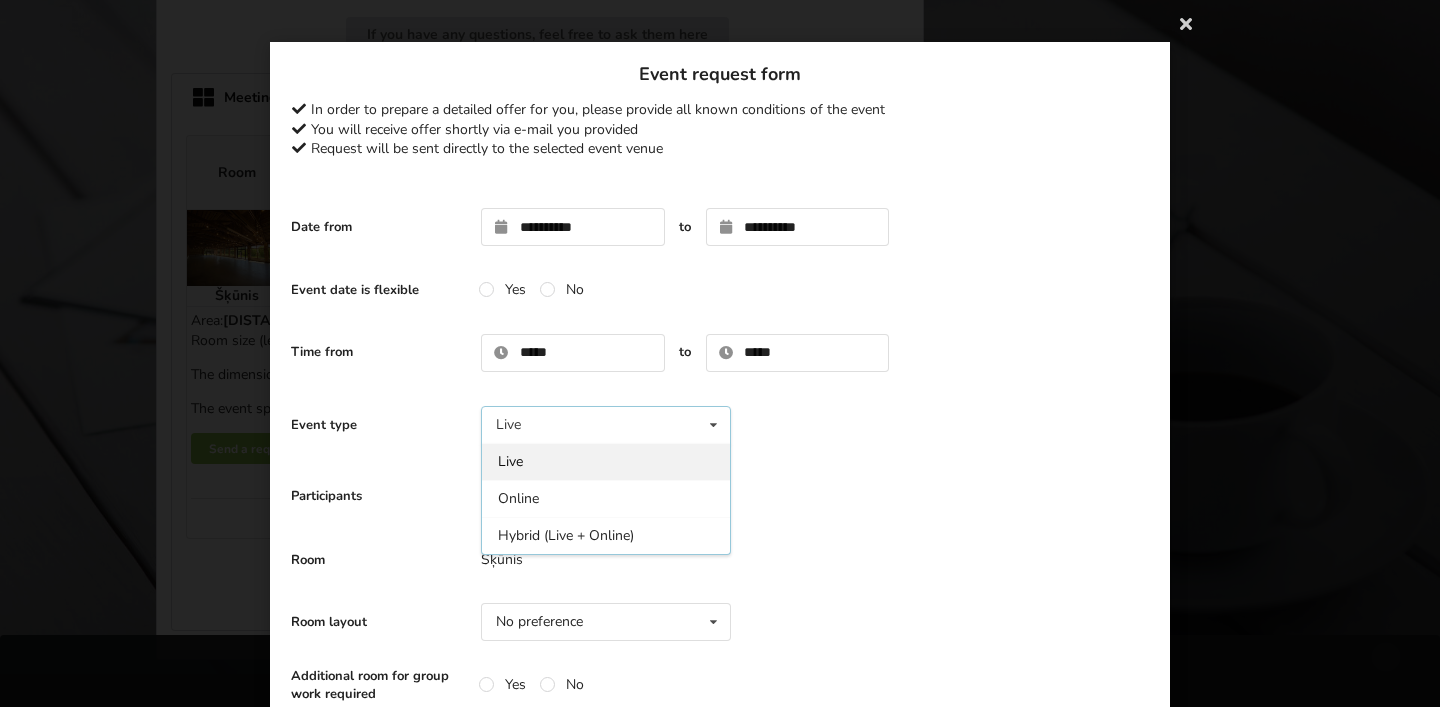 click on "Live" at bounding box center (606, 461) 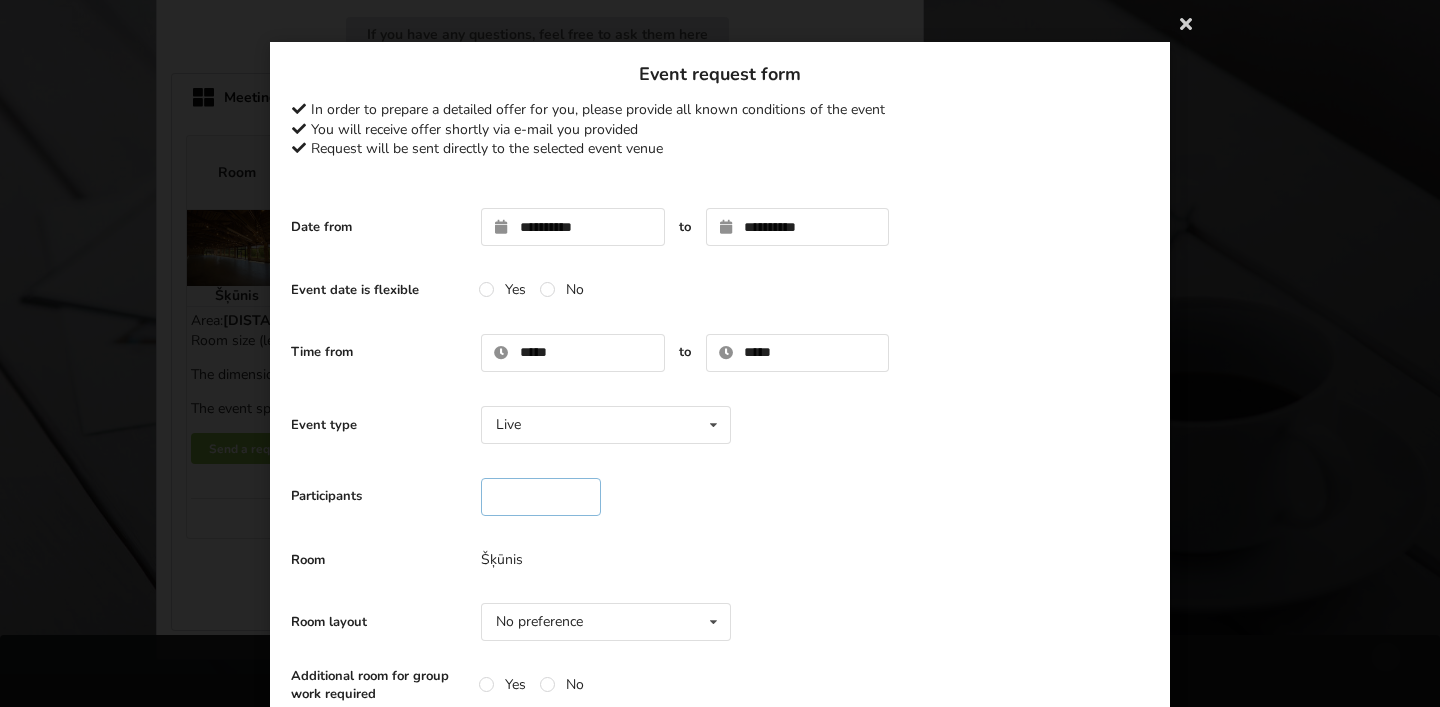 click at bounding box center [541, 497] 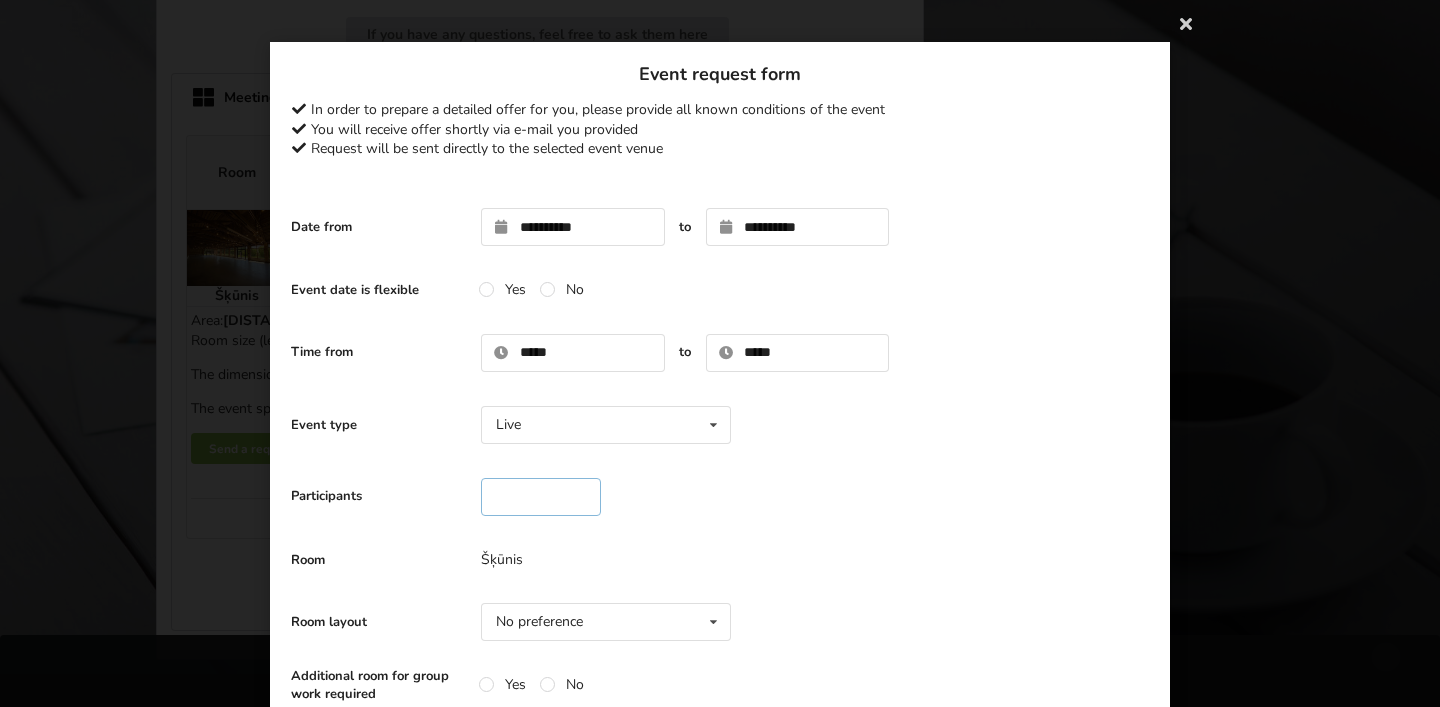 type on "***" 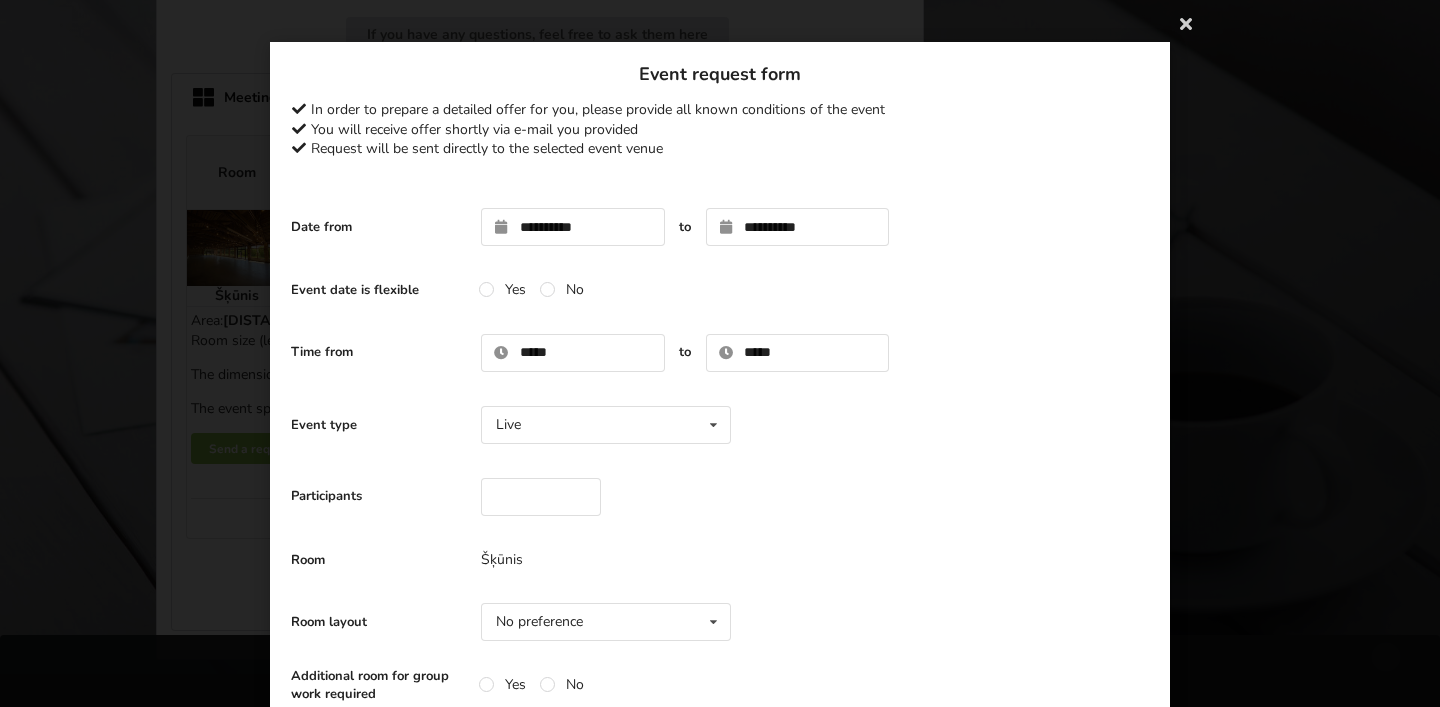 click on "Participants
***" at bounding box center (720, 497) 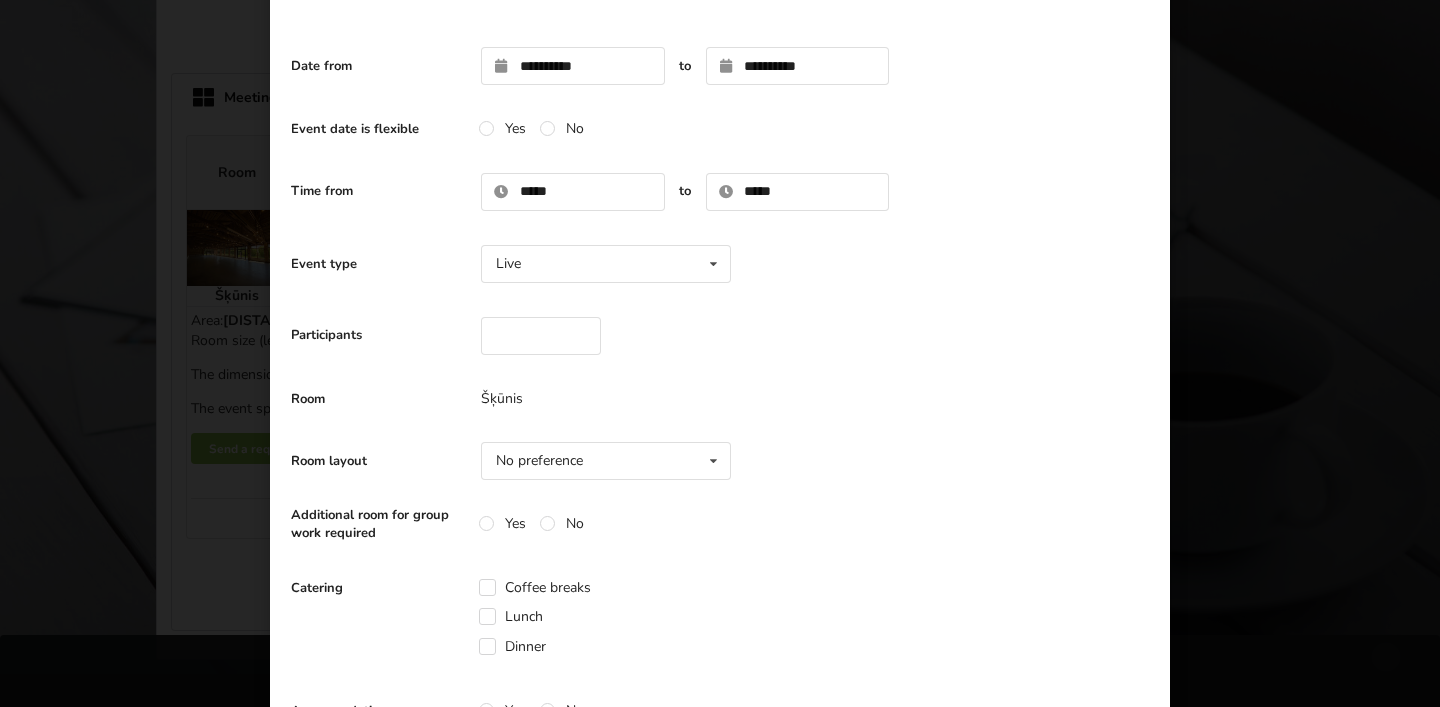 scroll, scrollTop: 171, scrollLeft: 0, axis: vertical 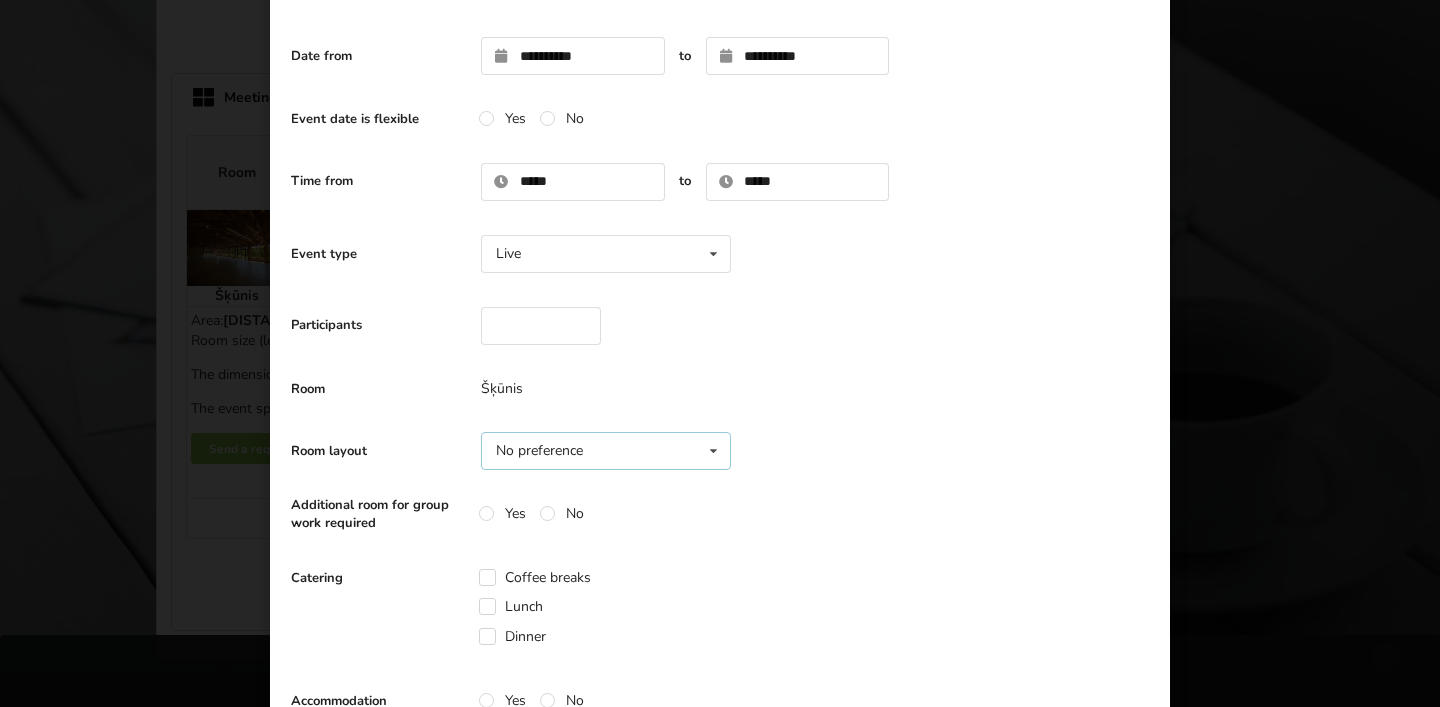 click on "No preference
No preference
Theater
U-shape
Boardroom
Classroom" at bounding box center (606, 451) 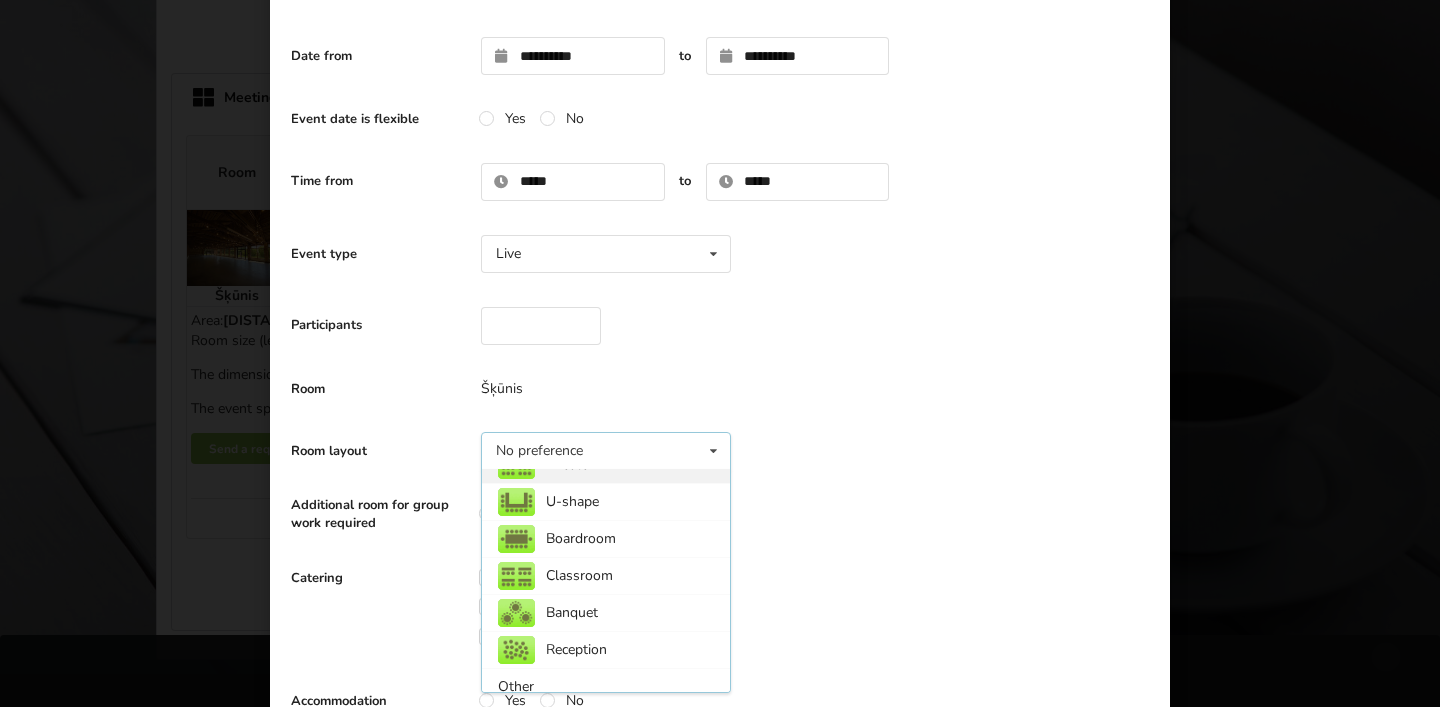 scroll, scrollTop: 72, scrollLeft: 0, axis: vertical 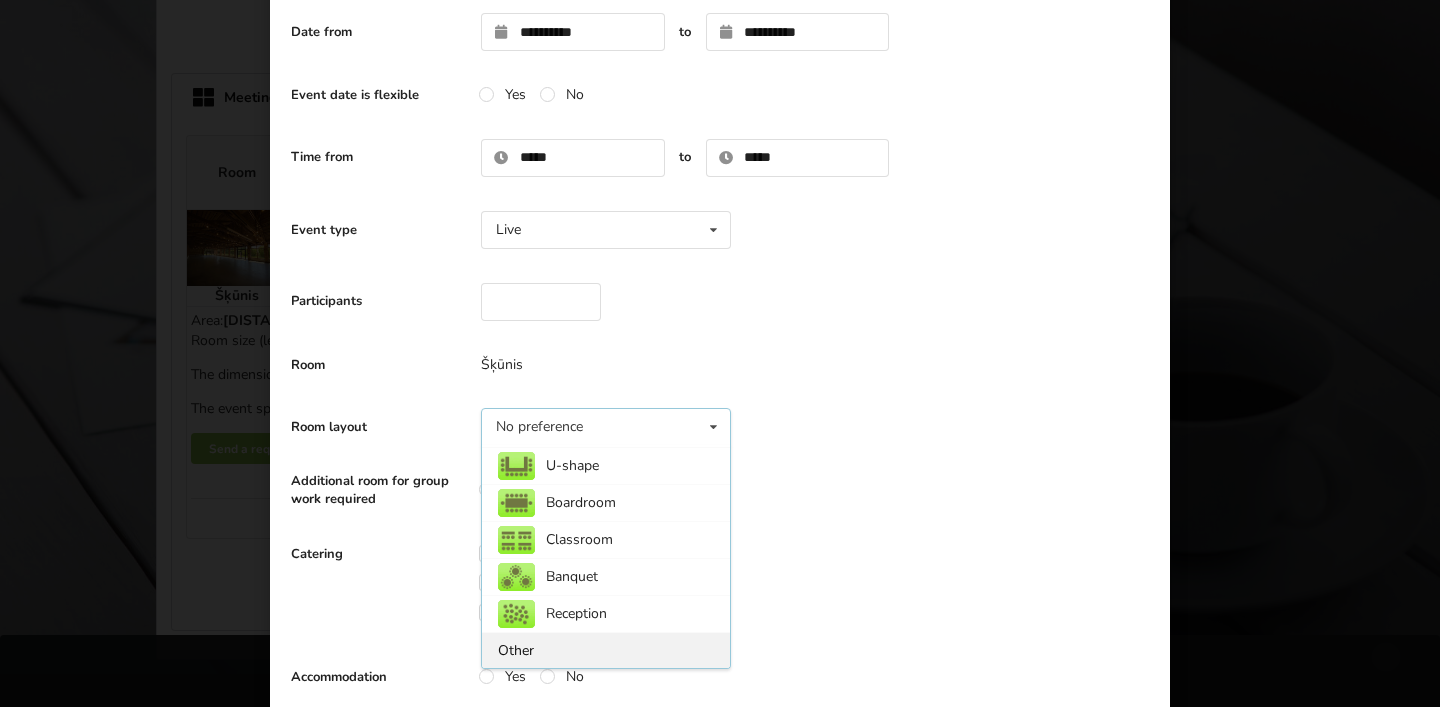 click on "Other" at bounding box center (606, 650) 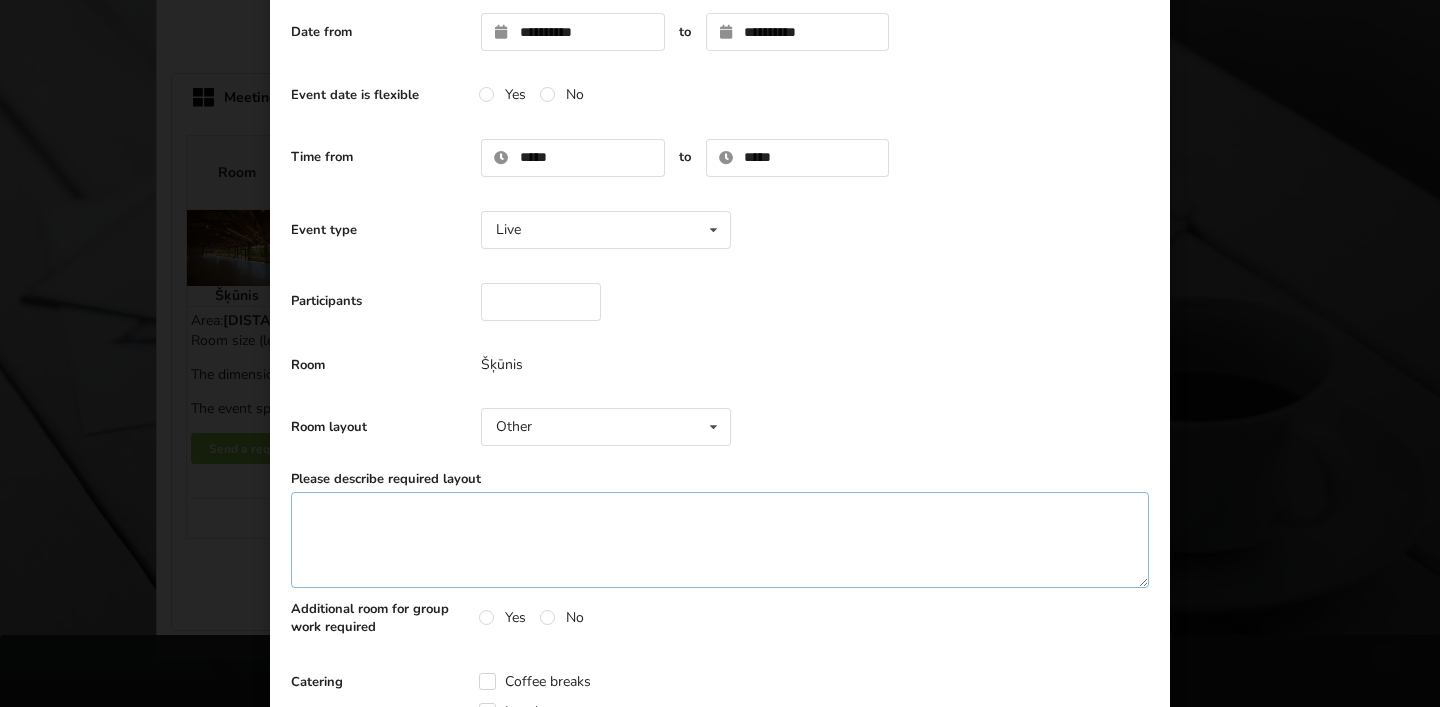 click at bounding box center (720, 540) 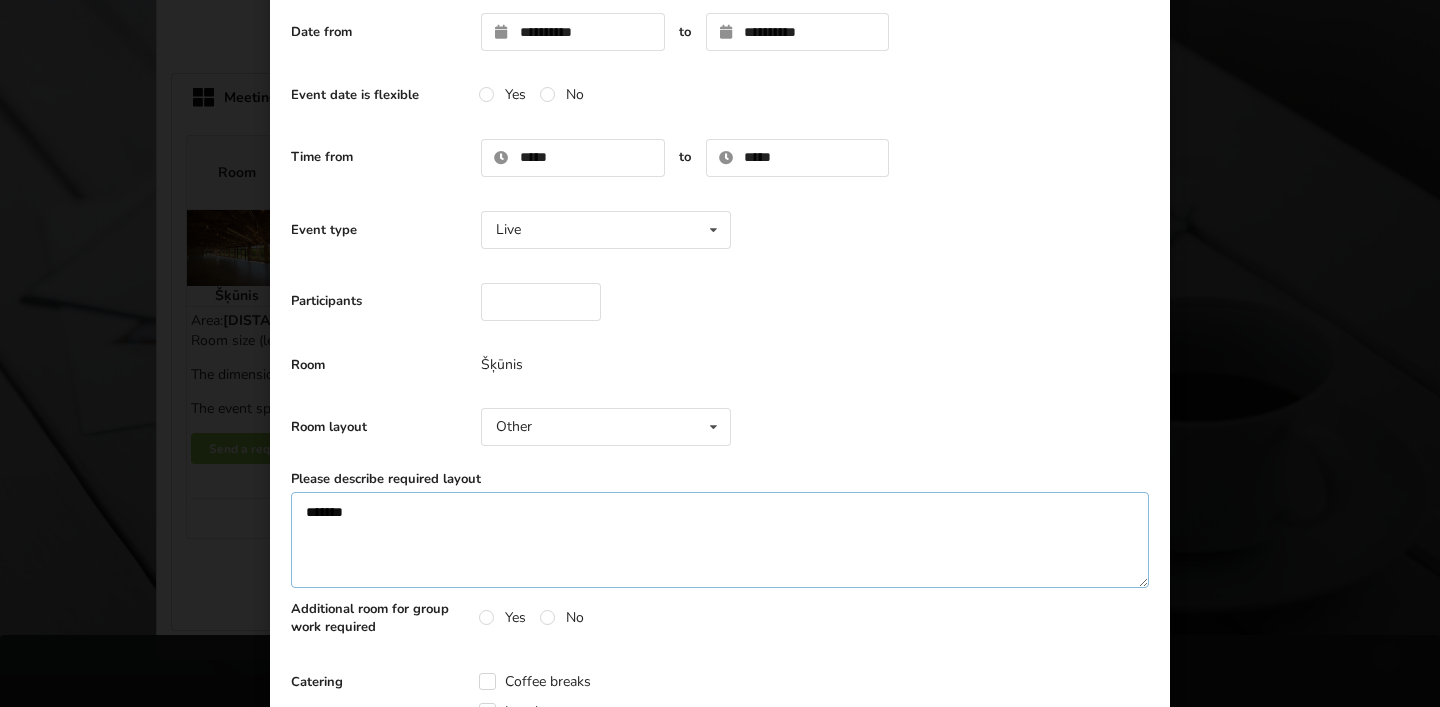 type on "*******" 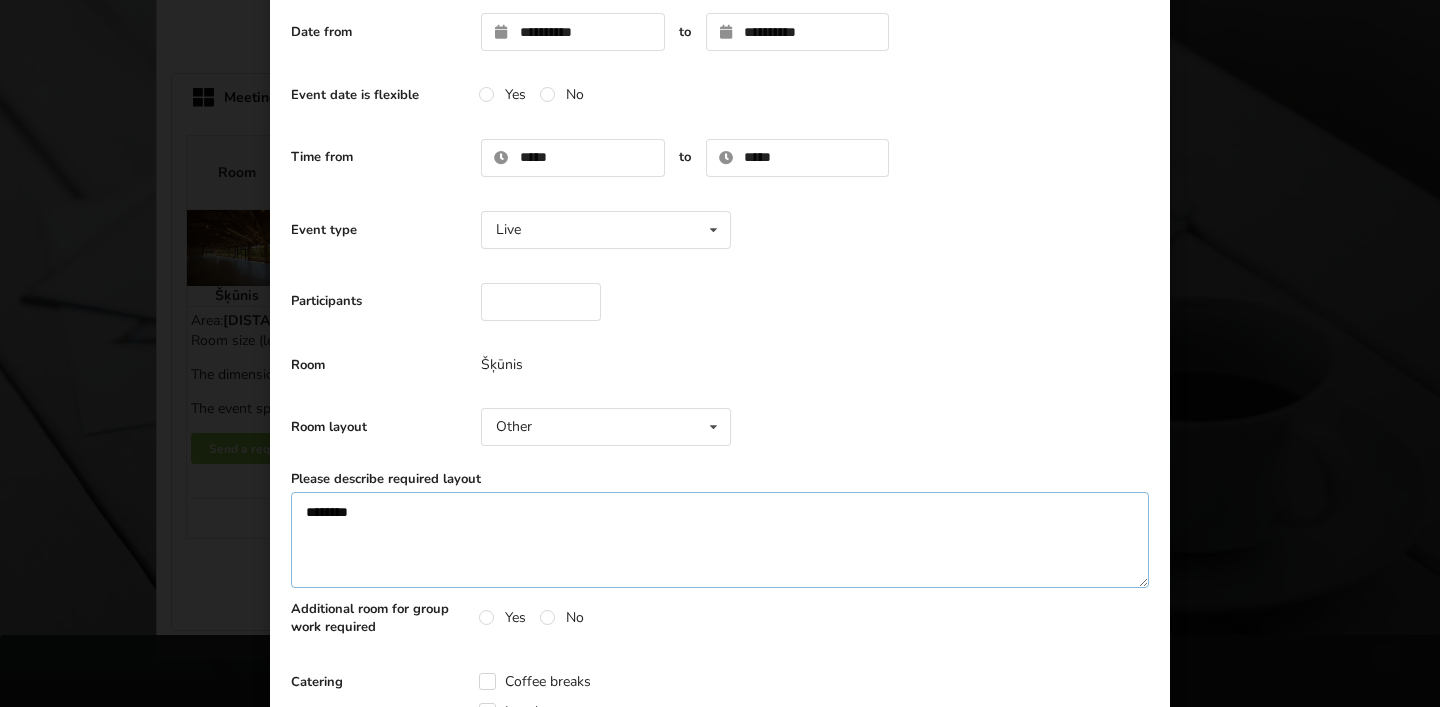 click on "*******" at bounding box center [720, 540] 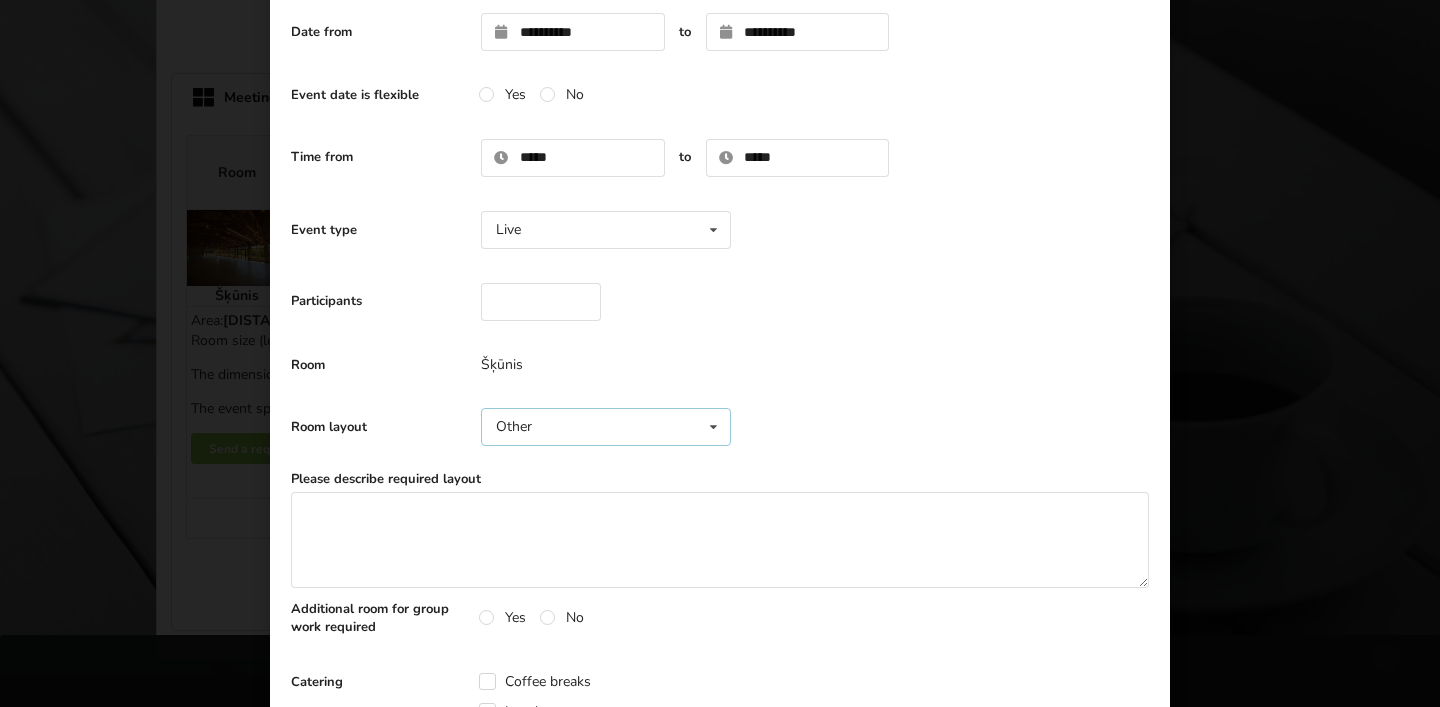 click on "Other
No preference
Theater
U-shape
Boardroom
Classroom" at bounding box center [606, 427] 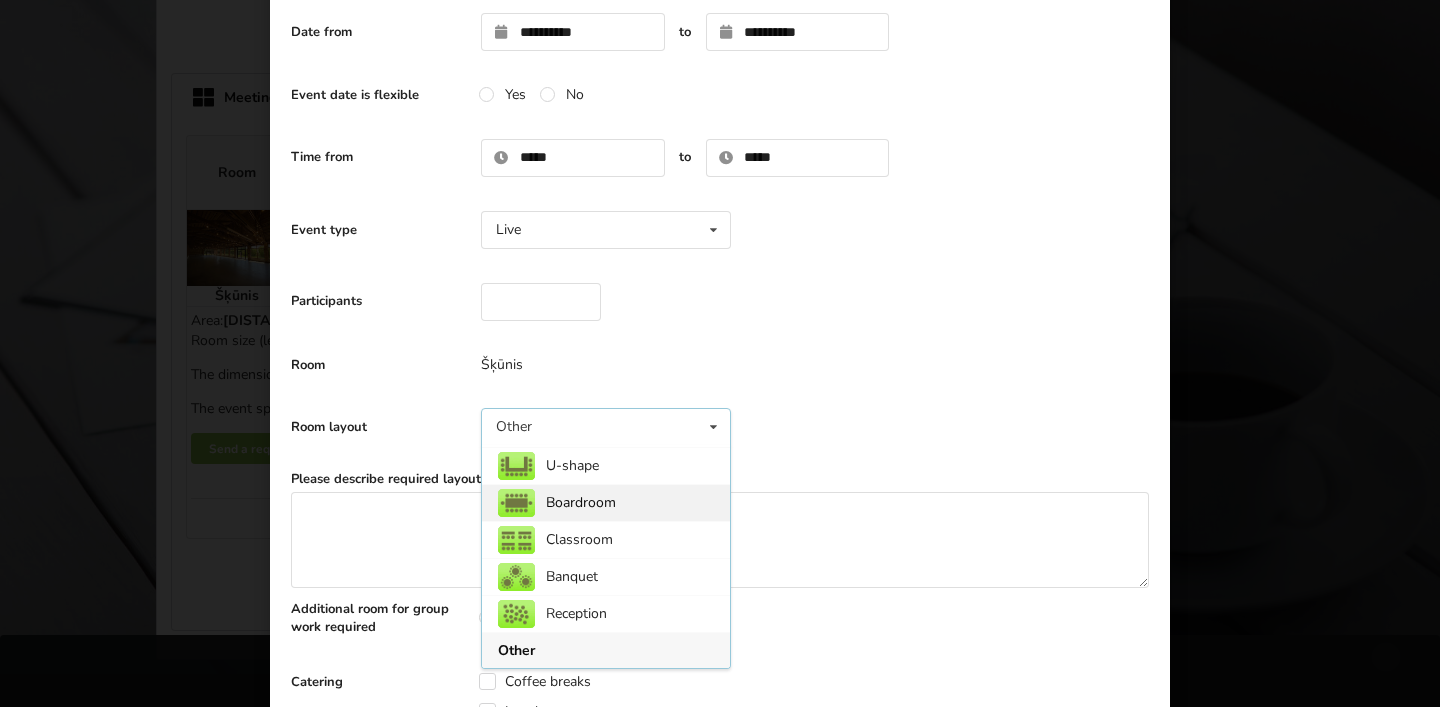 scroll, scrollTop: 0, scrollLeft: 0, axis: both 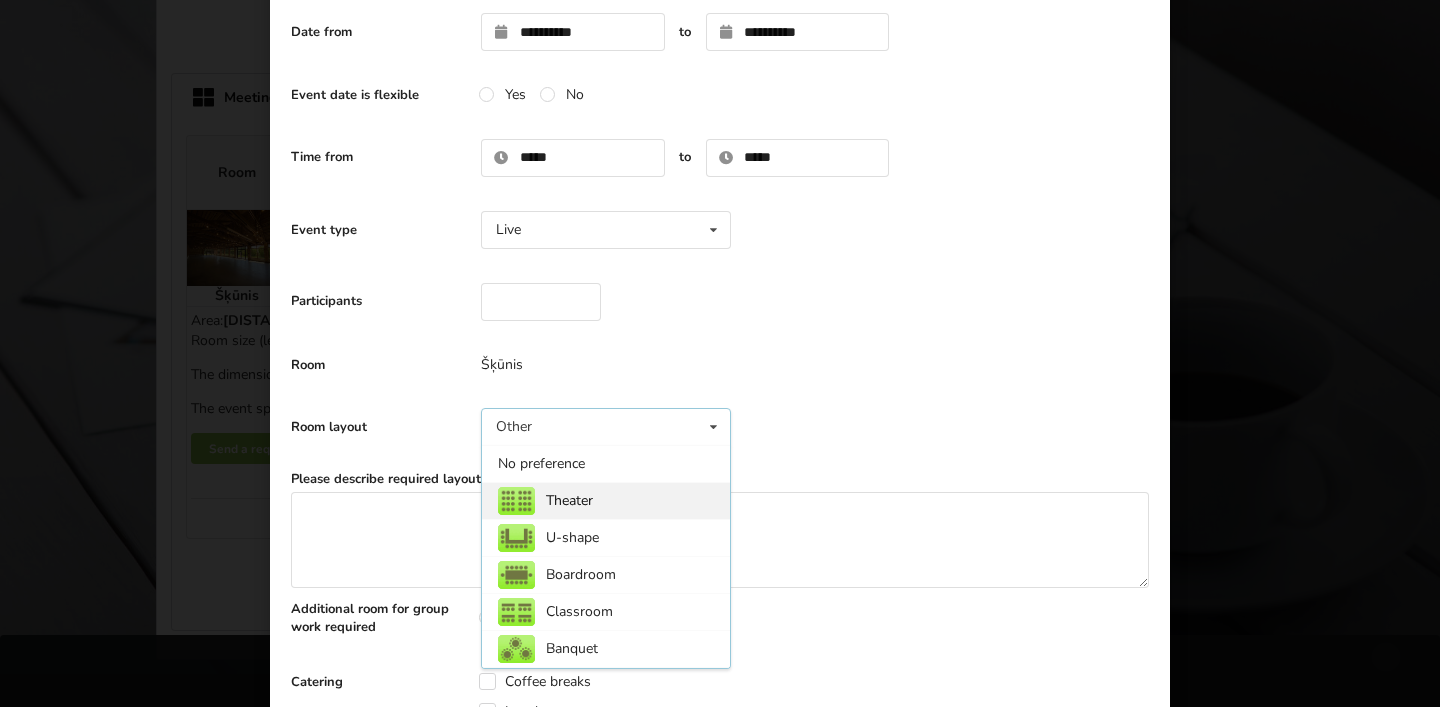 click on "Theater" at bounding box center (606, 500) 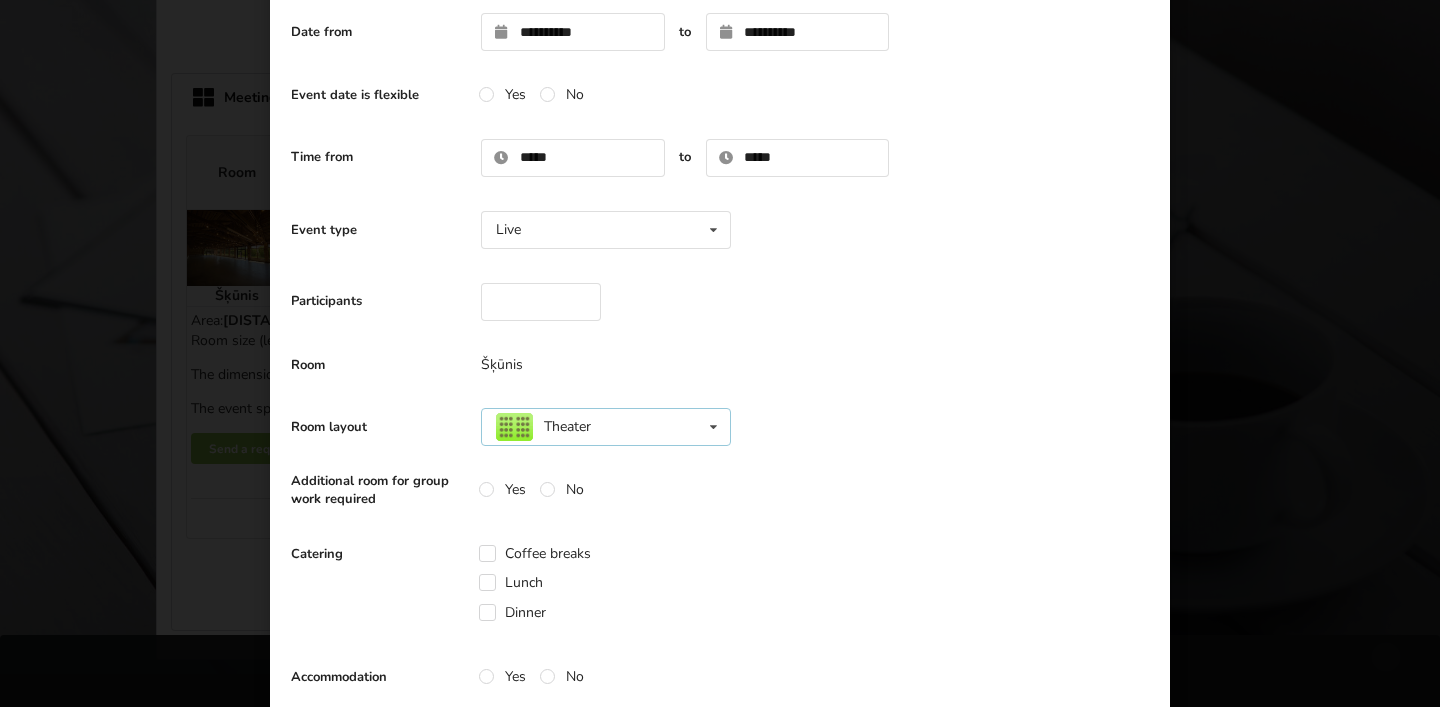 click on "Theater
No preference
Theater
U-shape
Boardroom
Classroom" at bounding box center [606, 427] 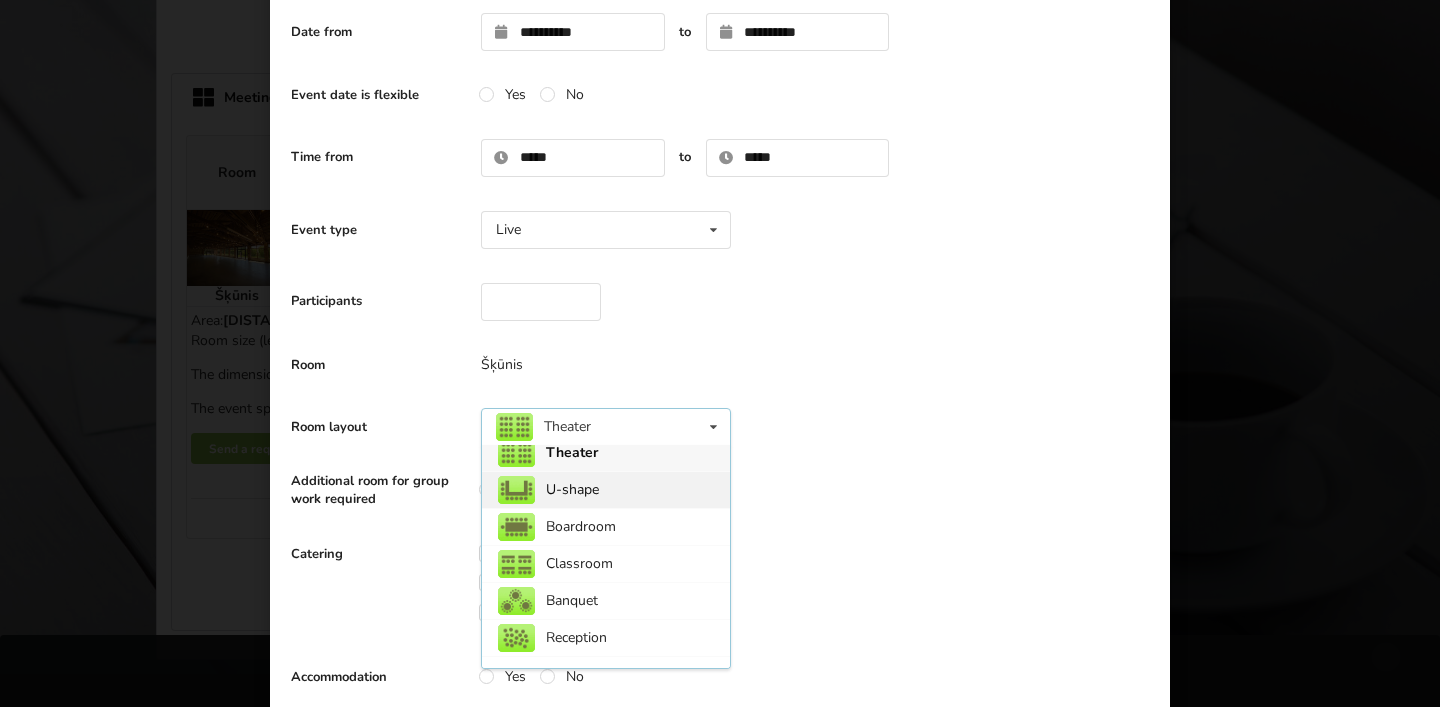 scroll, scrollTop: 0, scrollLeft: 0, axis: both 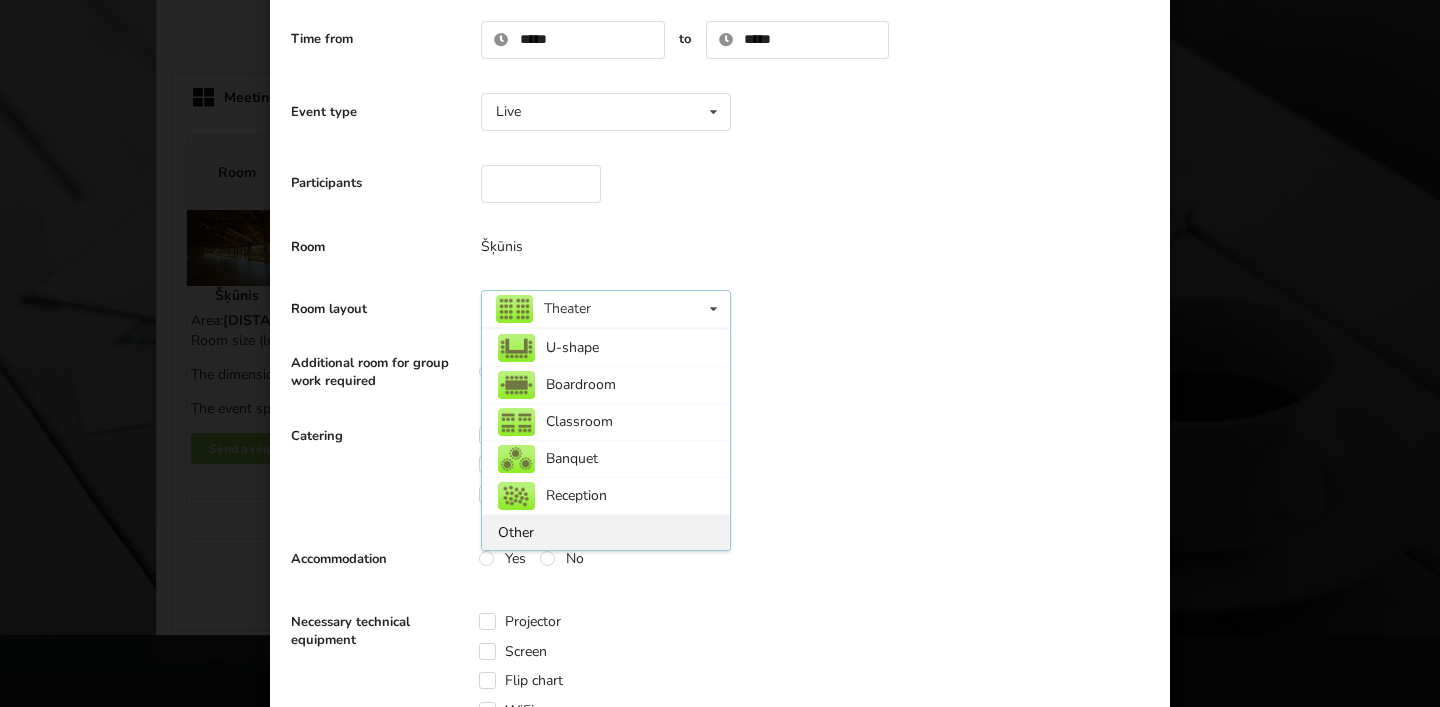 click on "Other" at bounding box center [606, 532] 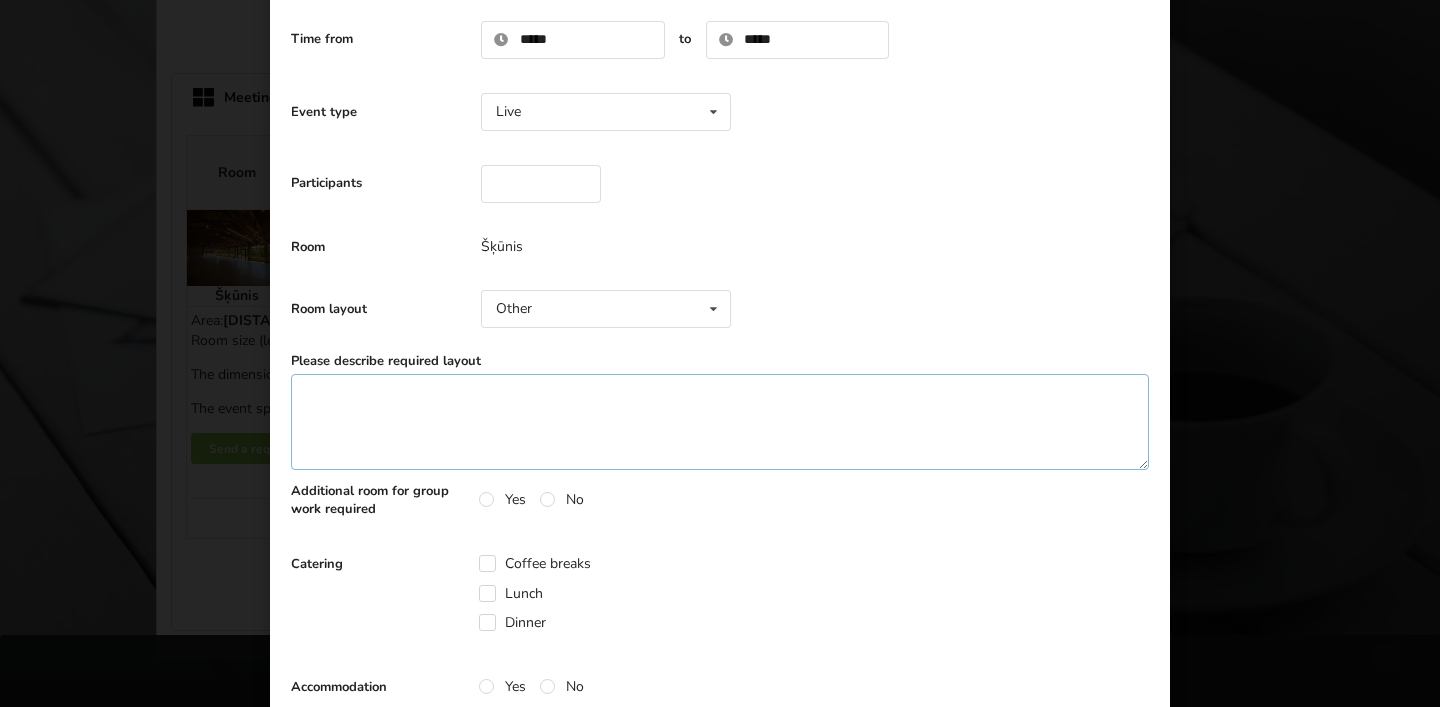 click at bounding box center (720, 422) 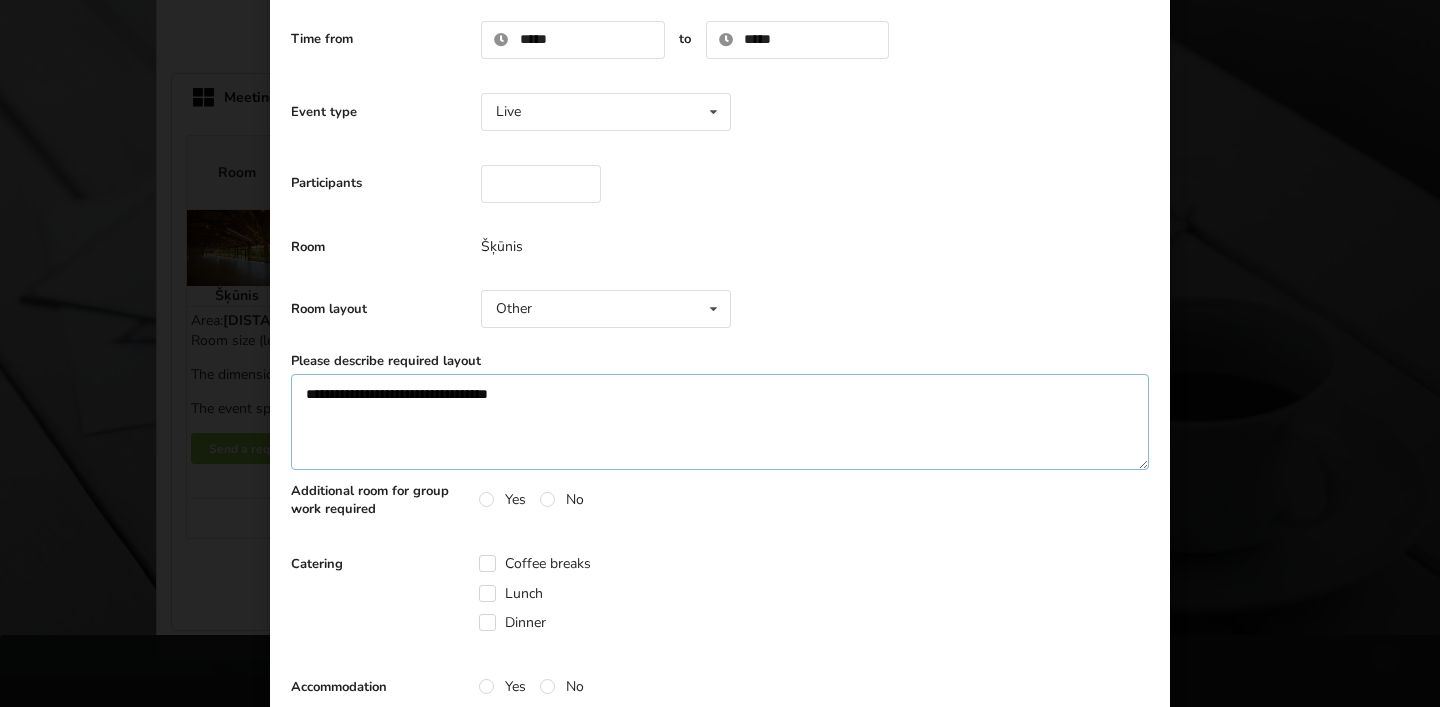 drag, startPoint x: 546, startPoint y: 389, endPoint x: 297, endPoint y: 390, distance: 249.00201 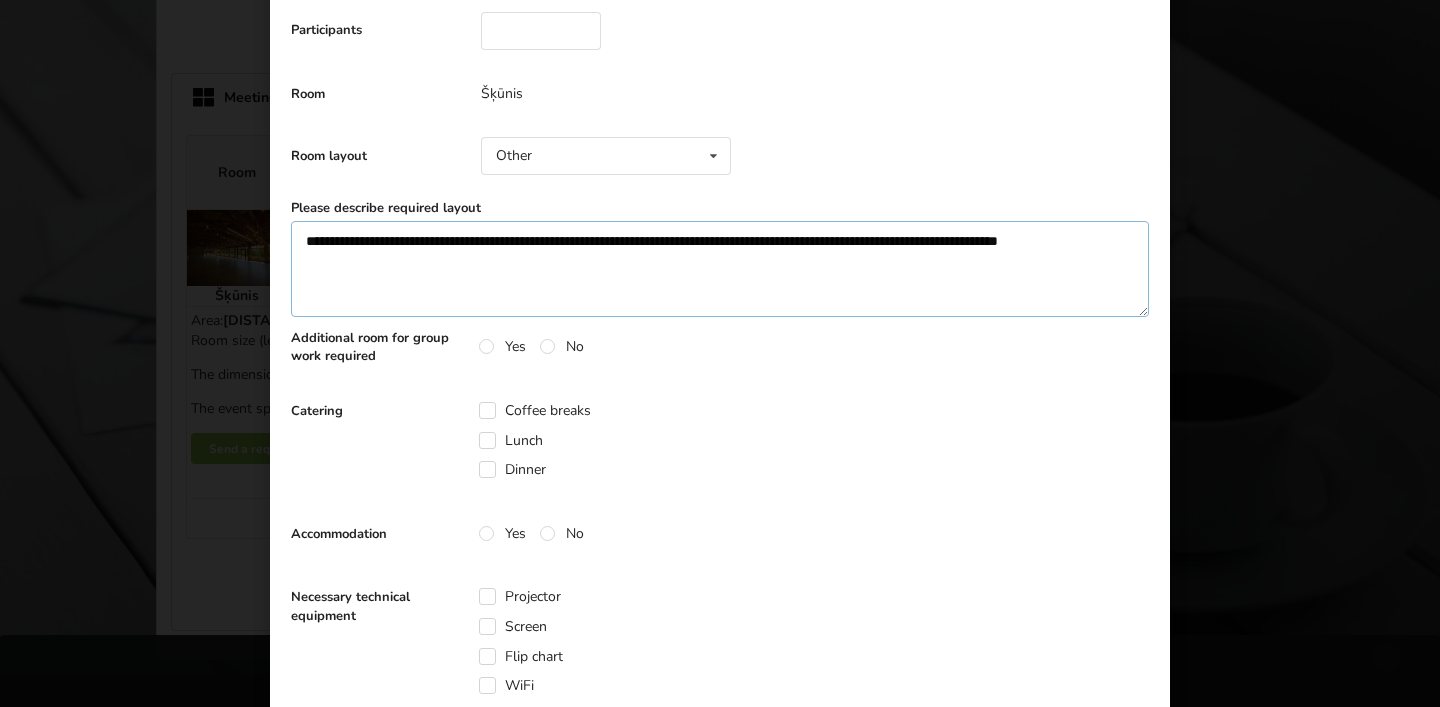 scroll, scrollTop: 471, scrollLeft: 0, axis: vertical 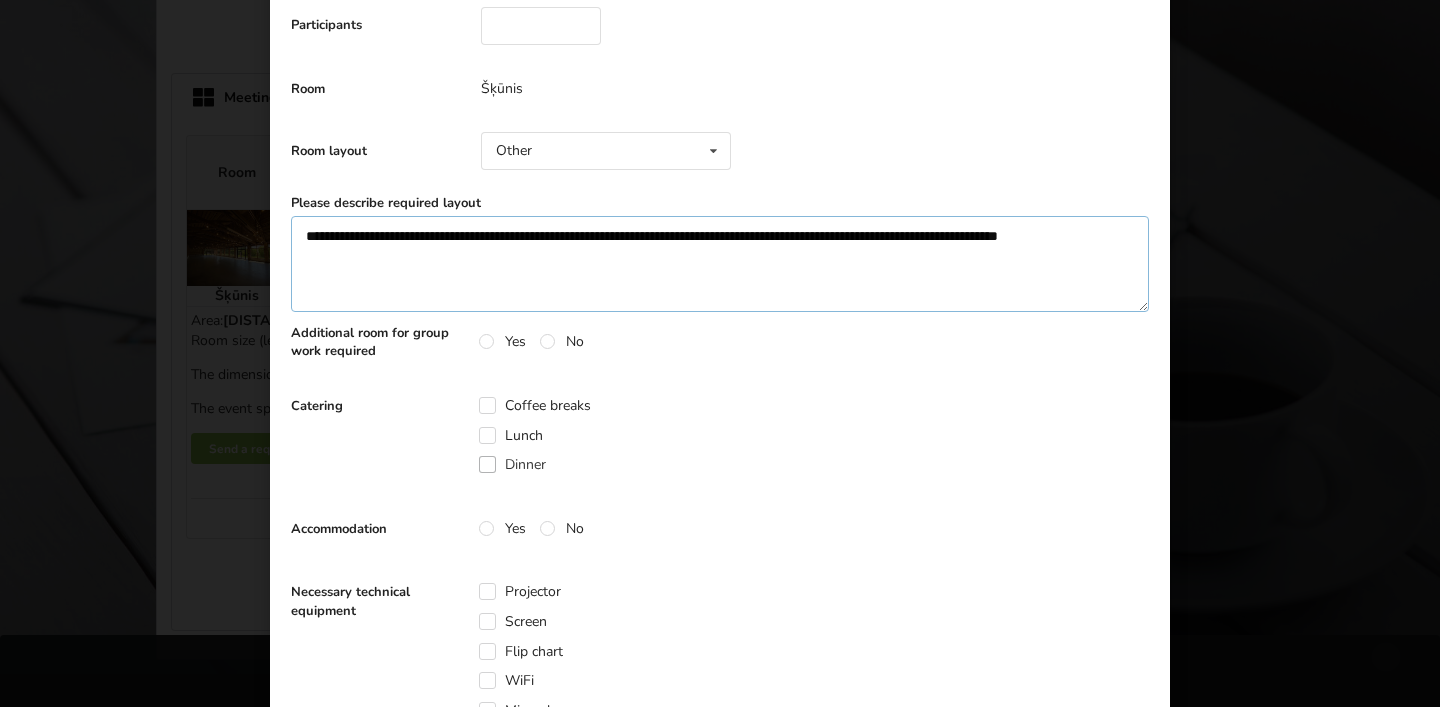 type on "**********" 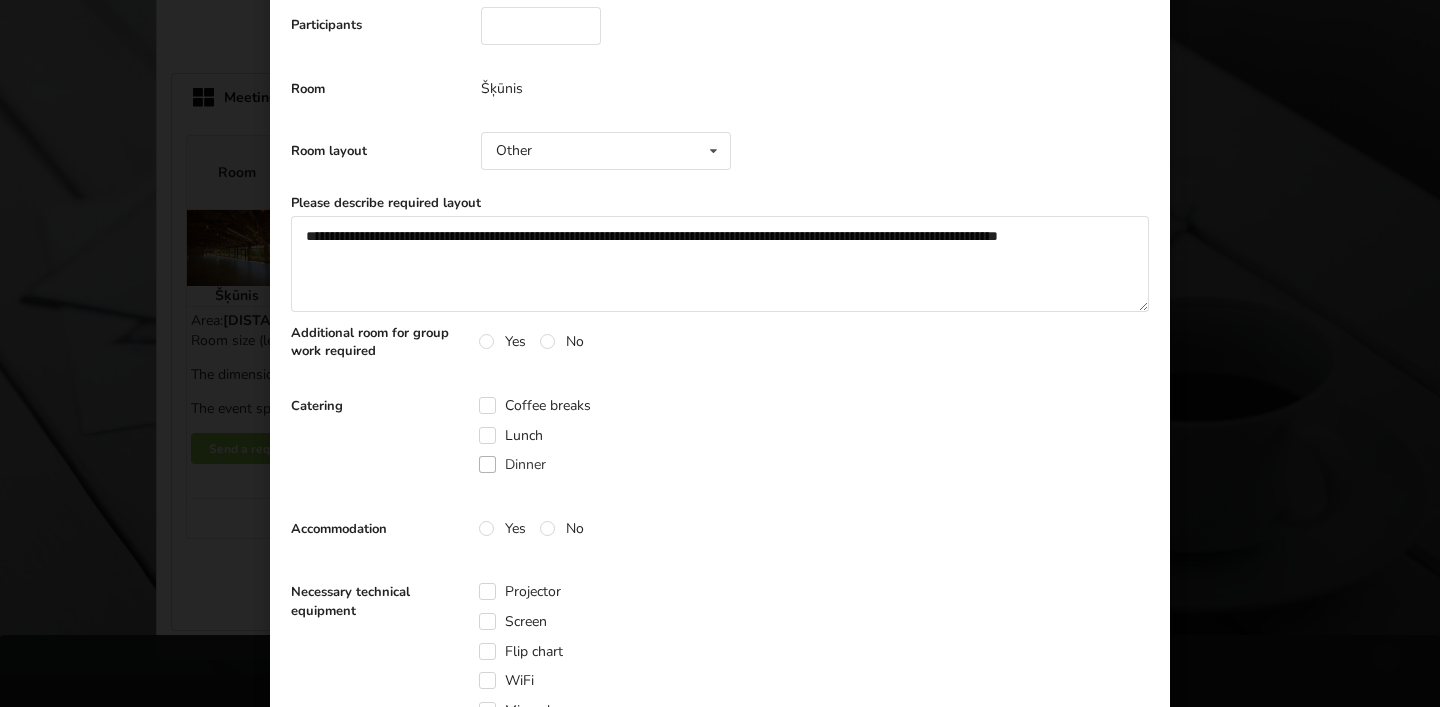 click on "Dinner" at bounding box center [512, 464] 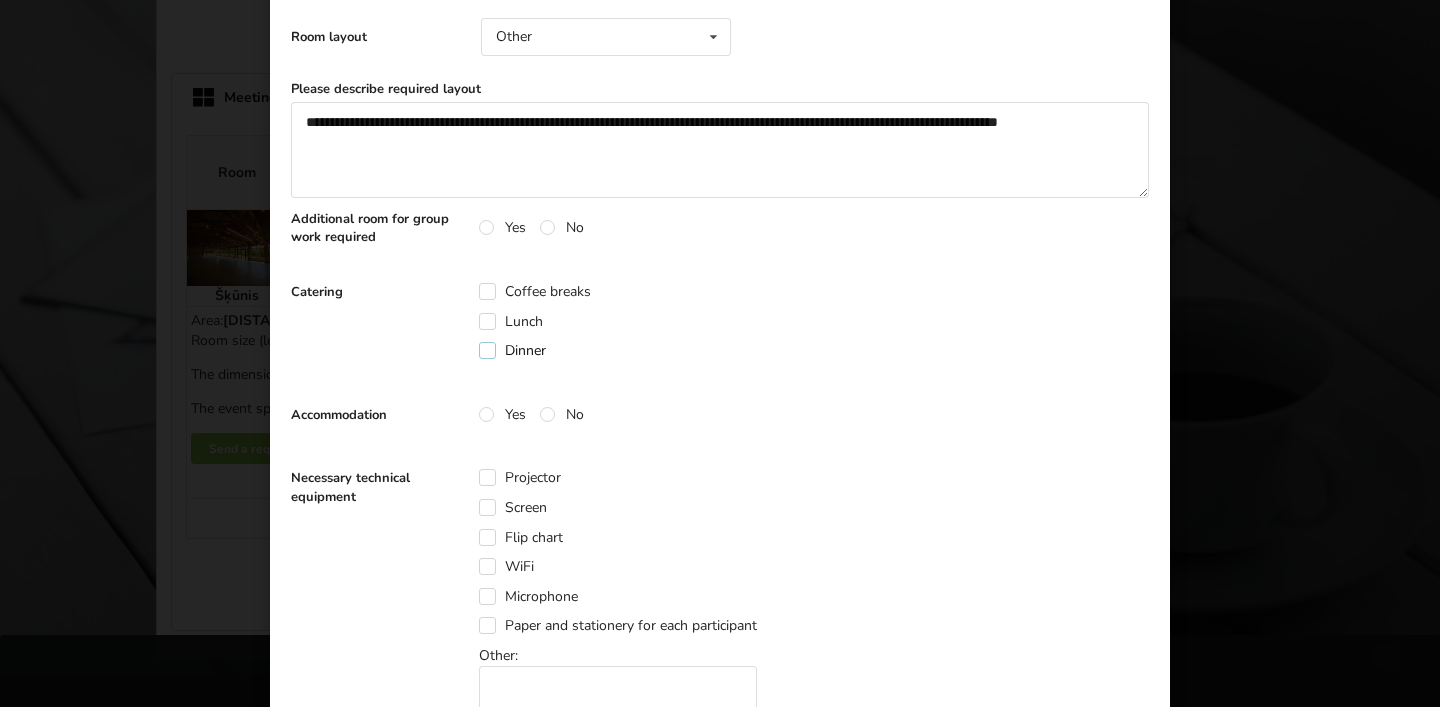 scroll, scrollTop: 590, scrollLeft: 0, axis: vertical 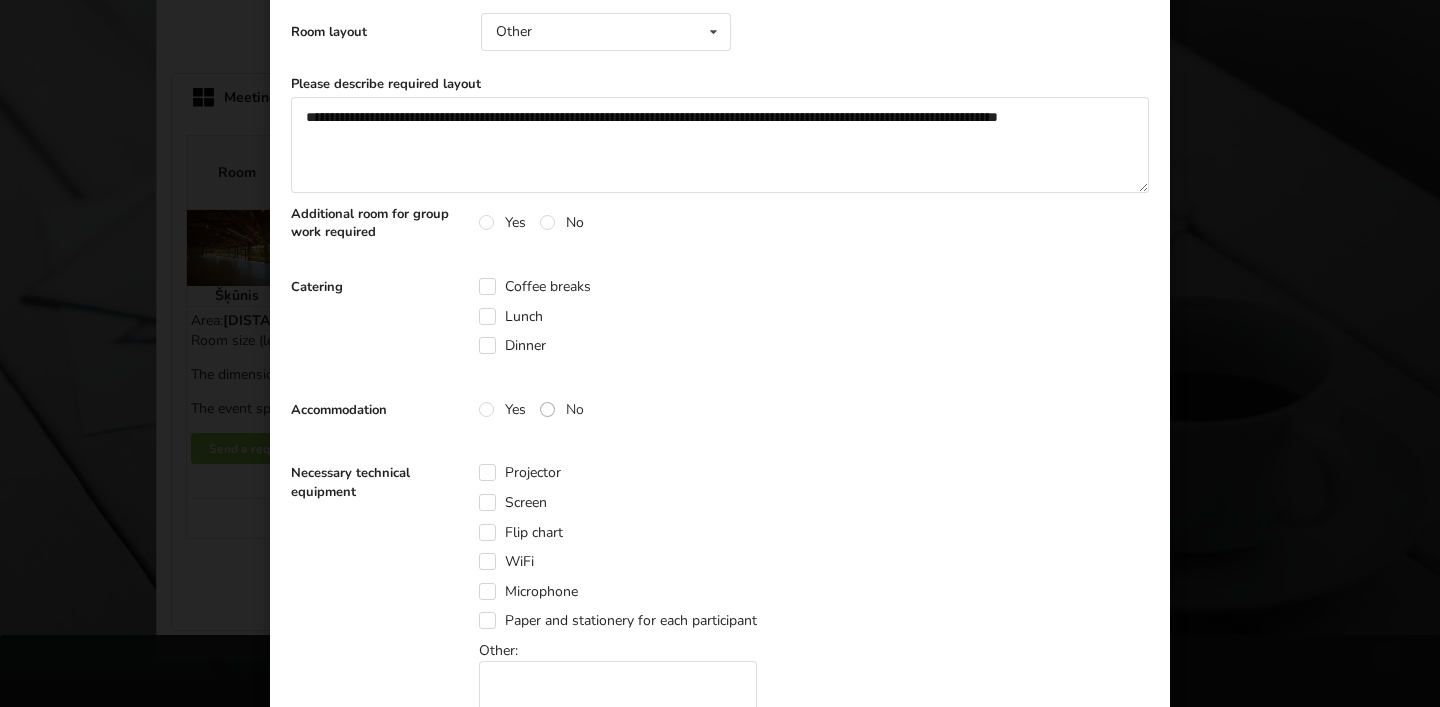 click on "No" at bounding box center [562, 409] 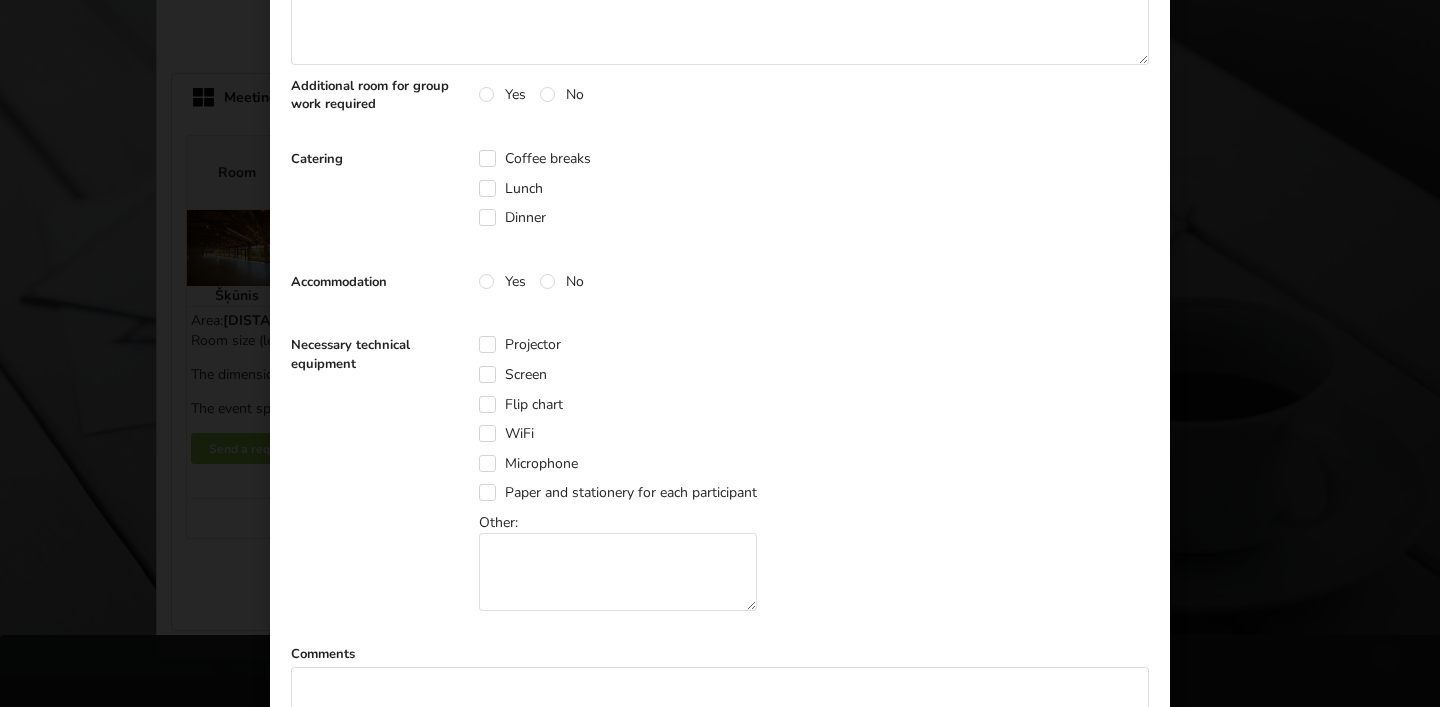 scroll, scrollTop: 719, scrollLeft: 0, axis: vertical 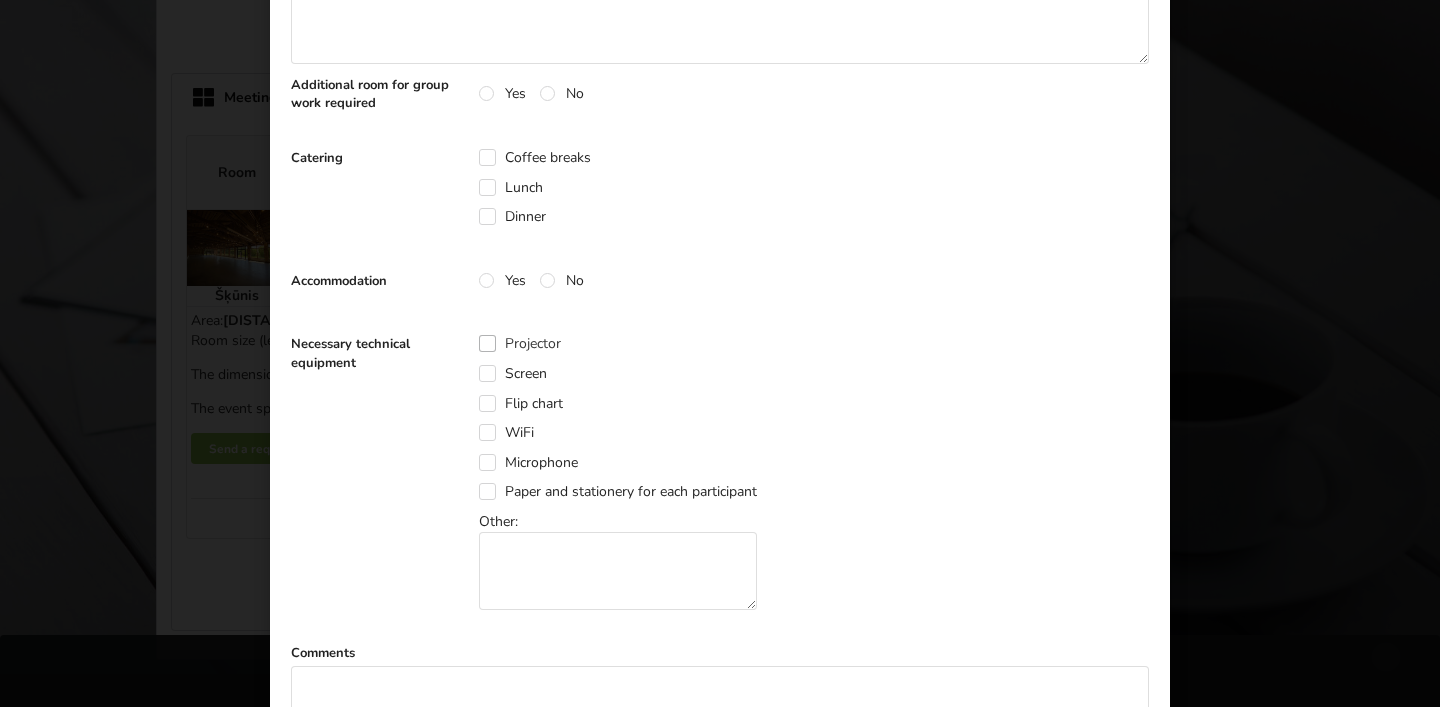 click on "Projector" at bounding box center [520, 343] 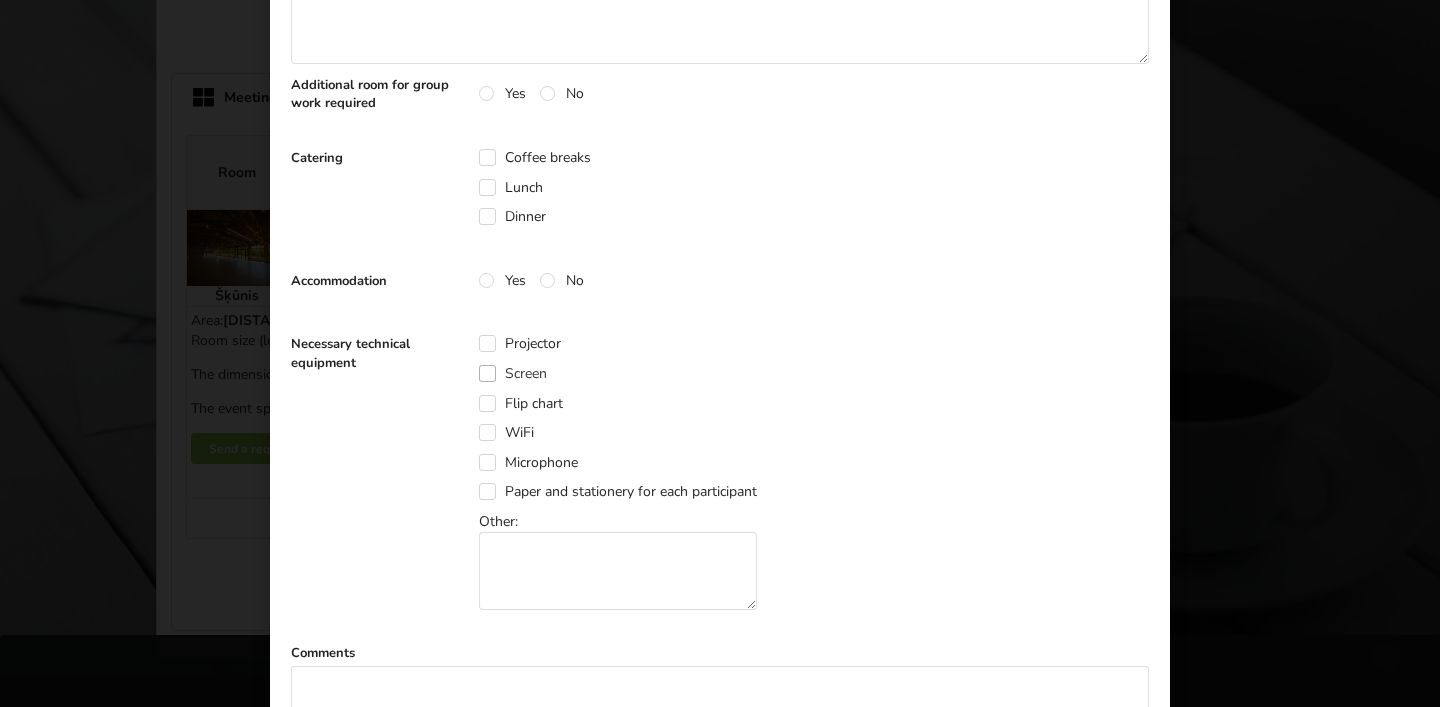 click on "Screen" at bounding box center [513, 373] 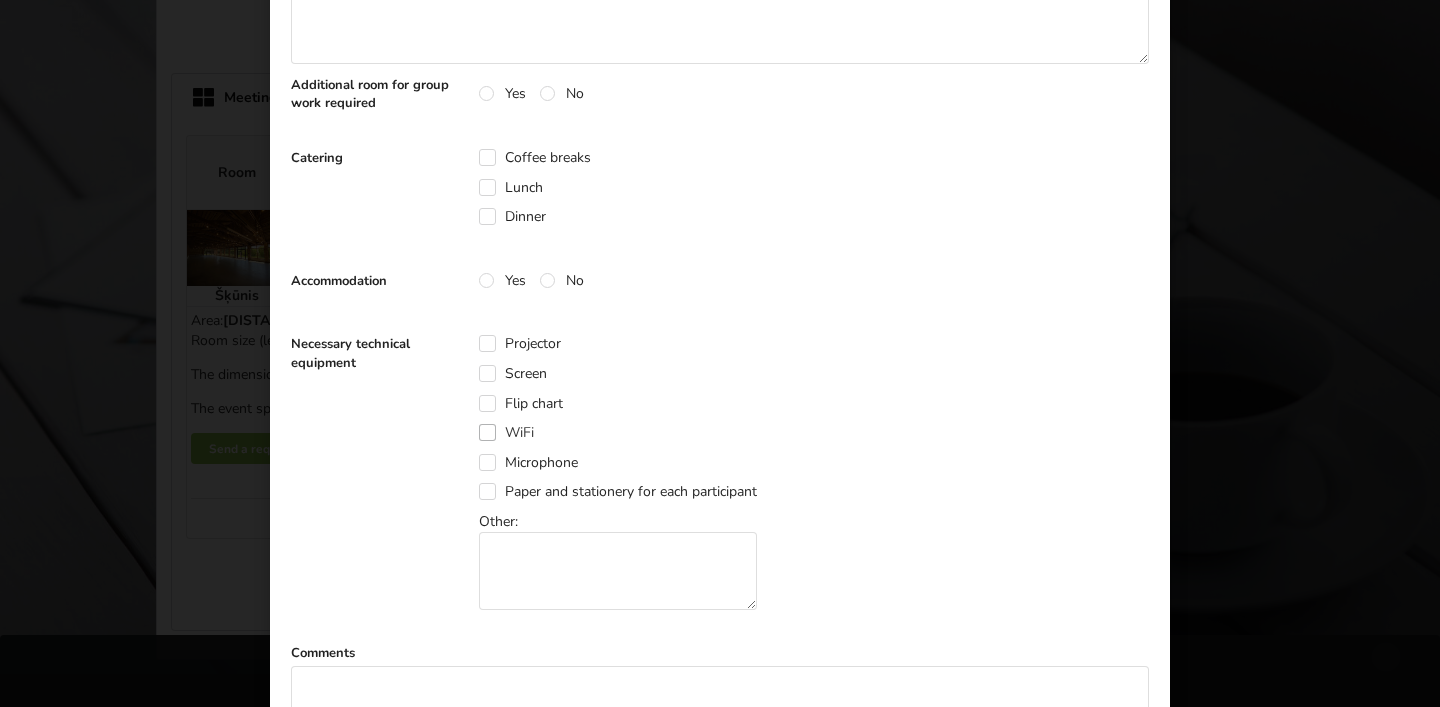 click on "WiFi" at bounding box center (506, 432) 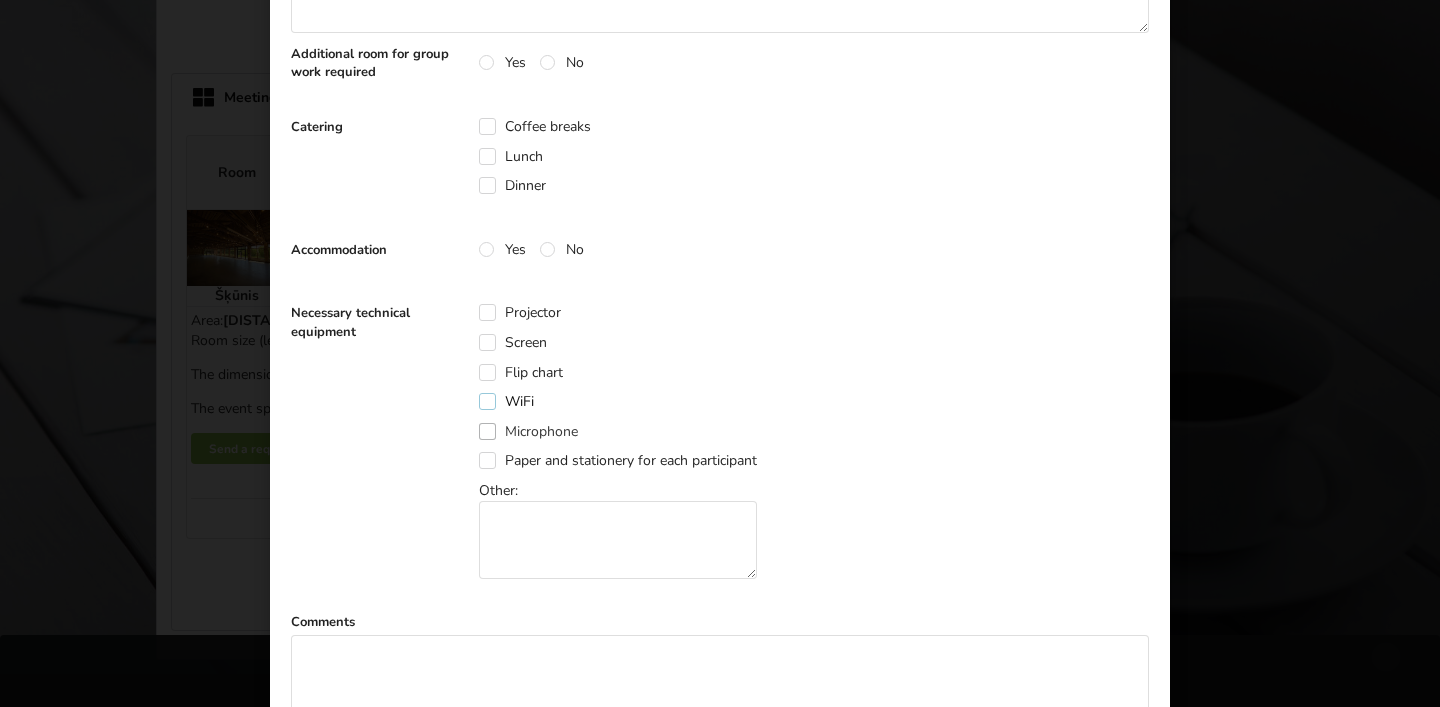 scroll, scrollTop: 756, scrollLeft: 0, axis: vertical 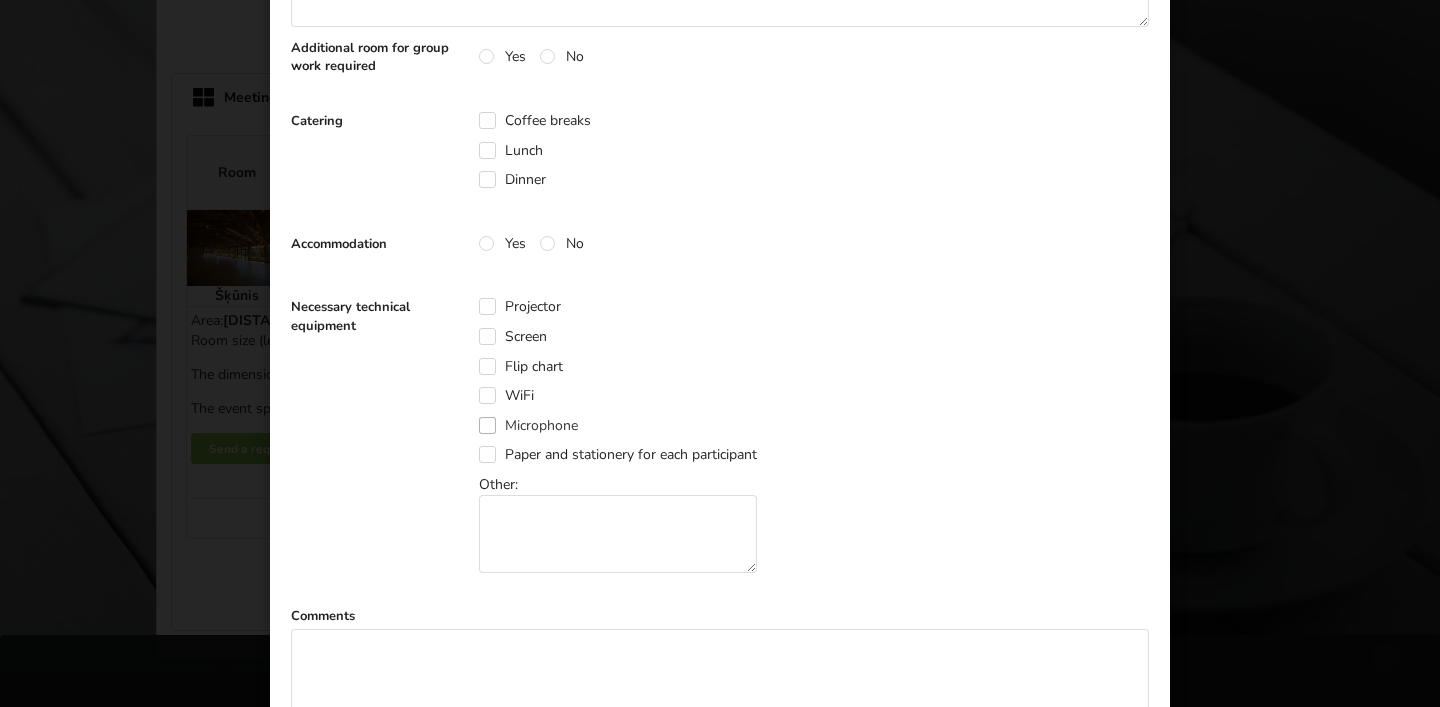 click on "Microphone" at bounding box center [528, 425] 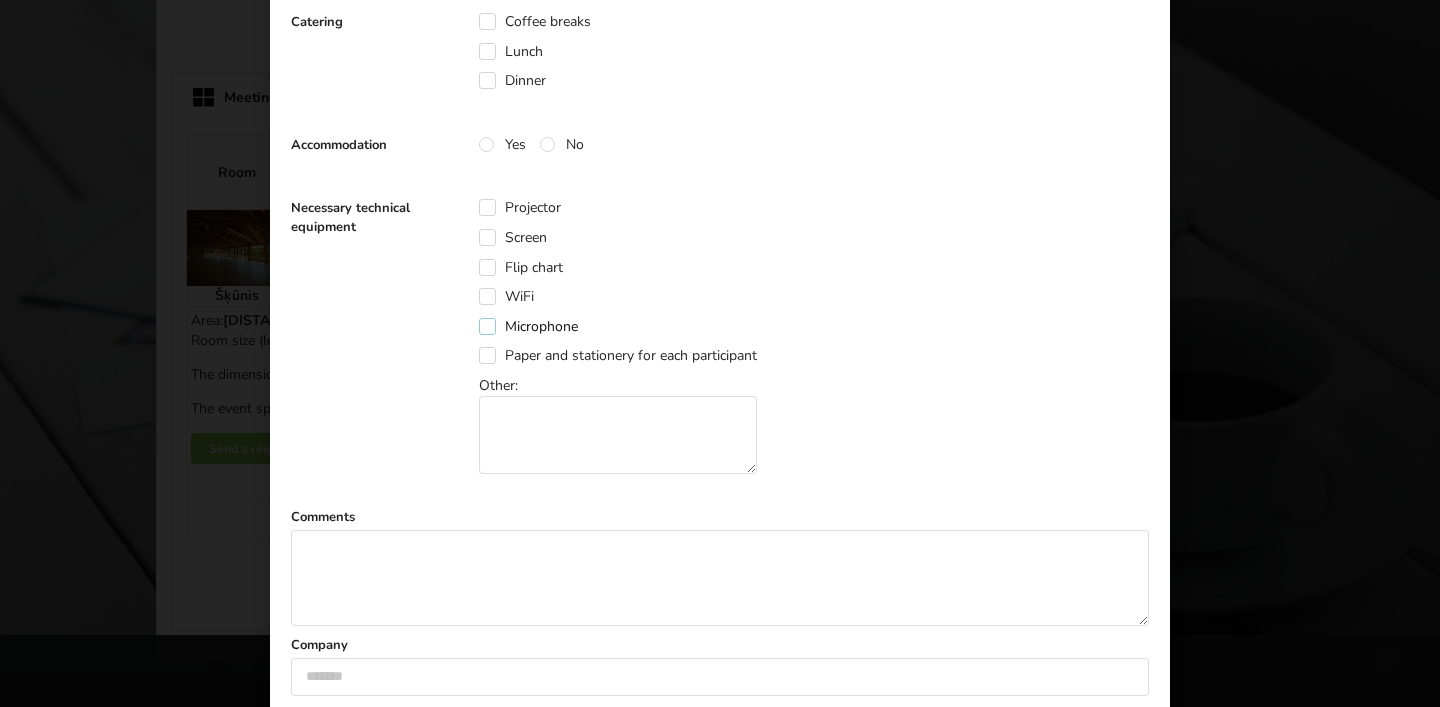 scroll, scrollTop: 876, scrollLeft: 0, axis: vertical 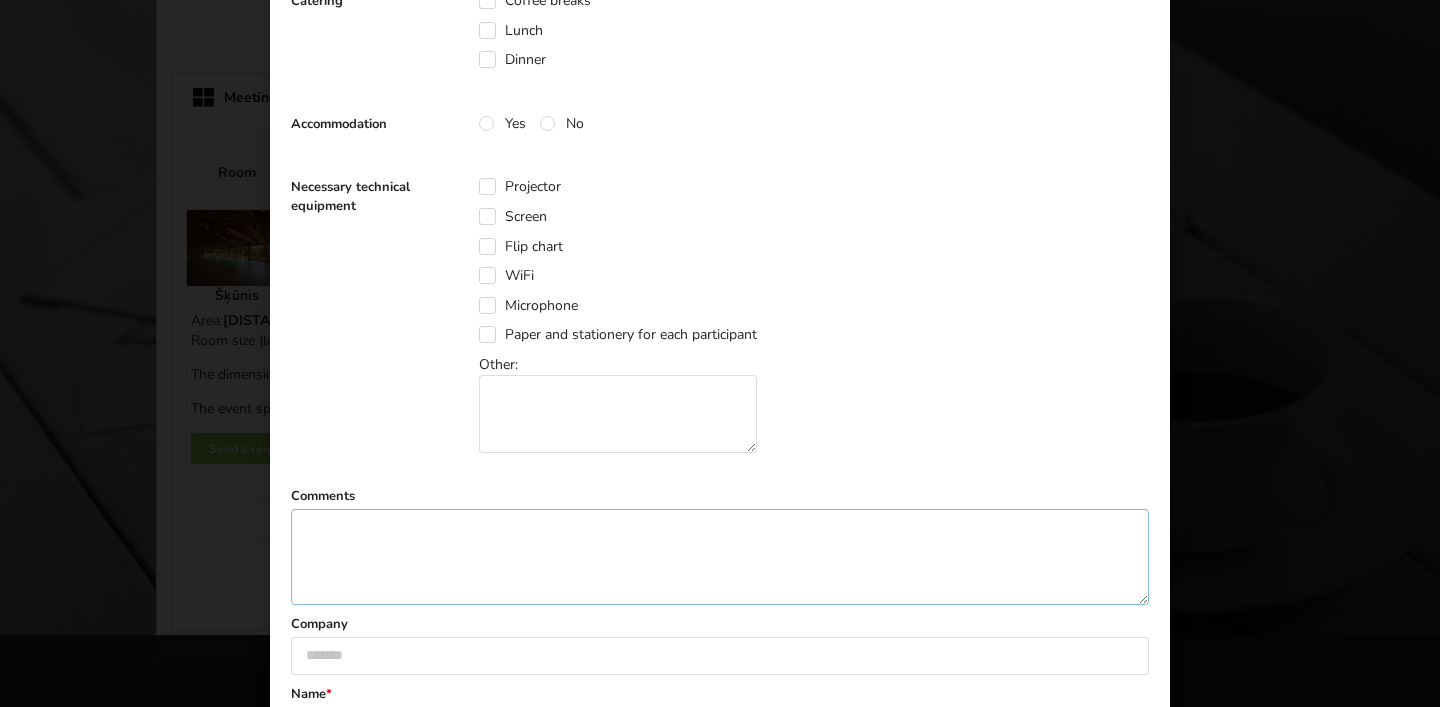 click at bounding box center (720, 557) 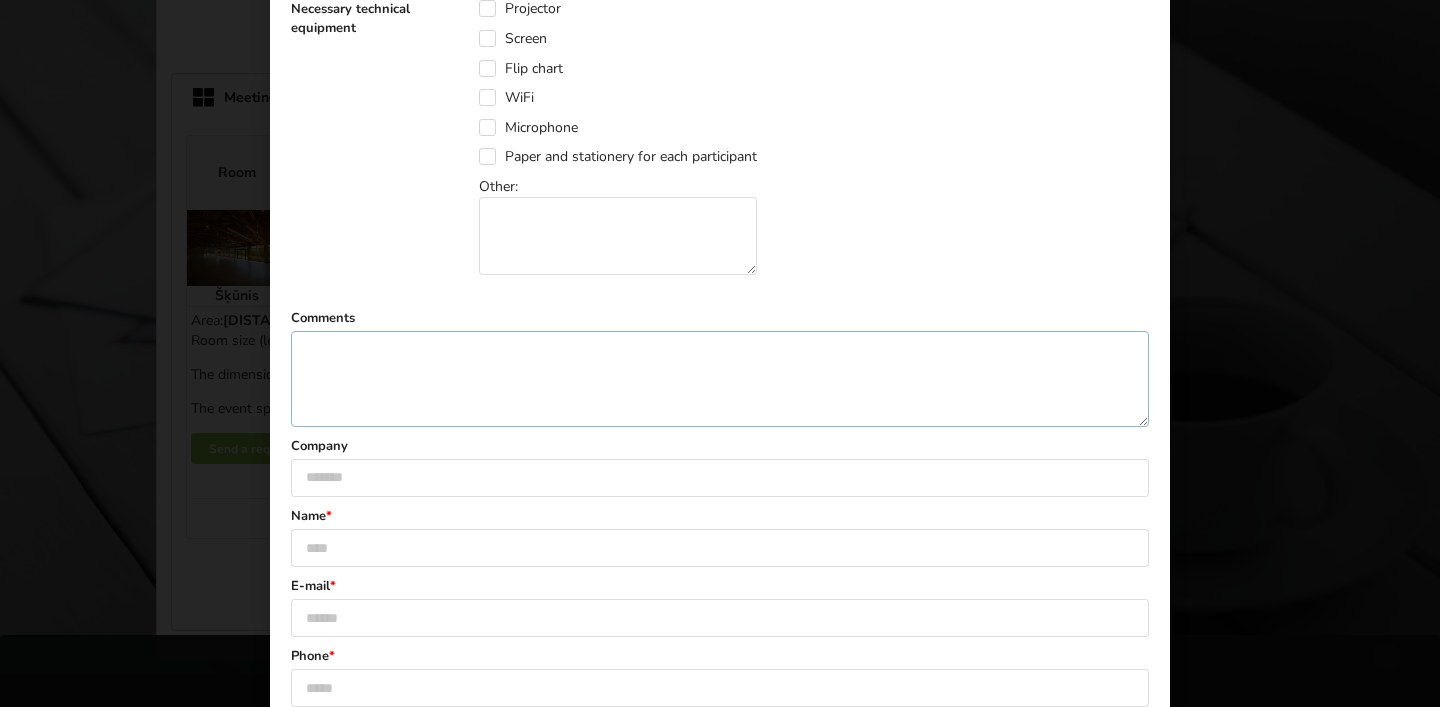 scroll, scrollTop: 1072, scrollLeft: 0, axis: vertical 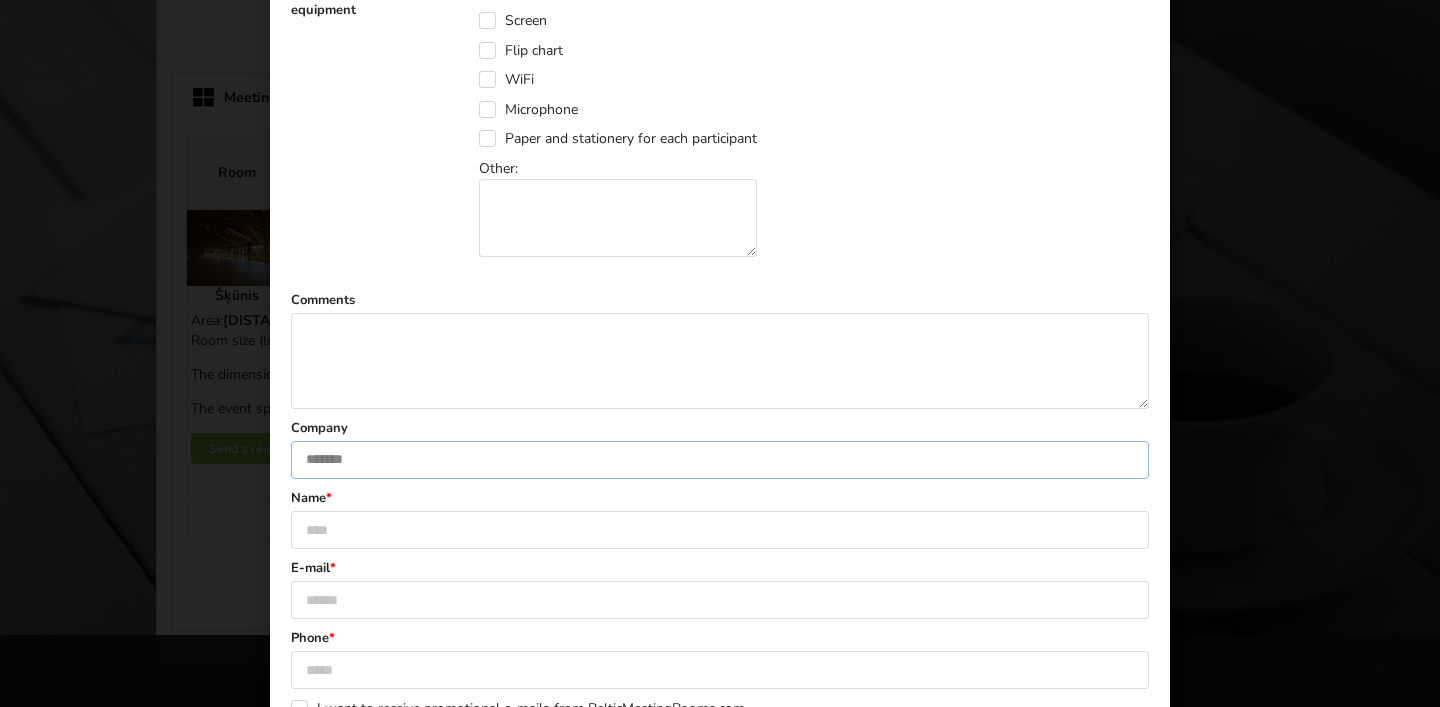 click at bounding box center [720, 460] 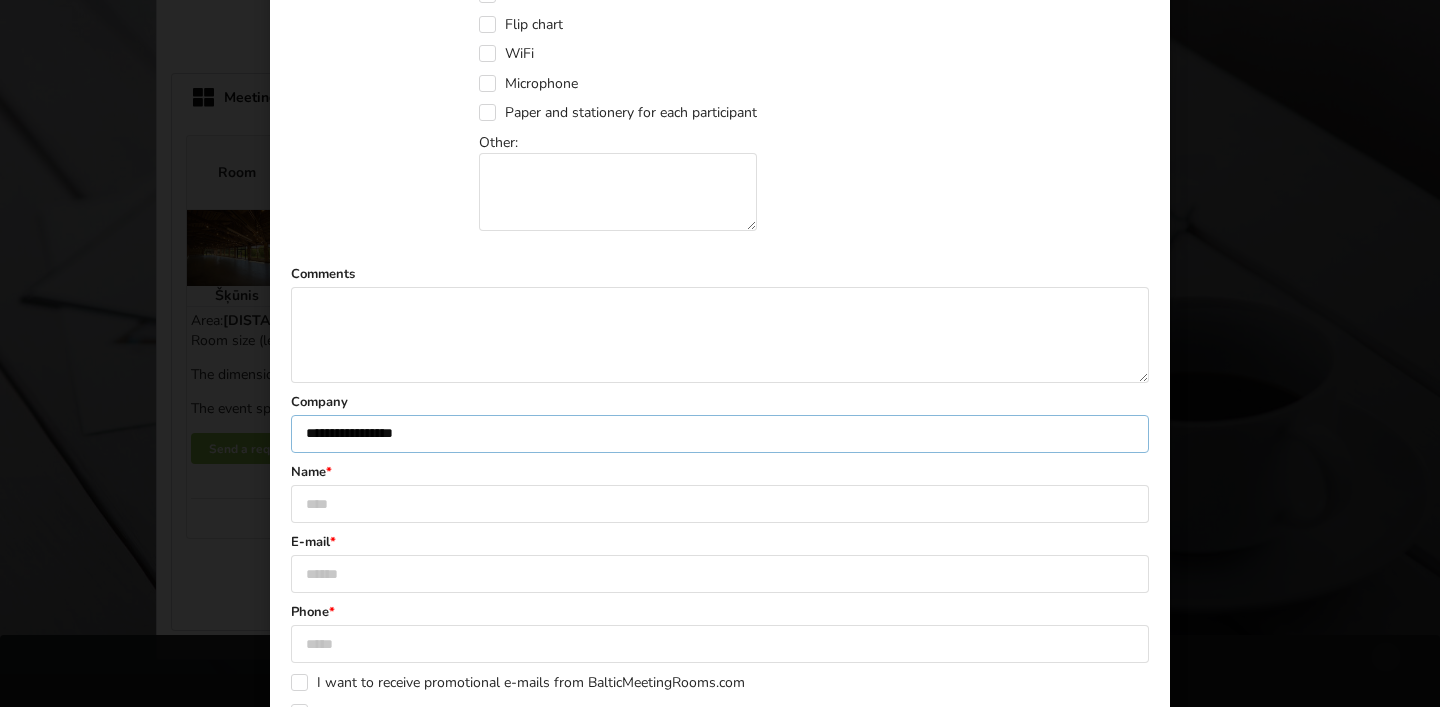 scroll, scrollTop: 1106, scrollLeft: 0, axis: vertical 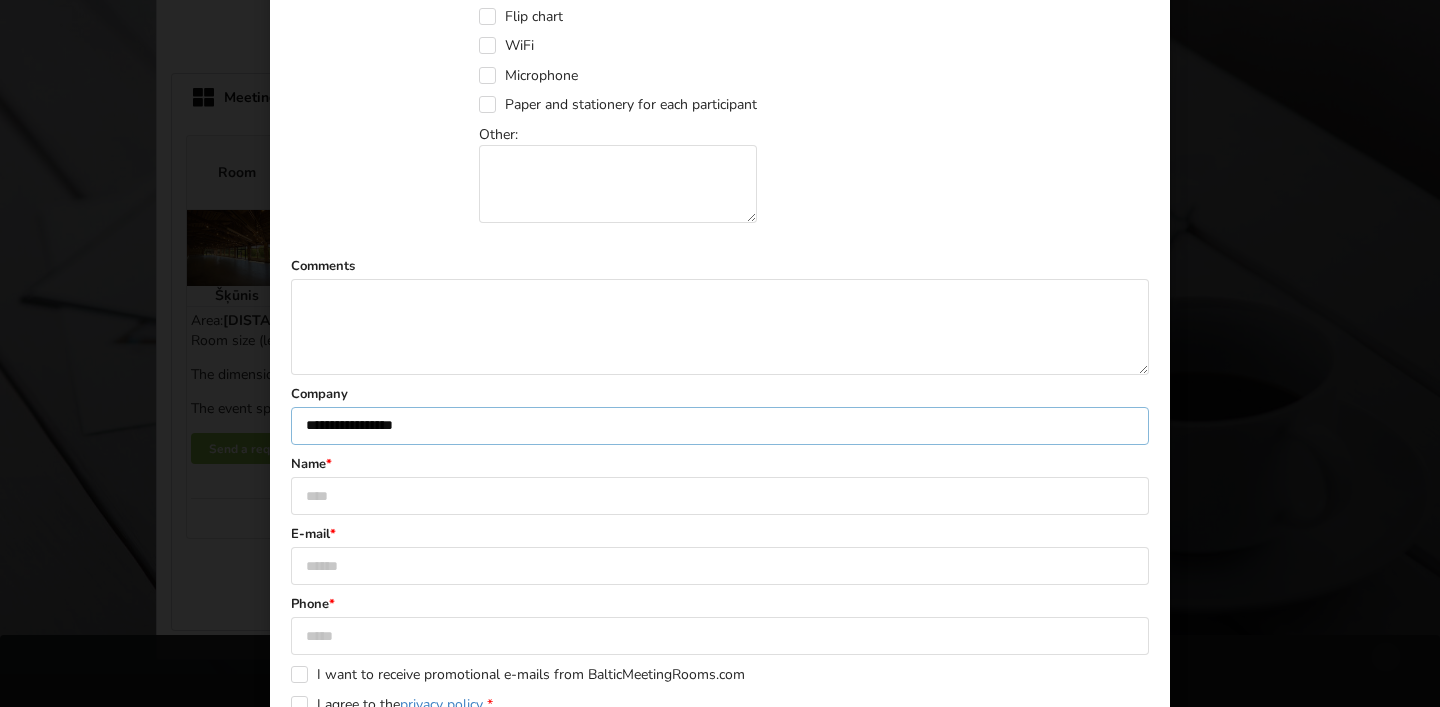 type on "**********" 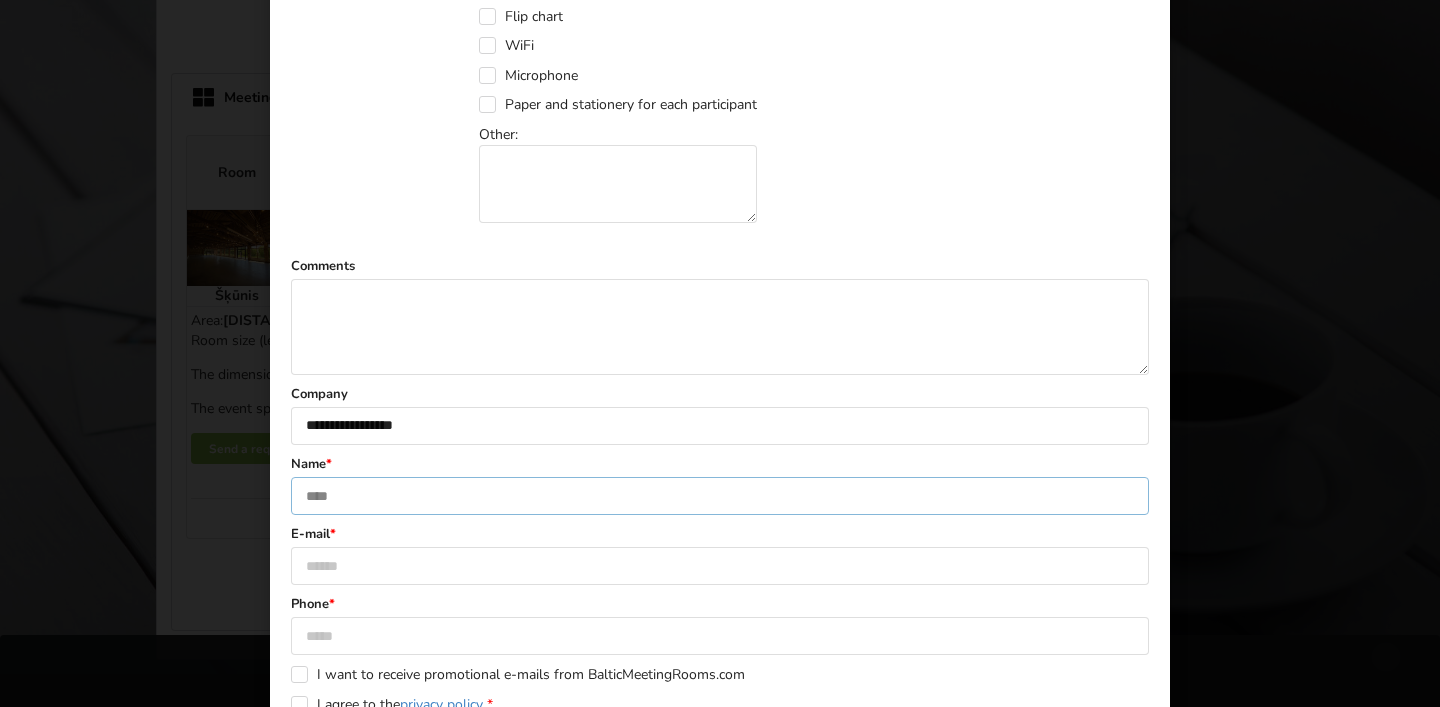 click at bounding box center (720, 496) 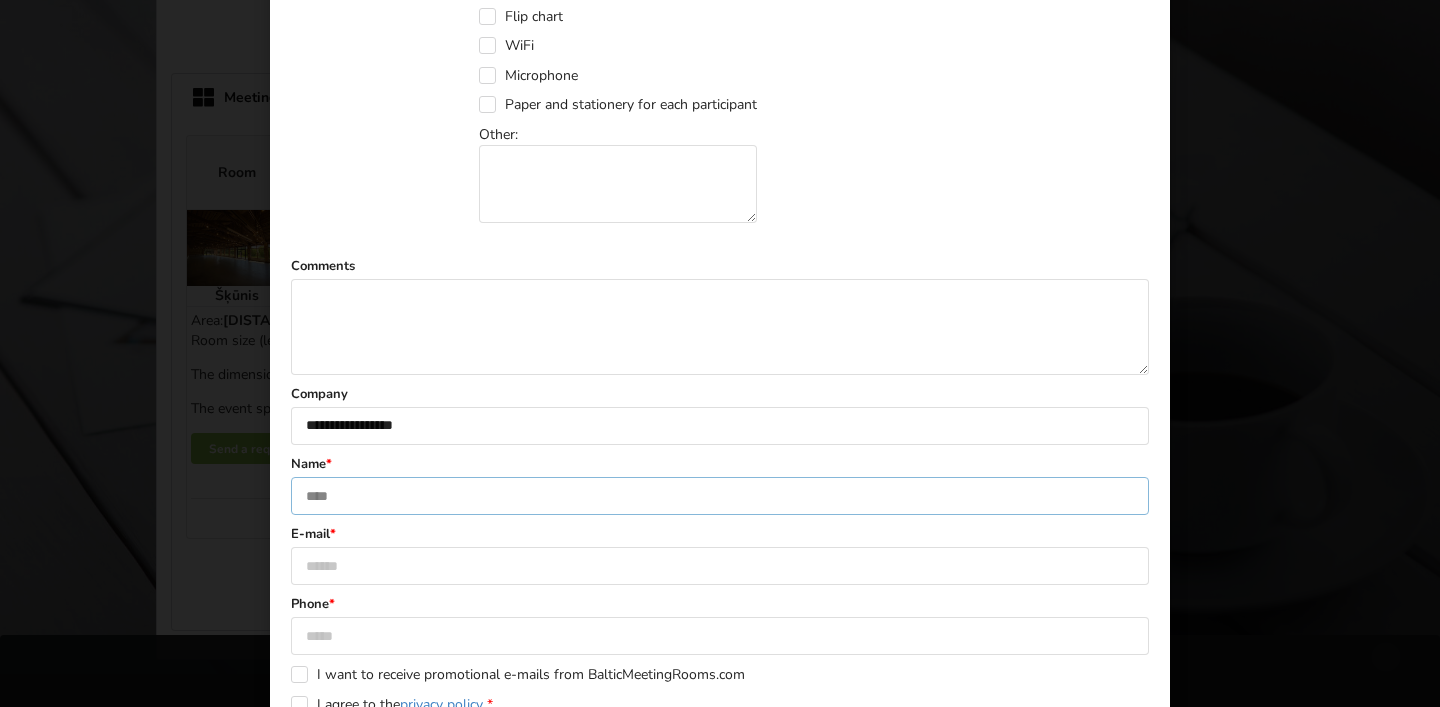 type on "**********" 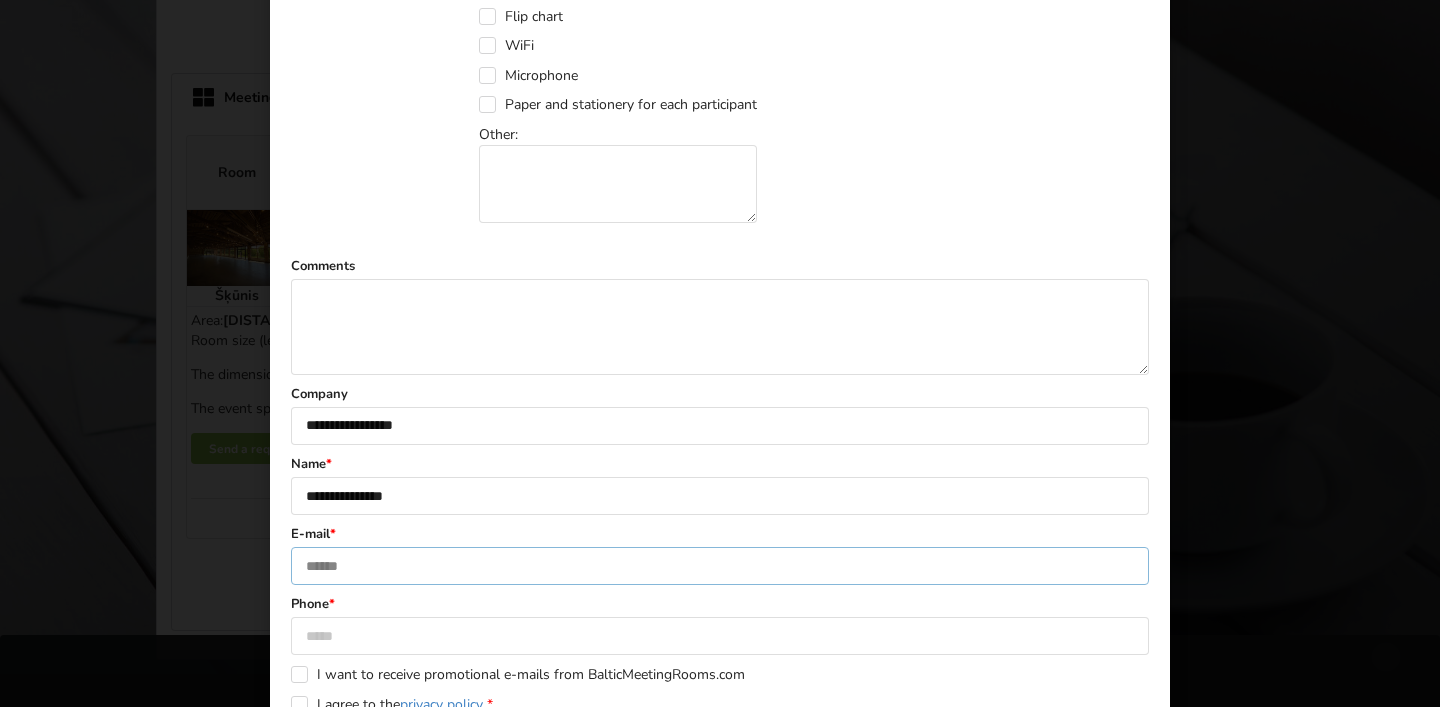 type on "**********" 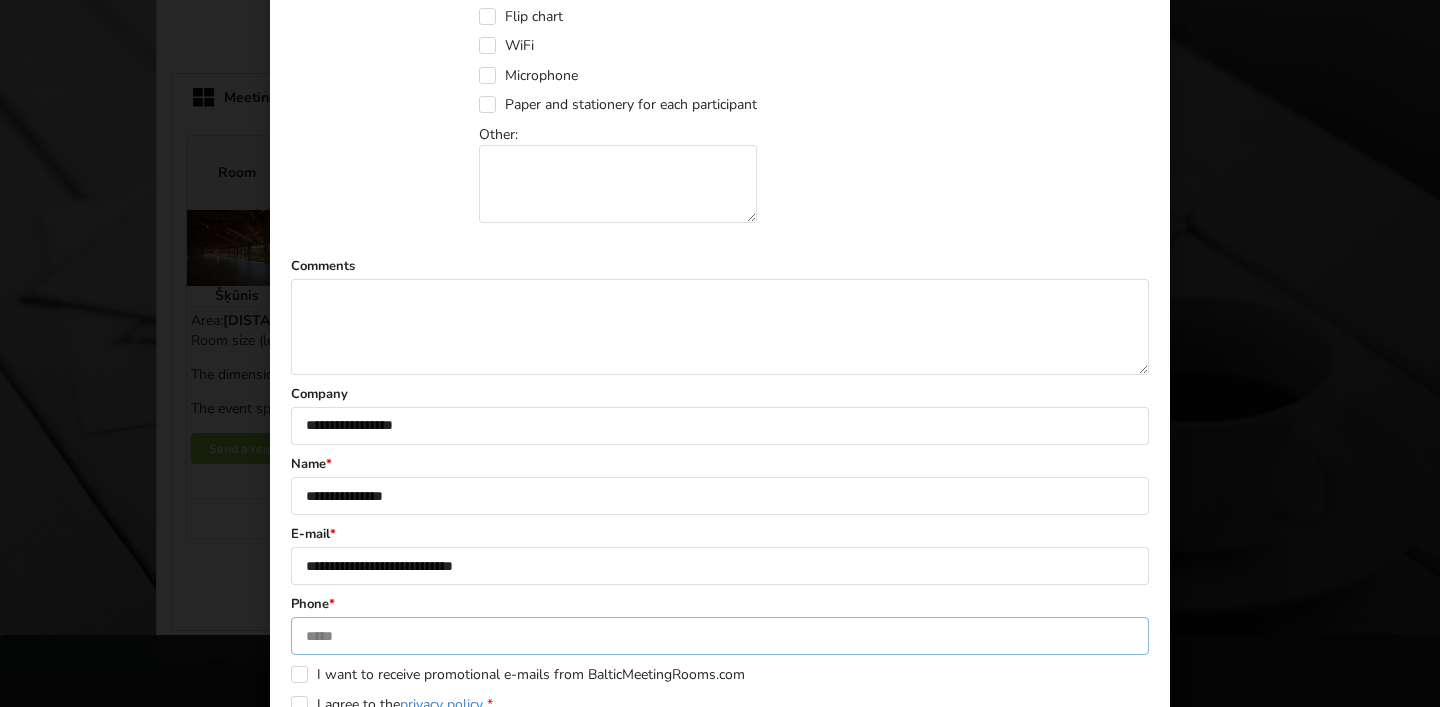 type on "**********" 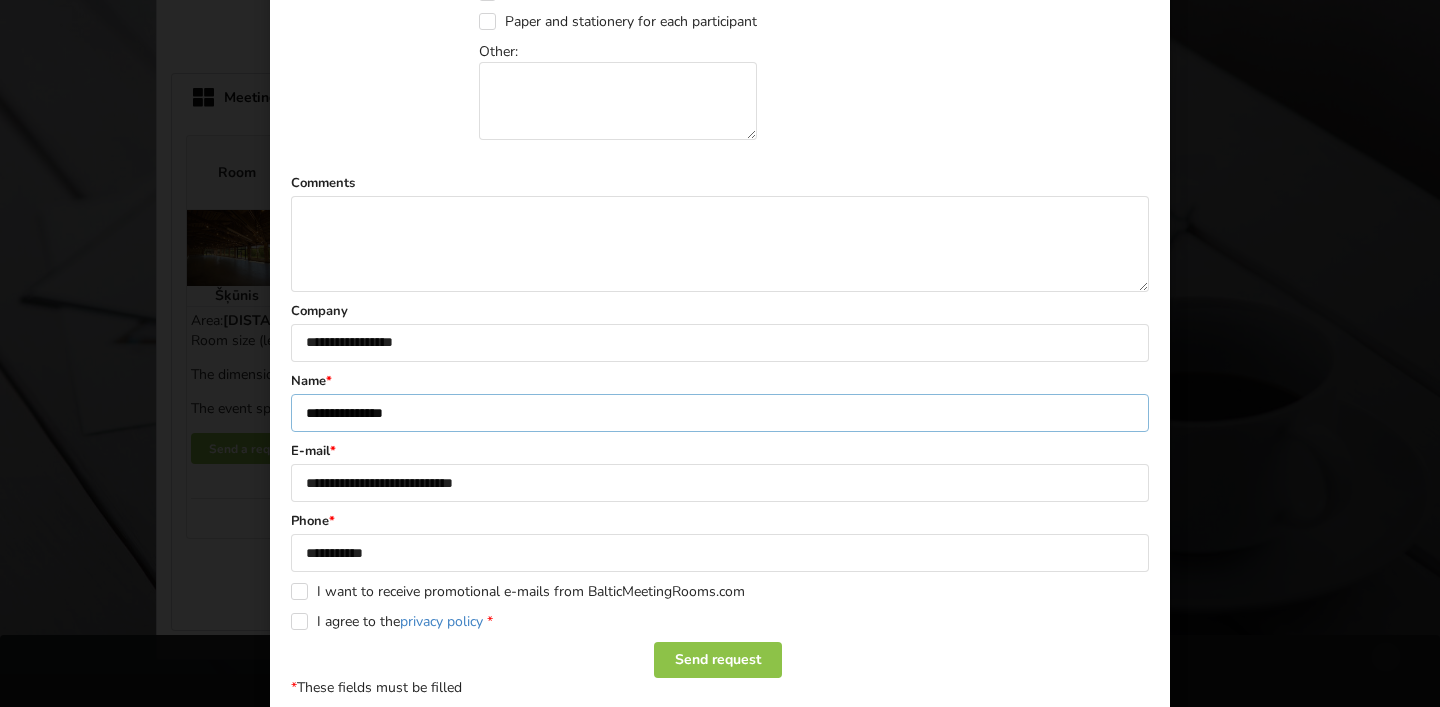 scroll, scrollTop: 1194, scrollLeft: 0, axis: vertical 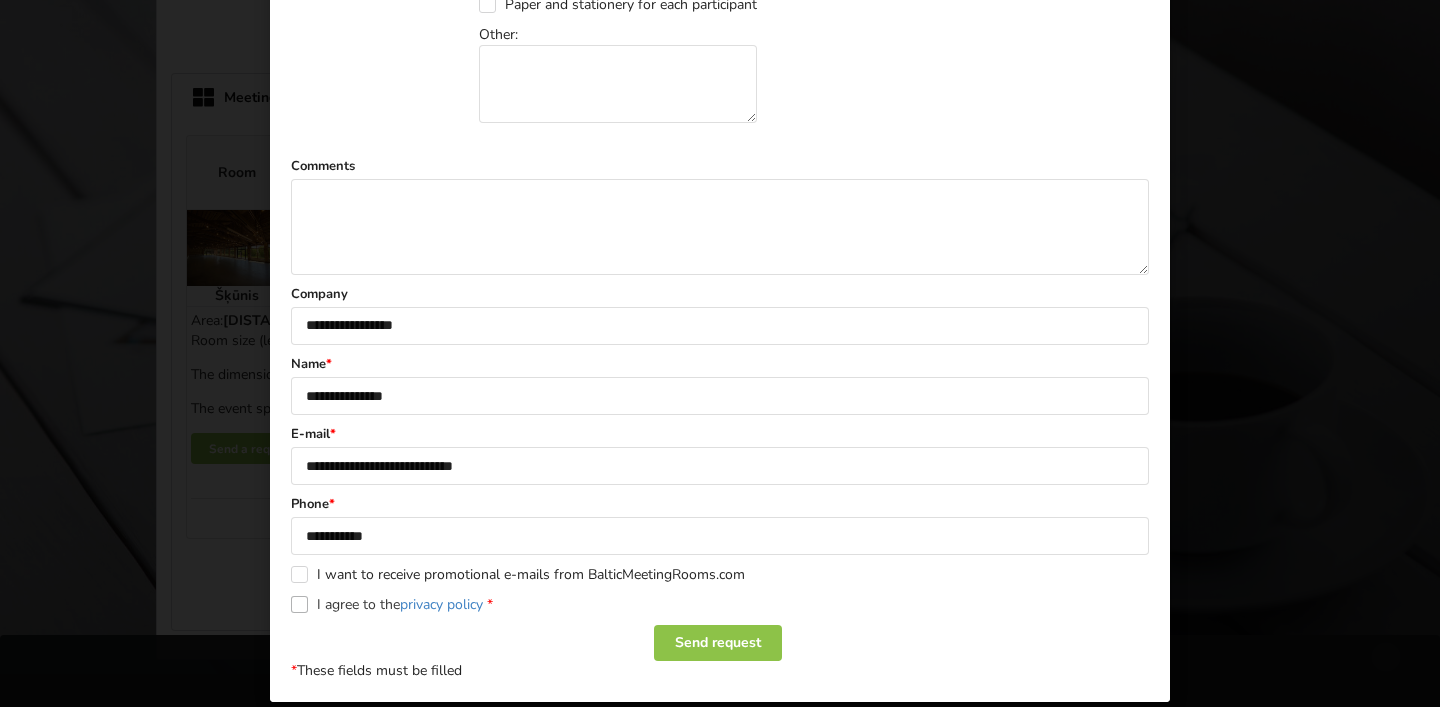 click on "I agree to the  privacy policy   *" at bounding box center [392, 604] 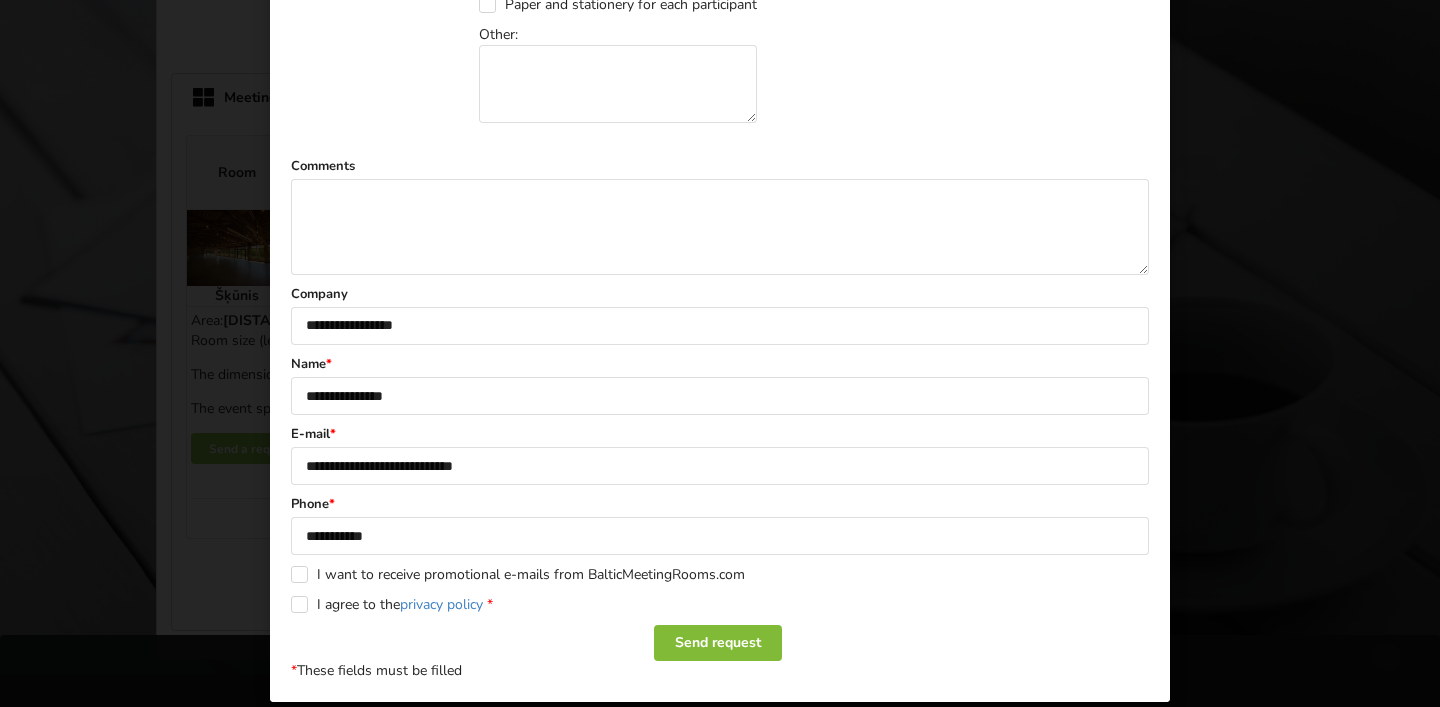click on "Send request" at bounding box center [718, 643] 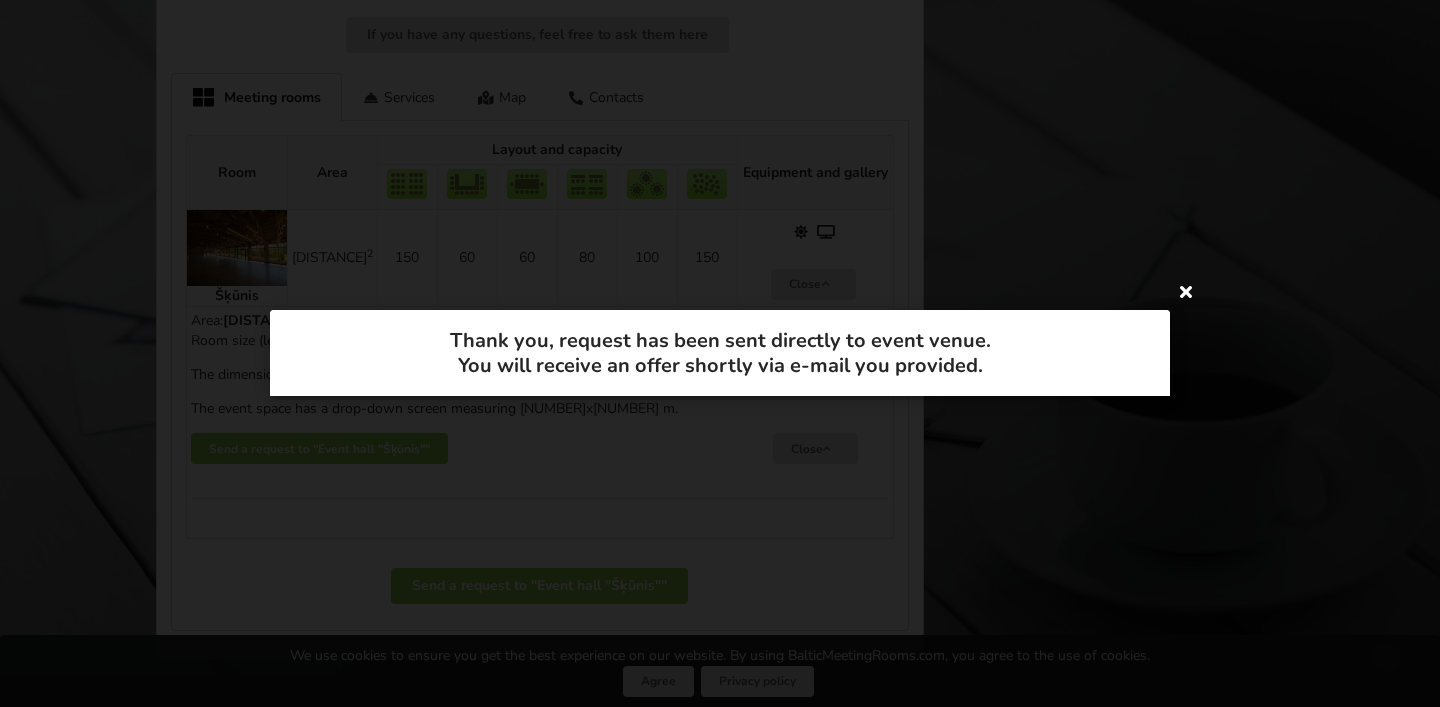 click at bounding box center [1186, 291] 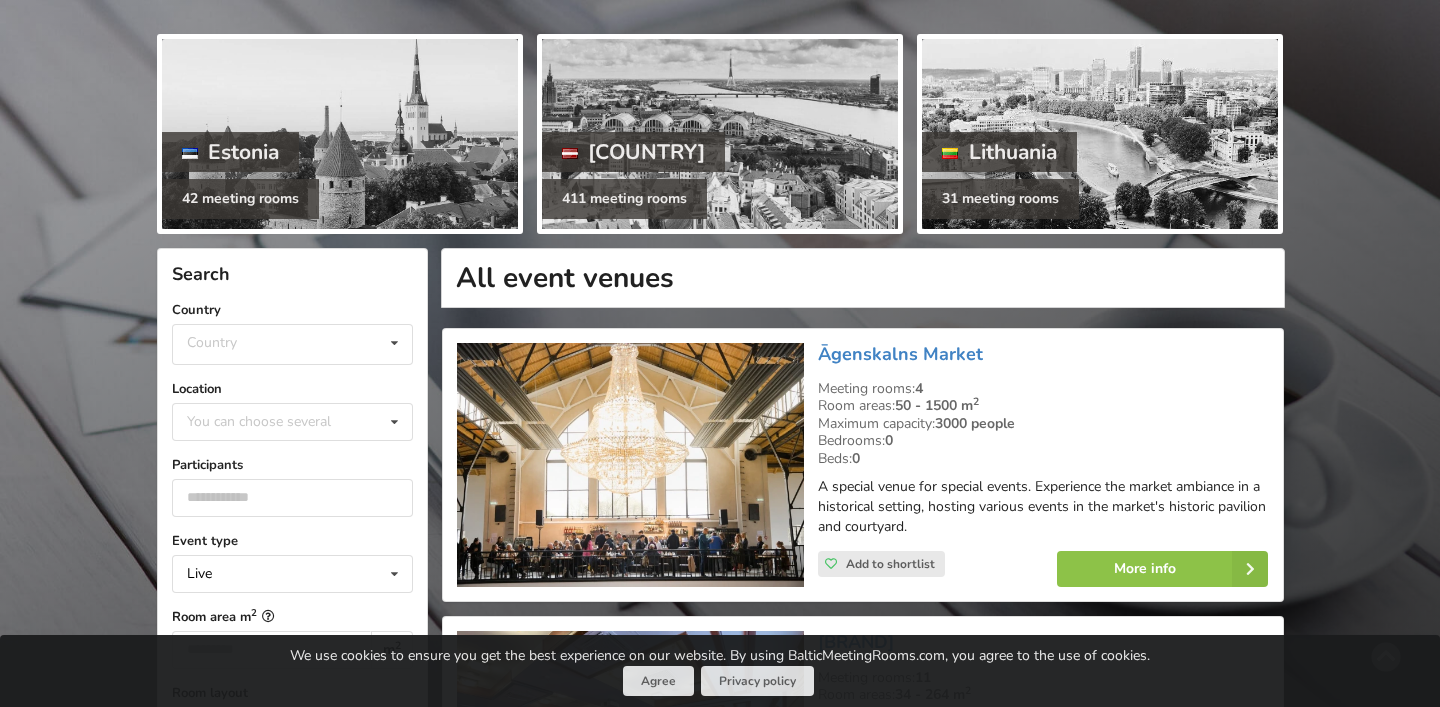 scroll, scrollTop: 198, scrollLeft: 0, axis: vertical 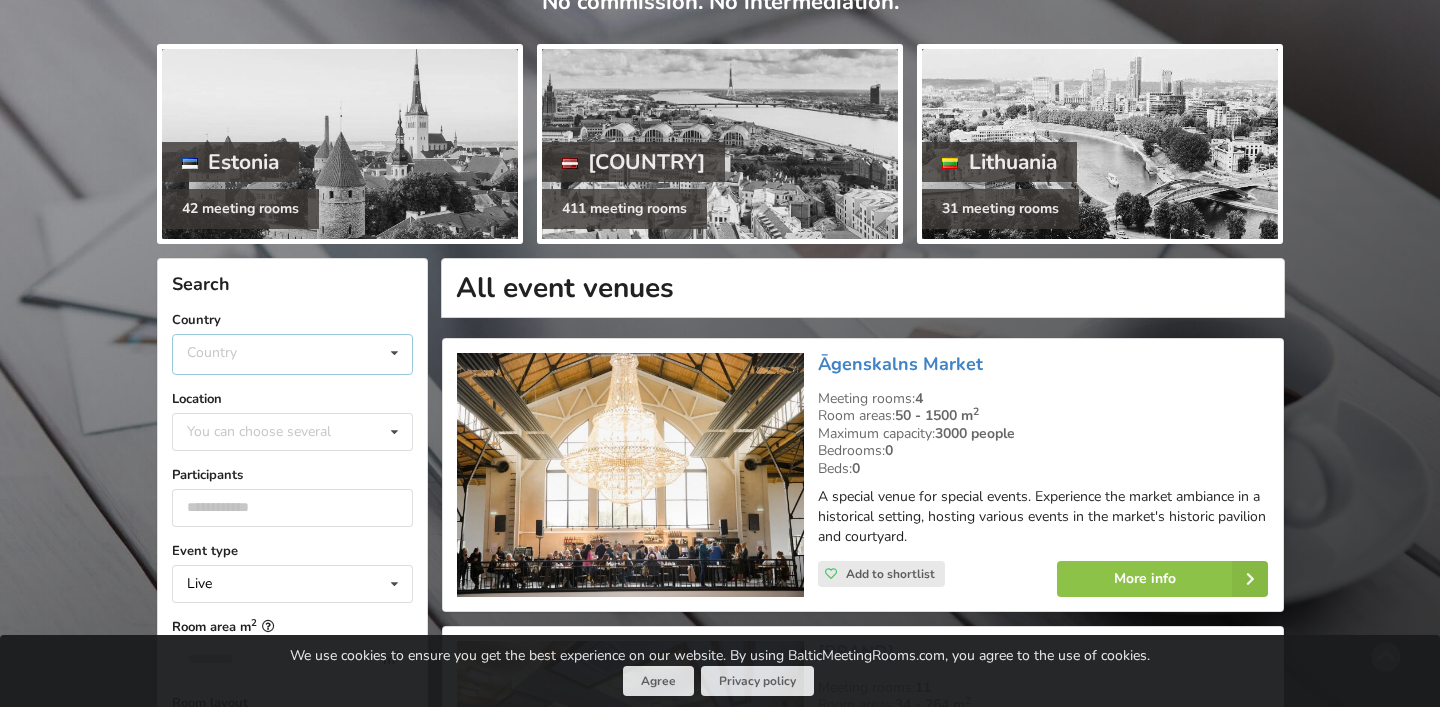 click on "Country   Estonia
Latvia
Lithuania" at bounding box center (292, 354) 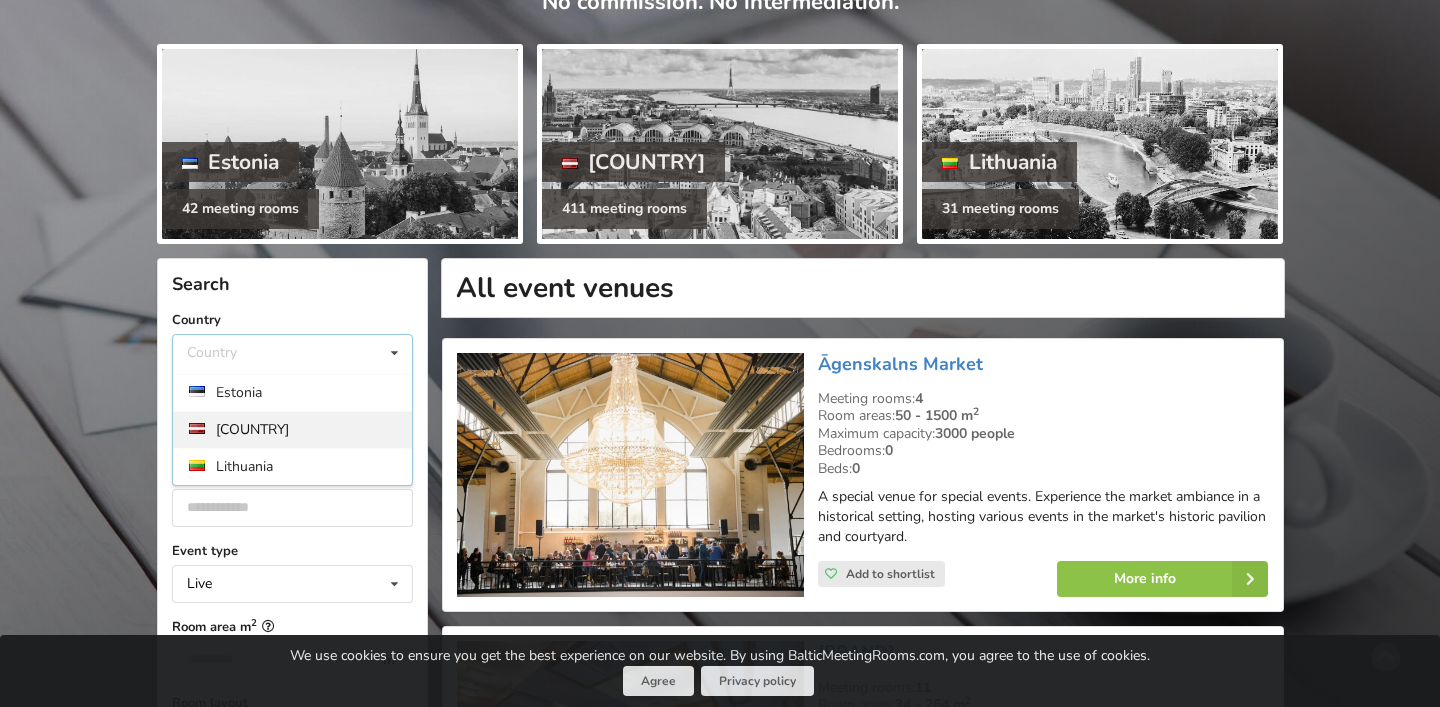 click on "Latvia" at bounding box center [292, 429] 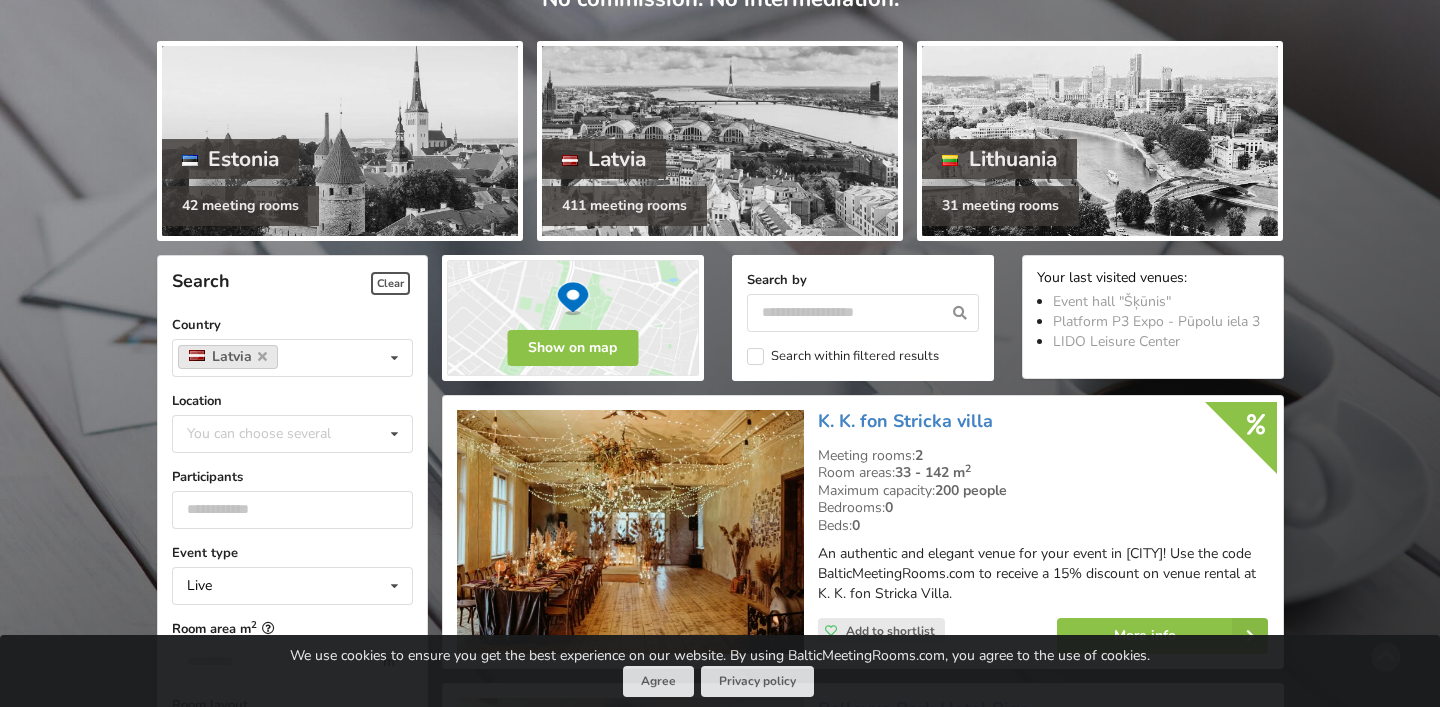 scroll, scrollTop: 207, scrollLeft: 0, axis: vertical 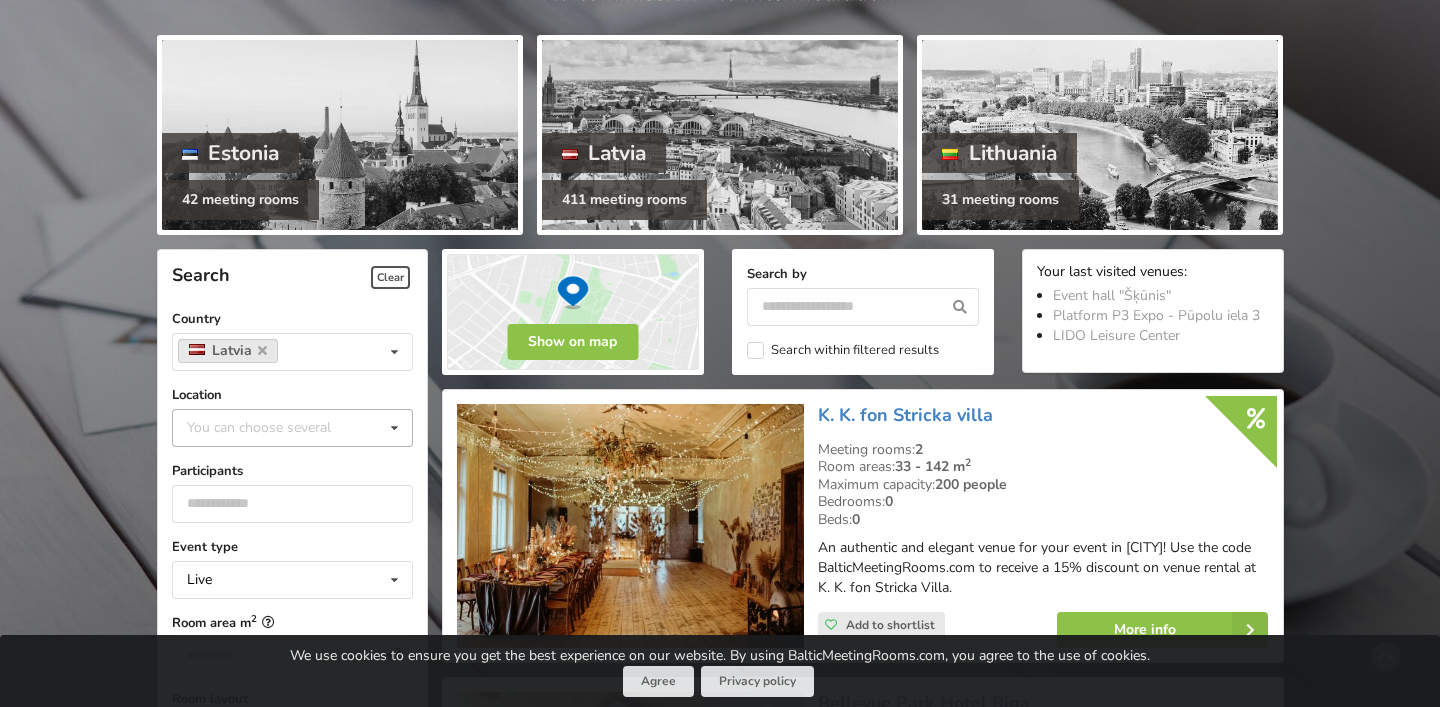click on "You can choose several" at bounding box center (279, 427) 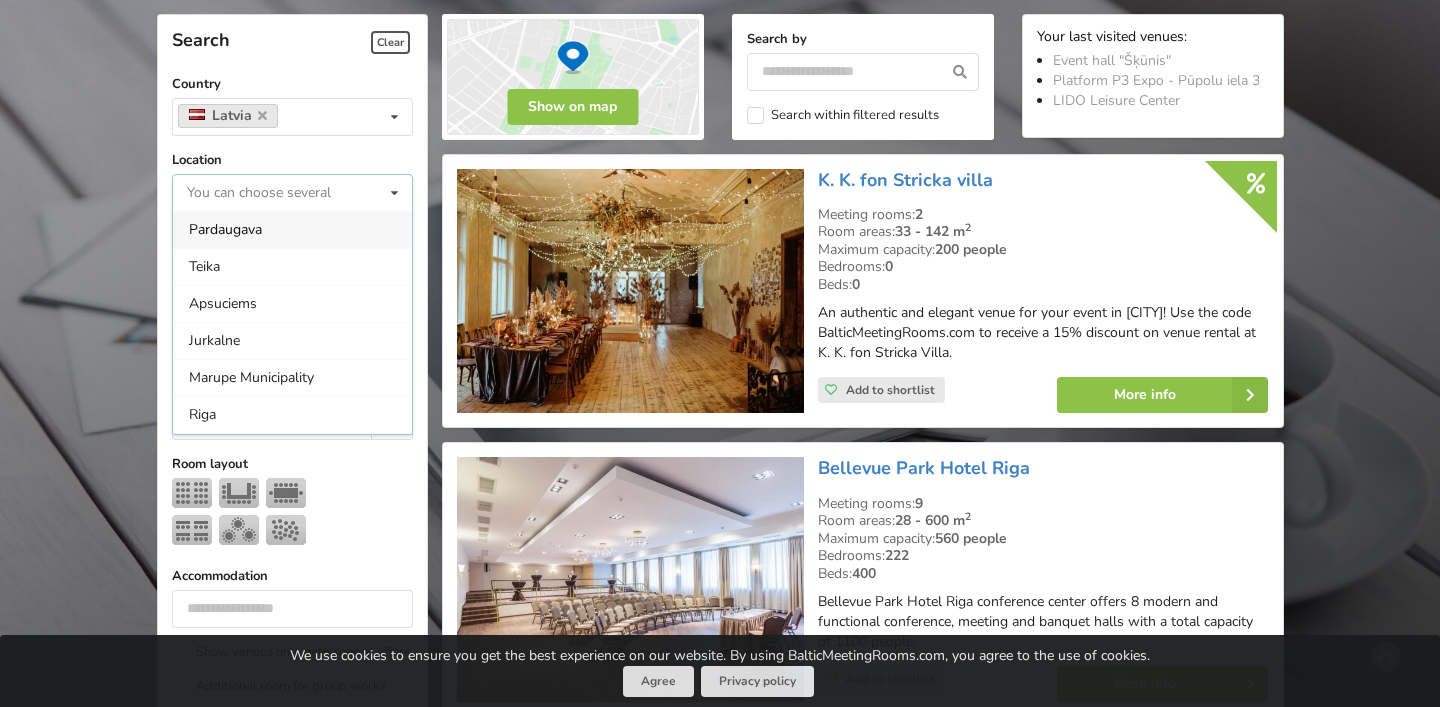 scroll, scrollTop: 450, scrollLeft: 0, axis: vertical 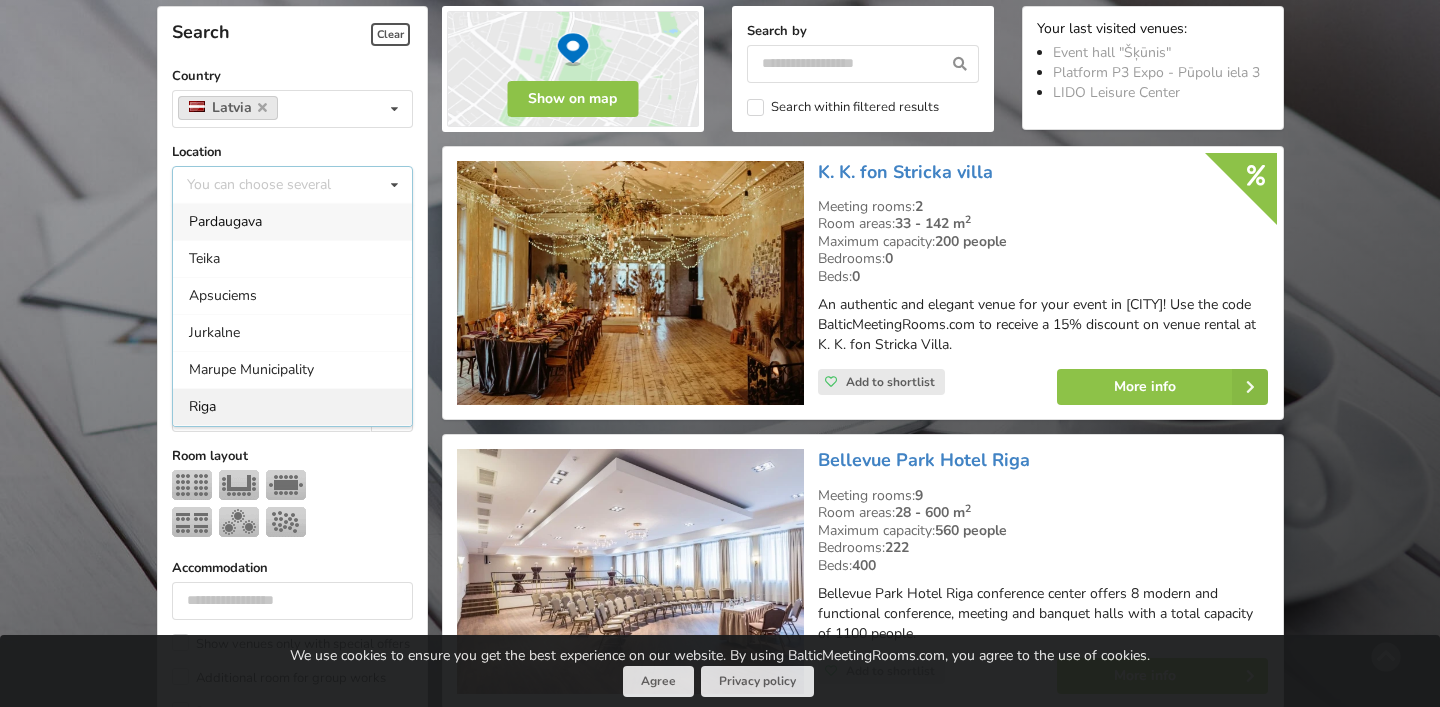 click on "Riga" at bounding box center (292, 406) 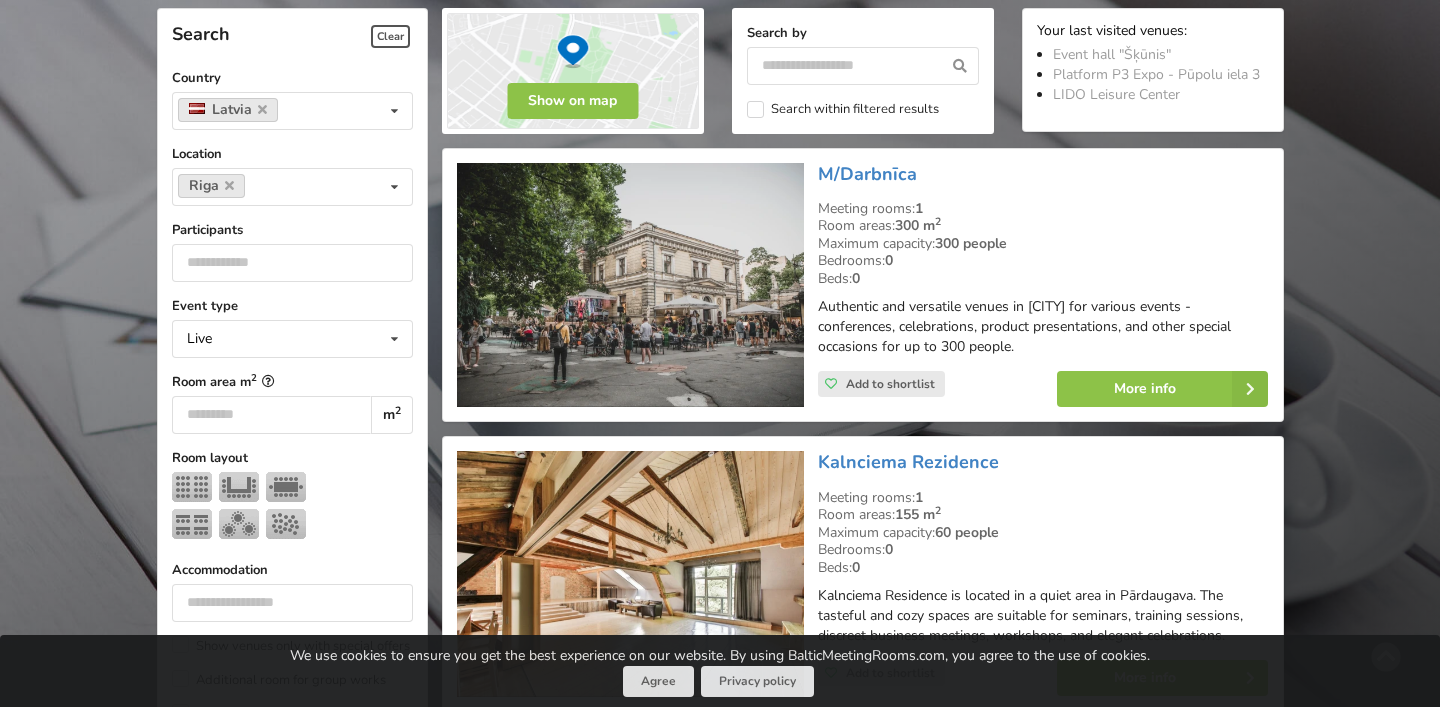 scroll, scrollTop: 448, scrollLeft: 0, axis: vertical 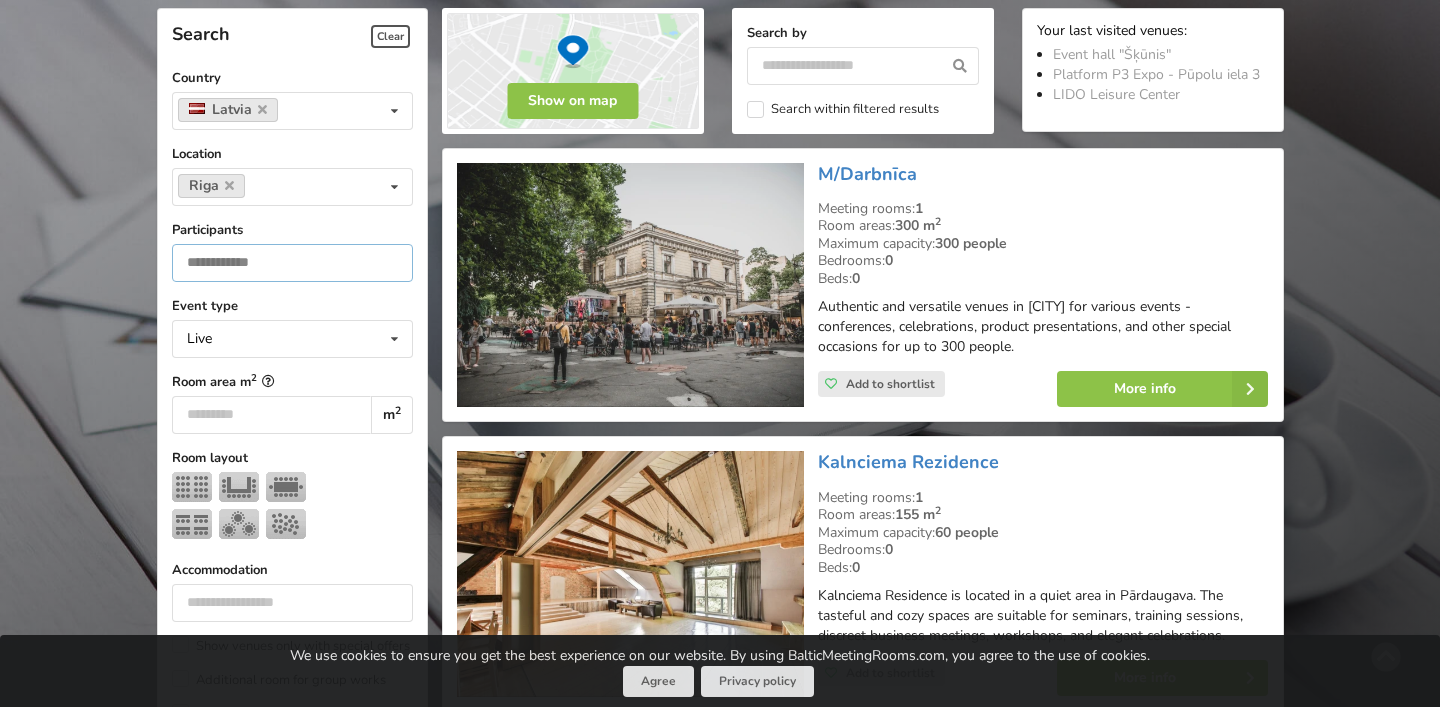 click at bounding box center (292, 263) 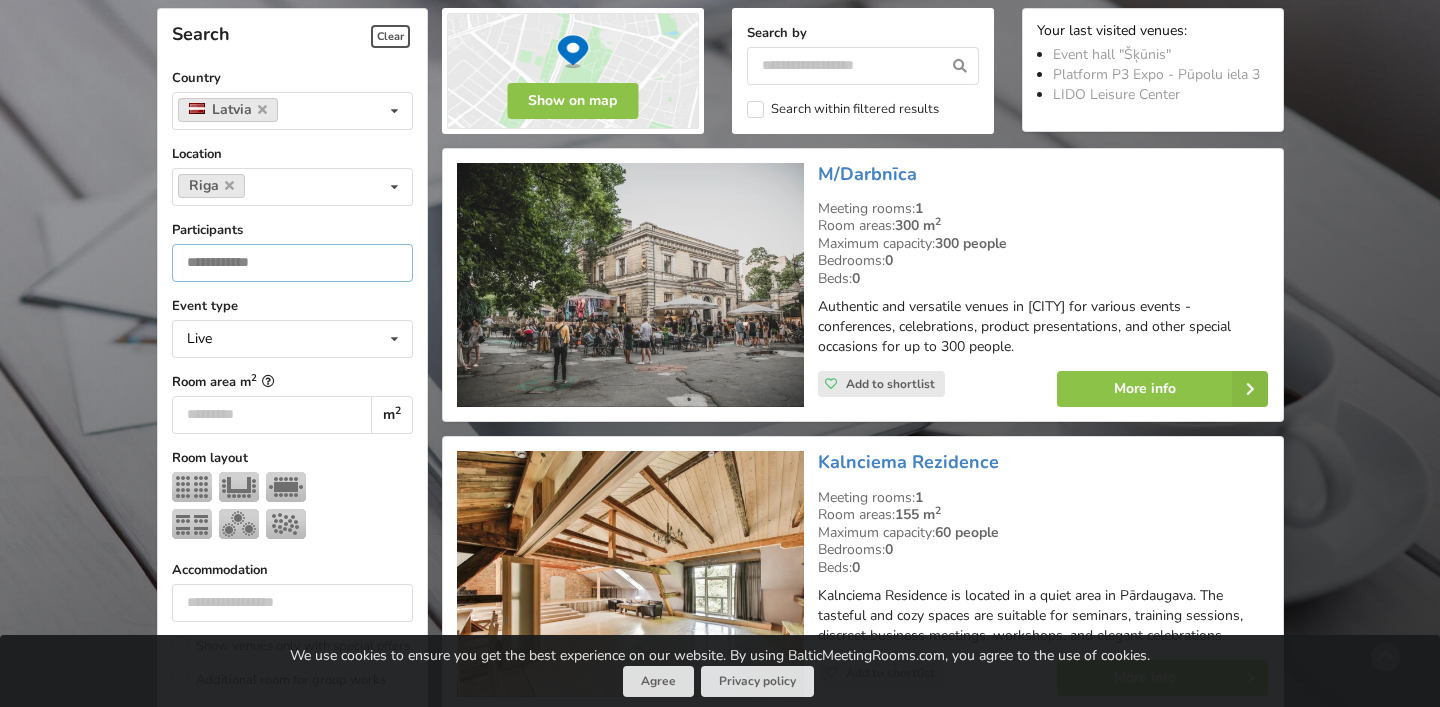 click on "*" at bounding box center [292, 263] 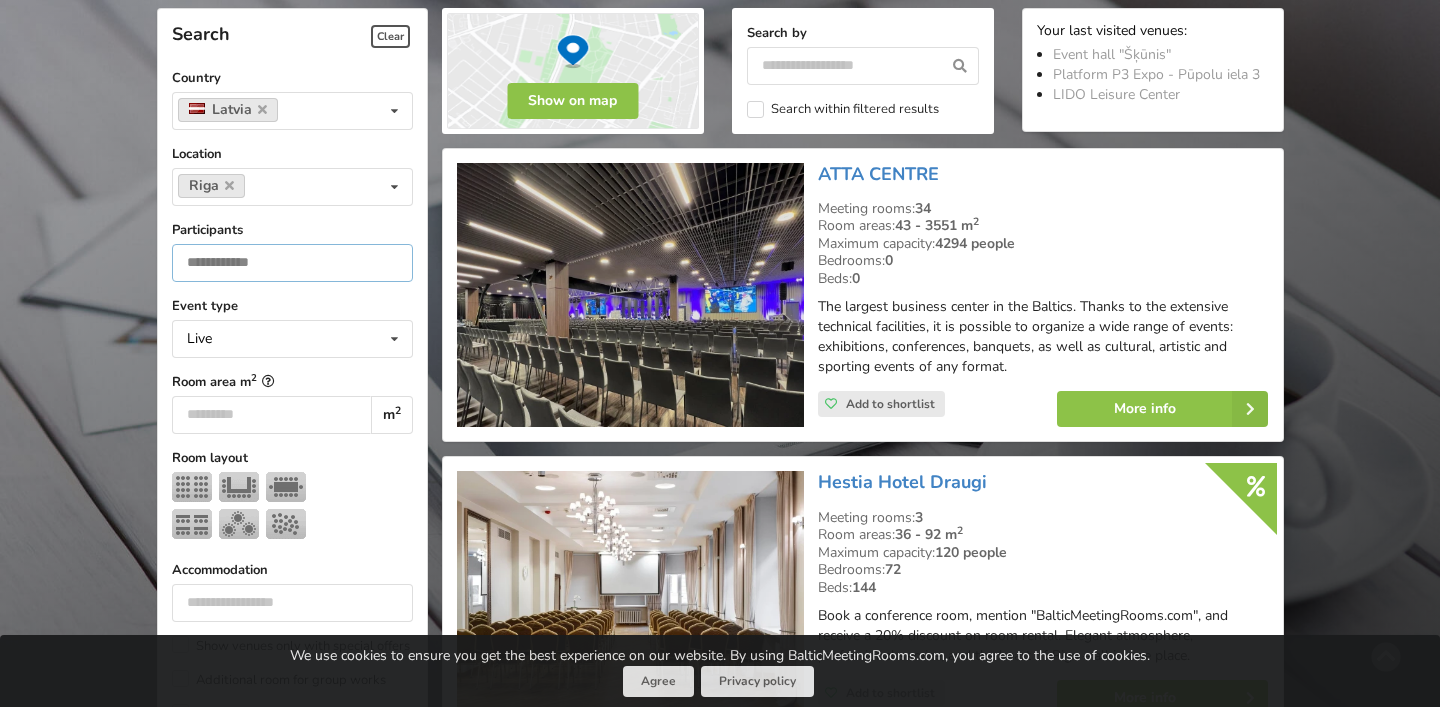 click on "*" at bounding box center (292, 263) 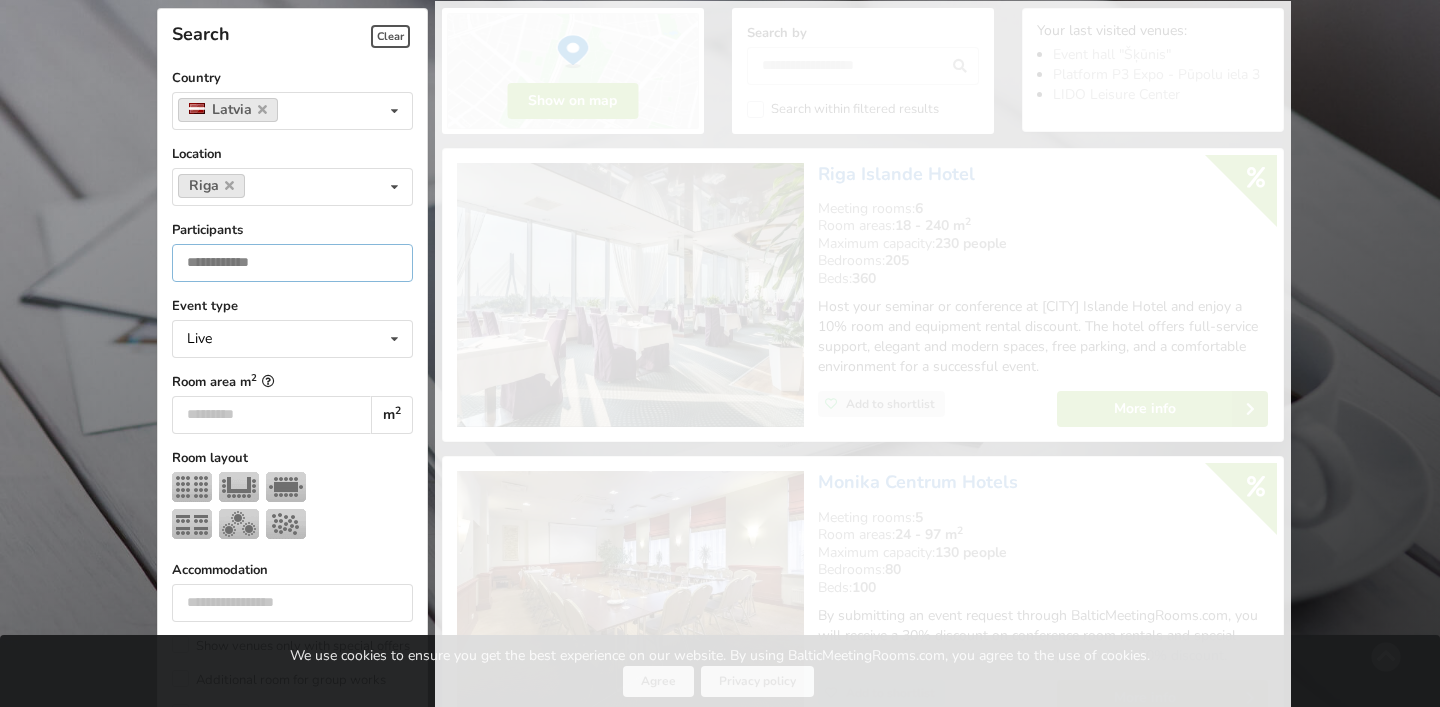 click on "*" at bounding box center [292, 263] 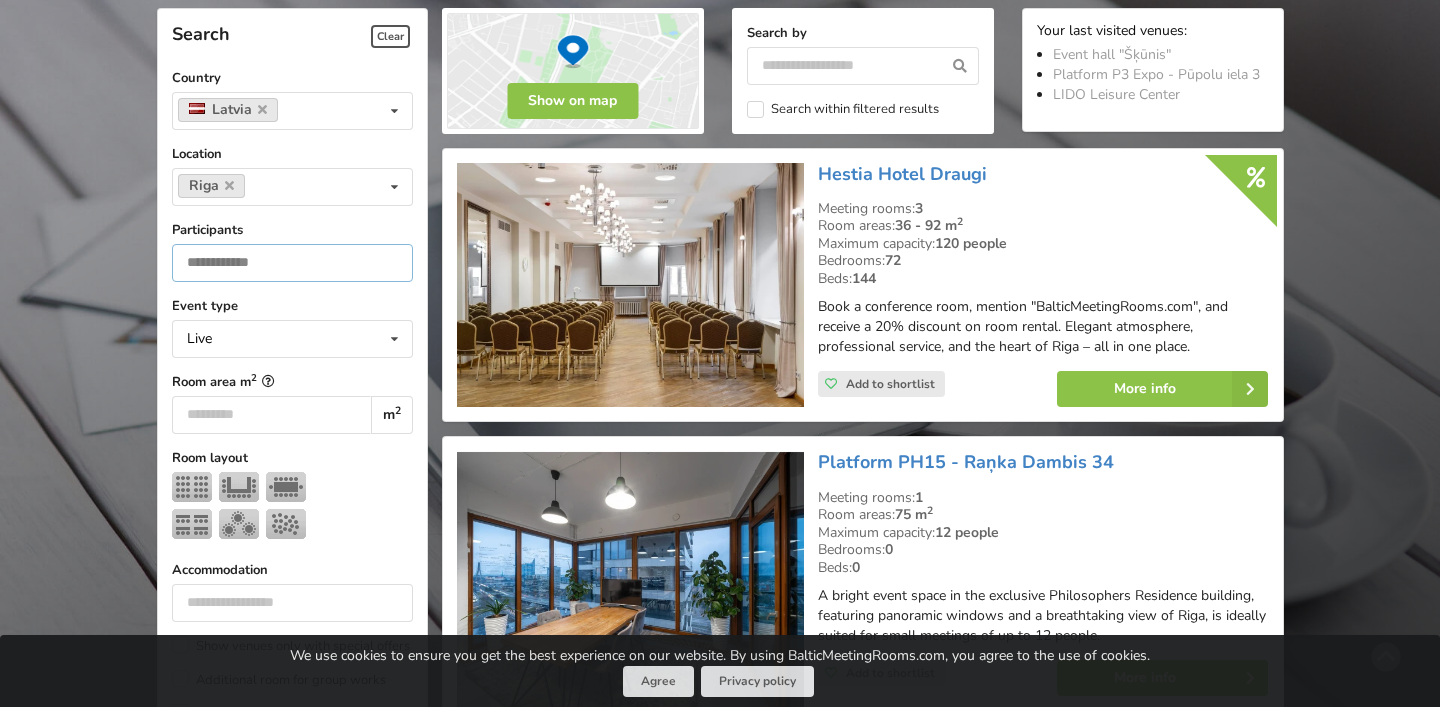 click on "*" at bounding box center (292, 263) 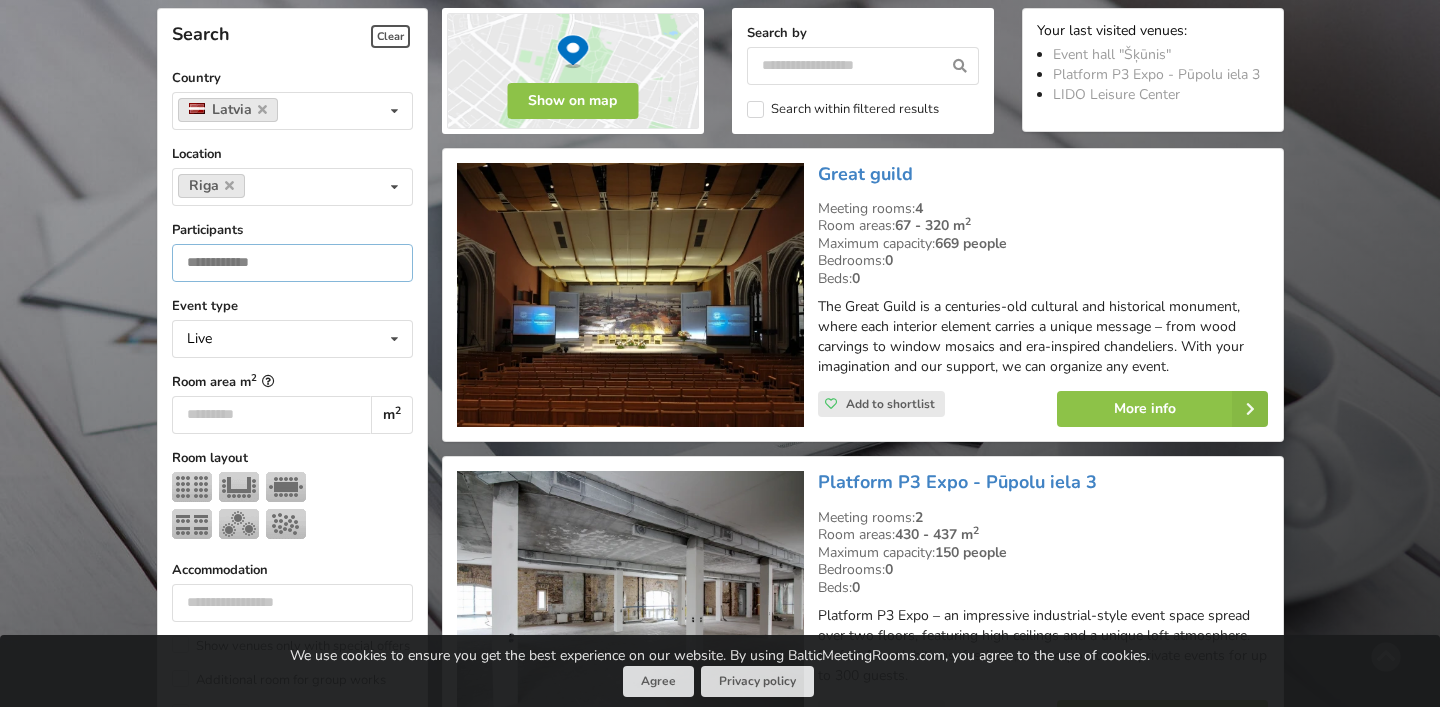 type on "*" 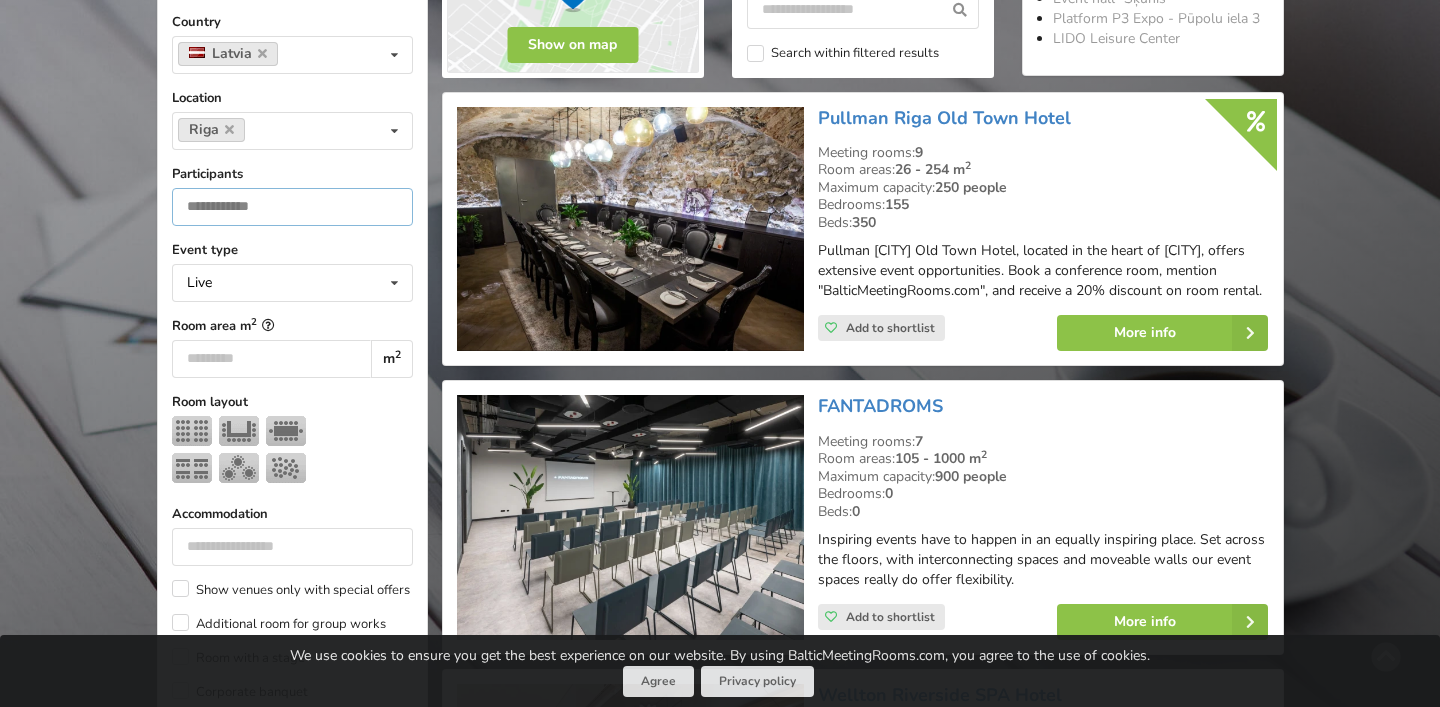 scroll, scrollTop: 505, scrollLeft: 0, axis: vertical 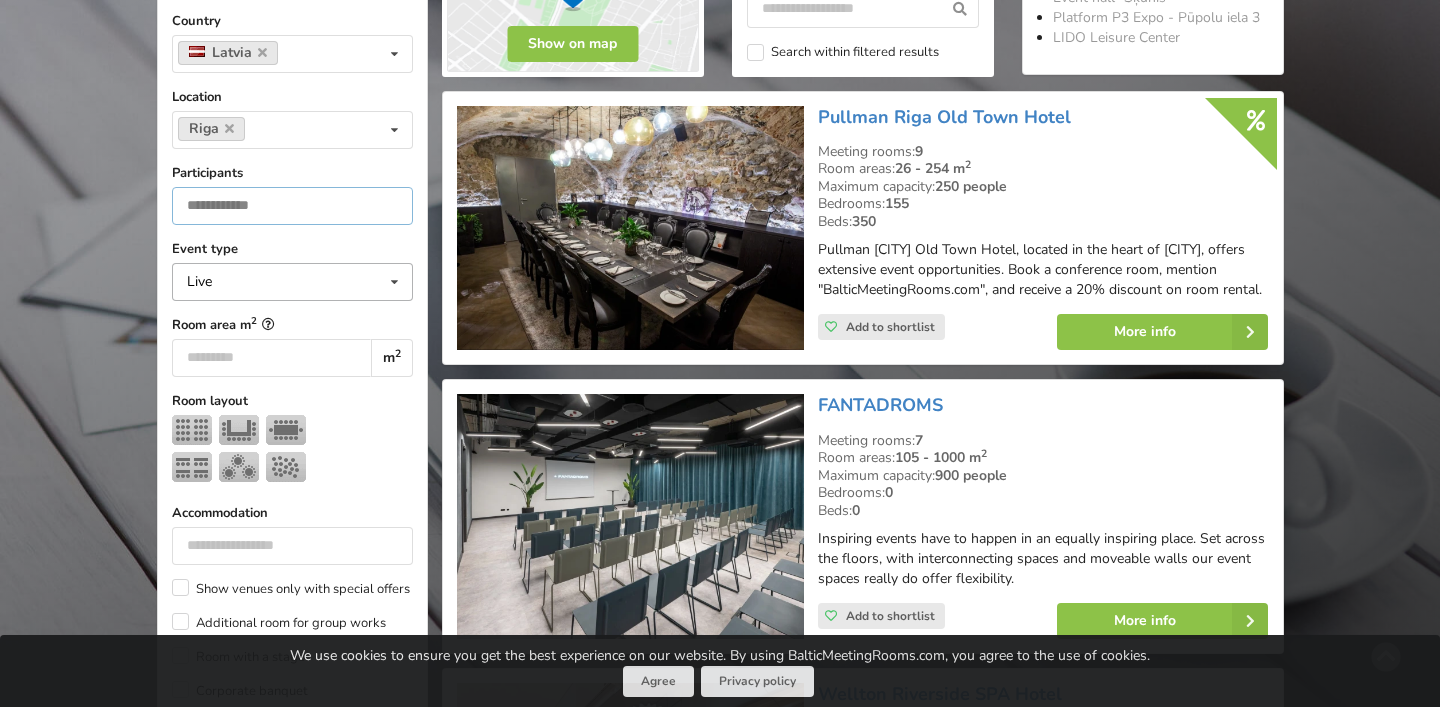 type on "***" 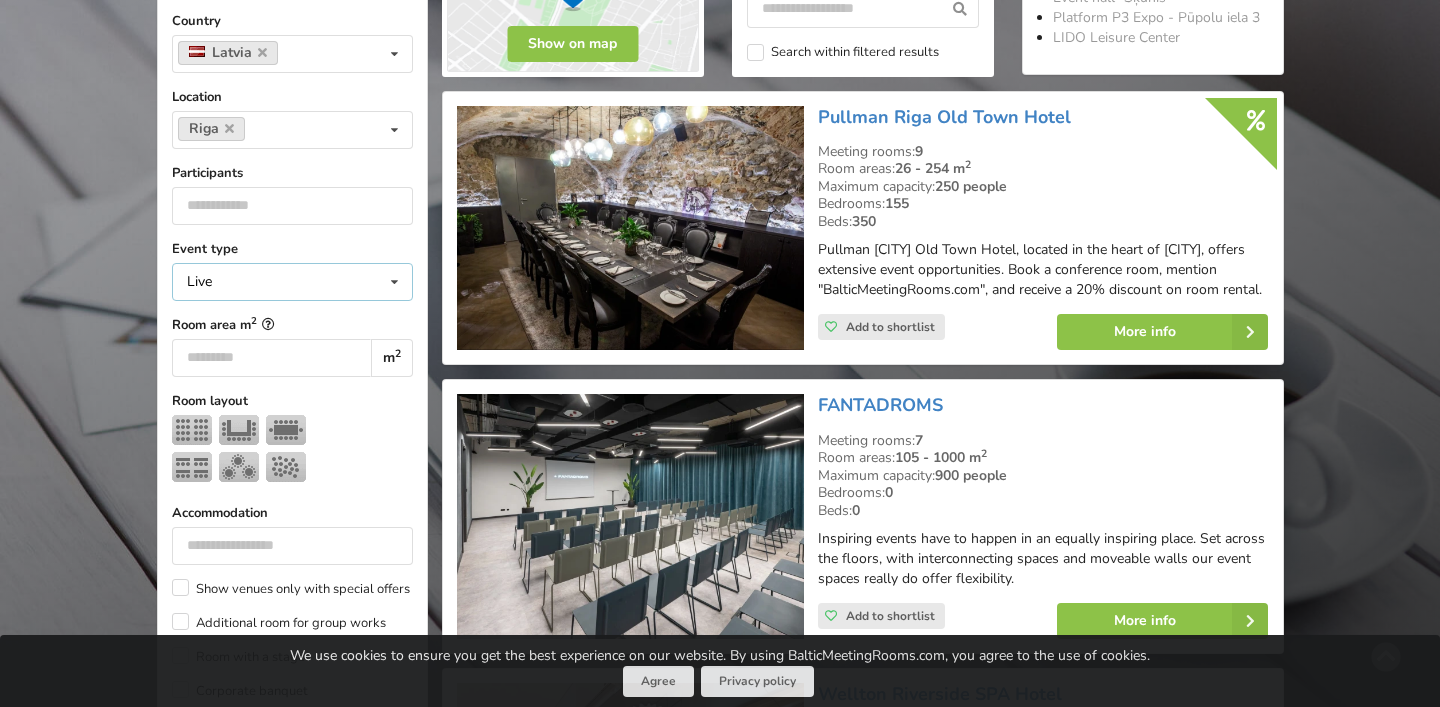 click on "Live   Live   Online   Hybrid (Live + Online)" at bounding box center [292, 282] 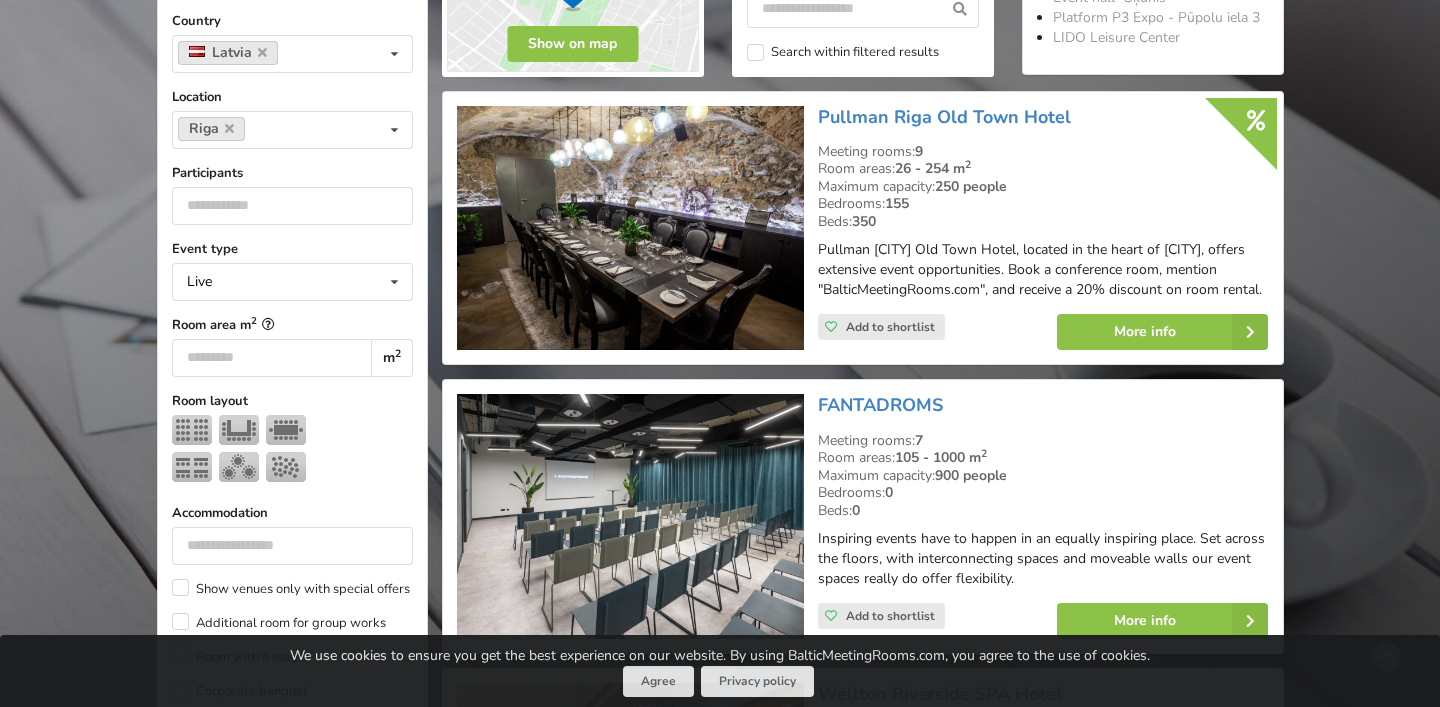 click on "Search   Clear   Country       Latvia Country   Estonia
Latvia
Lithuania
Location       Riga You can choose several
Pardaugava
Teika
Apsuciems
Jurkalne
Marupe Municipality
Riga
Old Riga
Vidzeme
Riga surroundings
Kurzeme
Zemgale
Liepaja
Sigulda
Jurmala
Valmiera
Kuldiga Municipality
Ligatne
Marupe    Participants   ***" at bounding box center [292, 680] 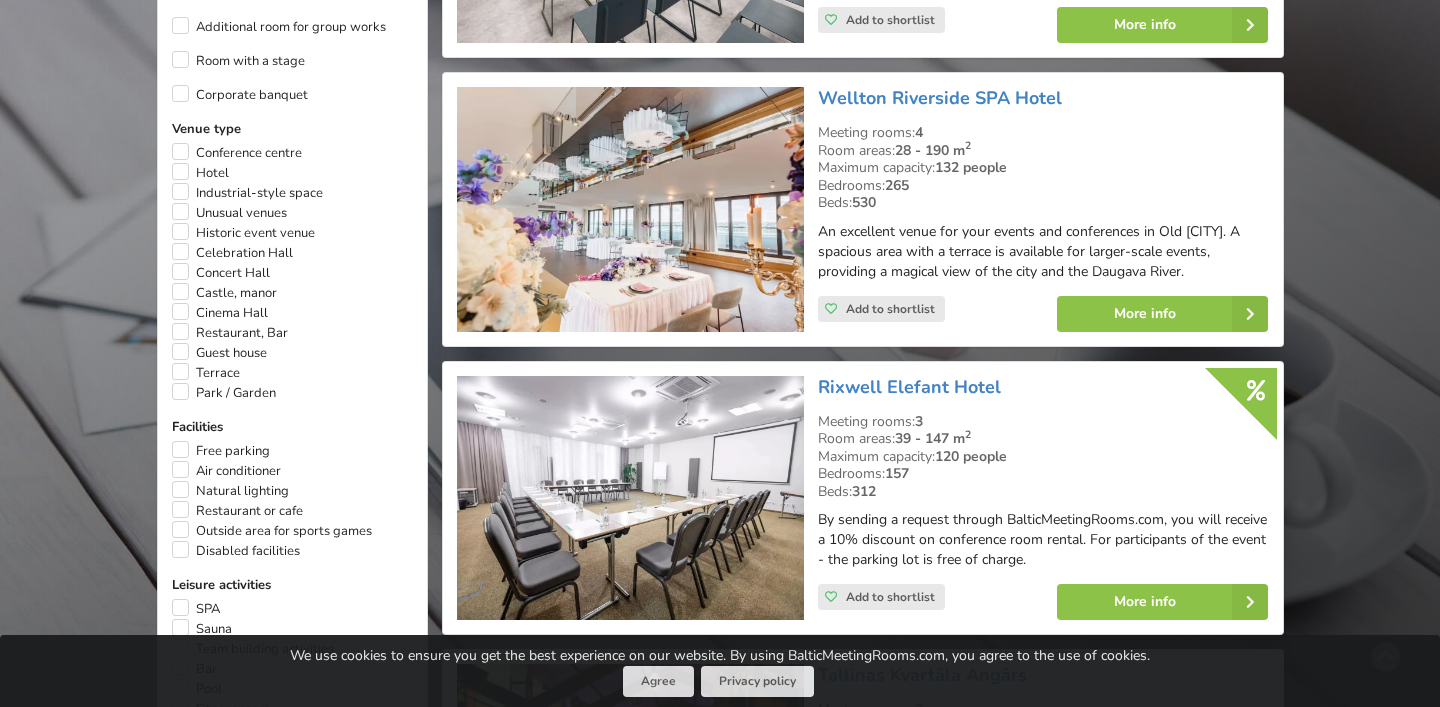 scroll, scrollTop: 1350, scrollLeft: 0, axis: vertical 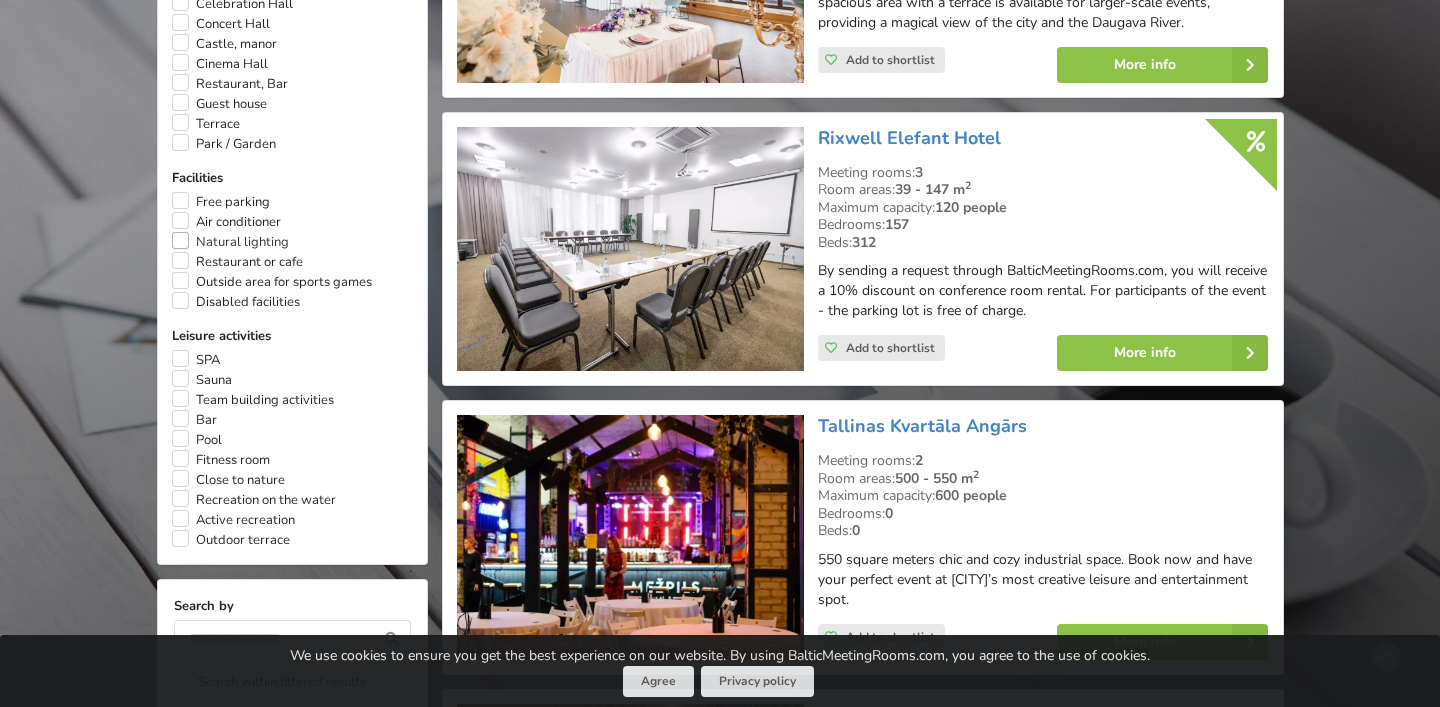click on "Natural lighting" at bounding box center [230, 242] 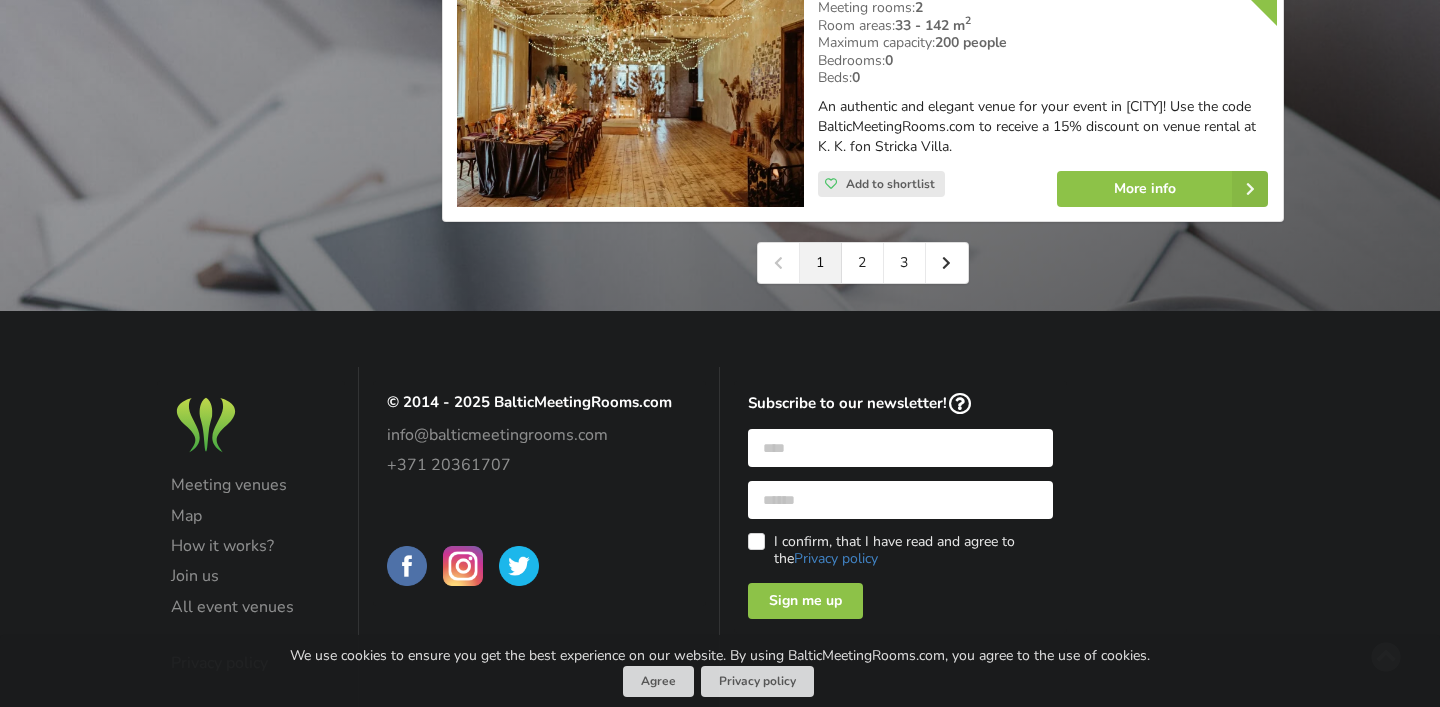scroll, scrollTop: 4621, scrollLeft: 0, axis: vertical 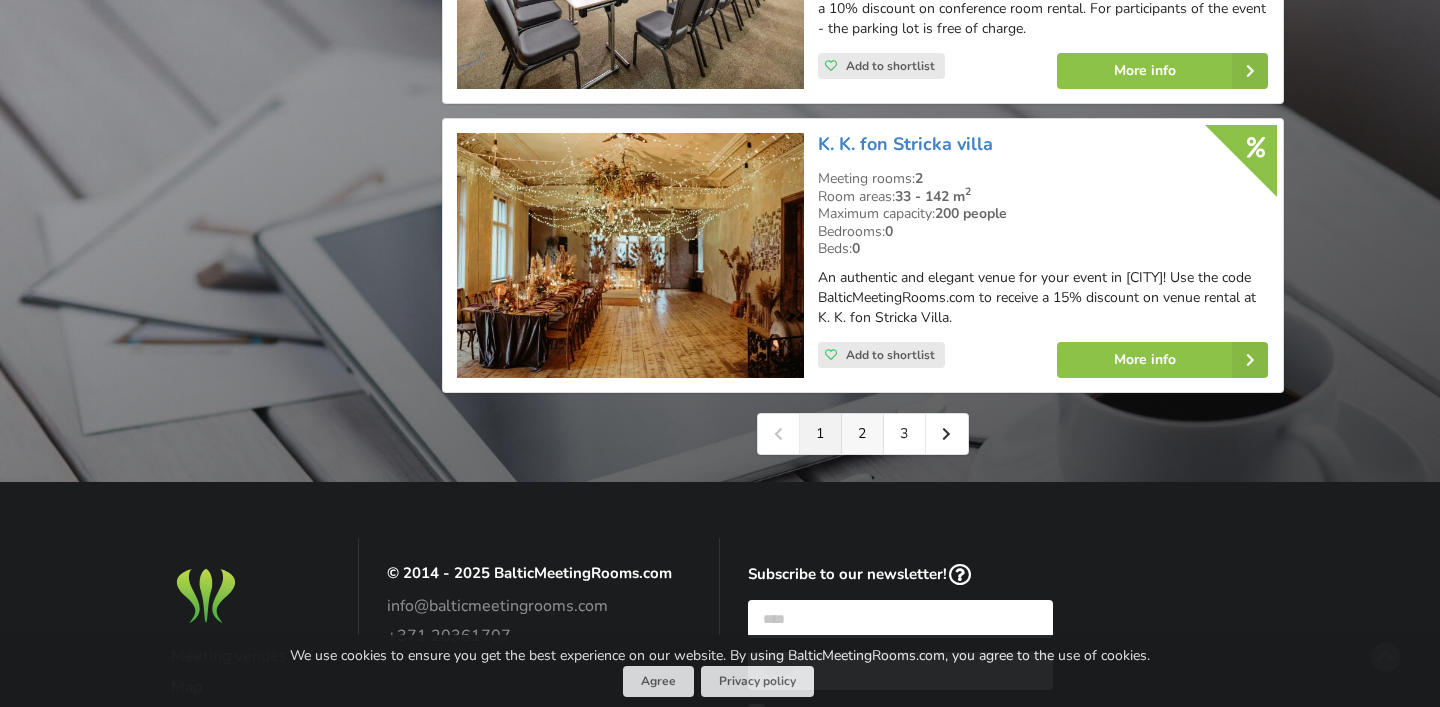 click on "2" at bounding box center (863, 434) 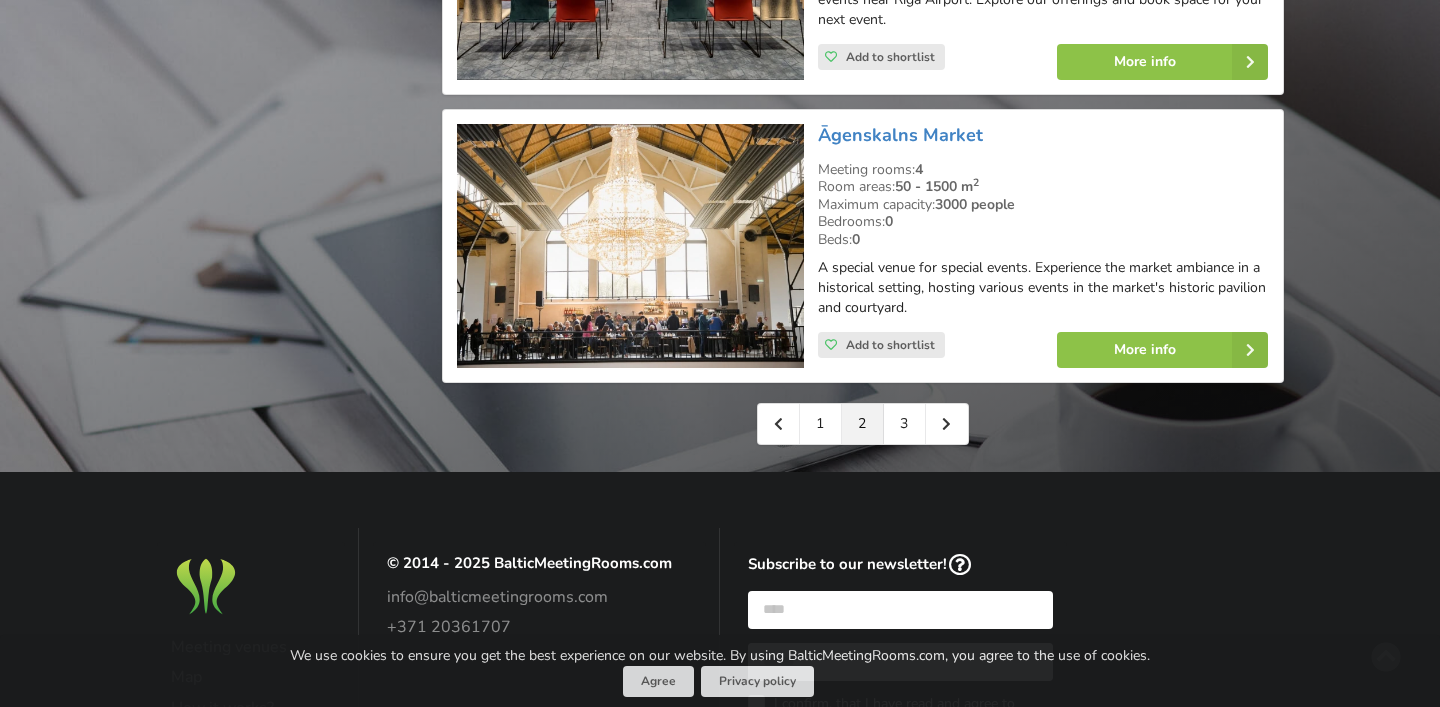 scroll, scrollTop: 4693, scrollLeft: 0, axis: vertical 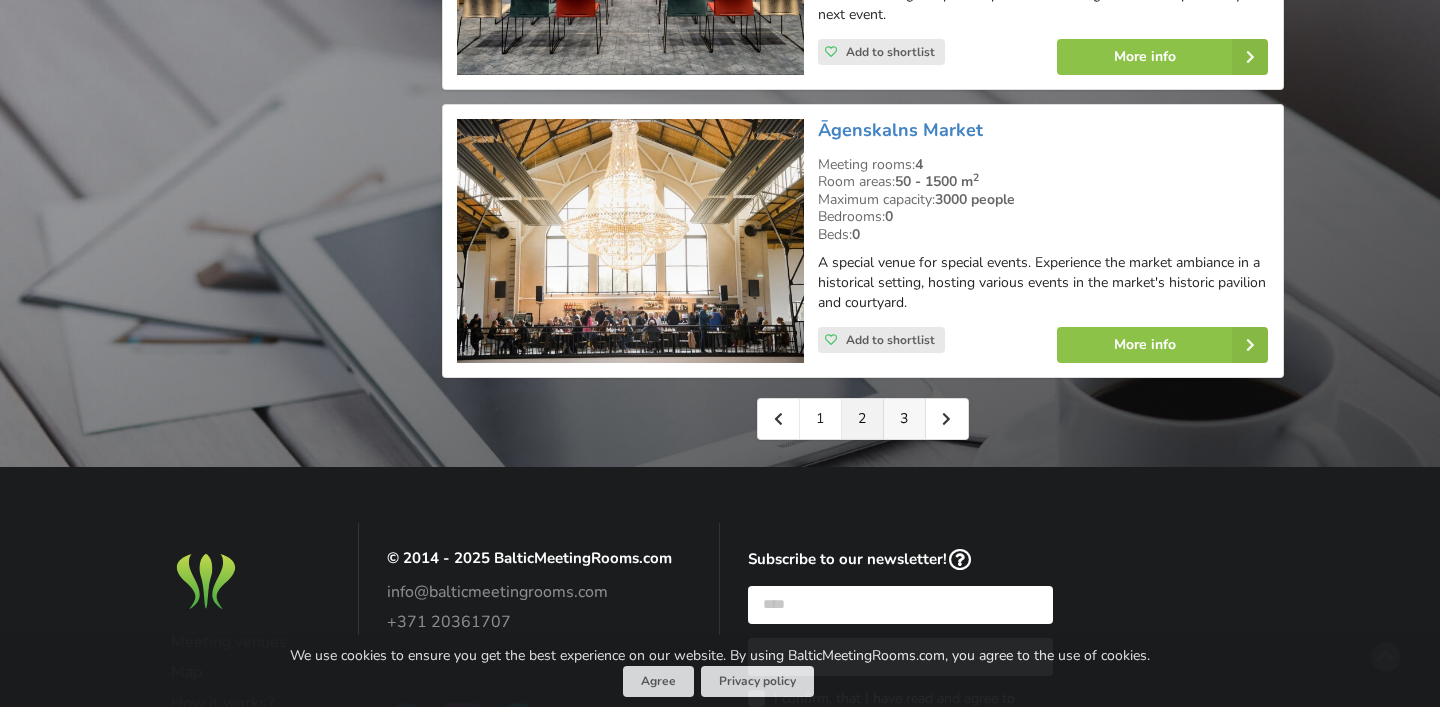 click on "3" at bounding box center (905, 419) 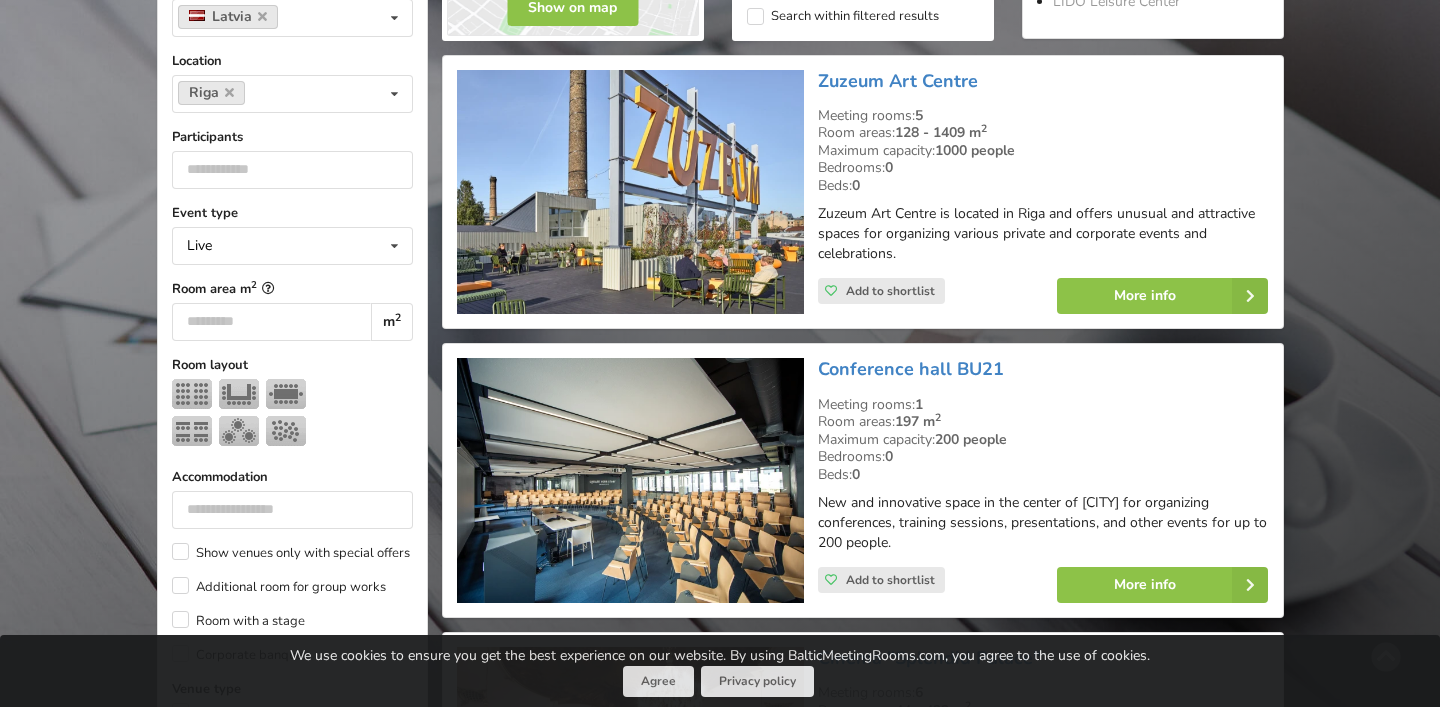 scroll, scrollTop: 537, scrollLeft: 0, axis: vertical 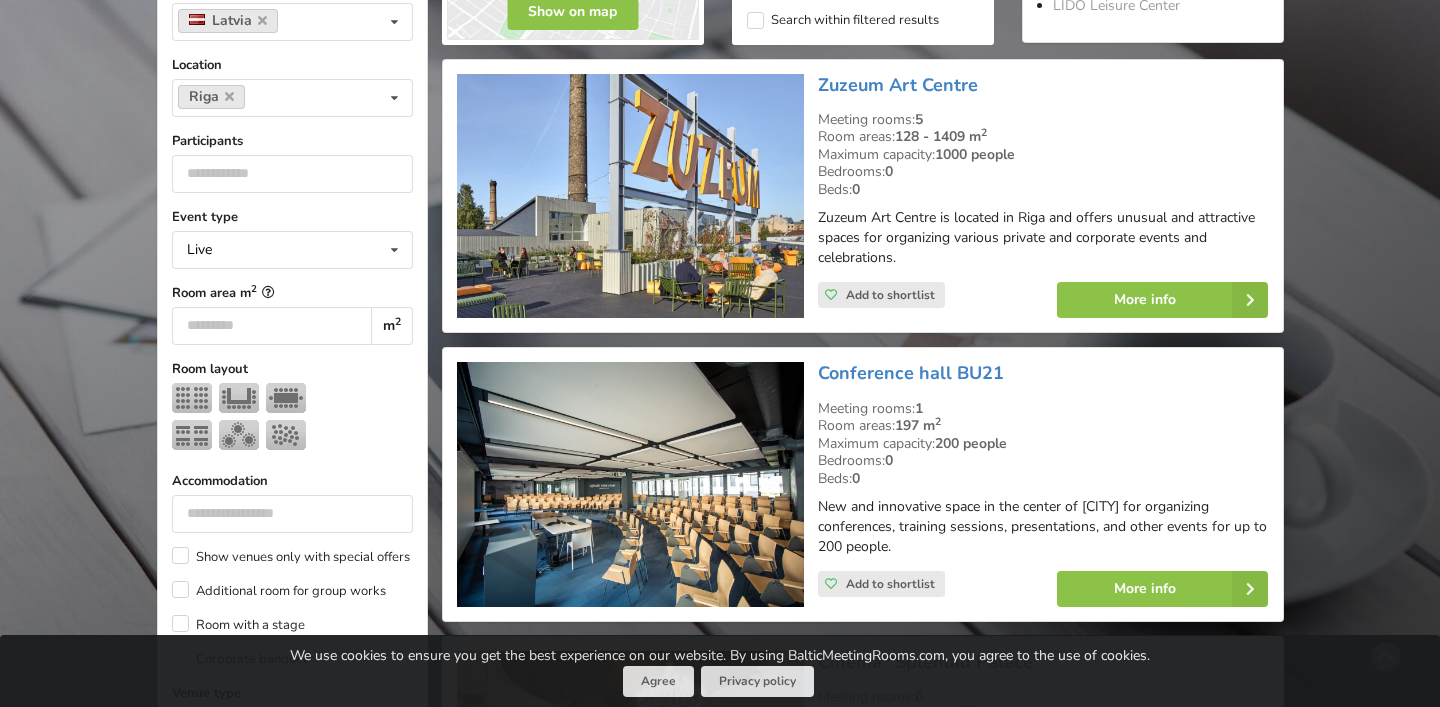 click at bounding box center [630, 196] 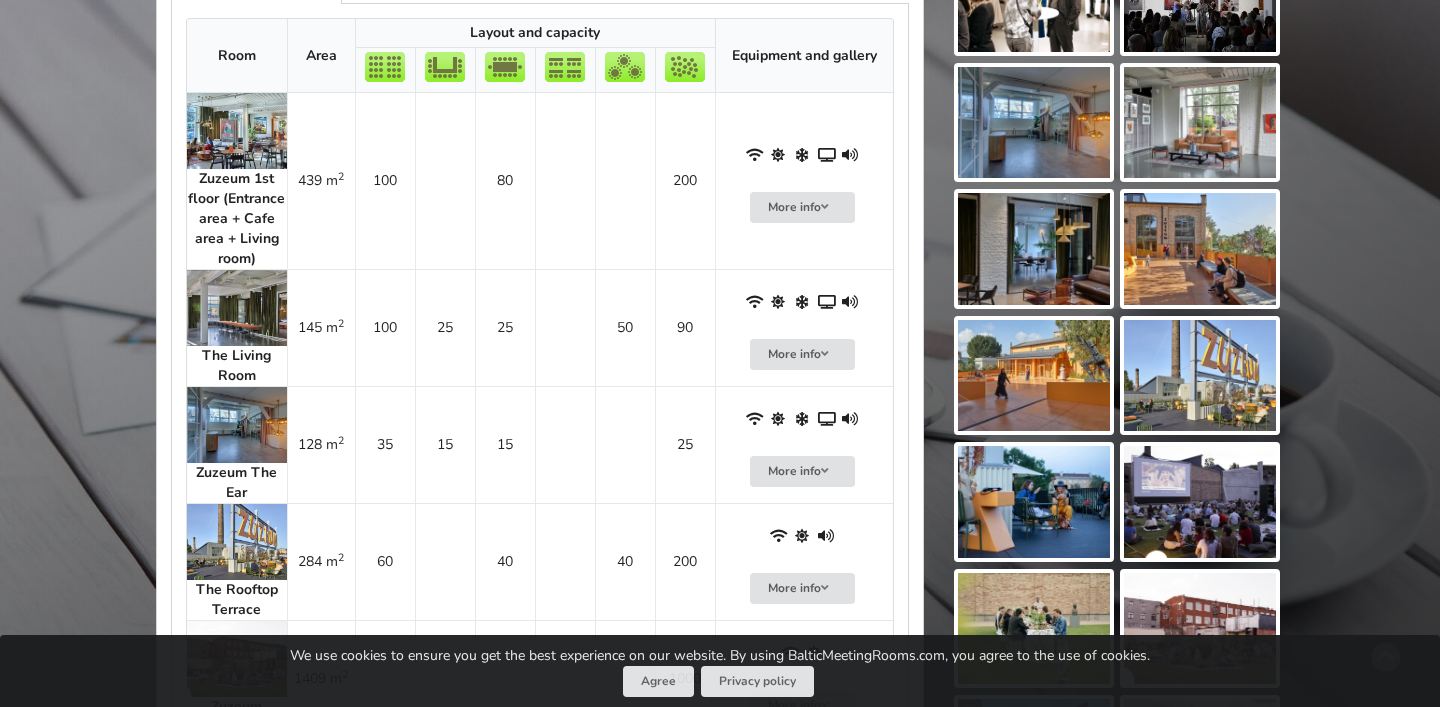 scroll, scrollTop: 1117, scrollLeft: 0, axis: vertical 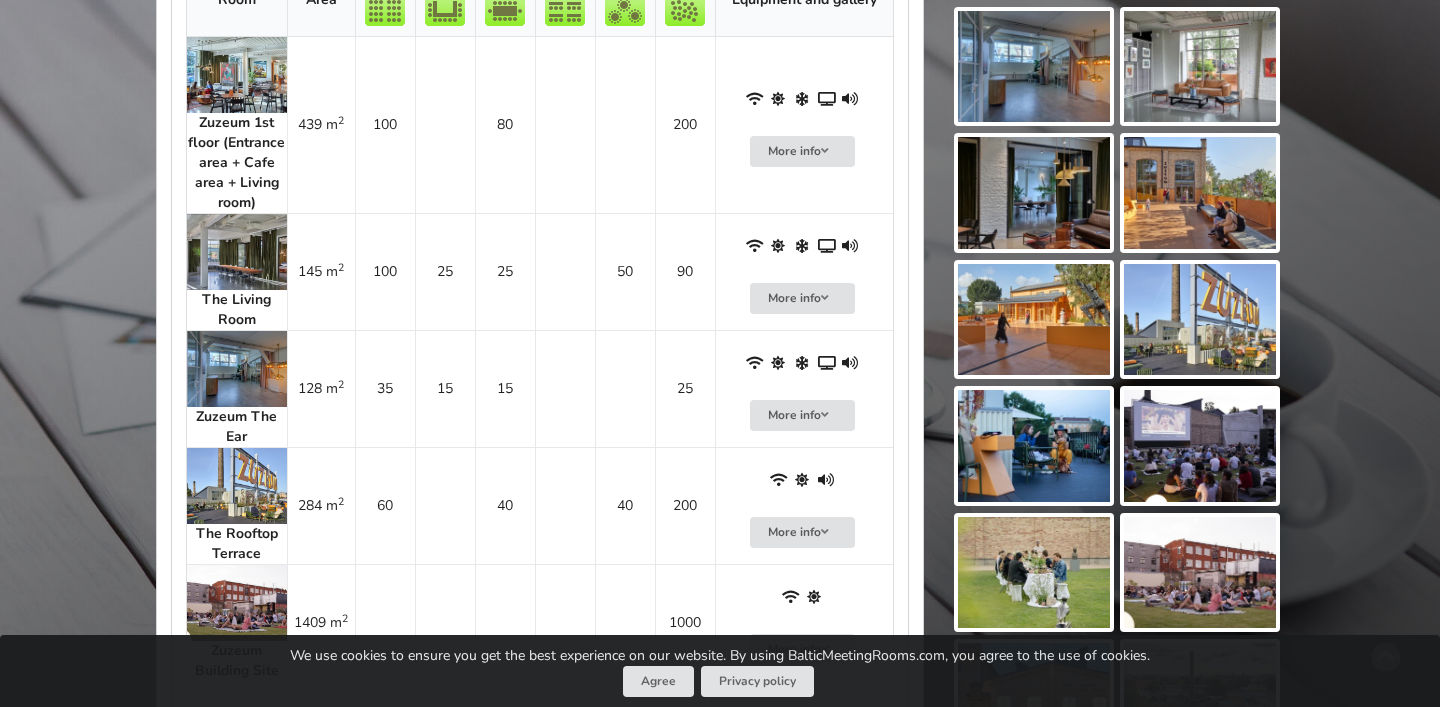 click at bounding box center (237, 75) 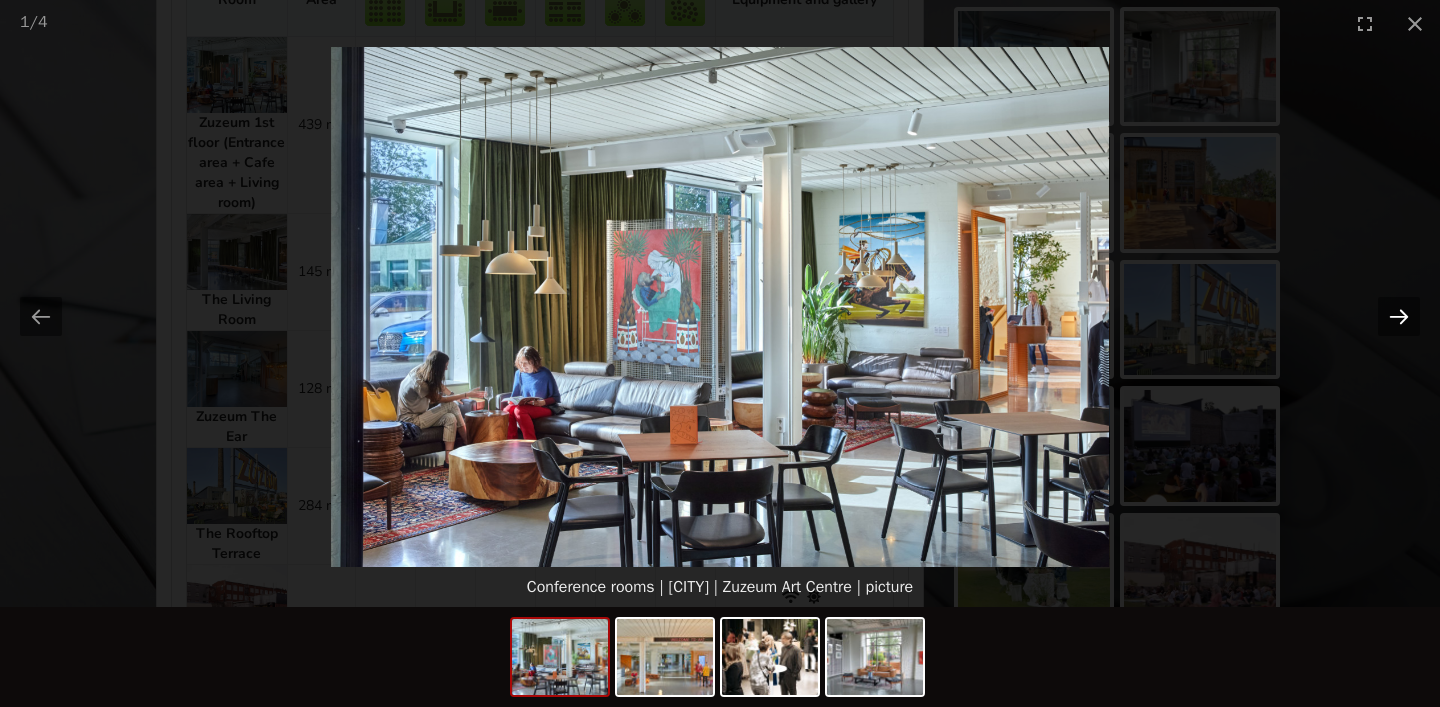 click at bounding box center (1399, 316) 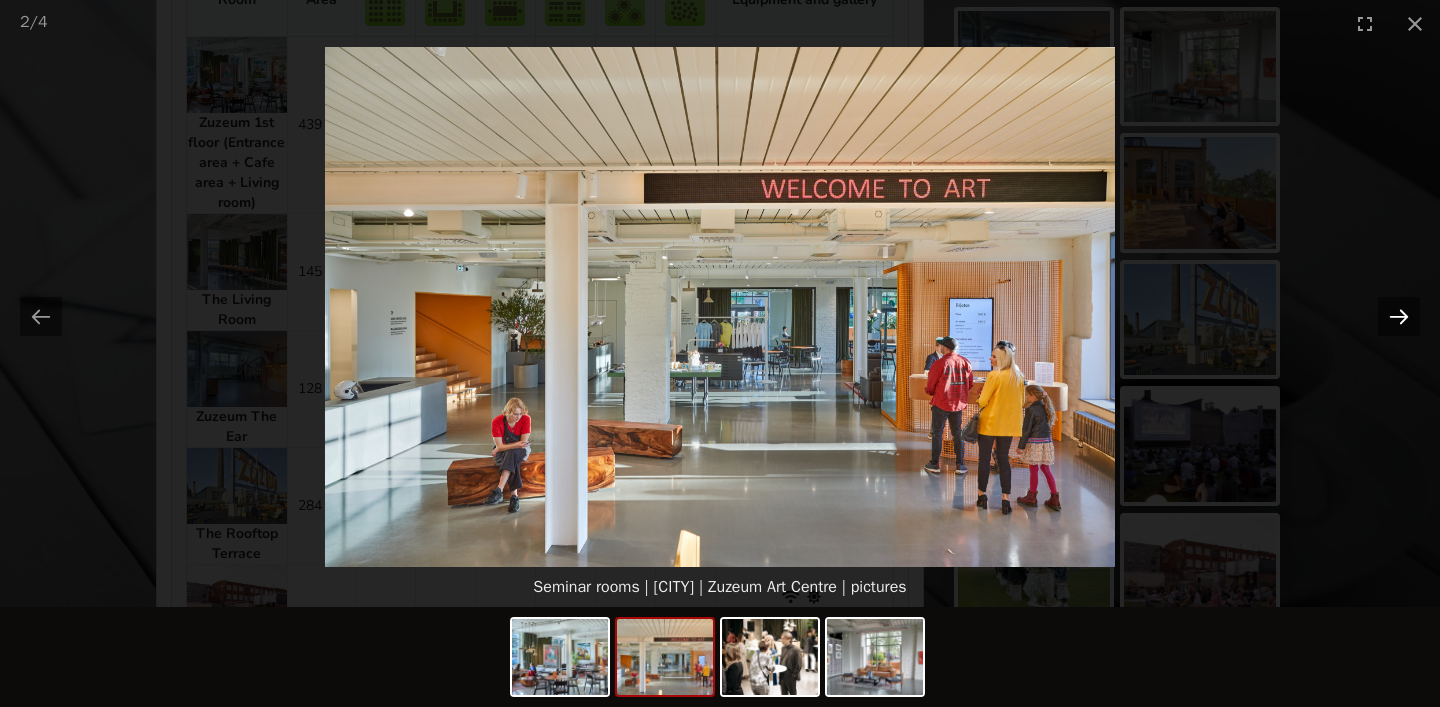 click at bounding box center (1399, 316) 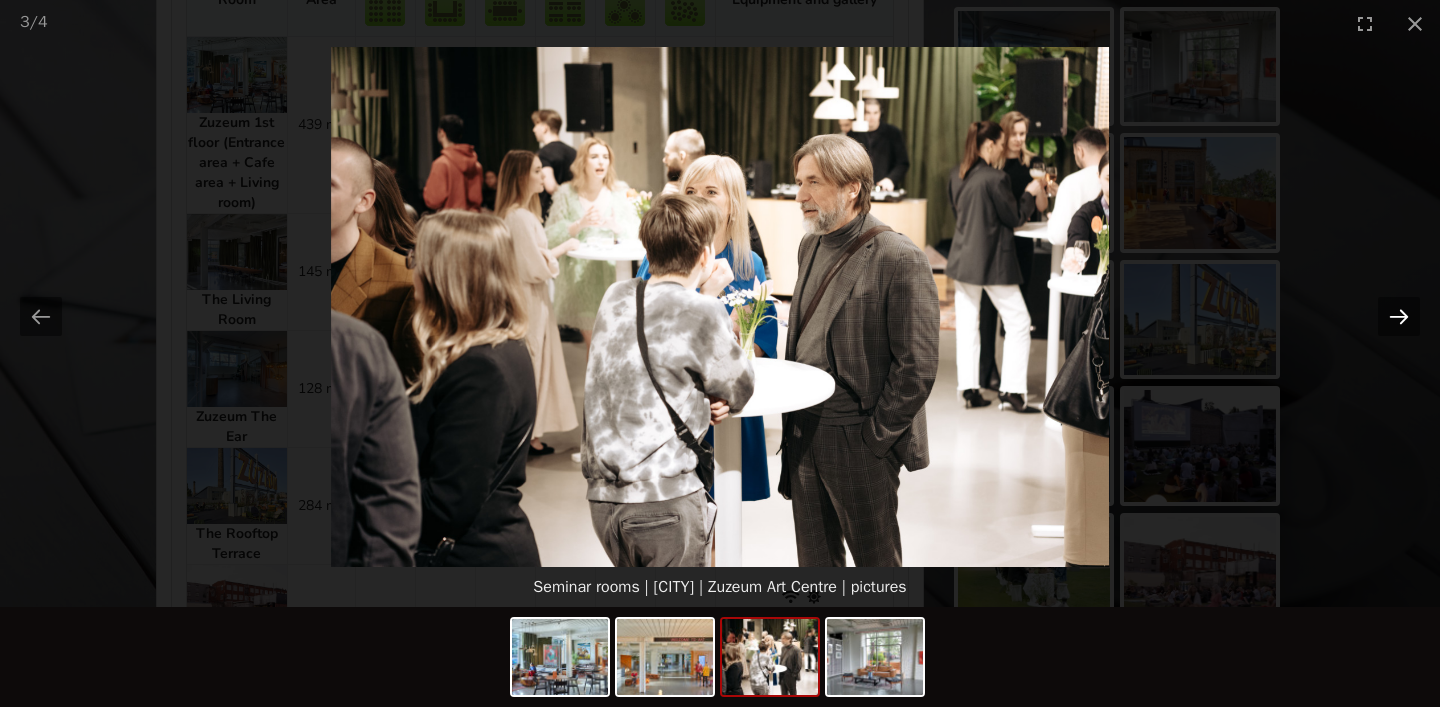 click at bounding box center (1399, 316) 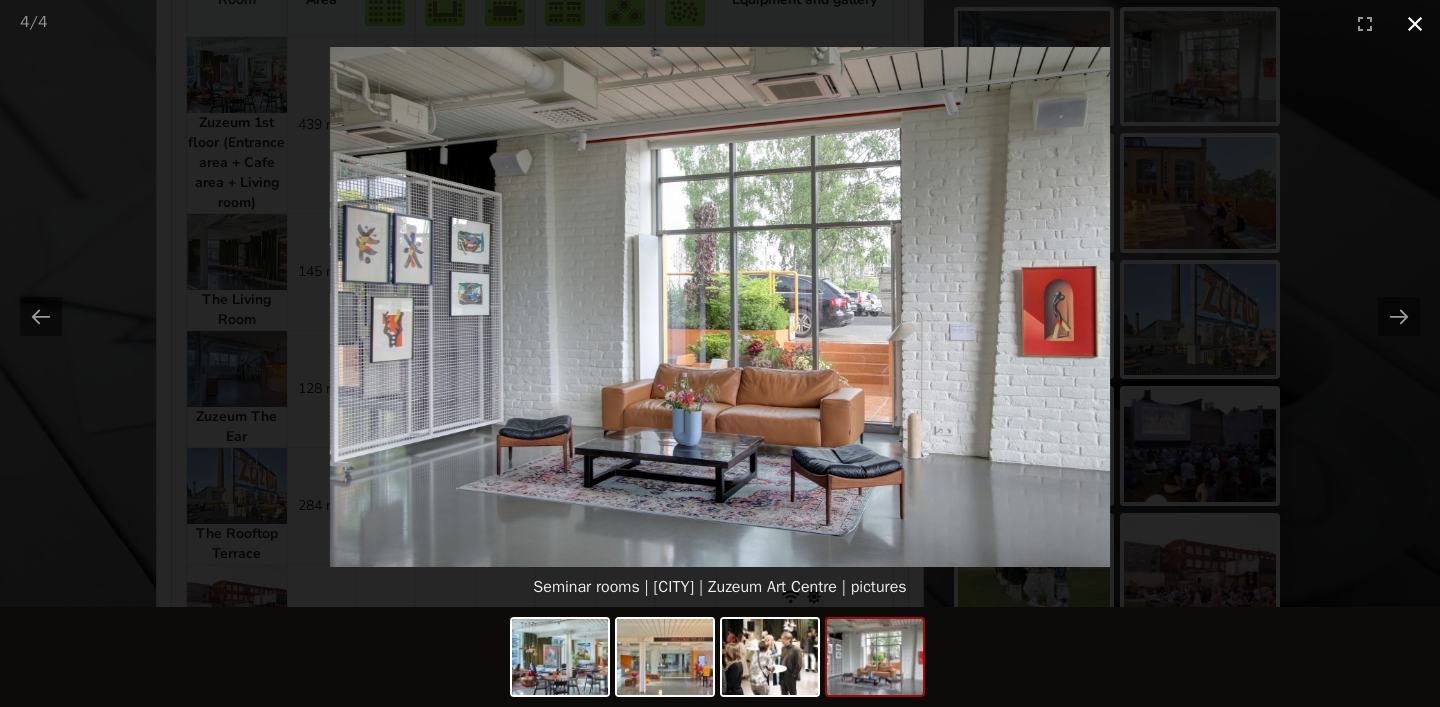 click at bounding box center [1415, 23] 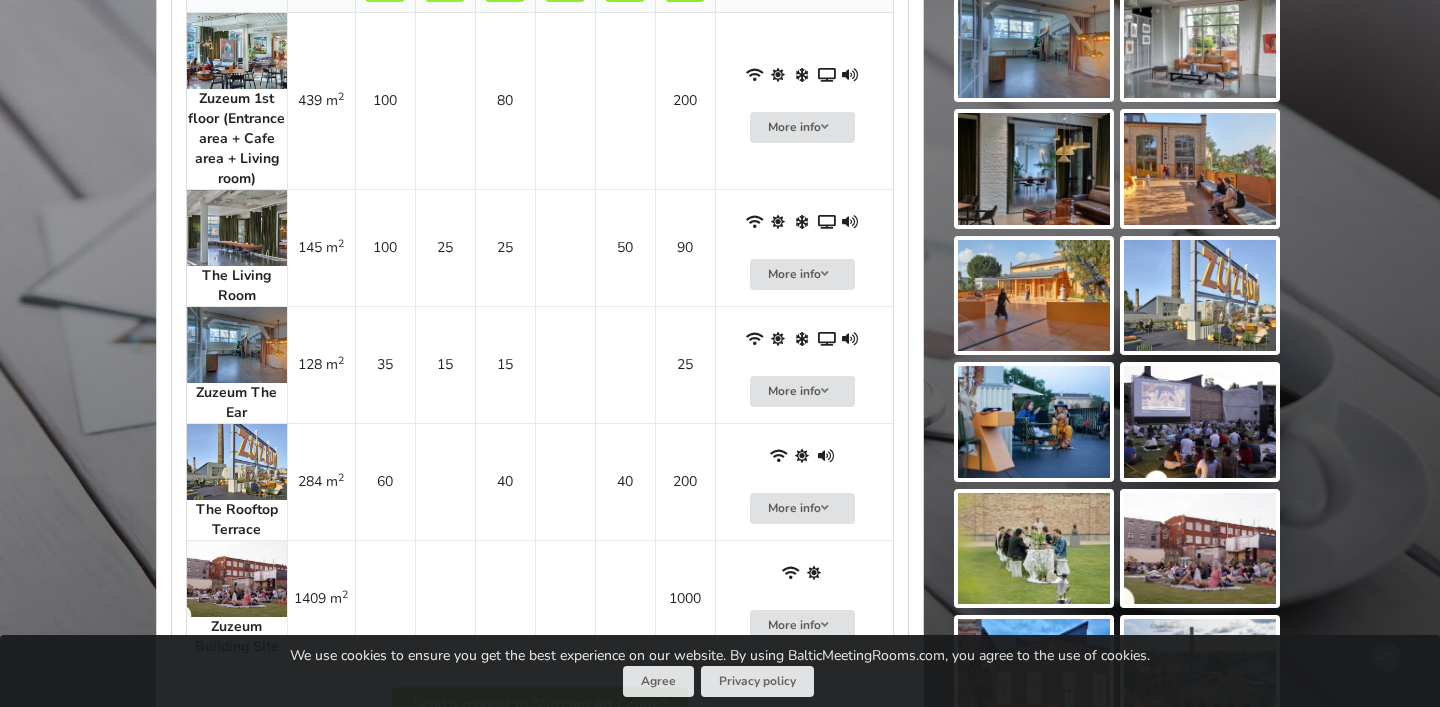 scroll, scrollTop: 1192, scrollLeft: 0, axis: vertical 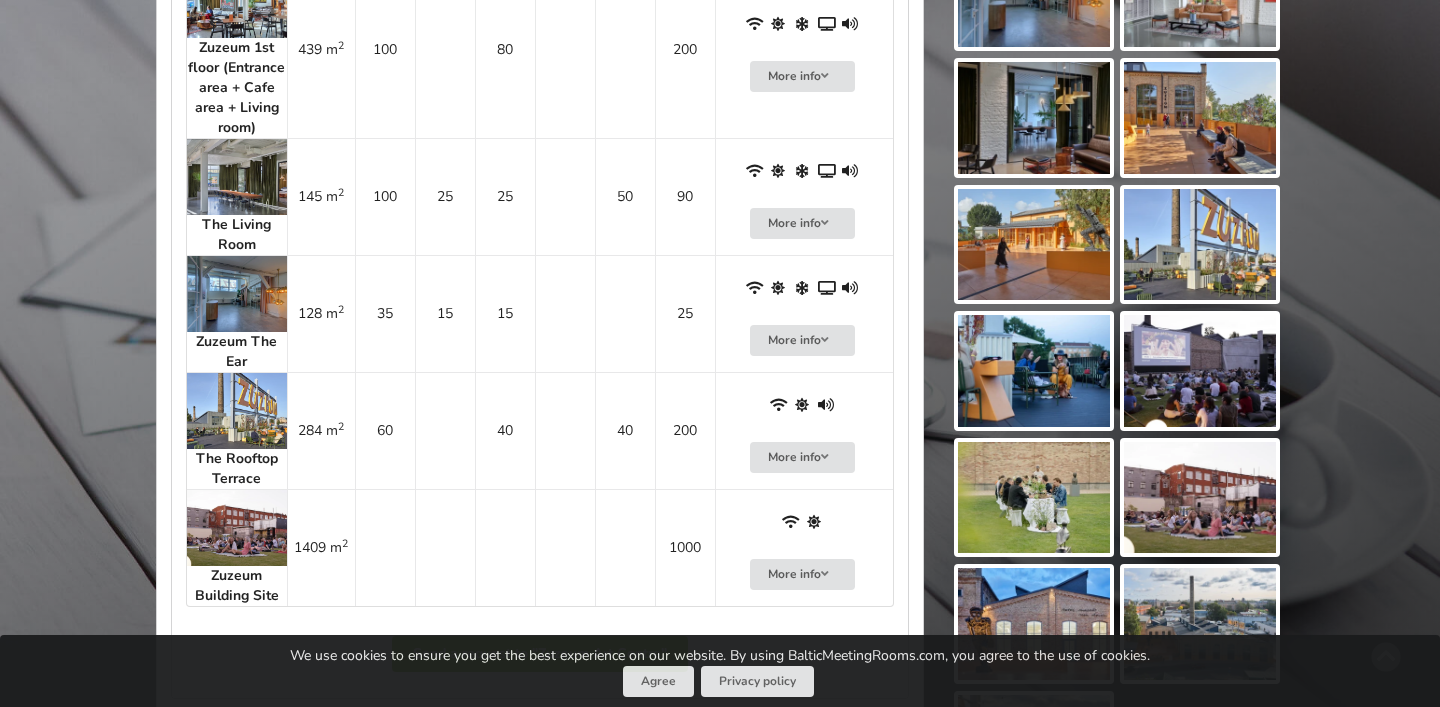 click at bounding box center [237, 411] 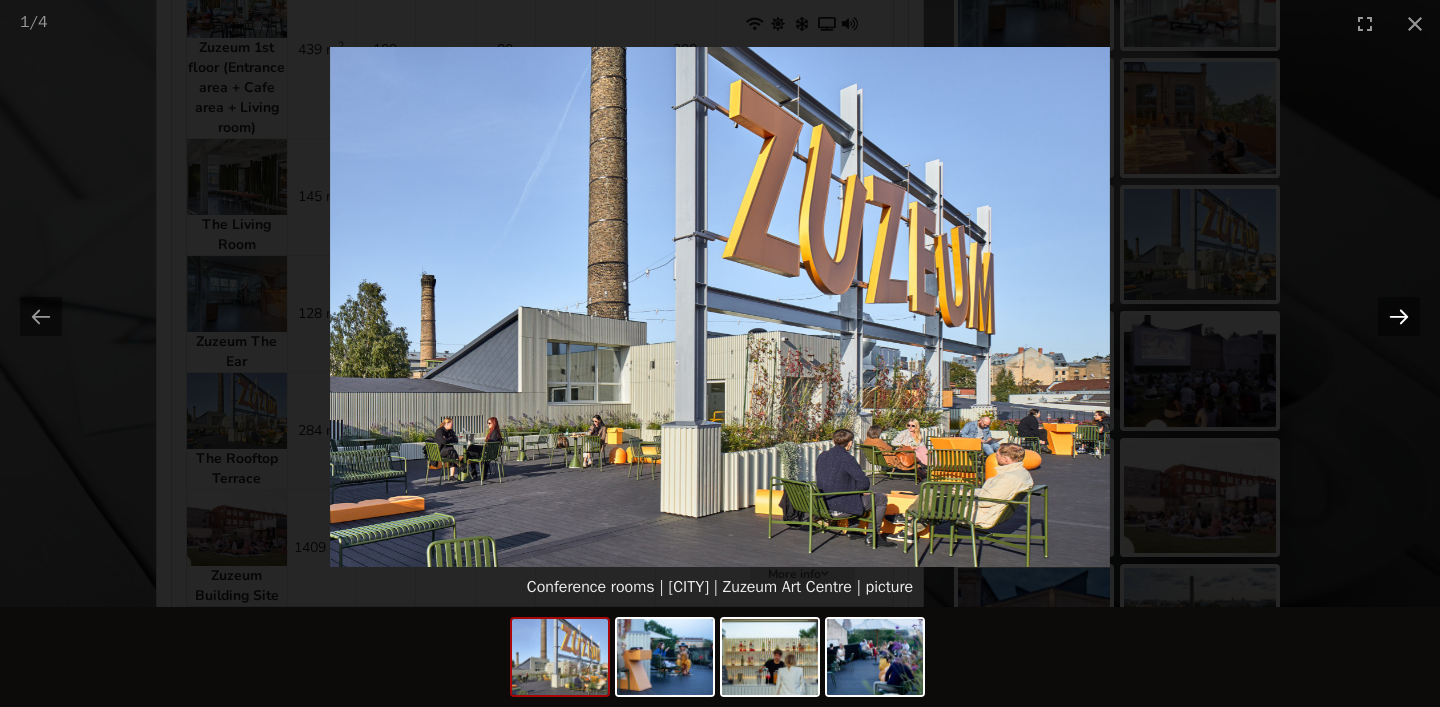 click at bounding box center (1399, 316) 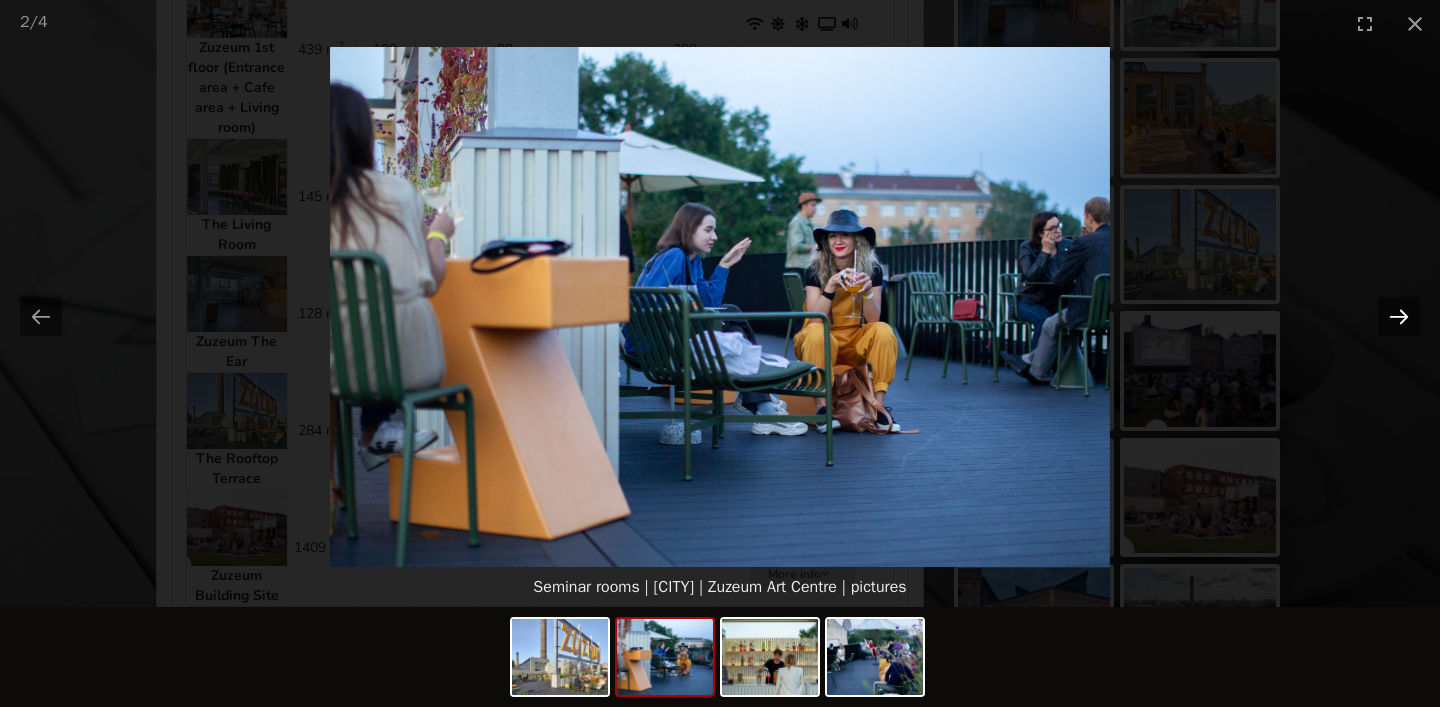 click at bounding box center (1399, 316) 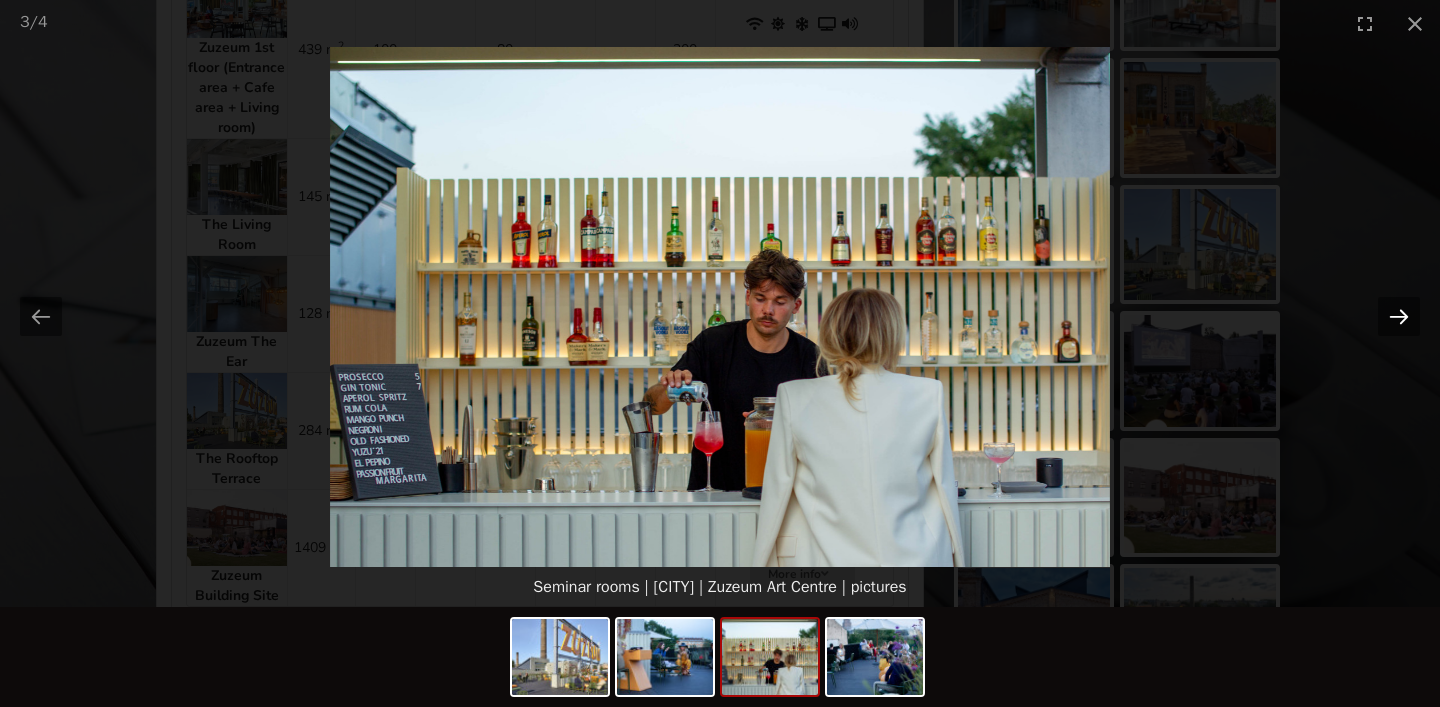 click at bounding box center [1399, 316] 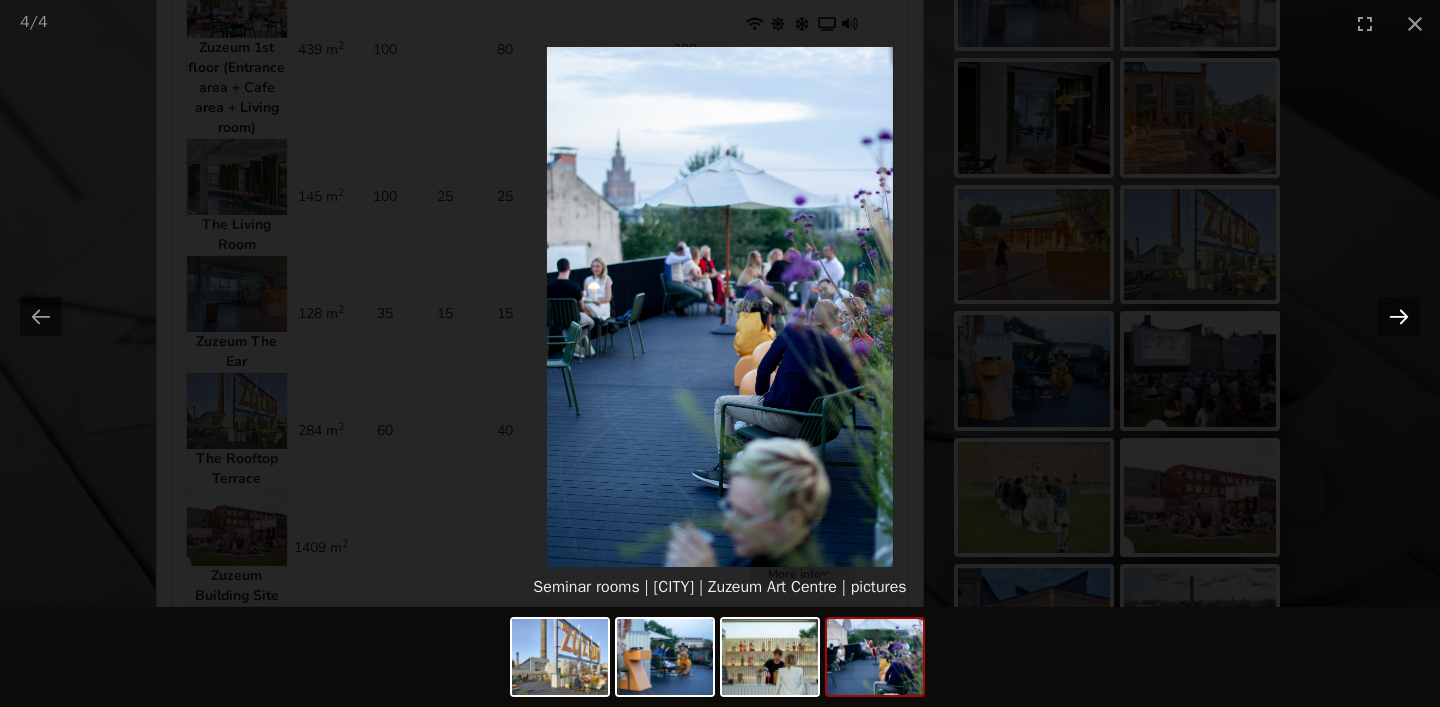 click at bounding box center [1399, 316] 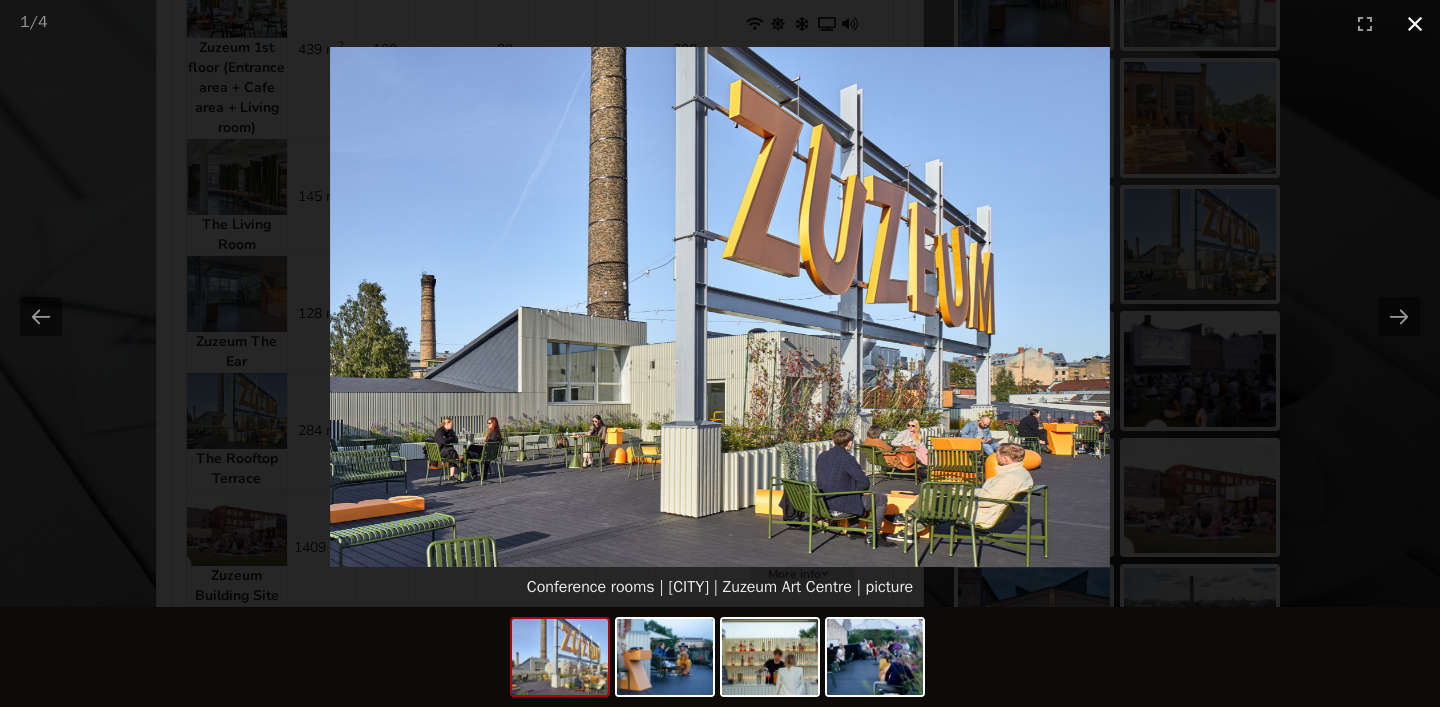click at bounding box center (1415, 23) 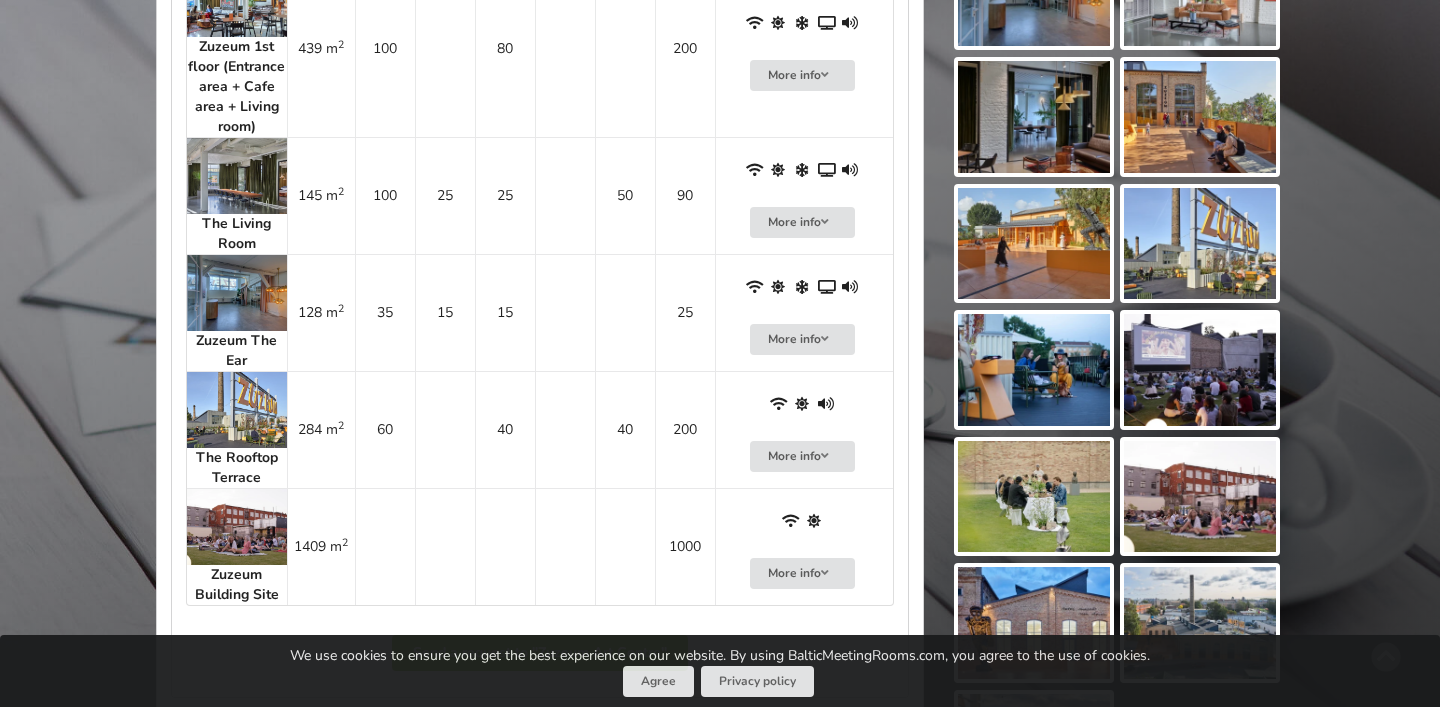 scroll, scrollTop: 1184, scrollLeft: 0, axis: vertical 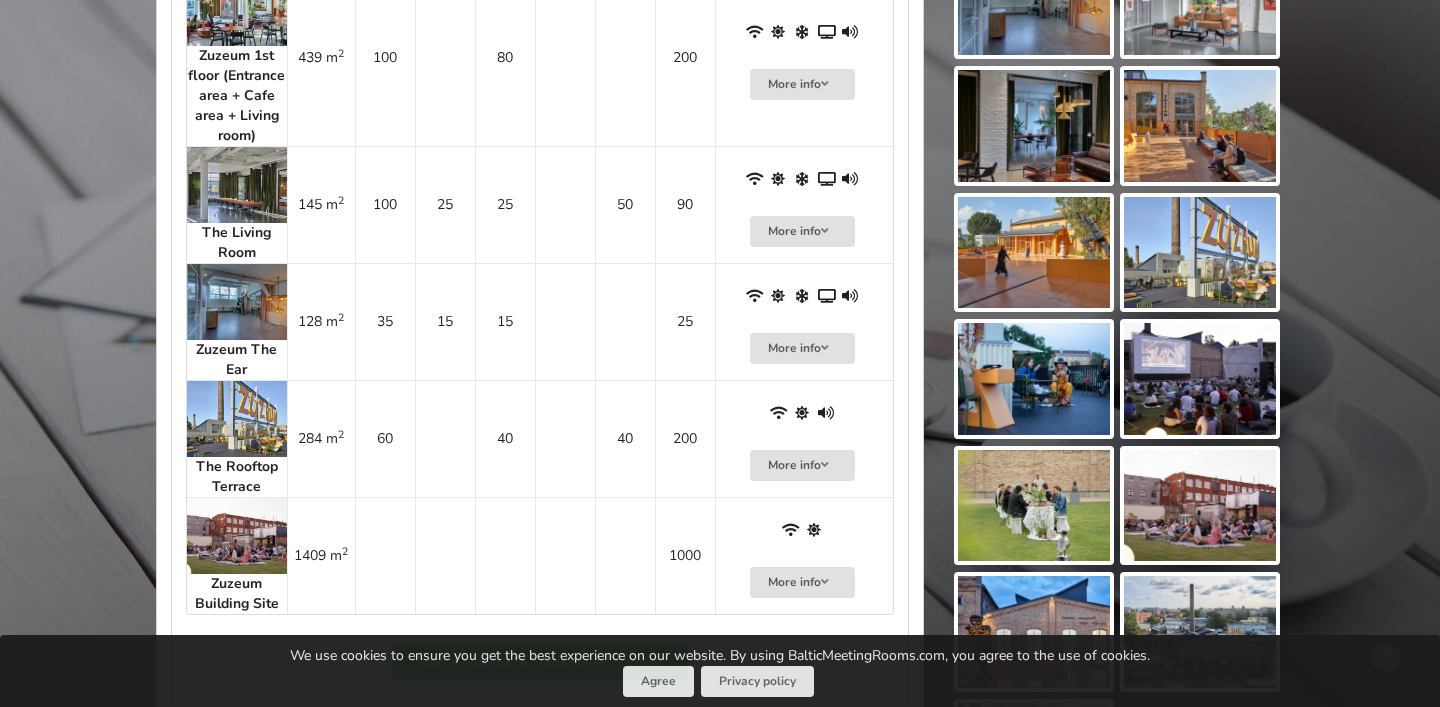 click at bounding box center (237, 185) 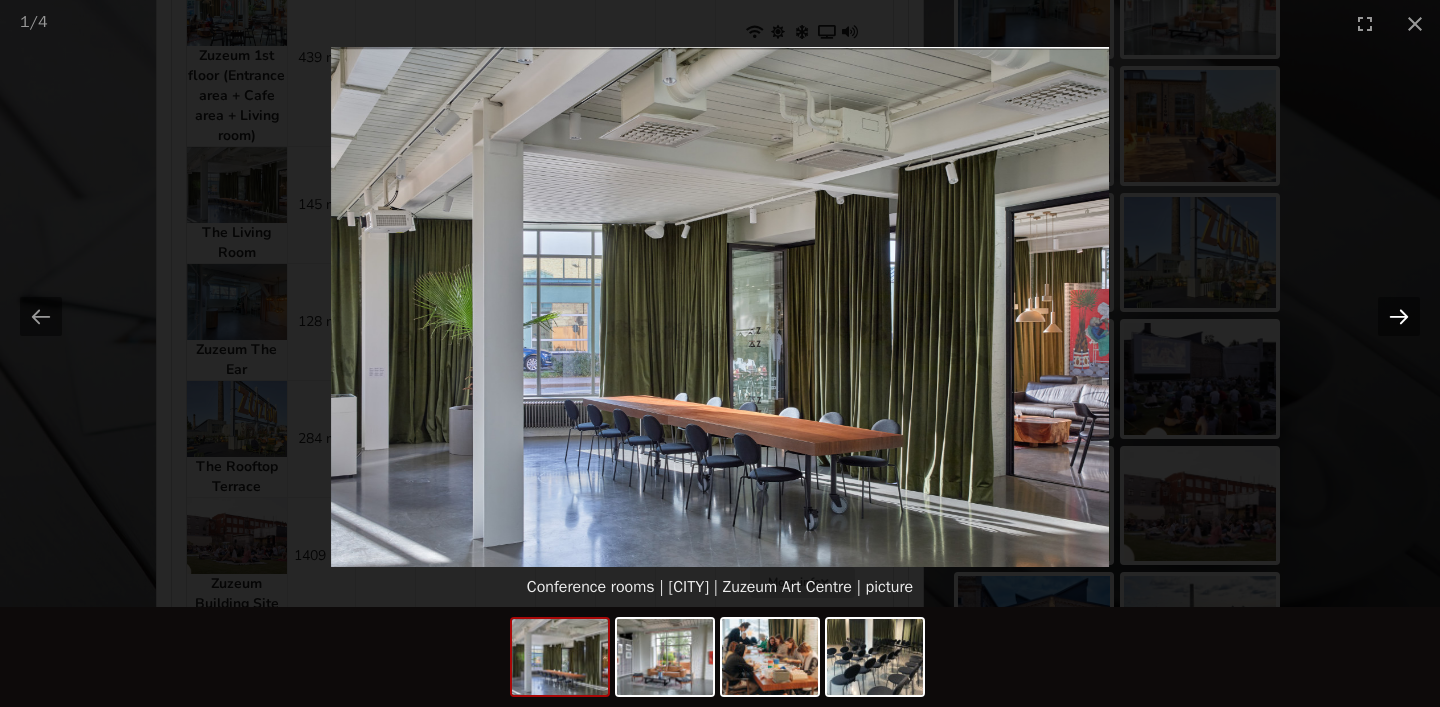 click at bounding box center [1399, 316] 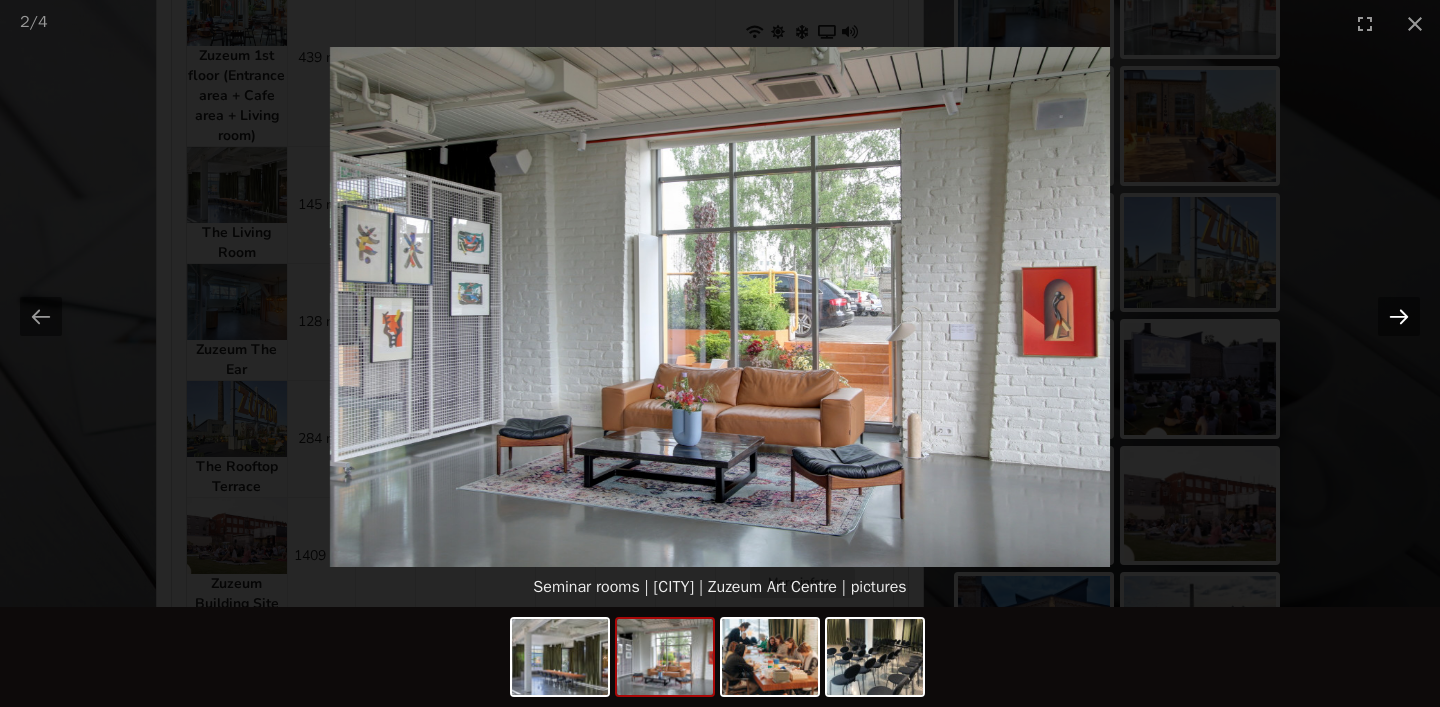 click at bounding box center [1399, 316] 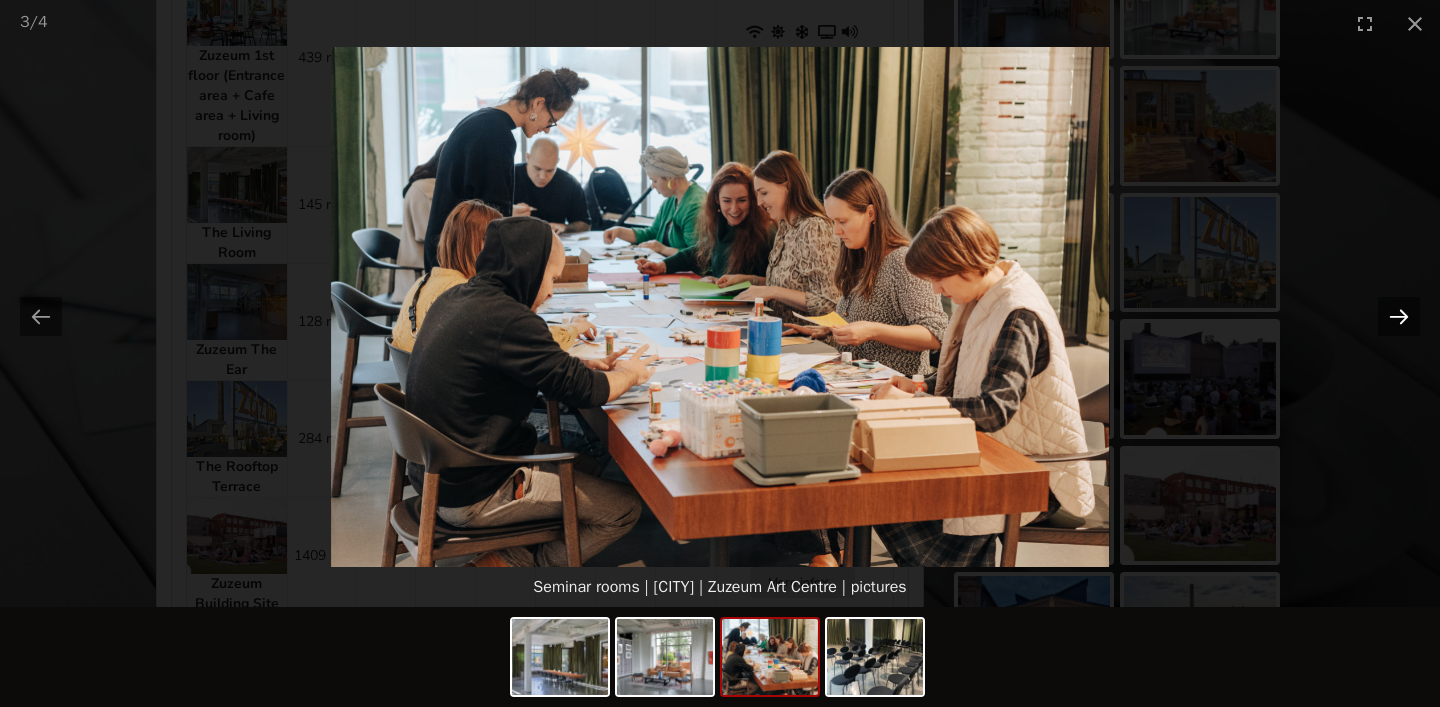 click at bounding box center (1399, 316) 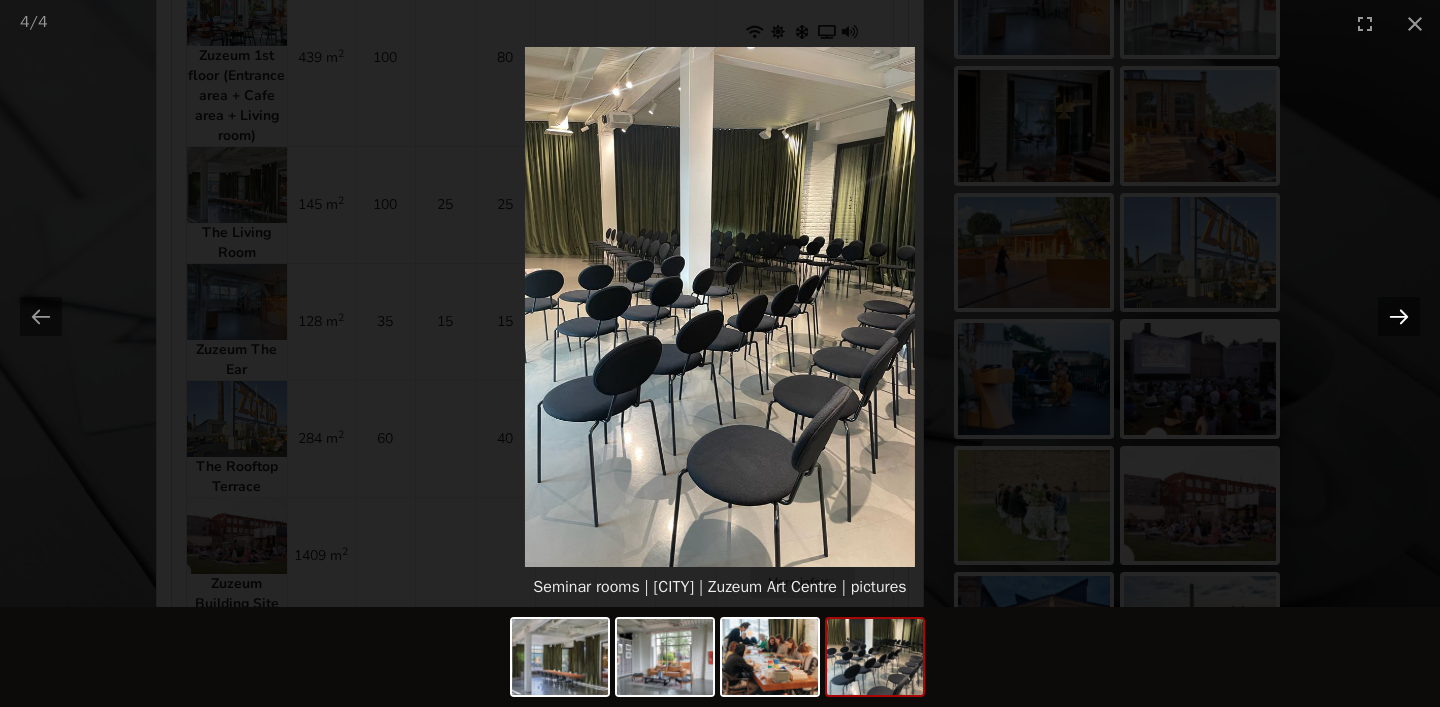 click at bounding box center (1399, 316) 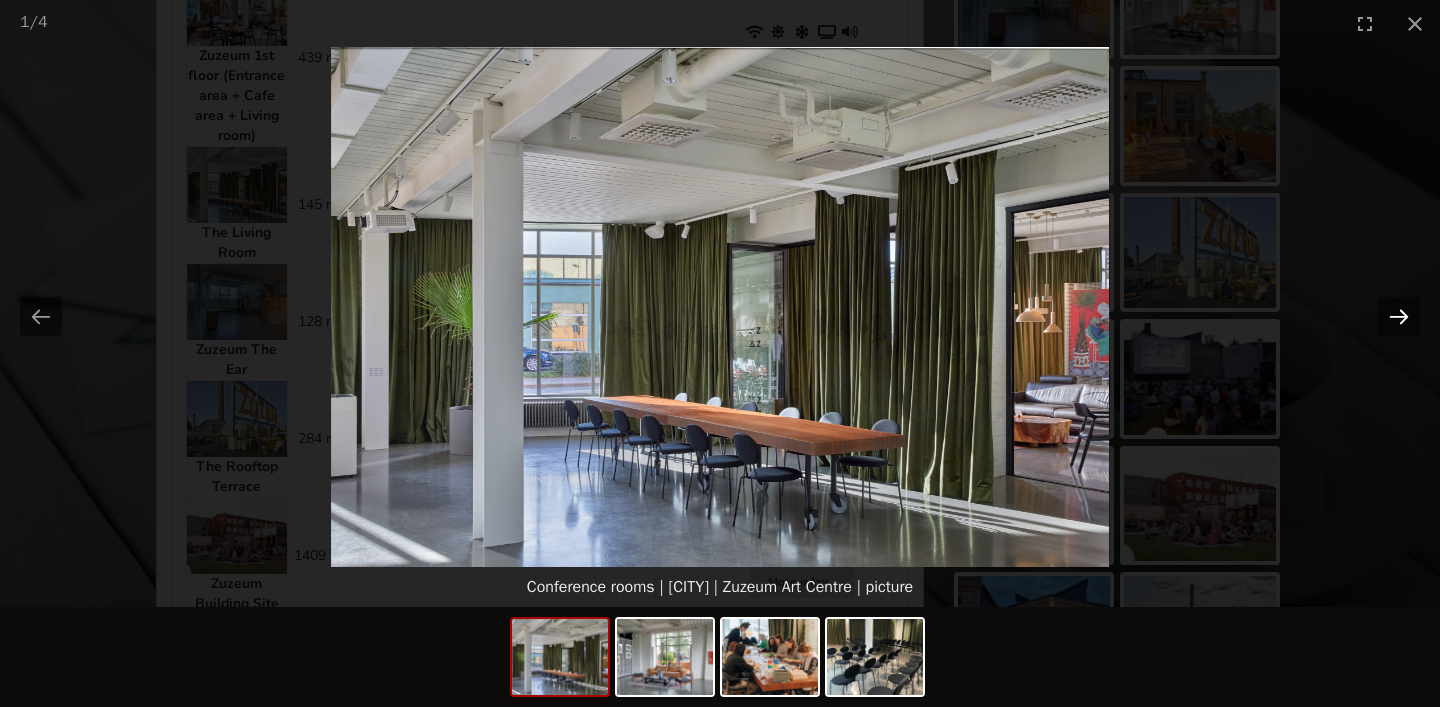 click at bounding box center (1399, 316) 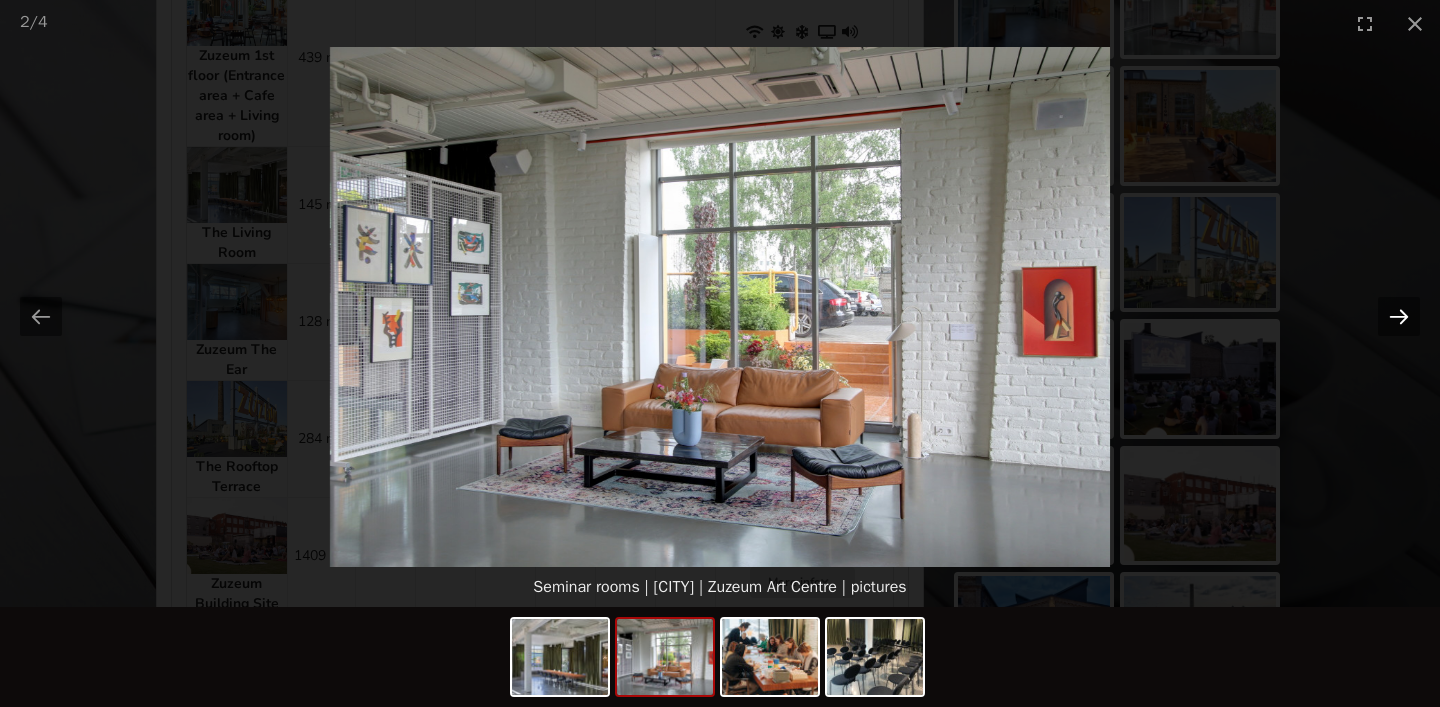 click at bounding box center [1399, 316] 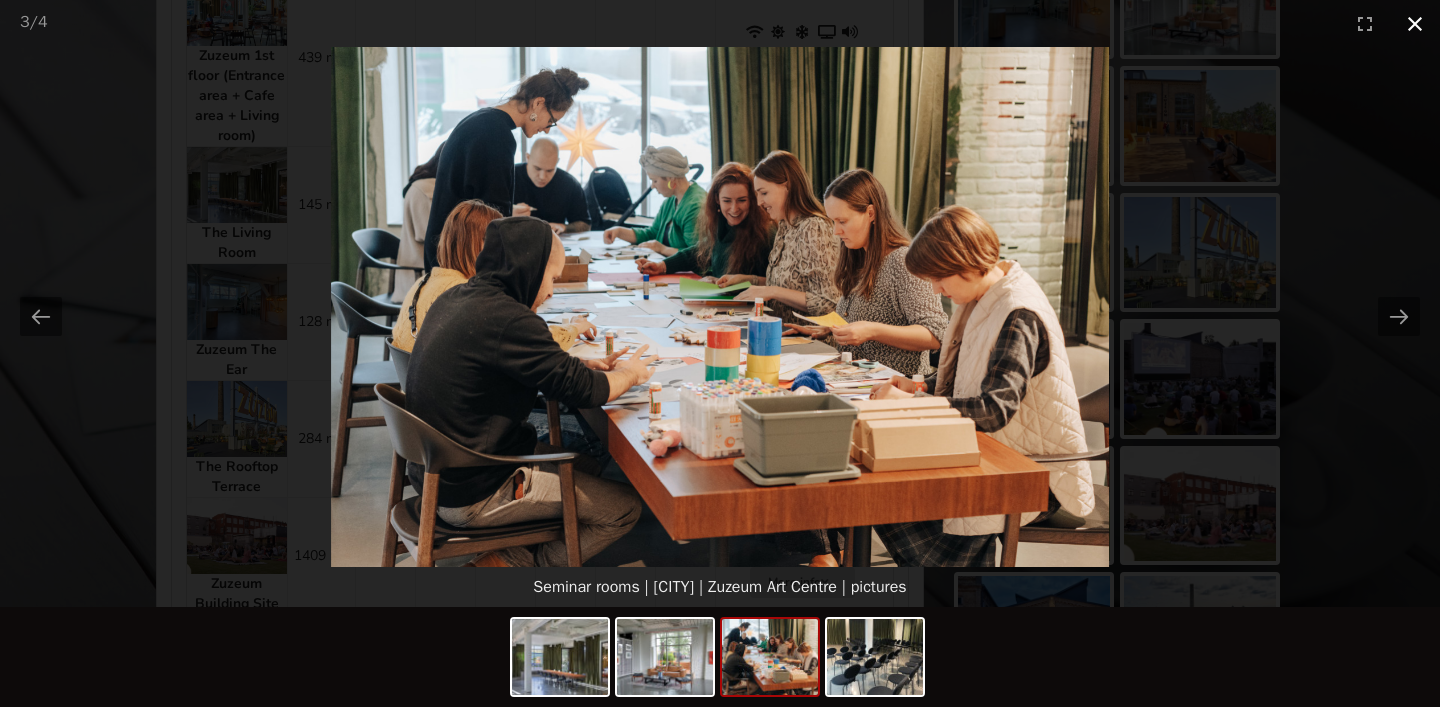 click at bounding box center (1415, 23) 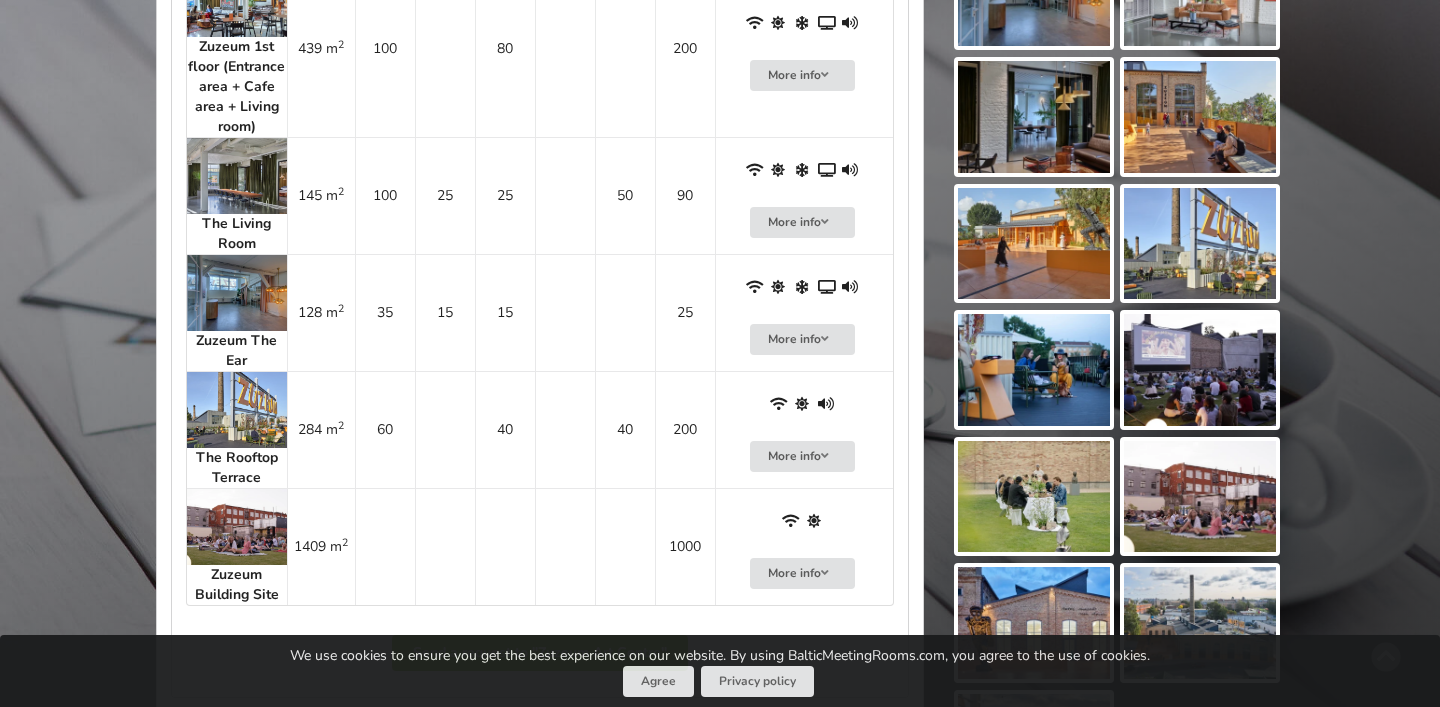 scroll, scrollTop: 0, scrollLeft: 0, axis: both 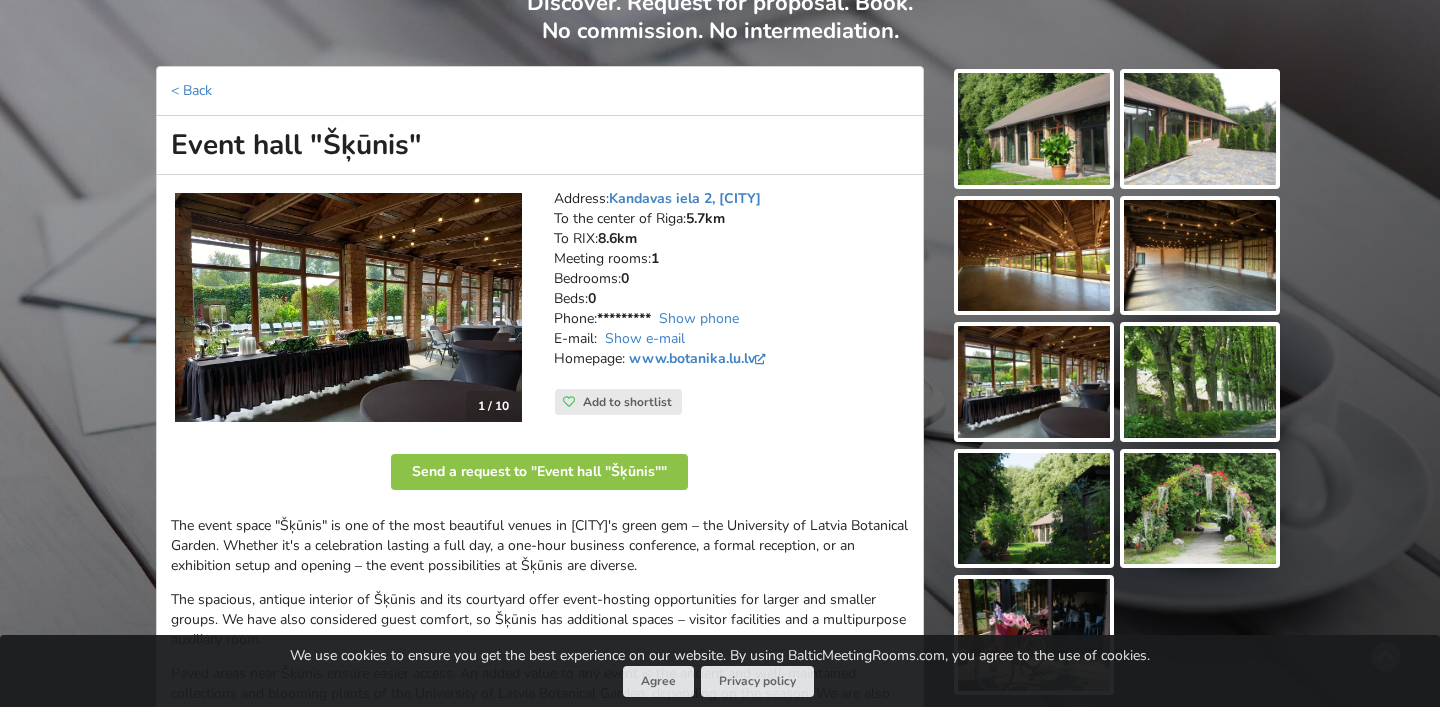 click at bounding box center (348, 307) 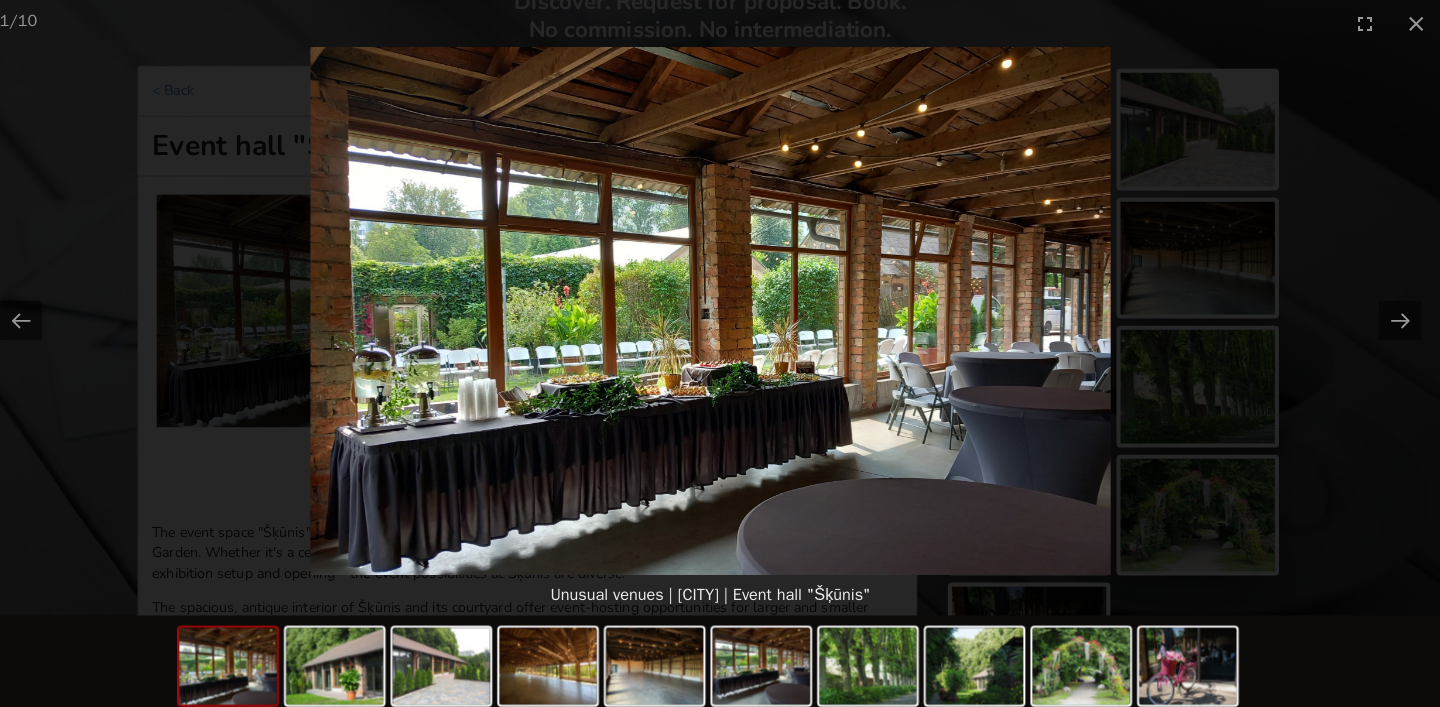 scroll, scrollTop: 164, scrollLeft: 0, axis: vertical 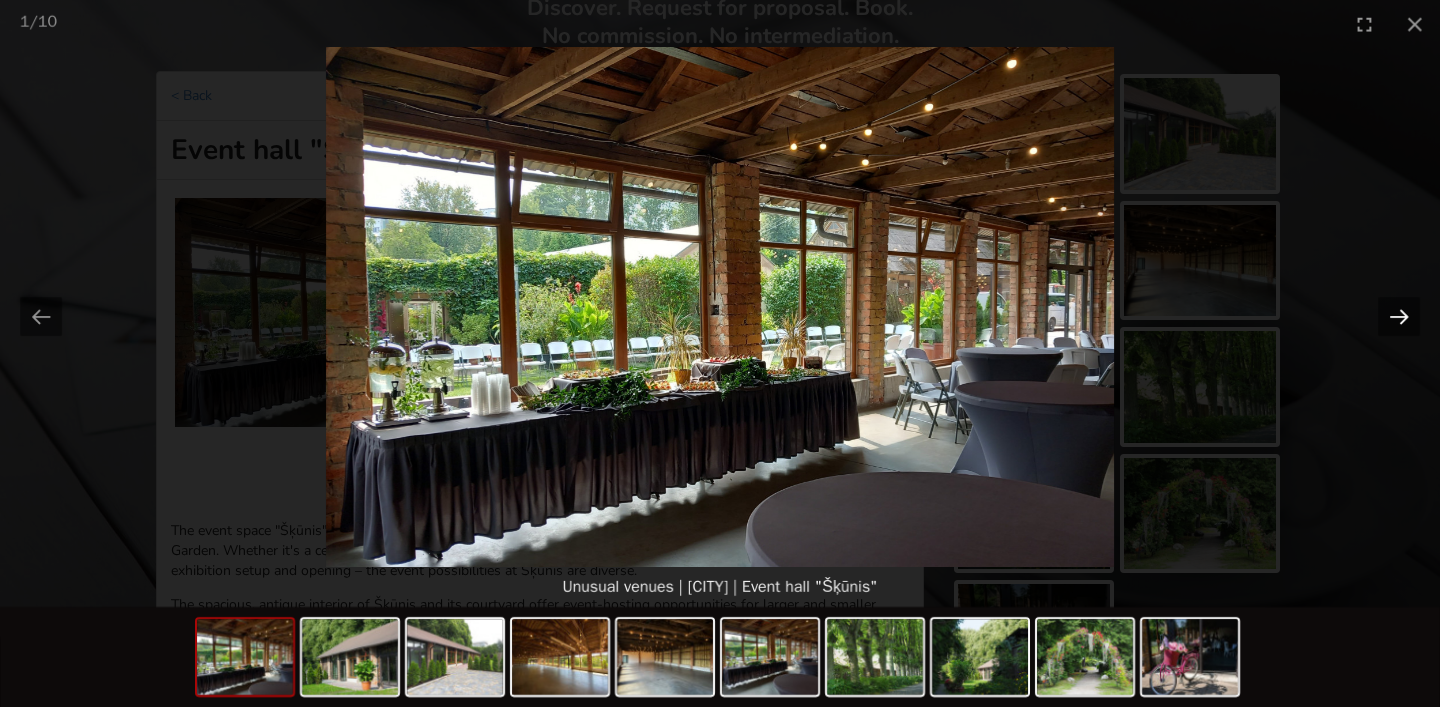 click at bounding box center (1399, 316) 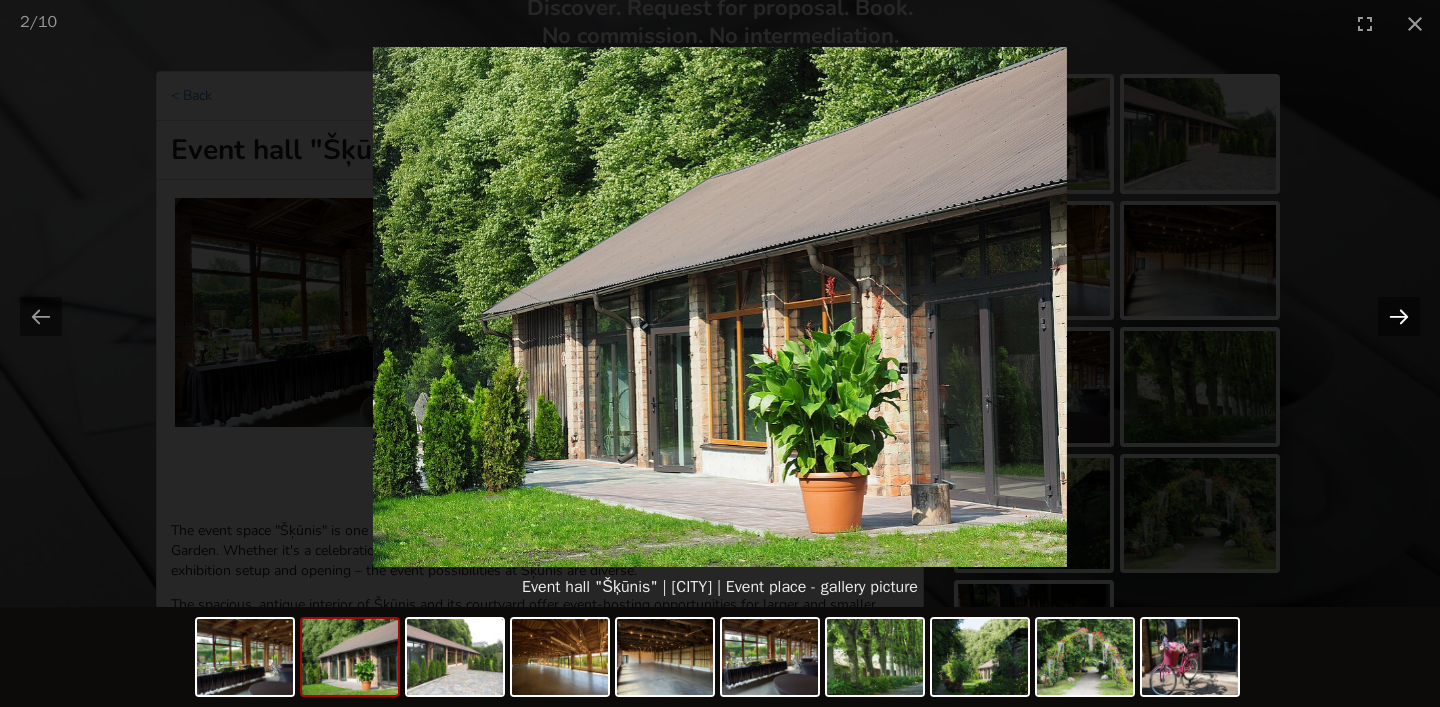 type 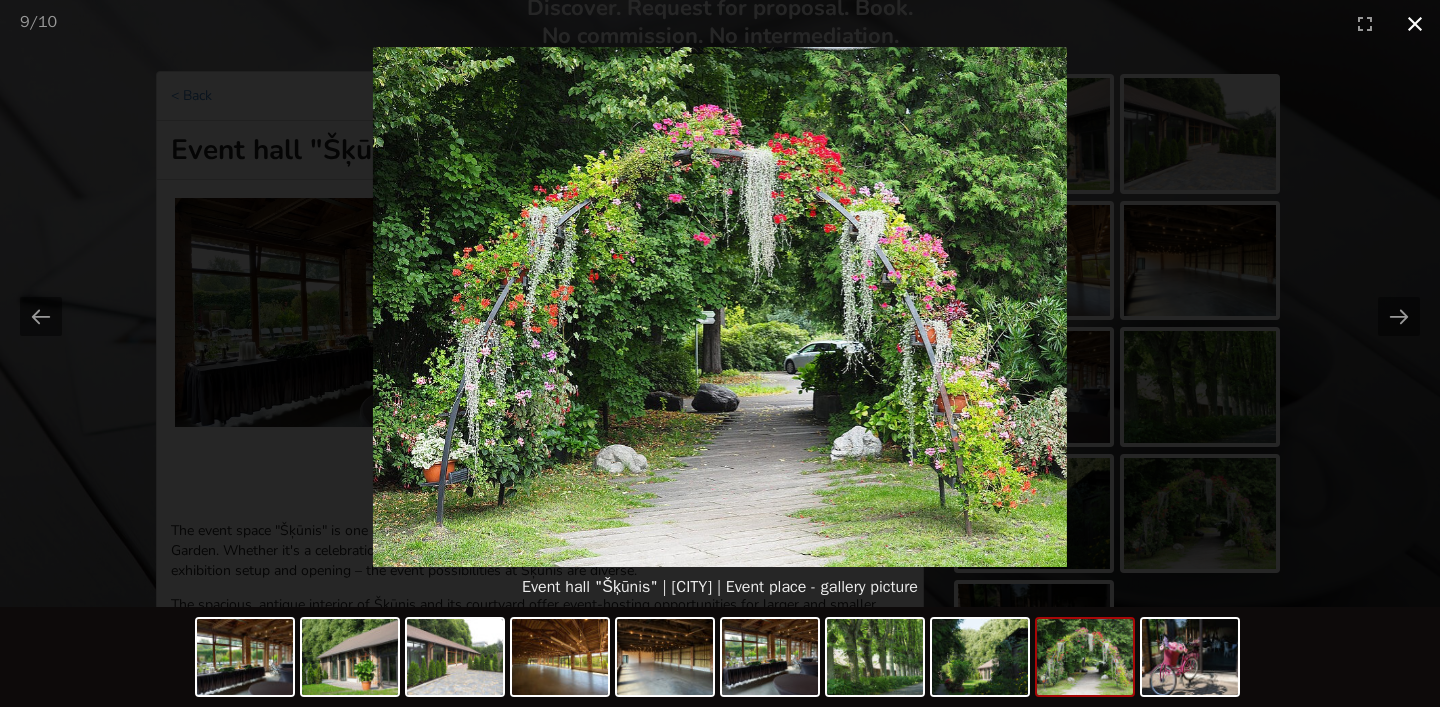 click at bounding box center (1415, 23) 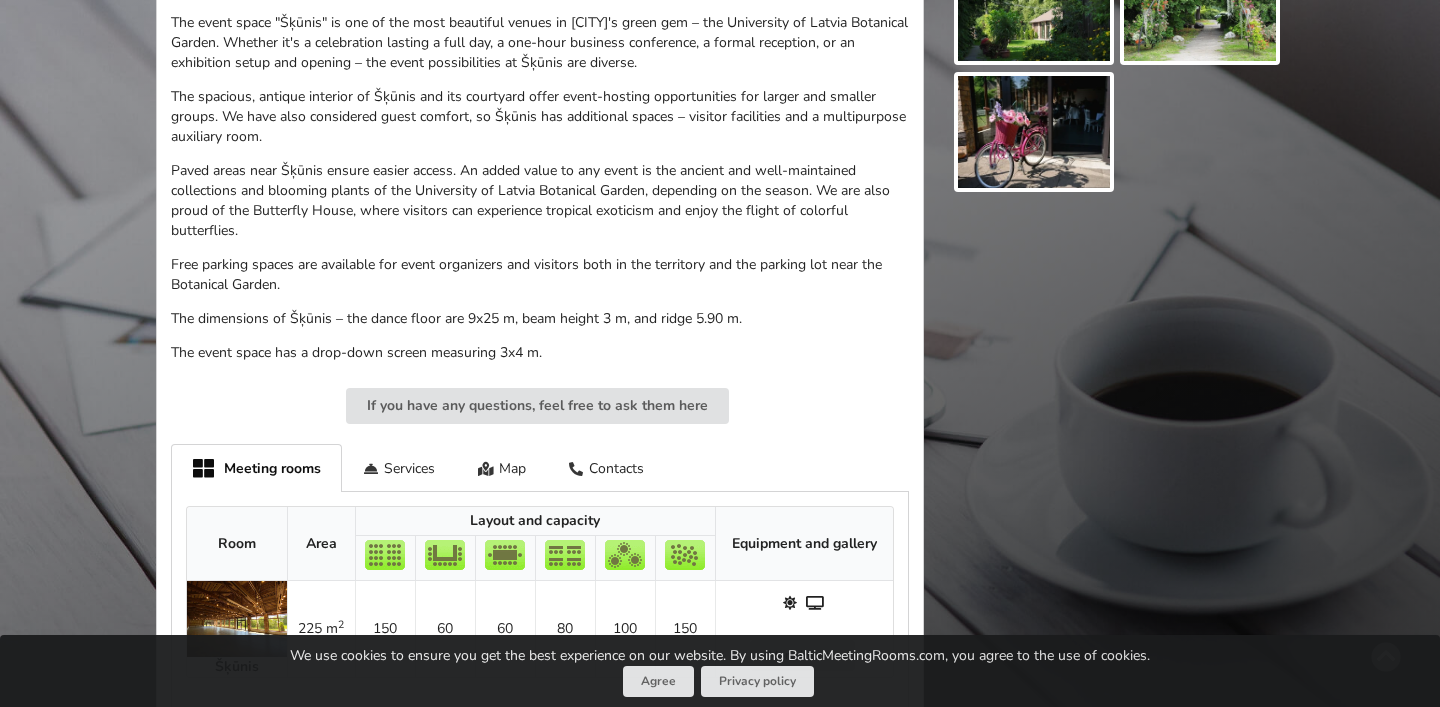 scroll, scrollTop: 688, scrollLeft: 0, axis: vertical 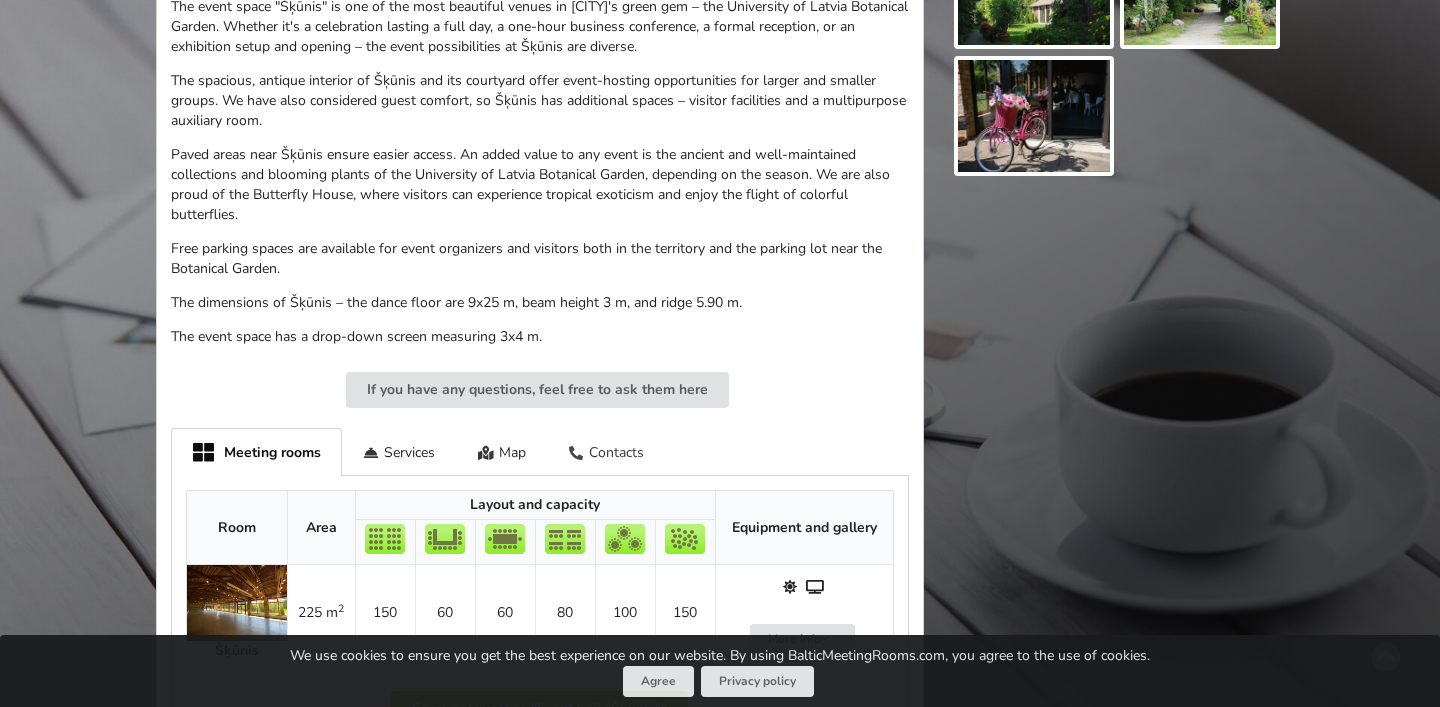 click at bounding box center [576, 453] 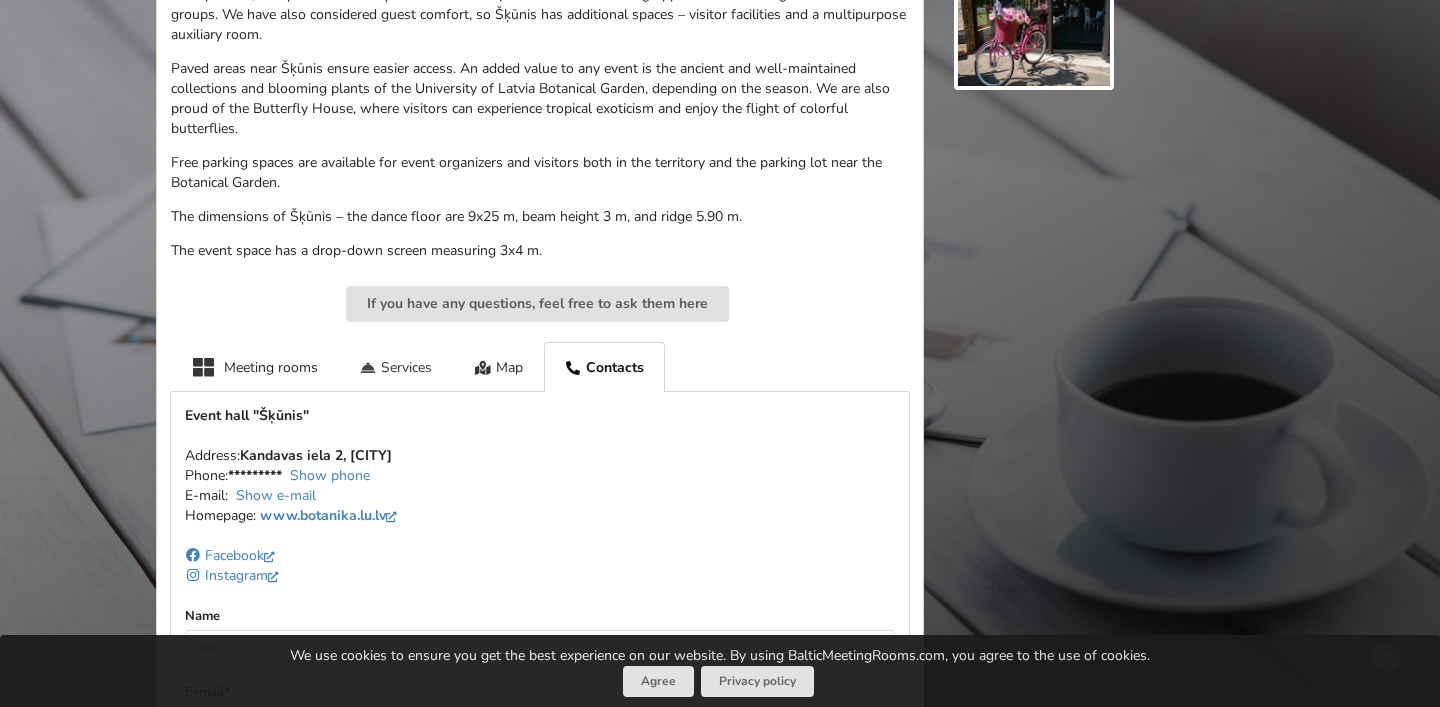 click on "Services" at bounding box center [396, 366] 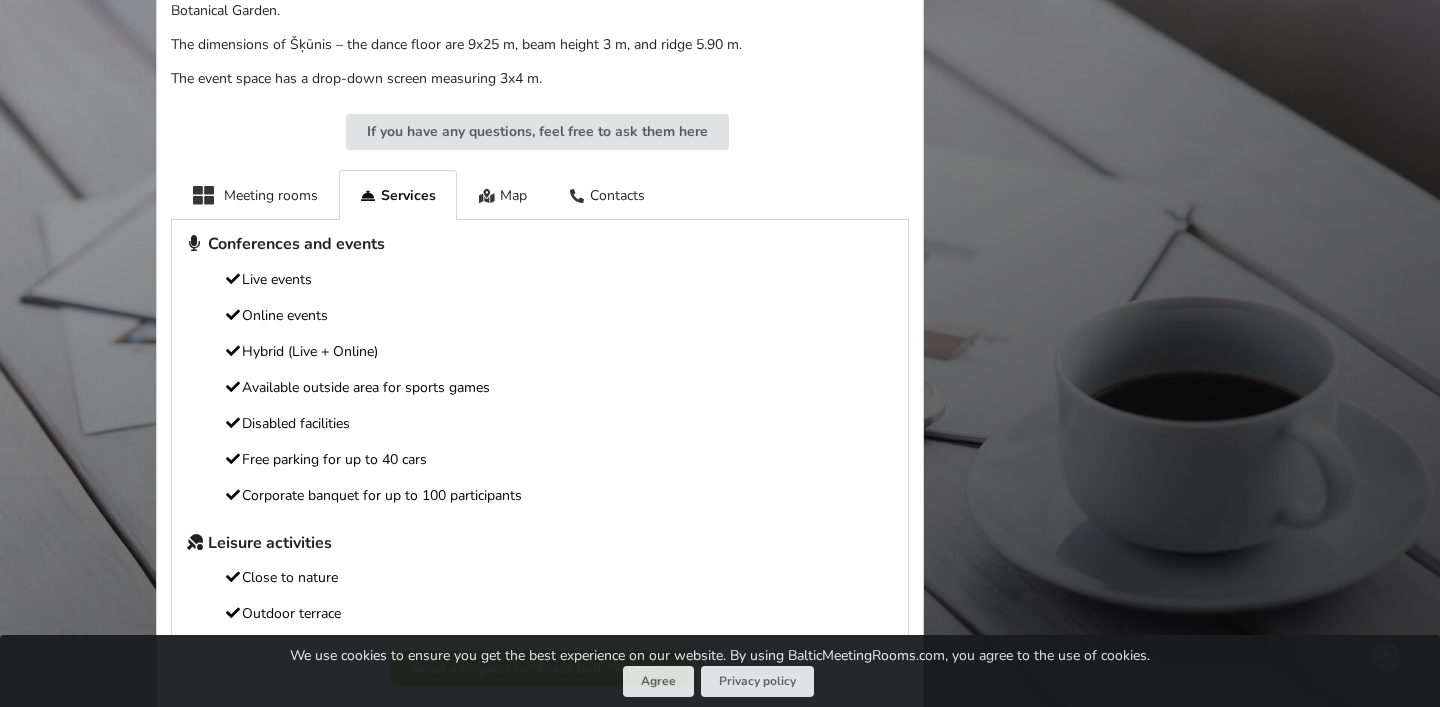 scroll, scrollTop: 939, scrollLeft: 0, axis: vertical 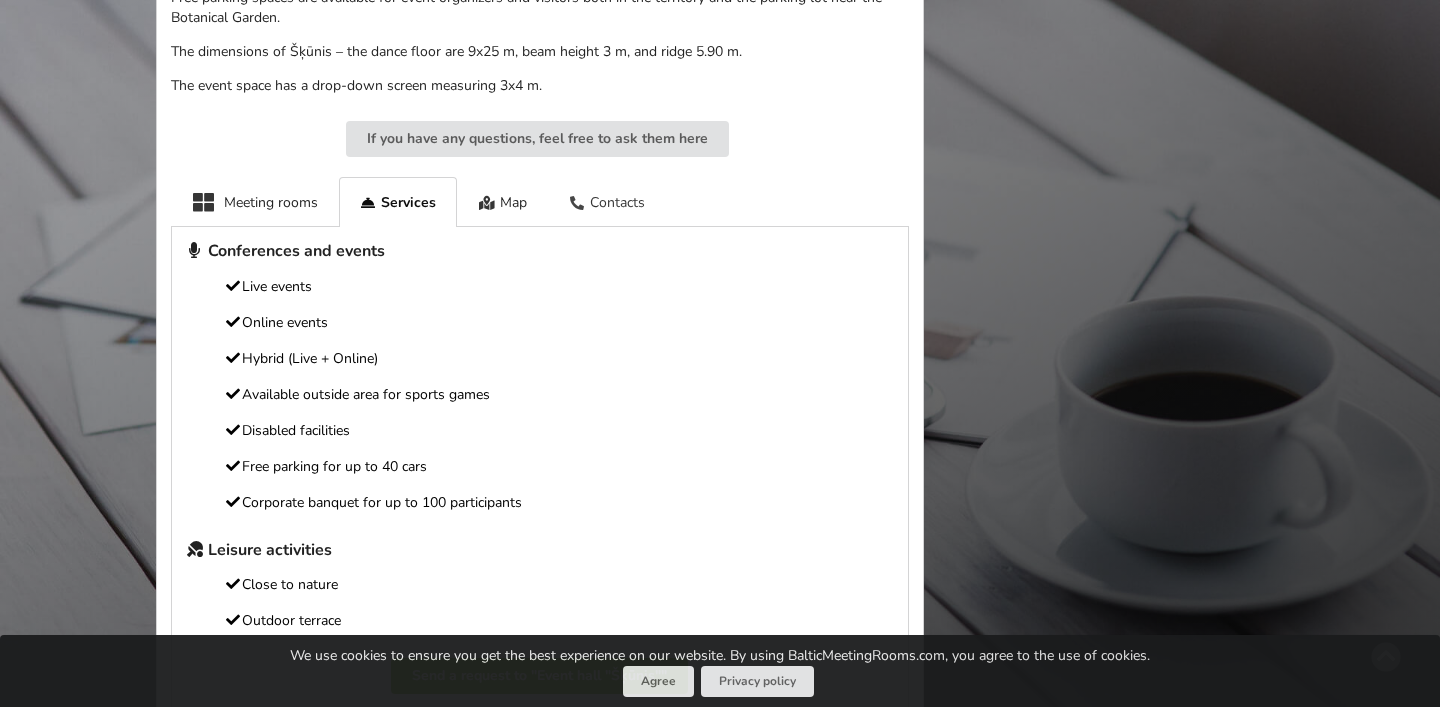 click on "Contacts" at bounding box center (607, 201) 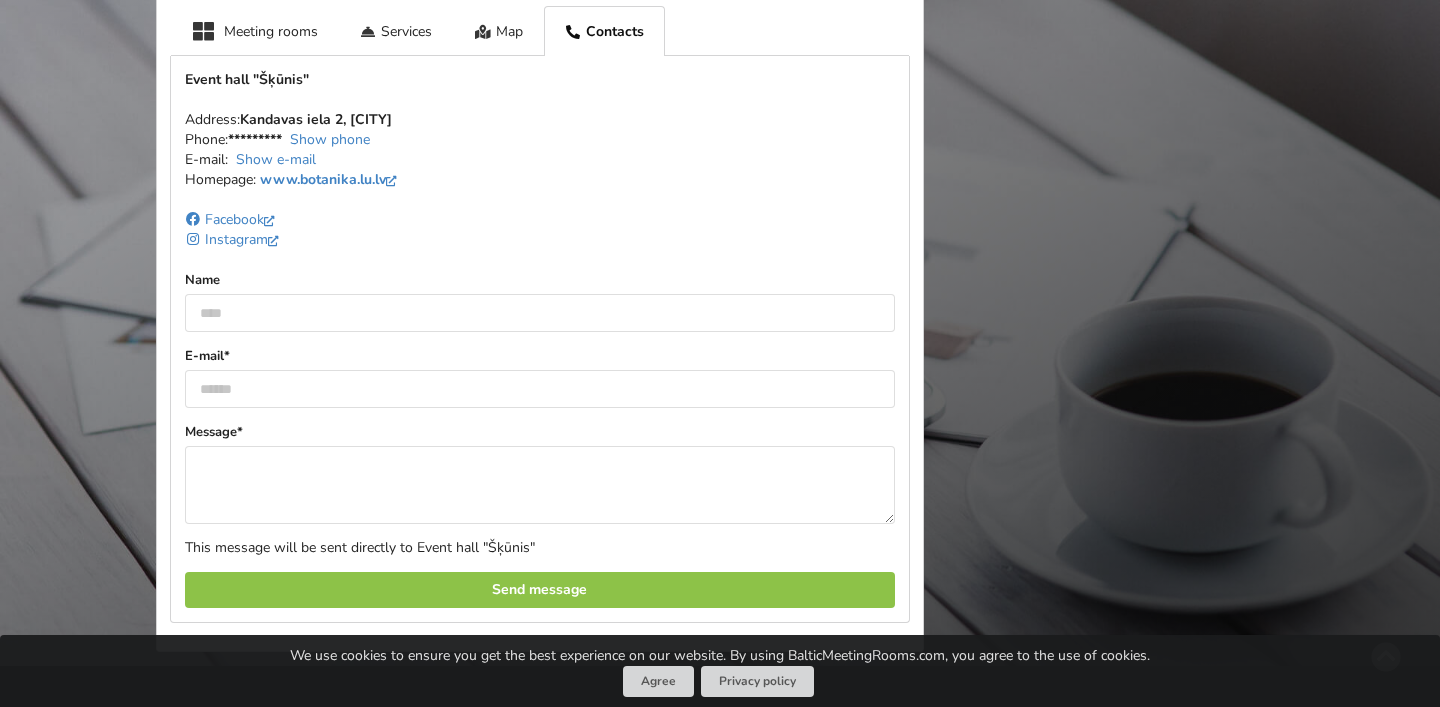 scroll, scrollTop: 1116, scrollLeft: 0, axis: vertical 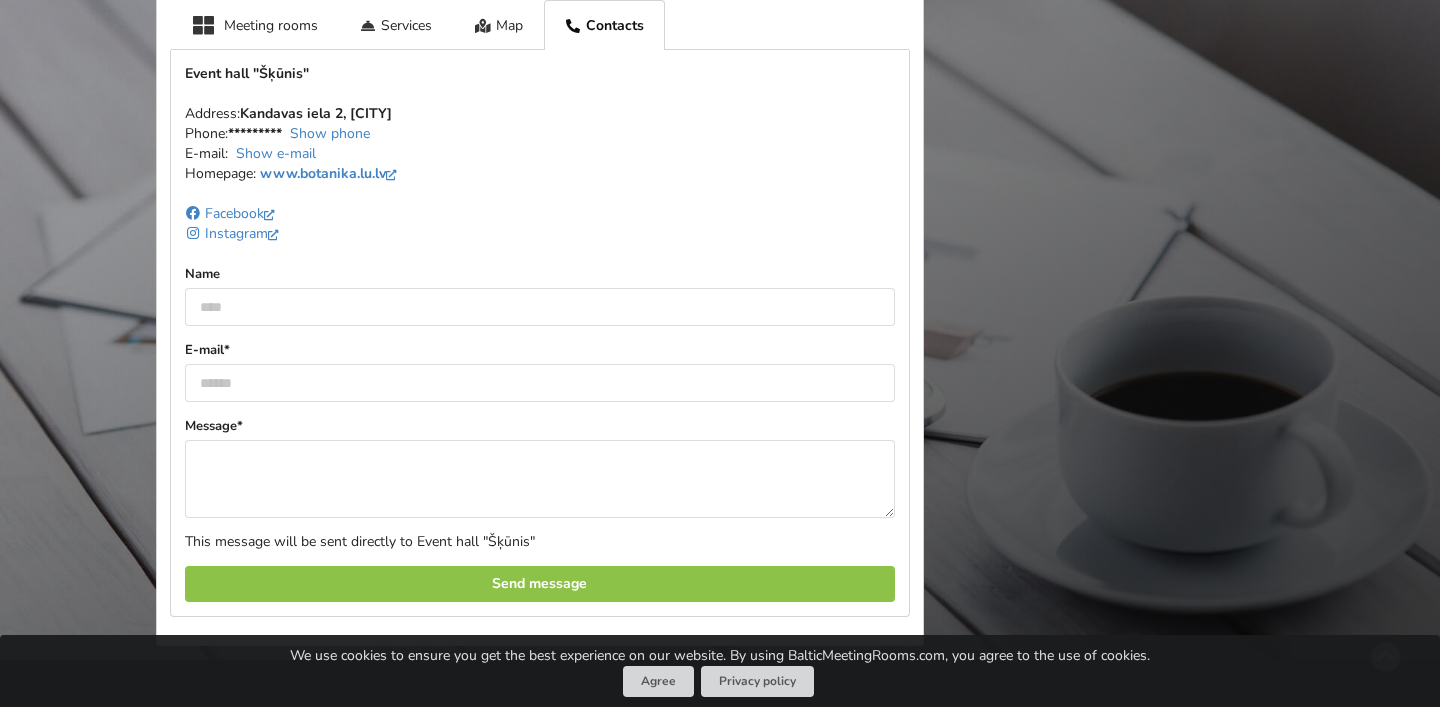 click on "Kandavas iela 2, Riga" at bounding box center (316, 113) 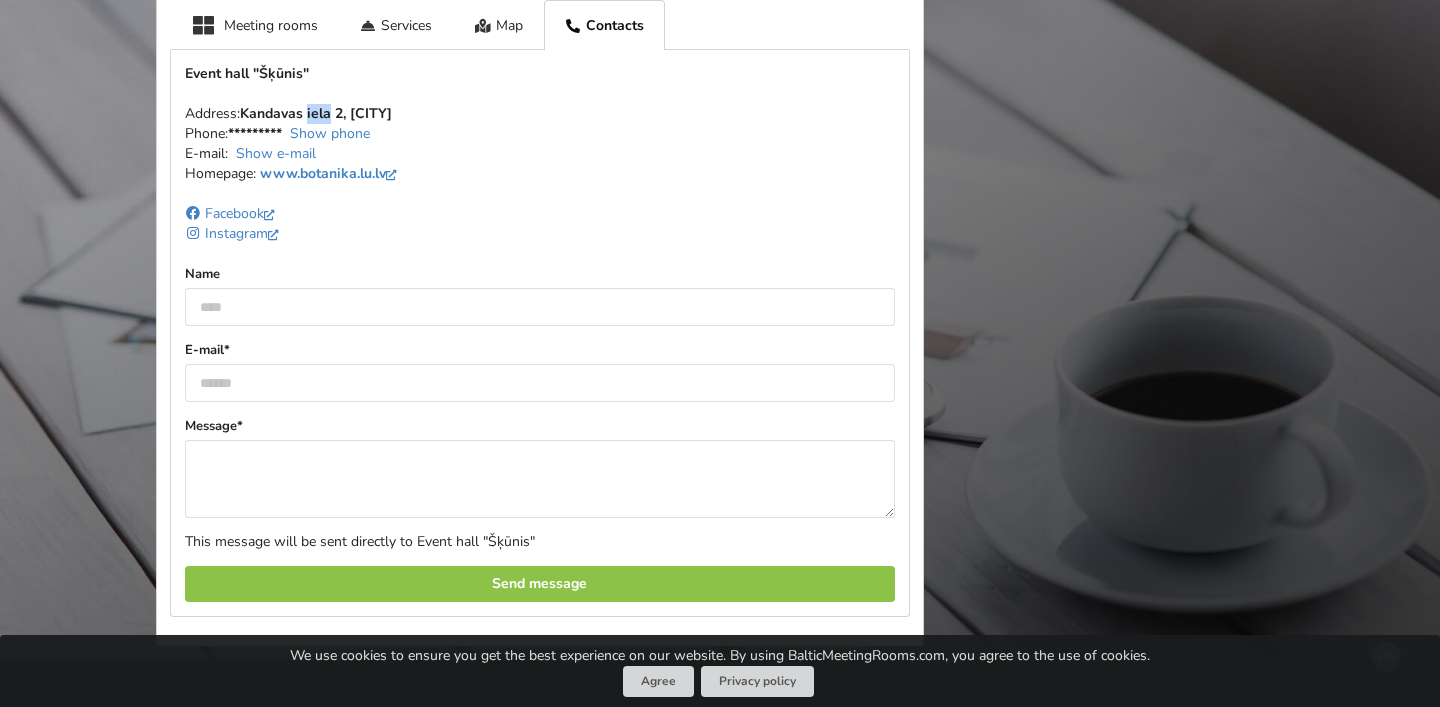 click on "Kandavas iela 2, Riga" at bounding box center (316, 113) 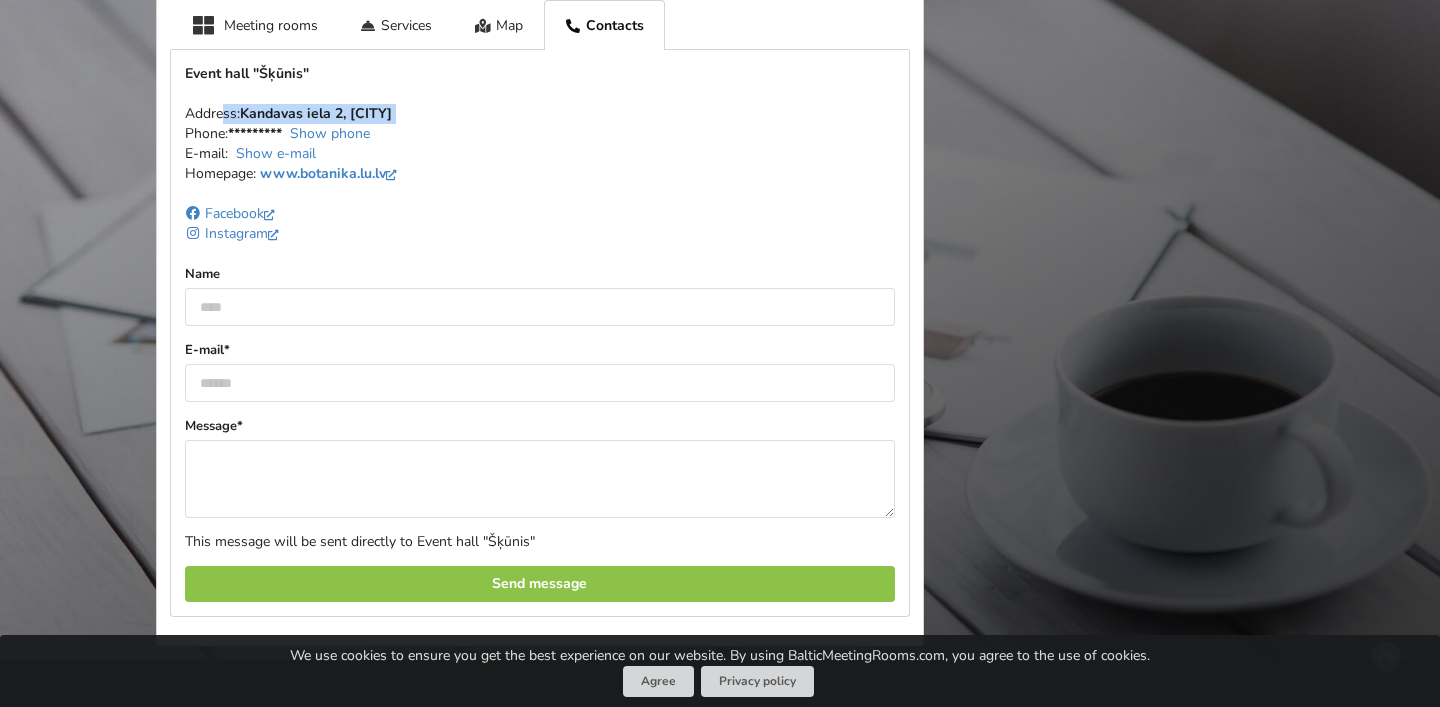 click on "Kandavas iela 2, Riga" at bounding box center [316, 113] 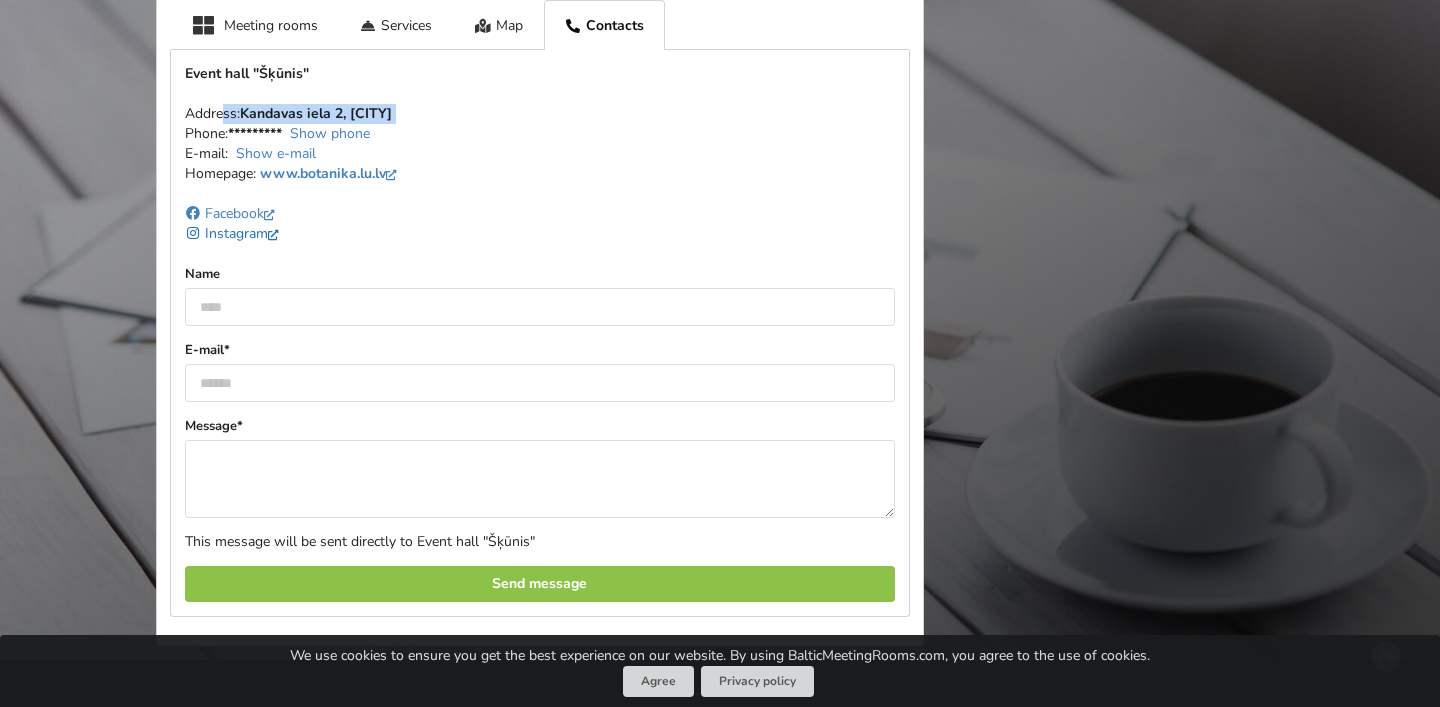 click on "Instagram" at bounding box center [234, 233] 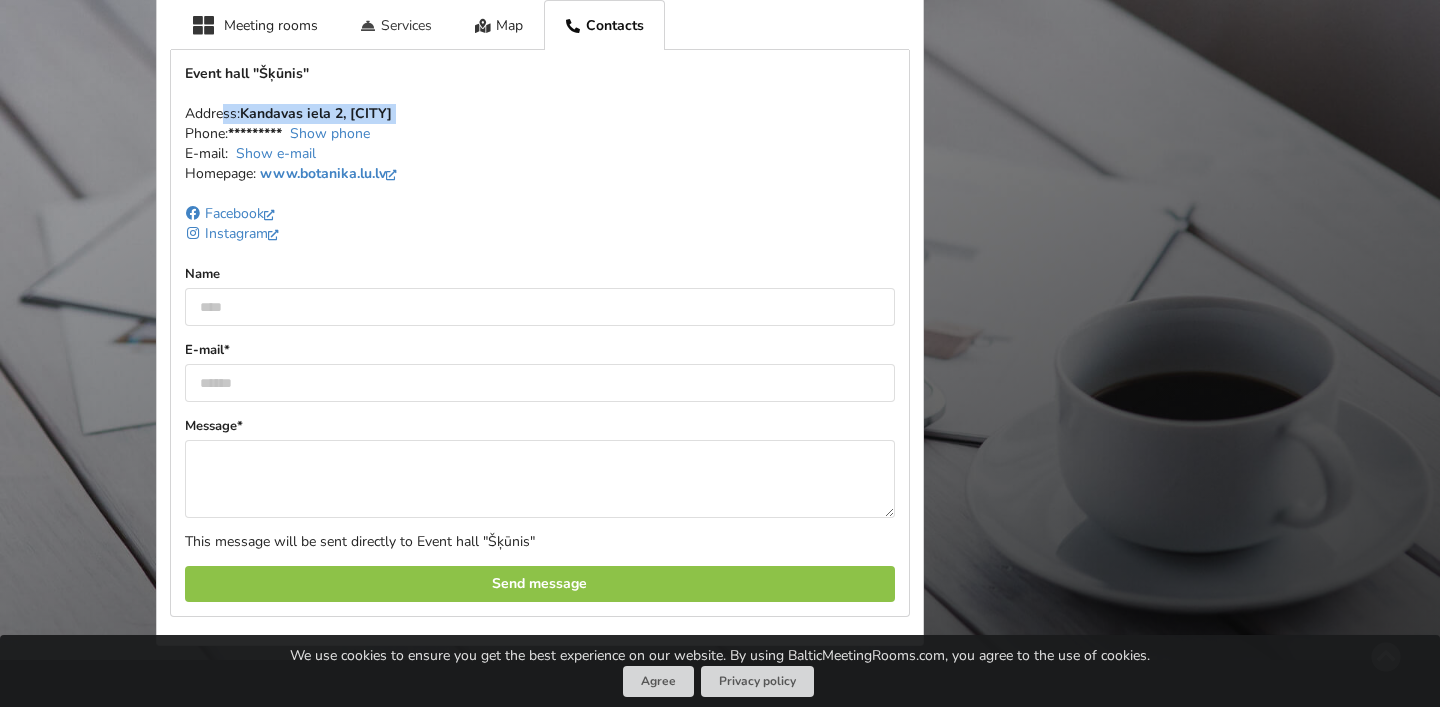 click on "Services" at bounding box center (396, 24) 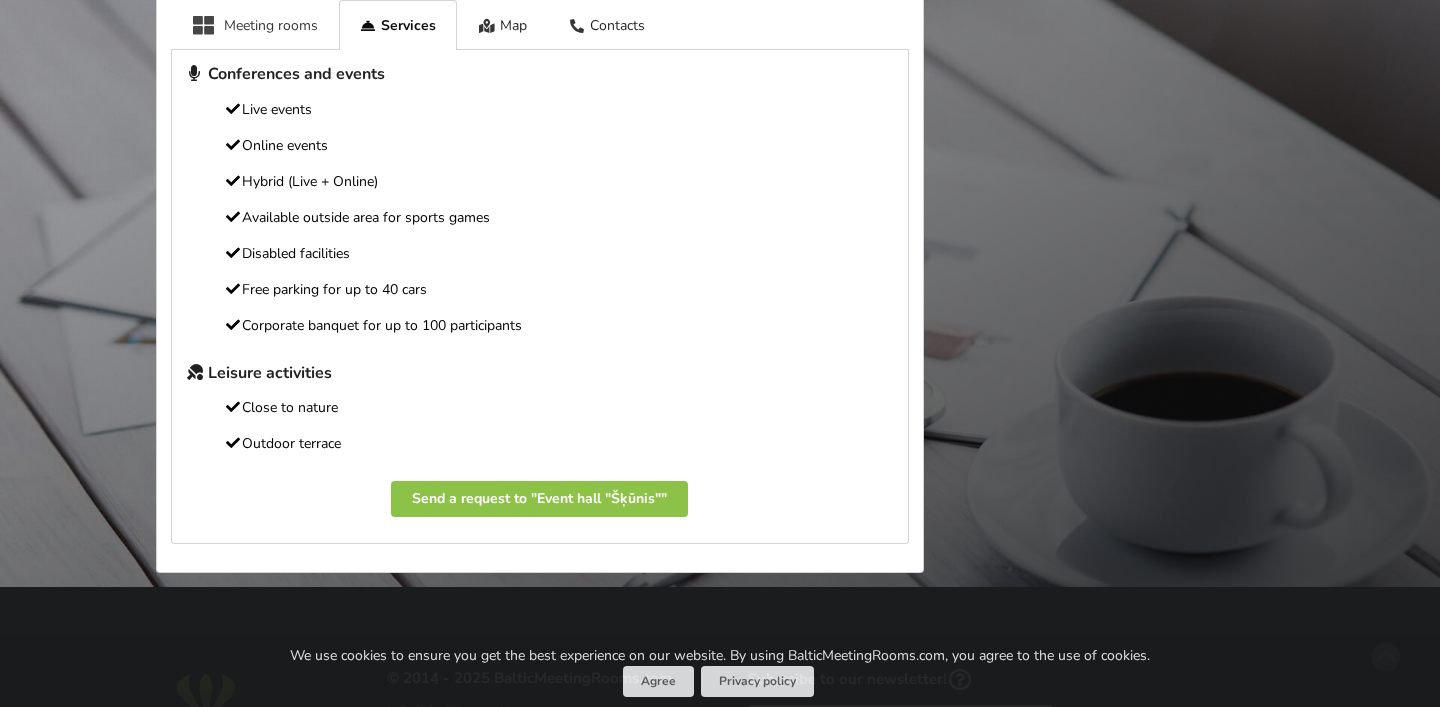 click on "Meeting rooms" at bounding box center (255, 24) 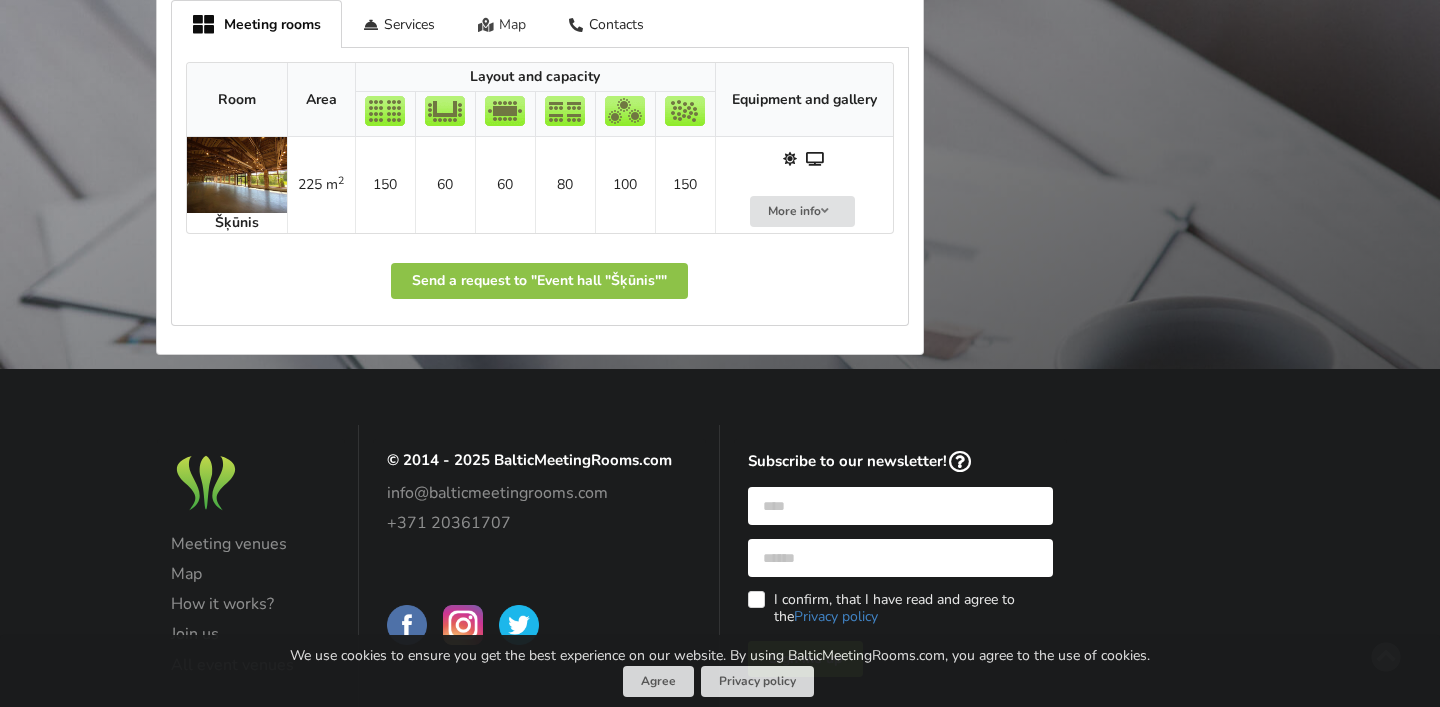 click on "Map" at bounding box center [501, 23] 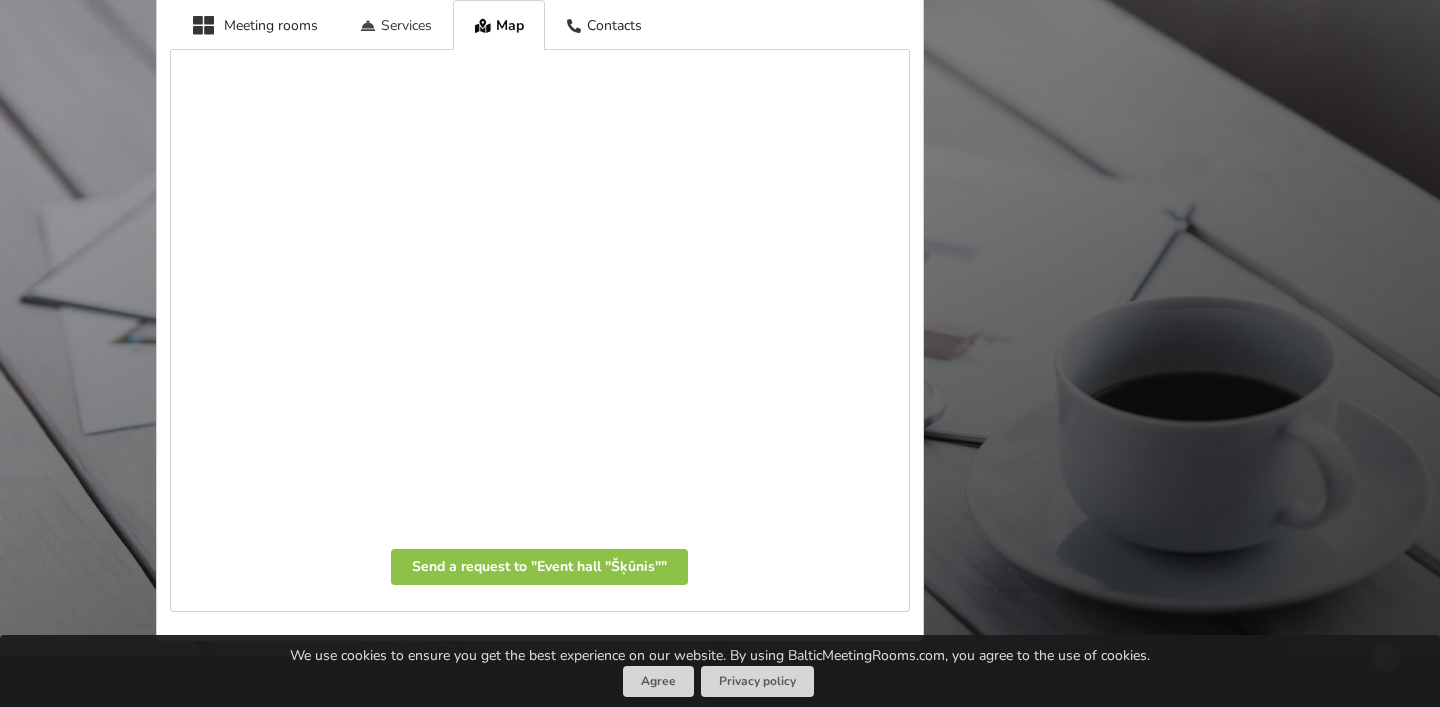 click on "Services" at bounding box center [396, 24] 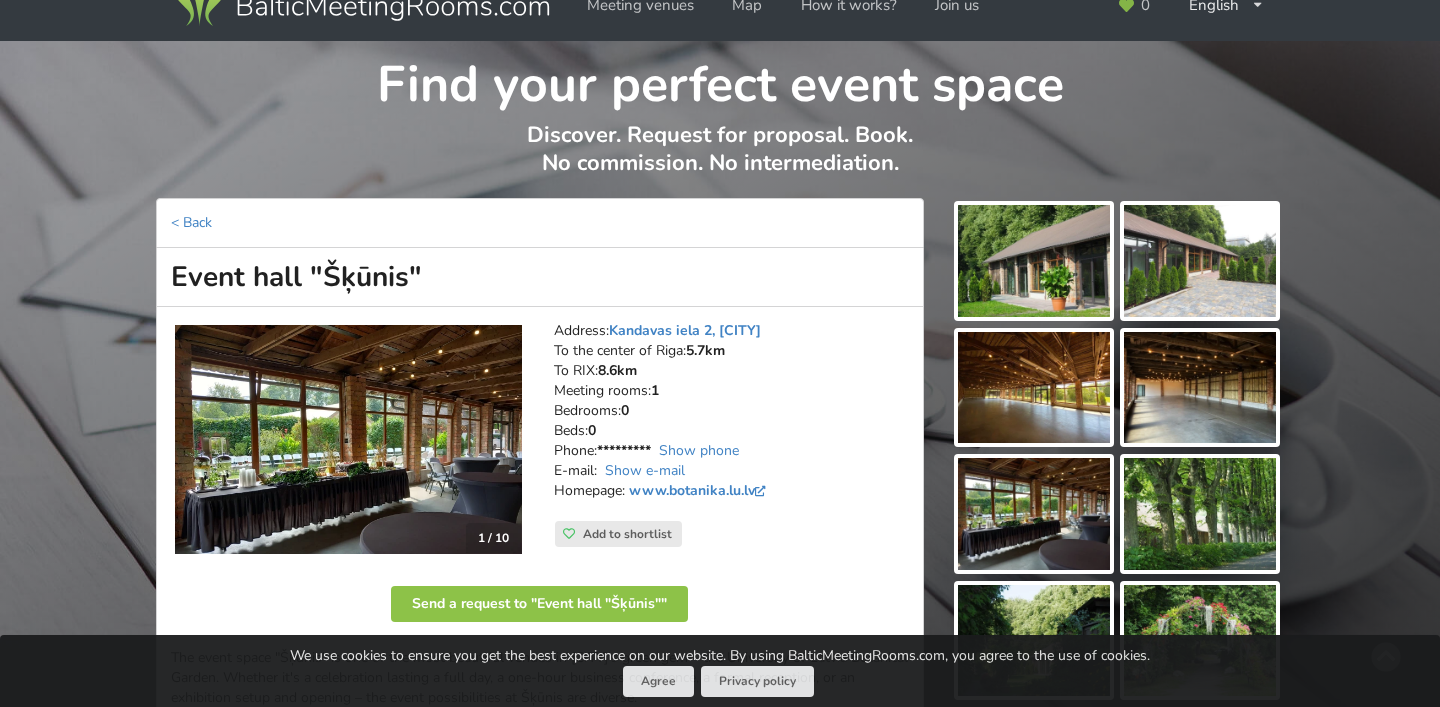scroll, scrollTop: 41, scrollLeft: 0, axis: vertical 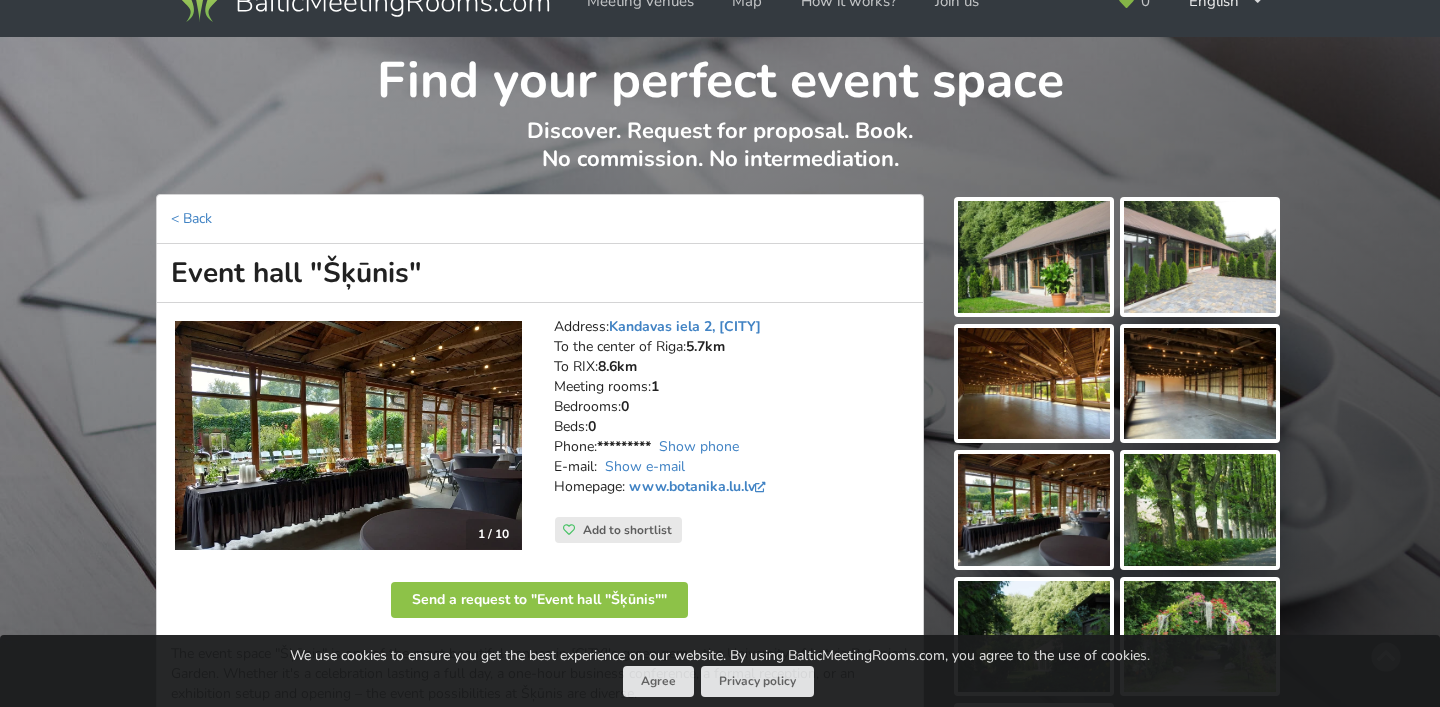 click at bounding box center (348, 435) 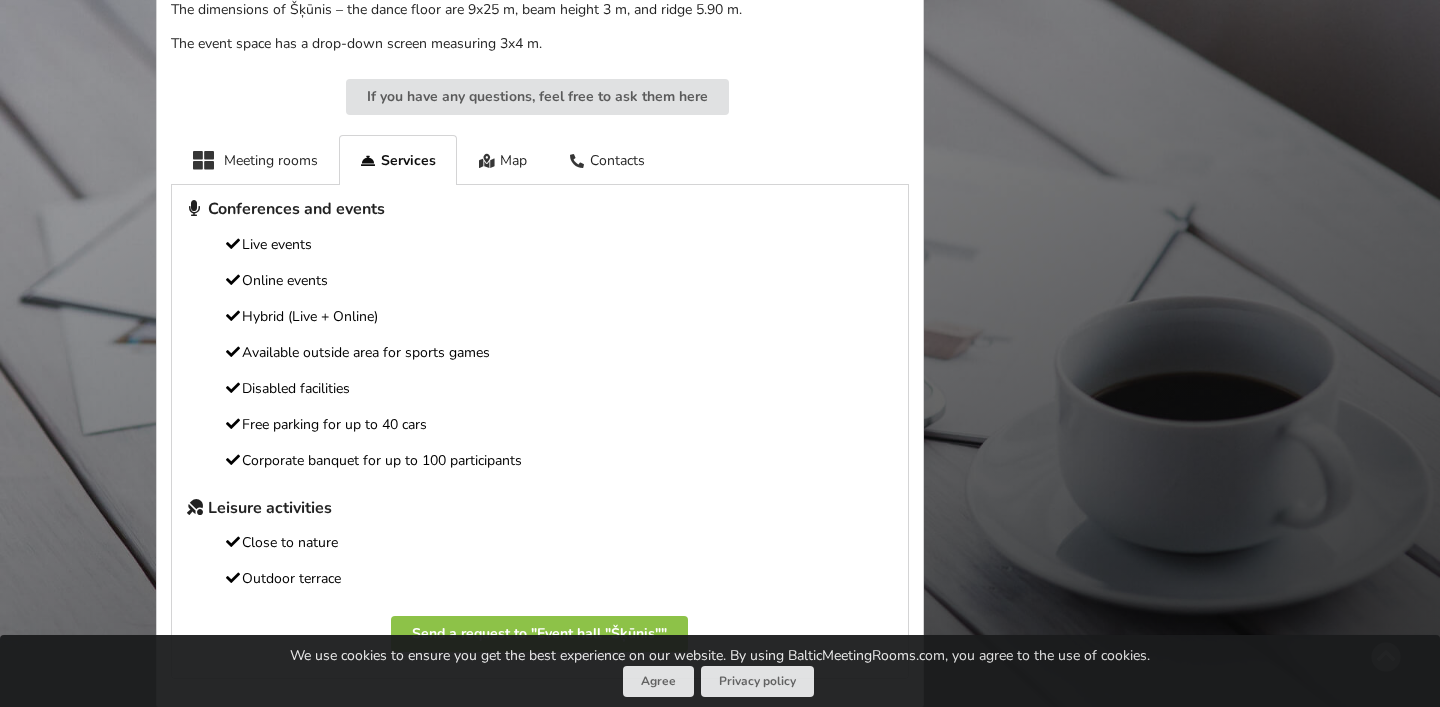 scroll, scrollTop: 0, scrollLeft: 0, axis: both 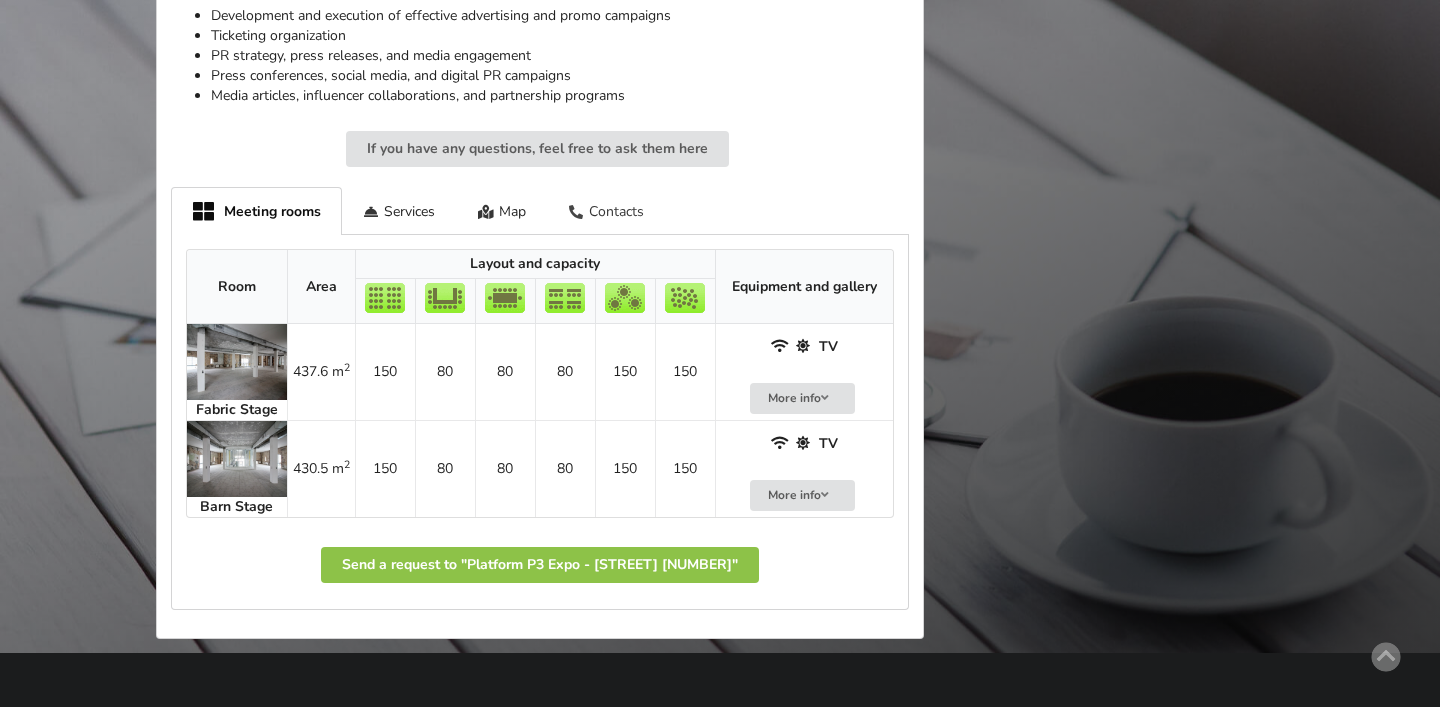 click on "Contacts" at bounding box center [606, 210] 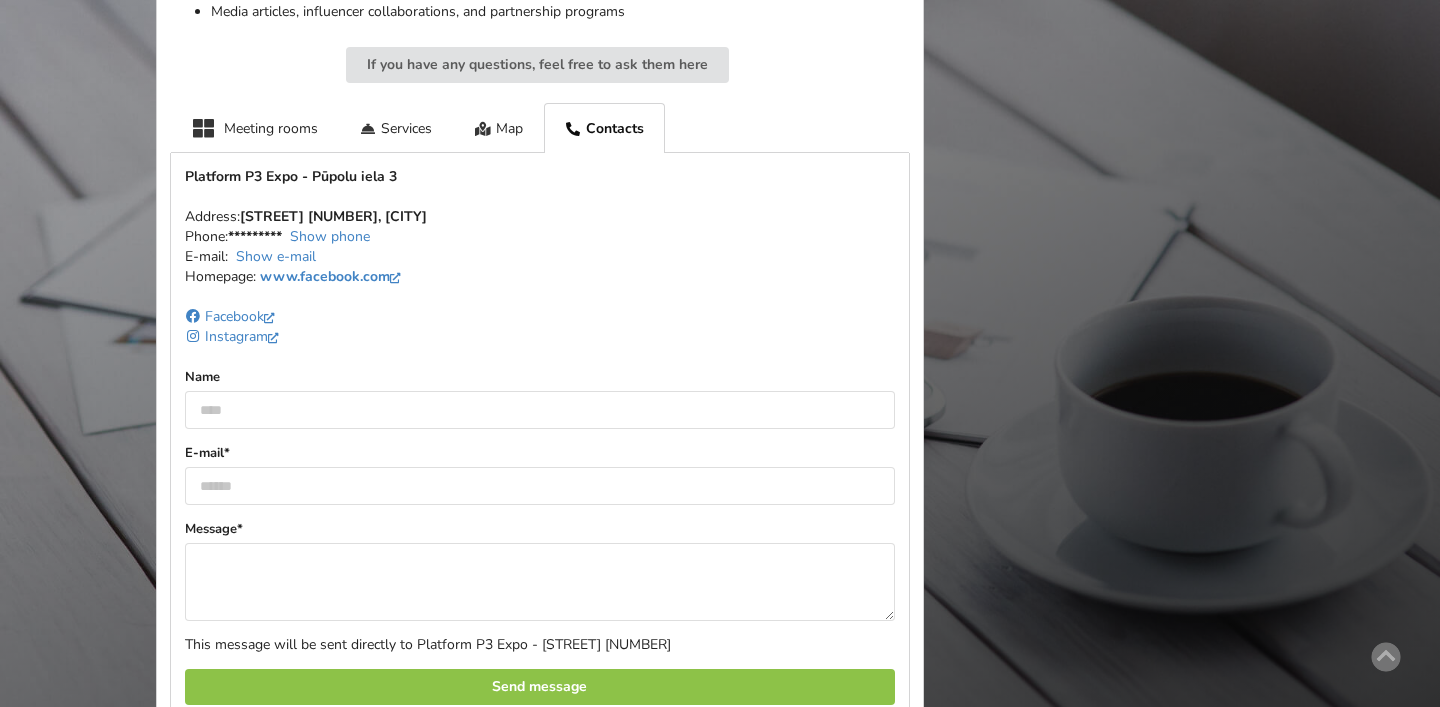 scroll, scrollTop: 1153, scrollLeft: 0, axis: vertical 